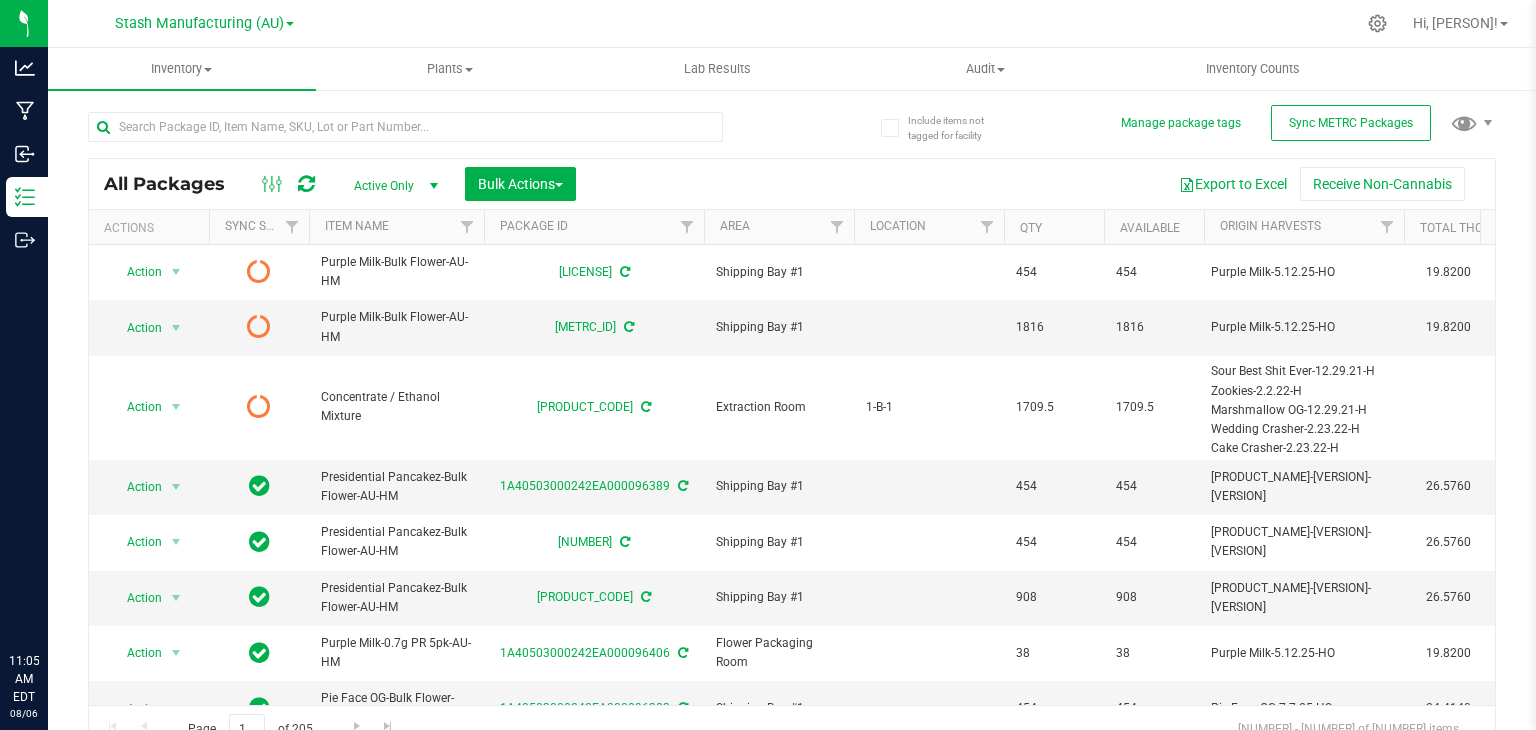 scroll, scrollTop: 0, scrollLeft: 0, axis: both 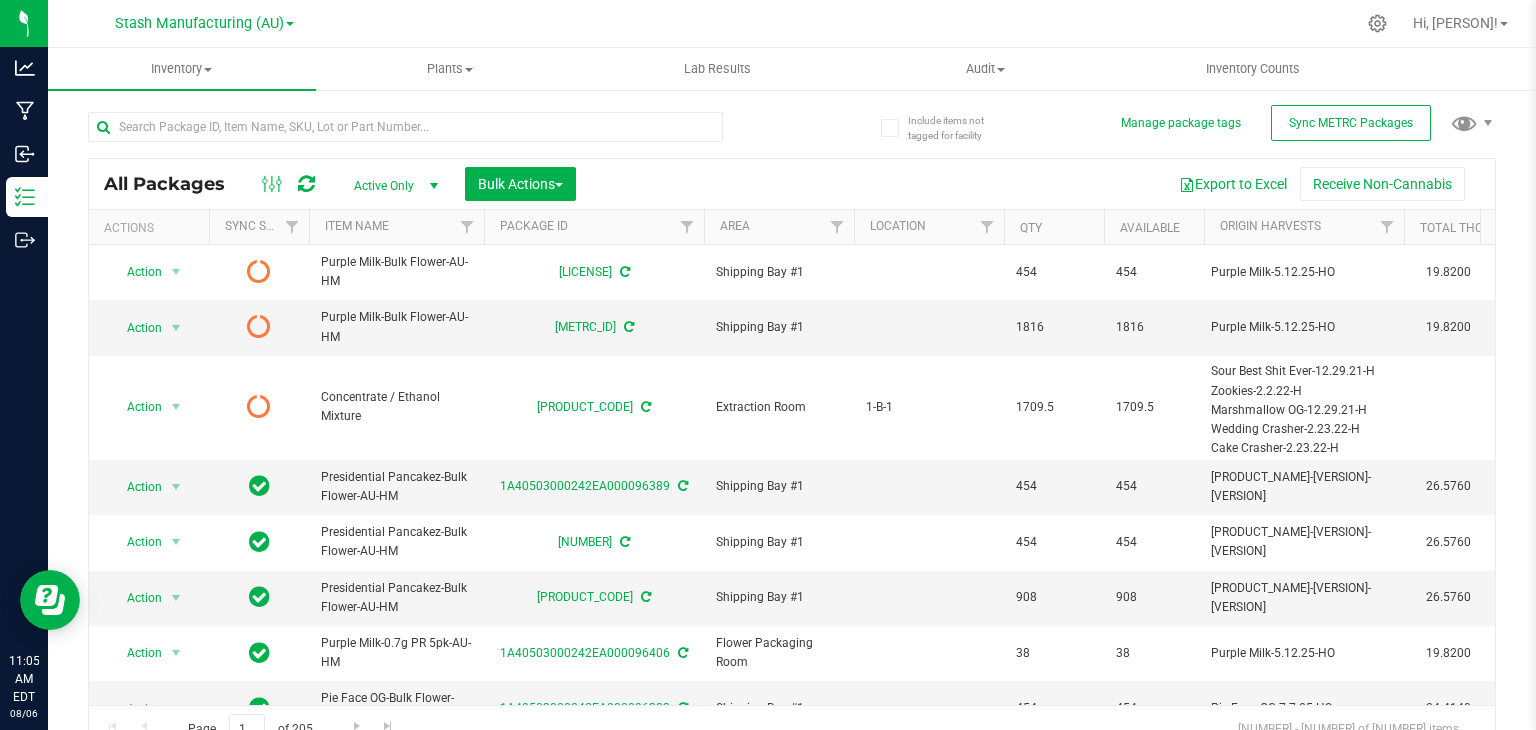 click on "Stash Manufacturing (AU)" at bounding box center [204, 22] 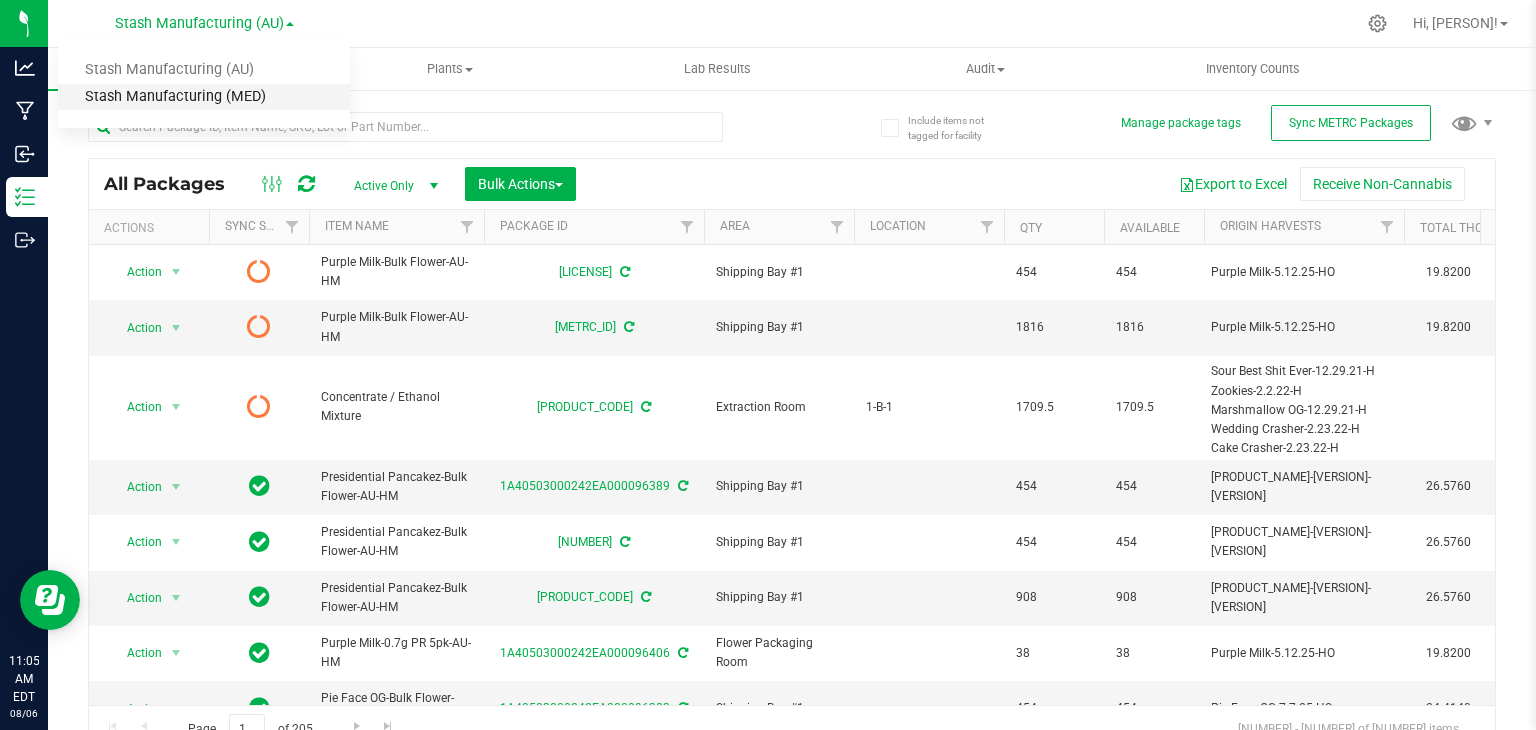 click on "Stash Manufacturing (MED)" at bounding box center (204, 97) 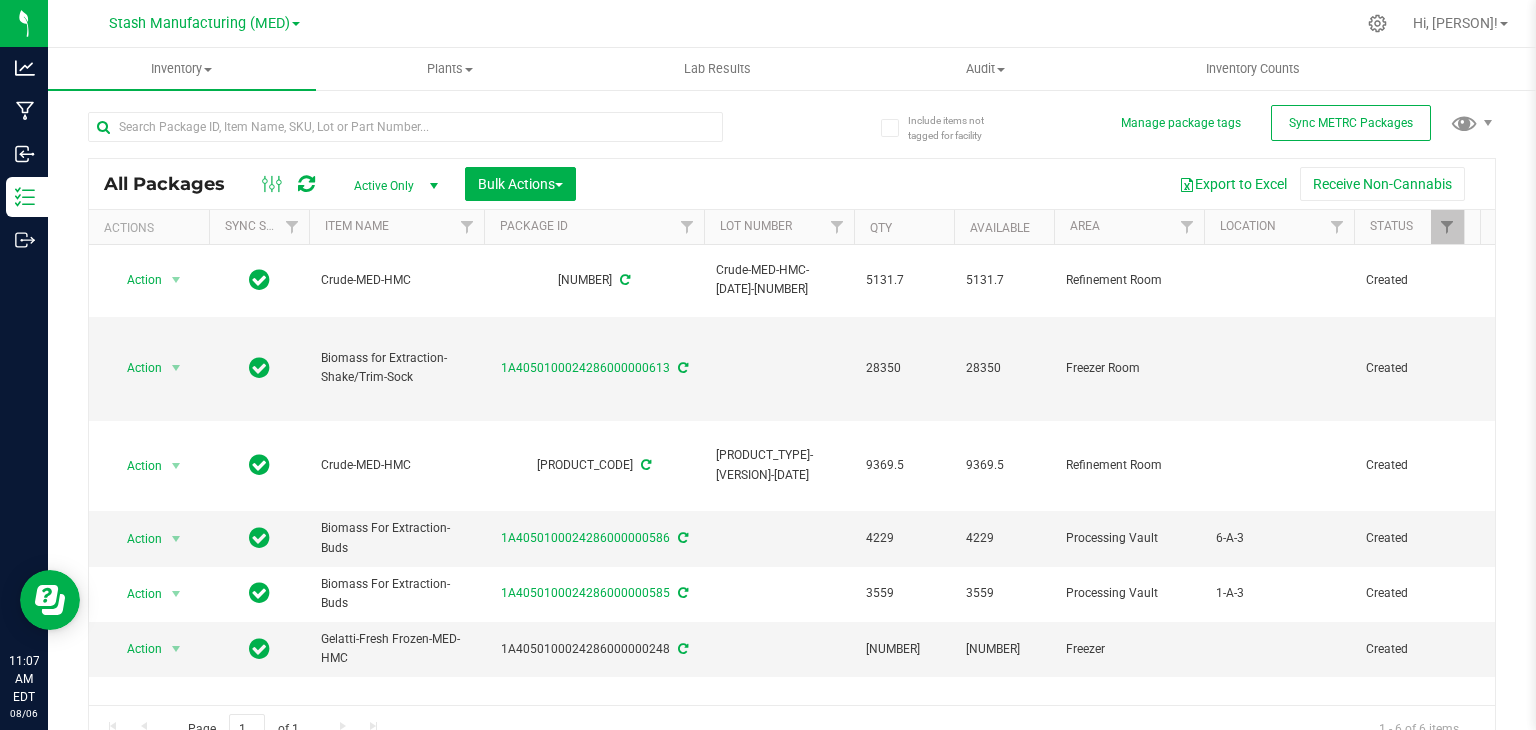 click on "Stash Manufacturing (MED)" at bounding box center [204, 22] 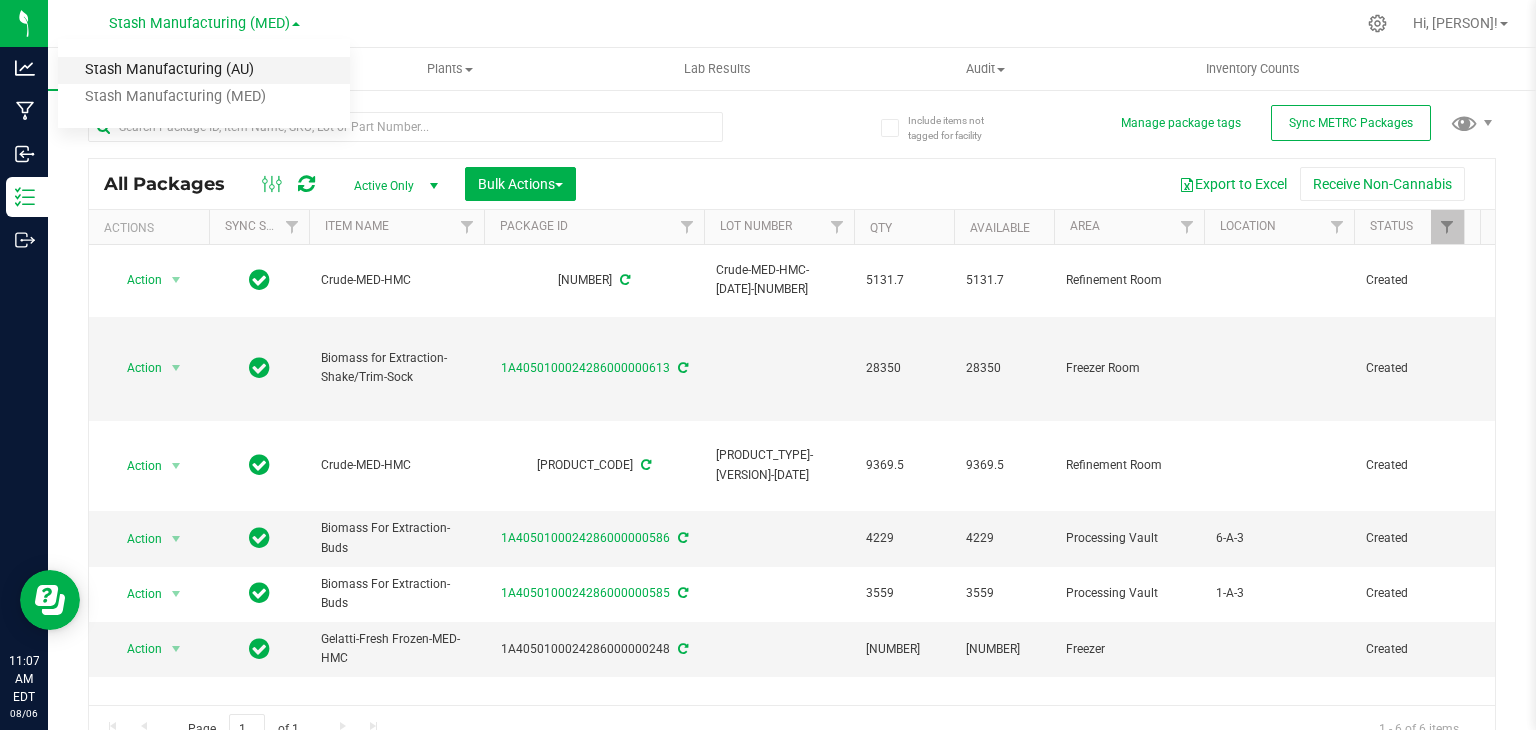 click on "Stash Manufacturing (AU)" at bounding box center [204, 70] 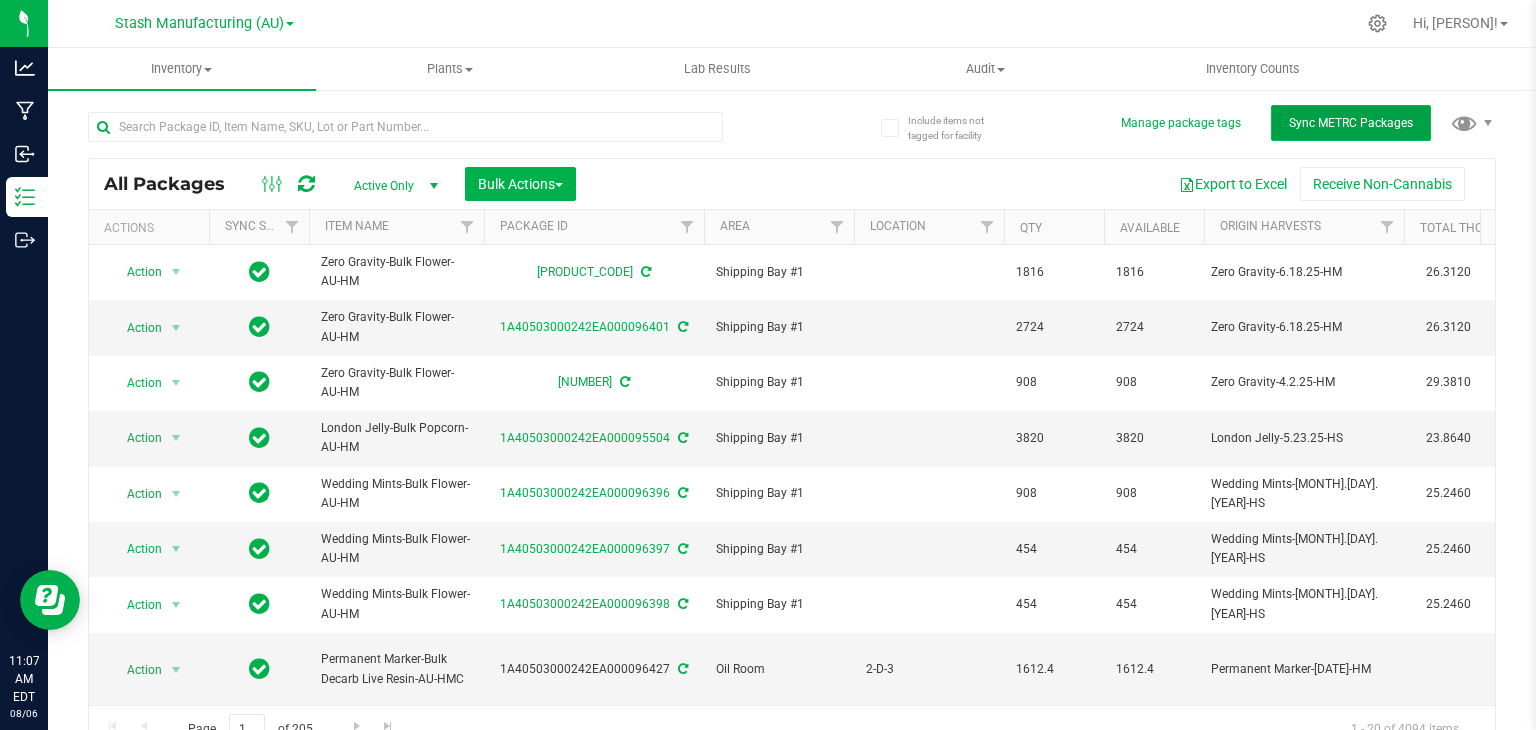 click on "Sync METRC Packages" at bounding box center [1351, 123] 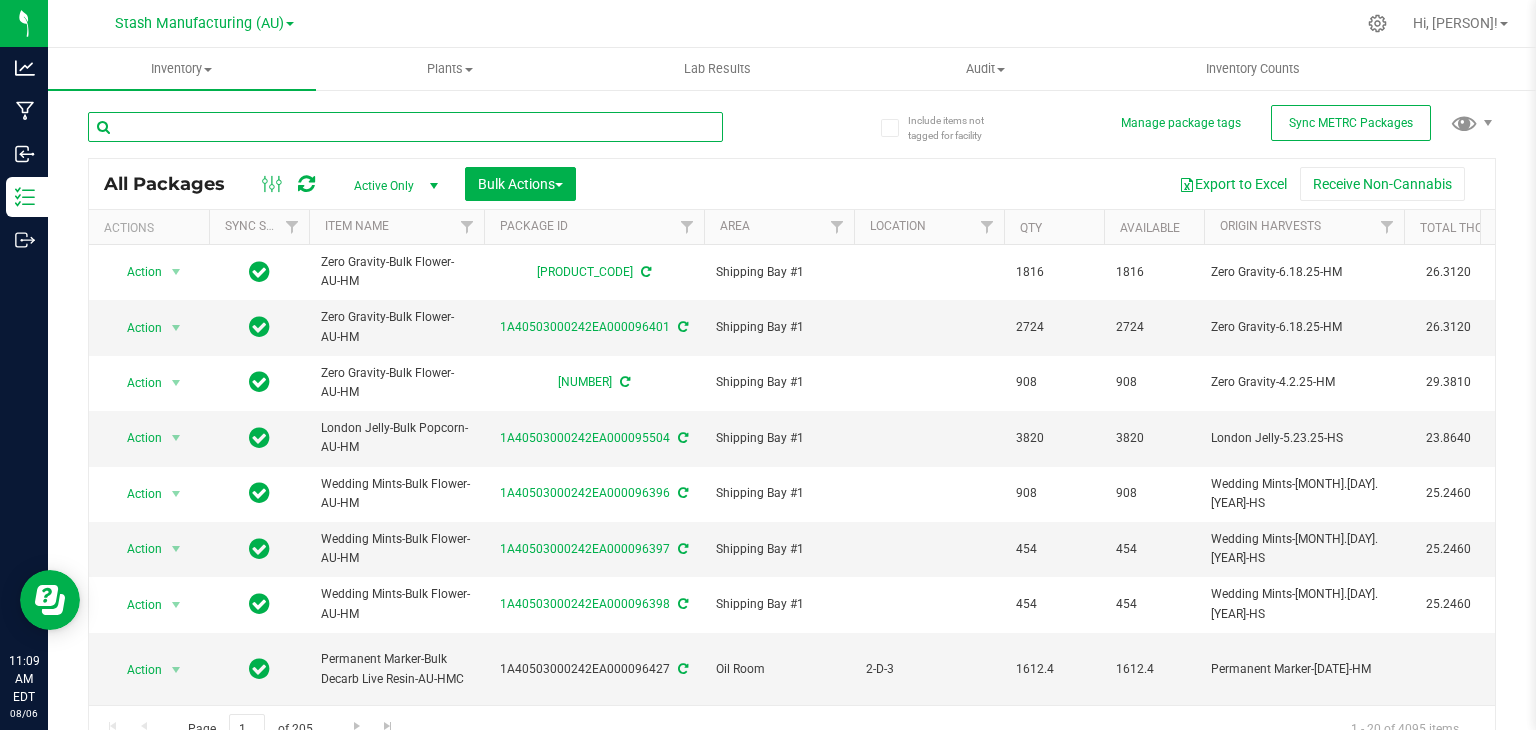 click at bounding box center [405, 127] 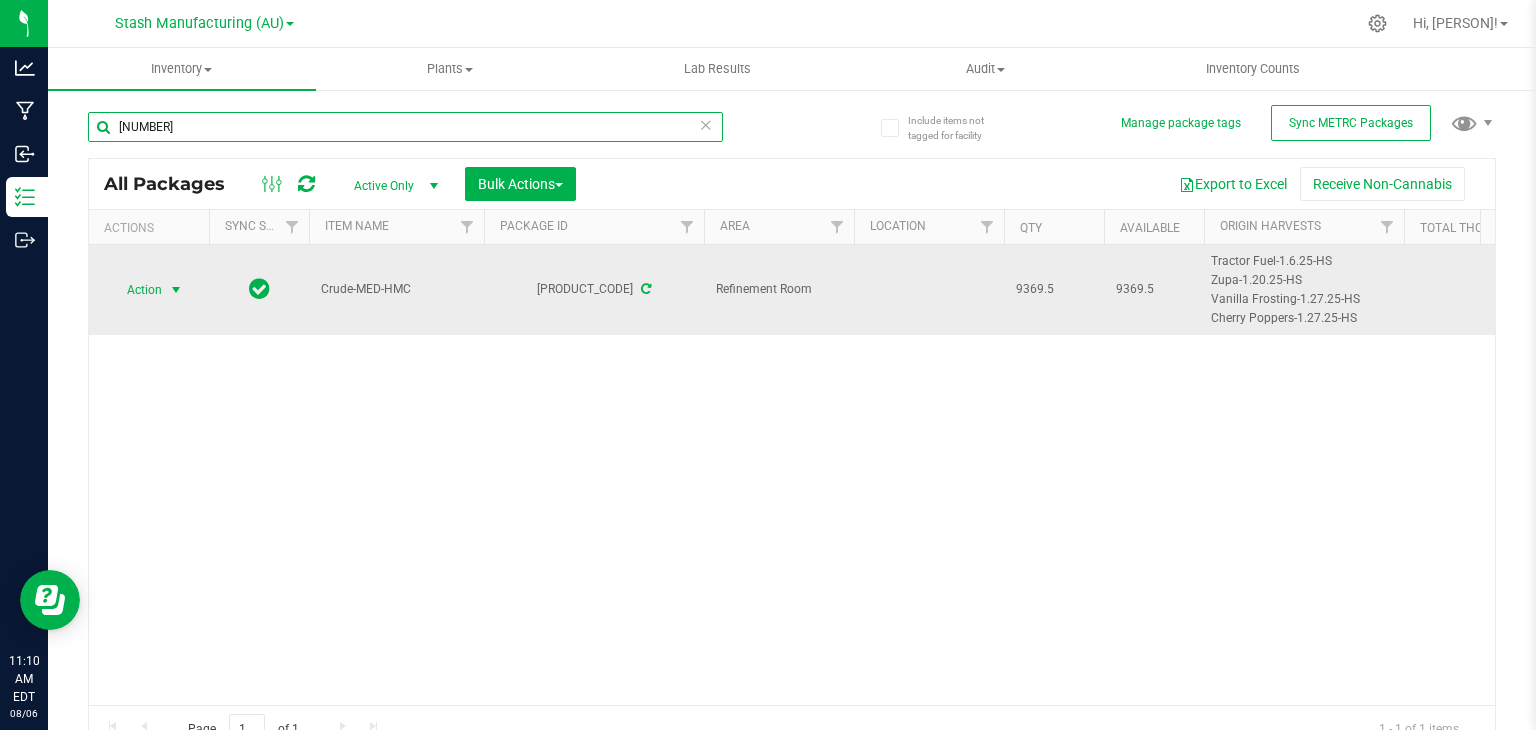 type on "[NUMBER]" 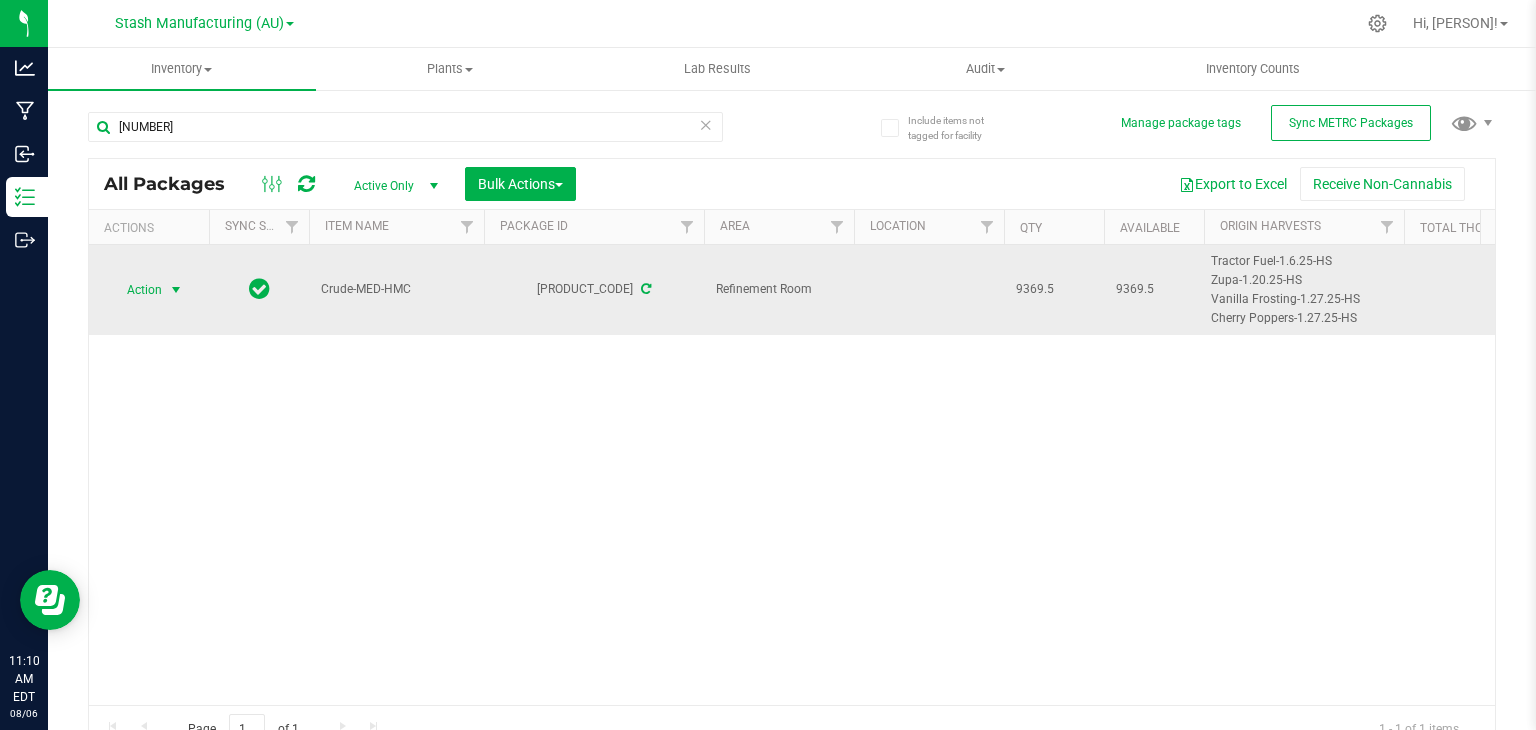 click at bounding box center [176, 290] 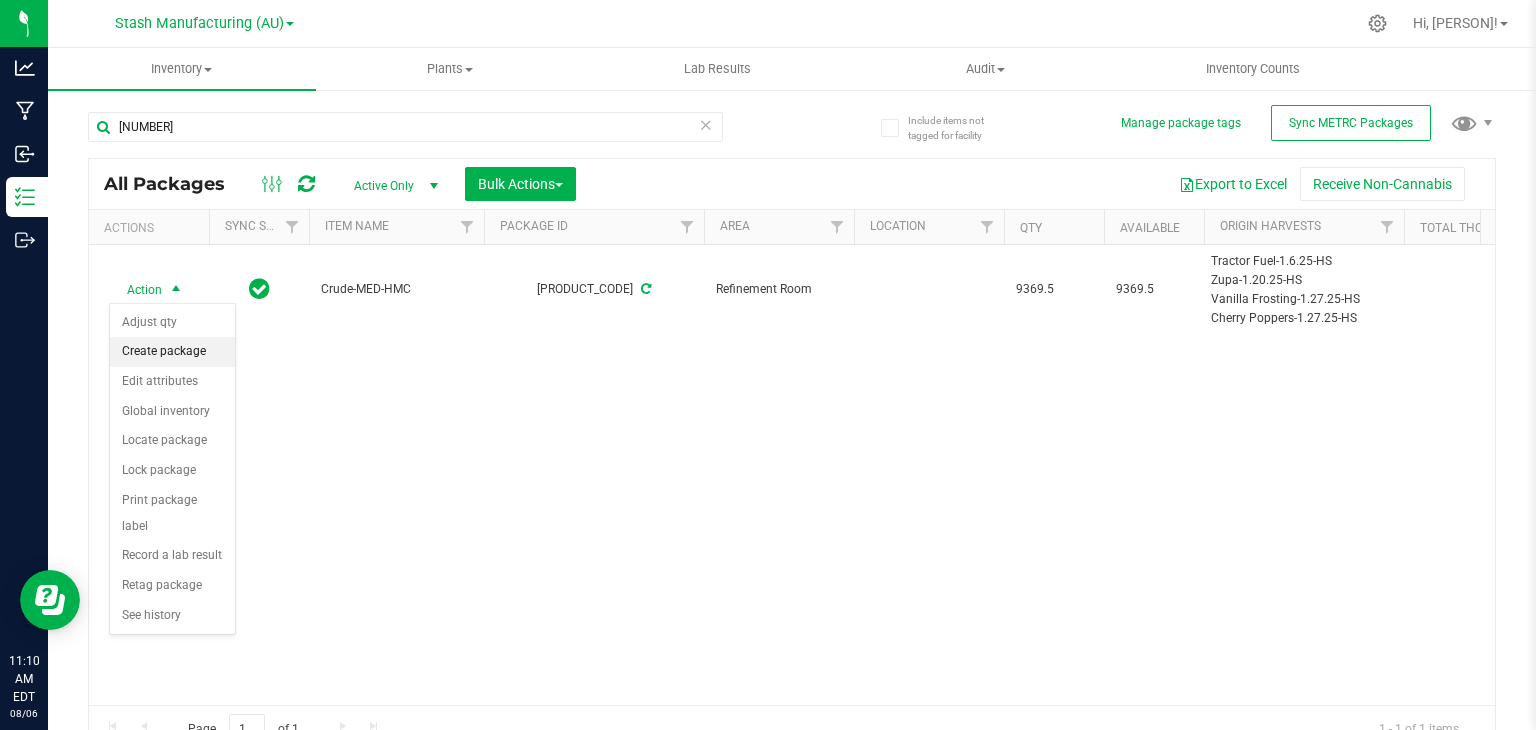 click on "Create package" at bounding box center (172, 352) 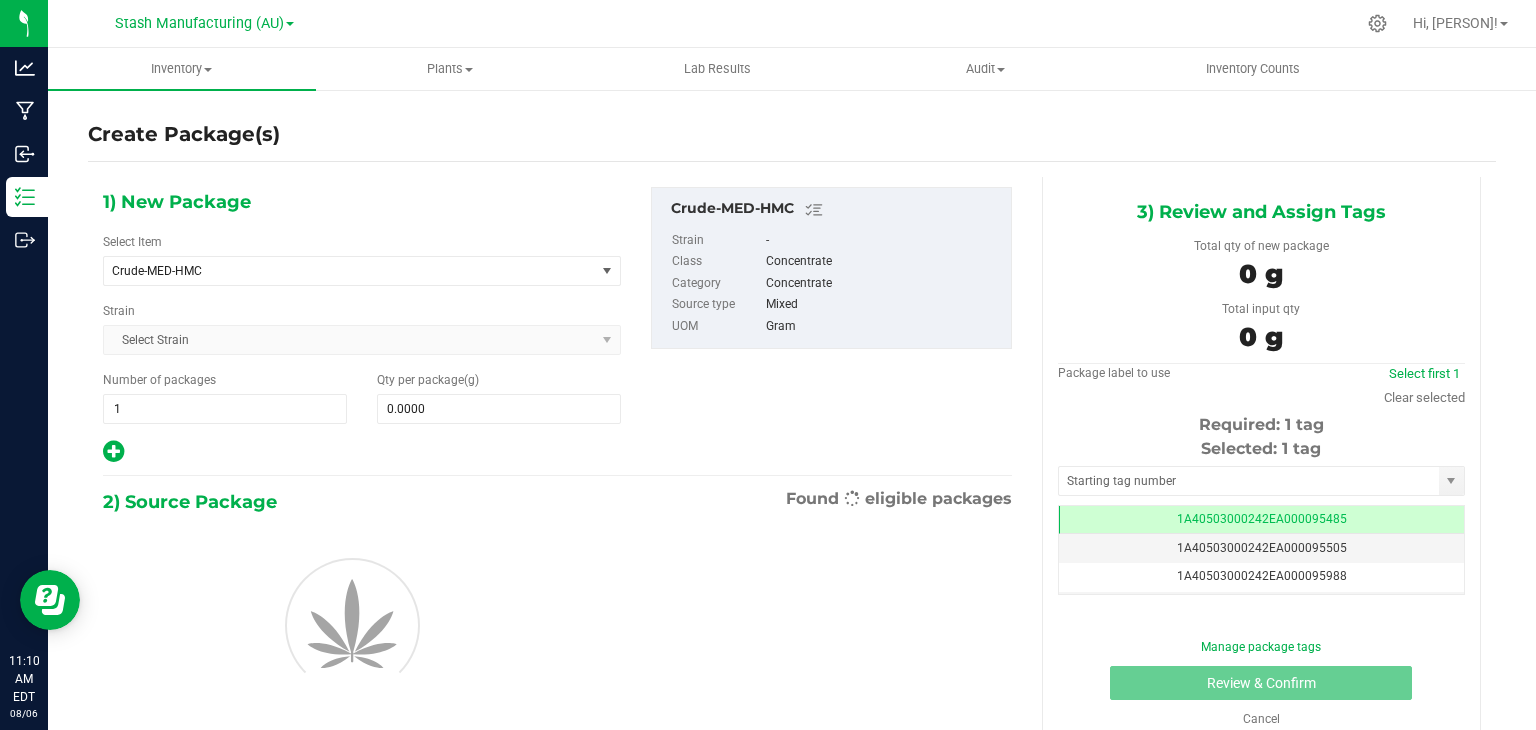 scroll, scrollTop: 0, scrollLeft: 0, axis: both 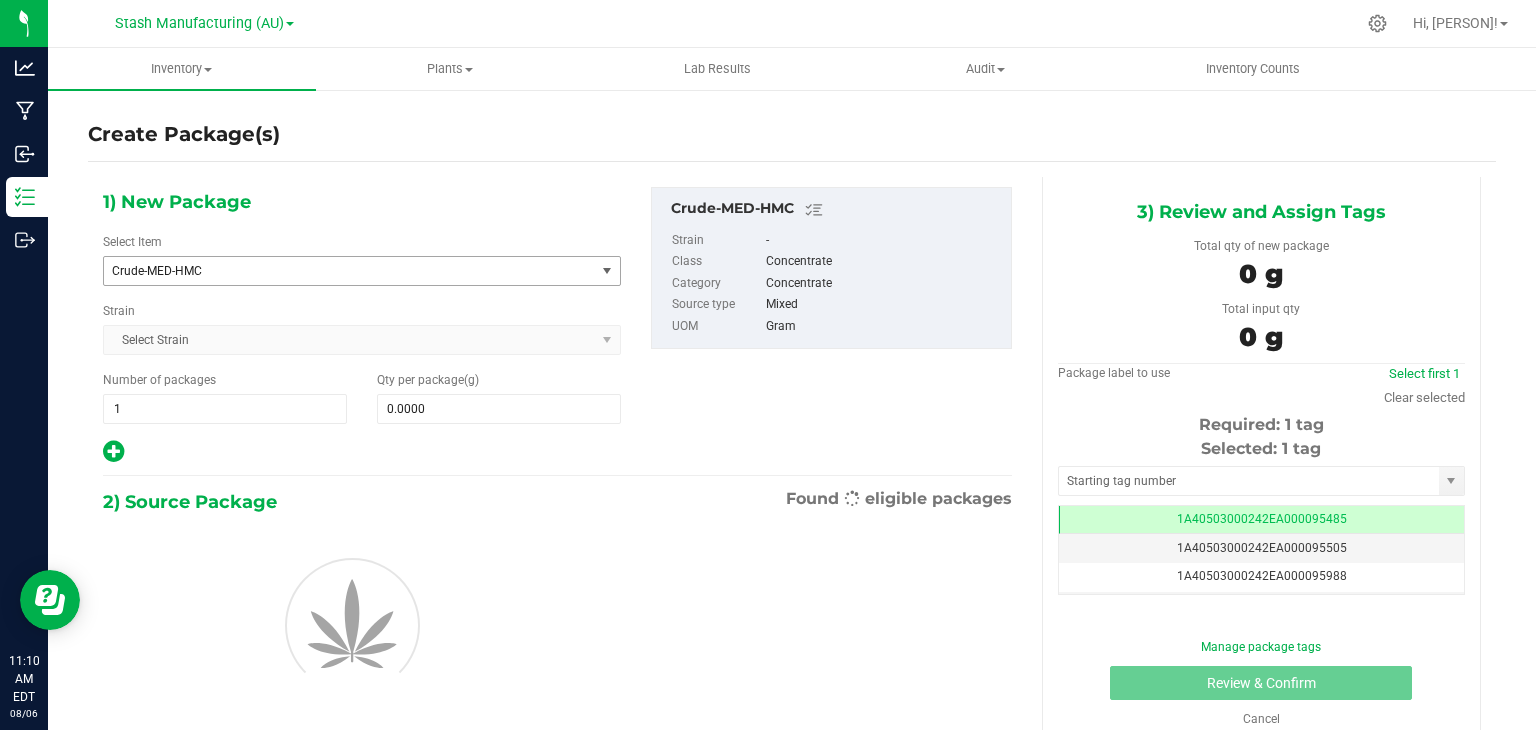 click on "Crude-MED-HMC" at bounding box center (340, 271) 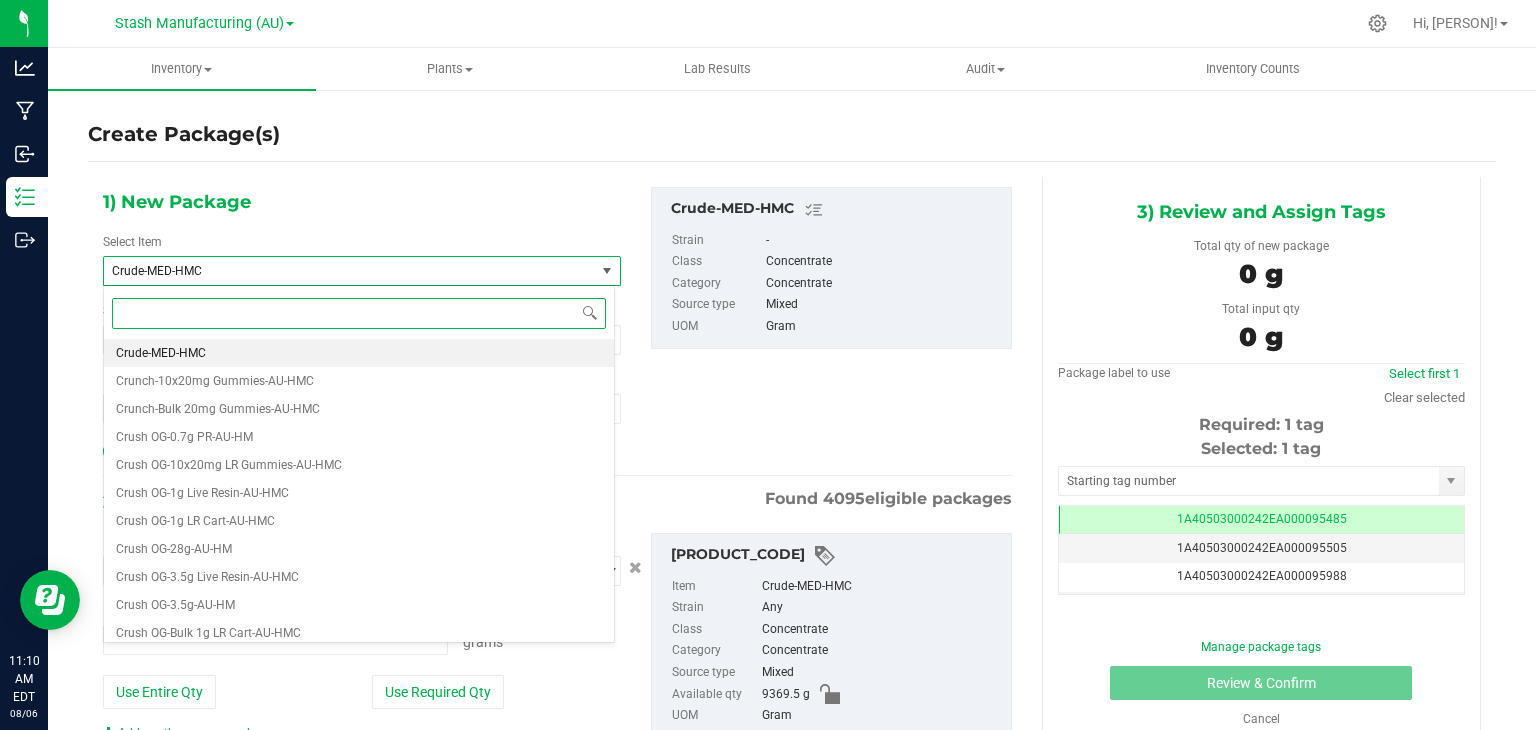 type on "0.0000 g" 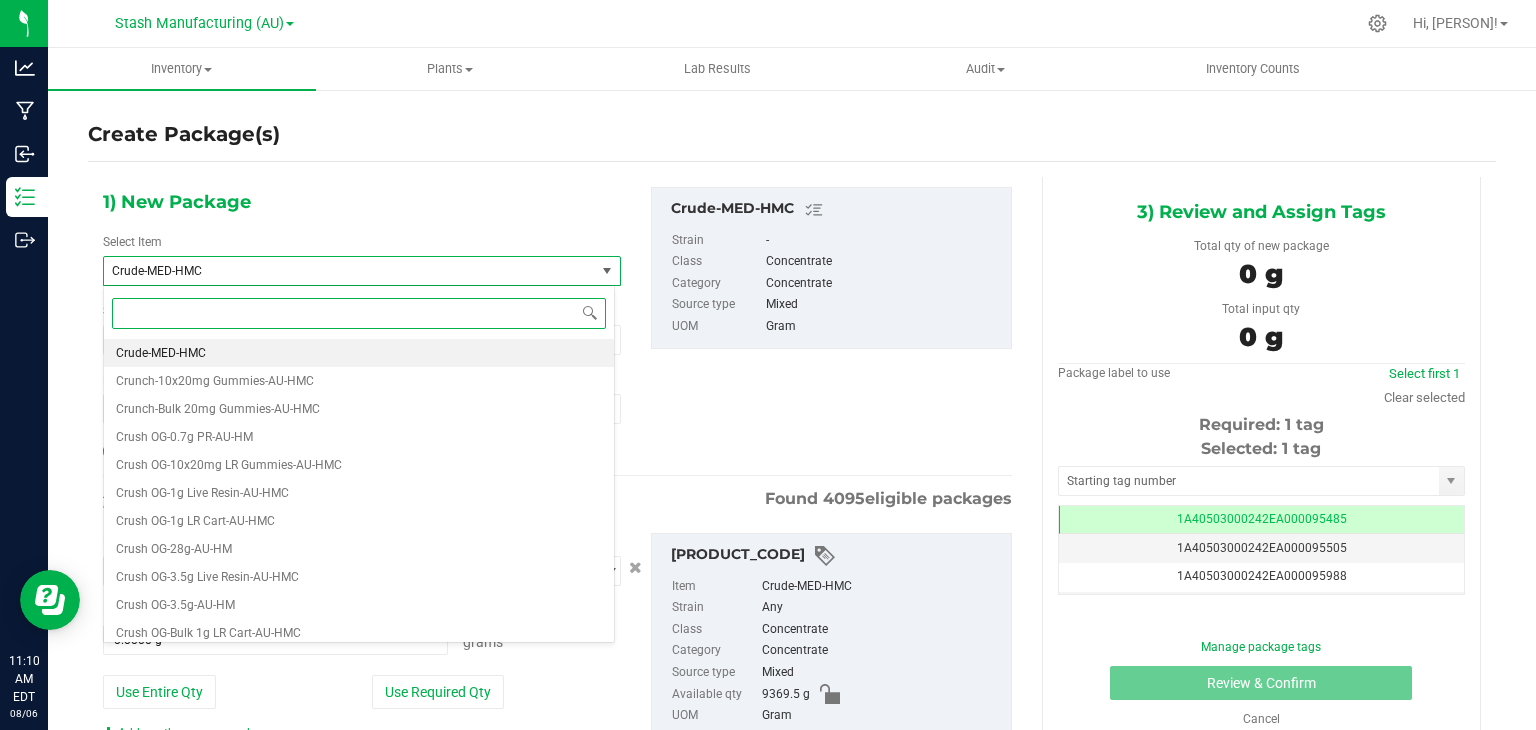 scroll, scrollTop: 7728, scrollLeft: 0, axis: vertical 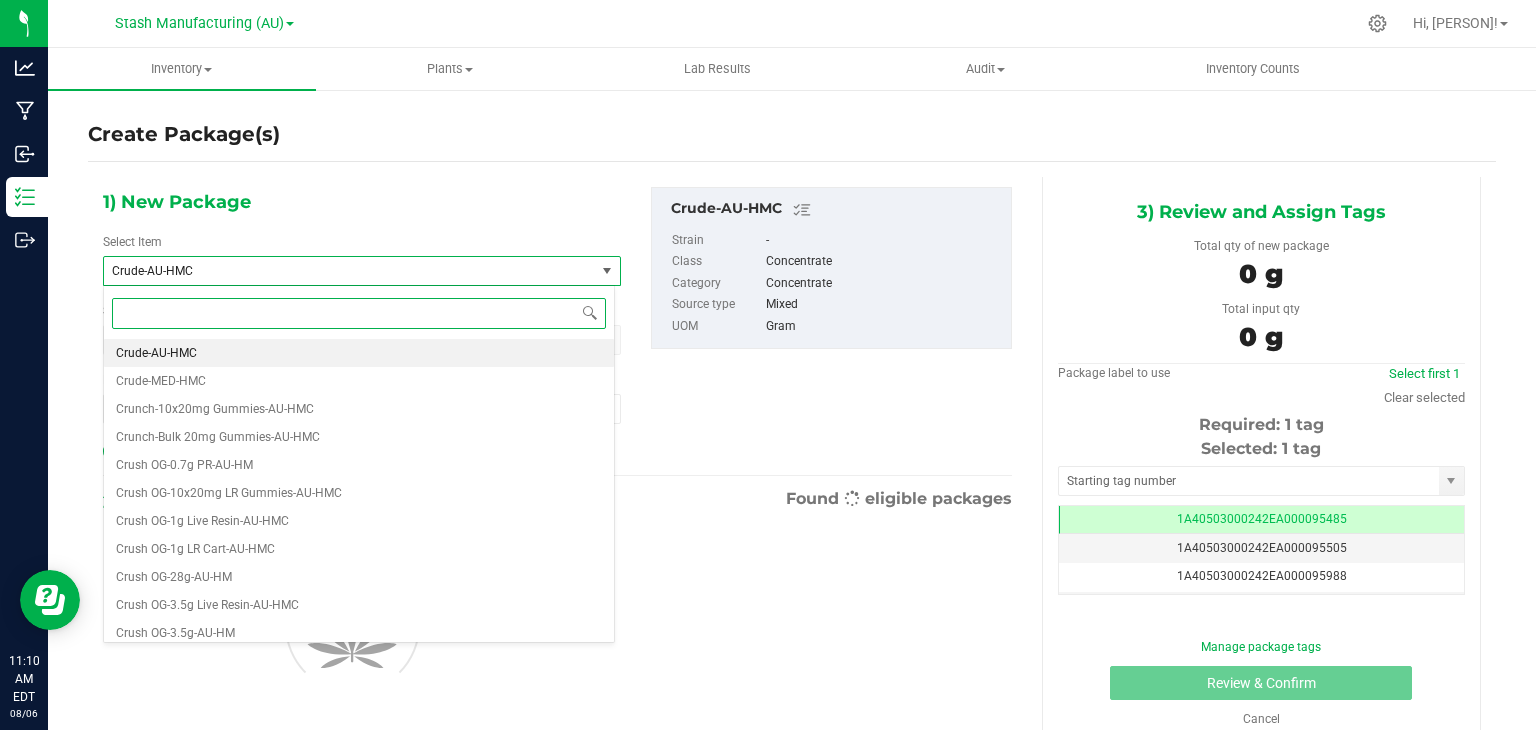 click on "Crude-AU-HMC" at bounding box center [359, 353] 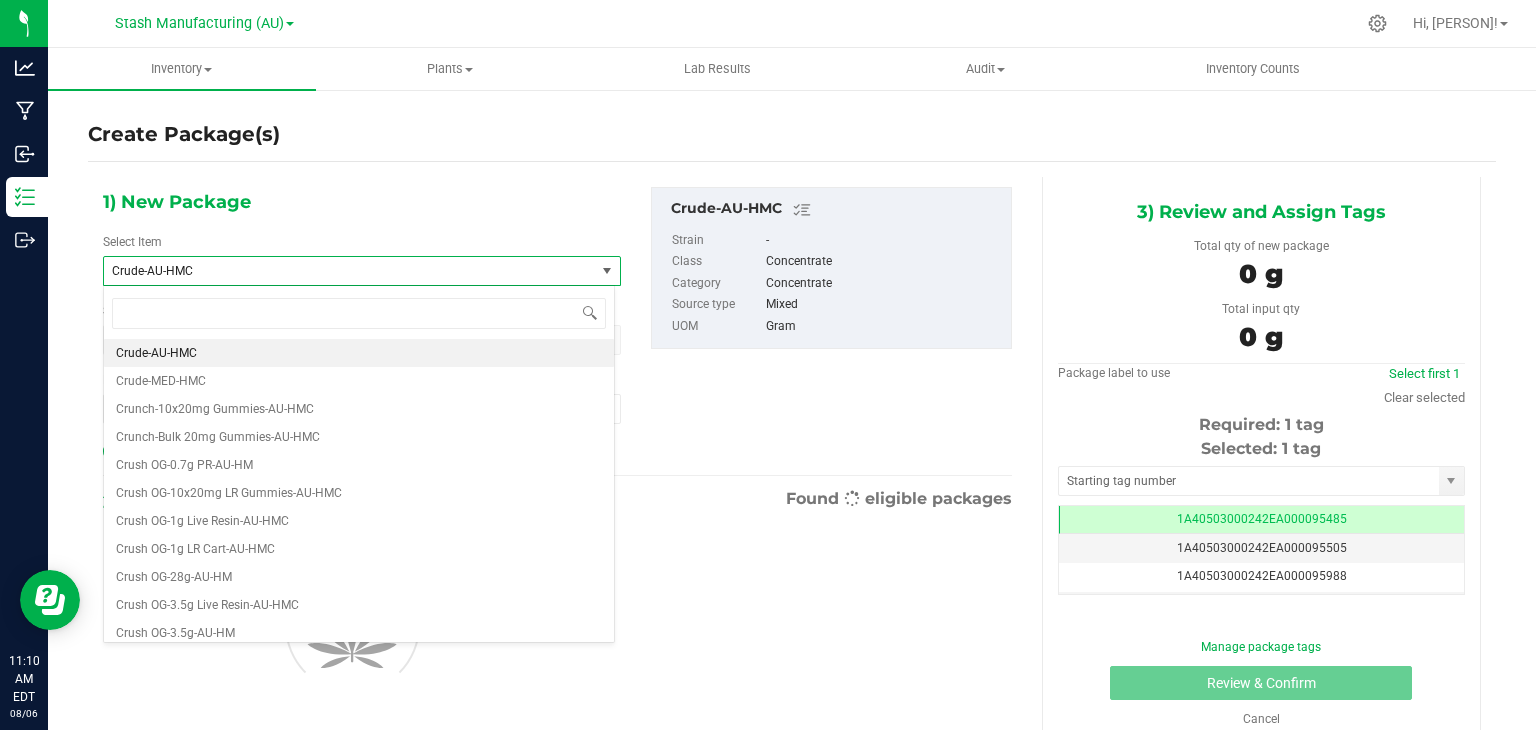 type on "0.0000" 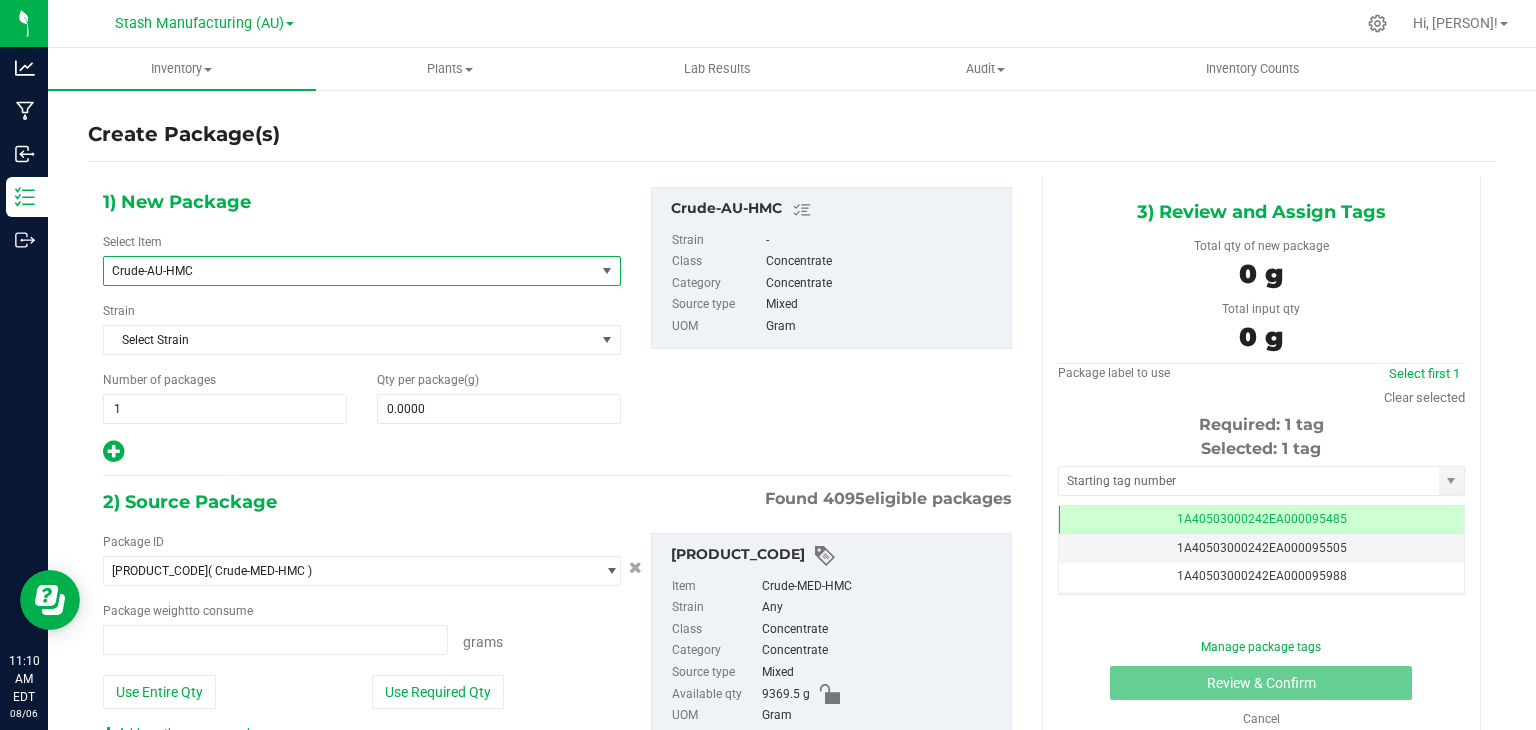 type on "0.0000 g" 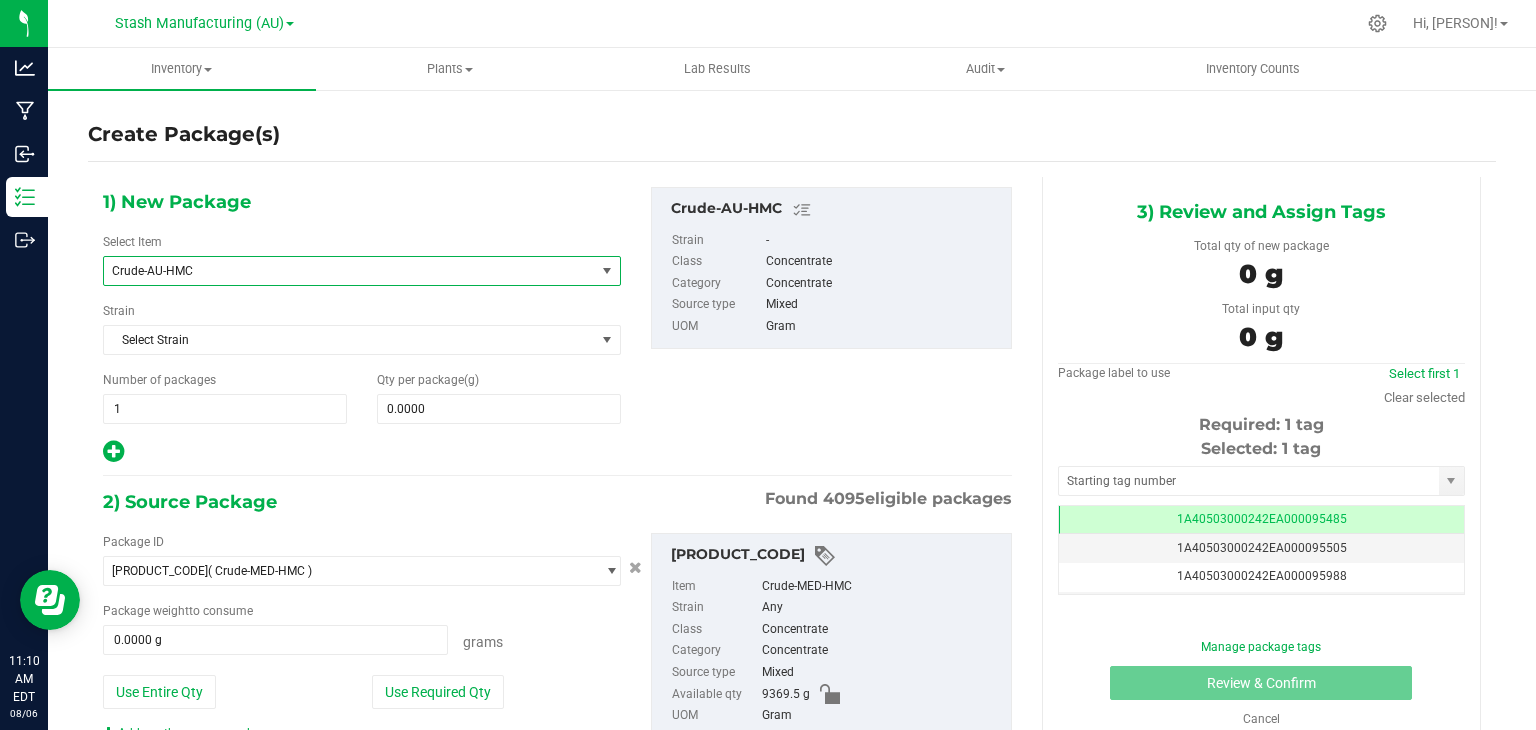 scroll, scrollTop: 85, scrollLeft: 0, axis: vertical 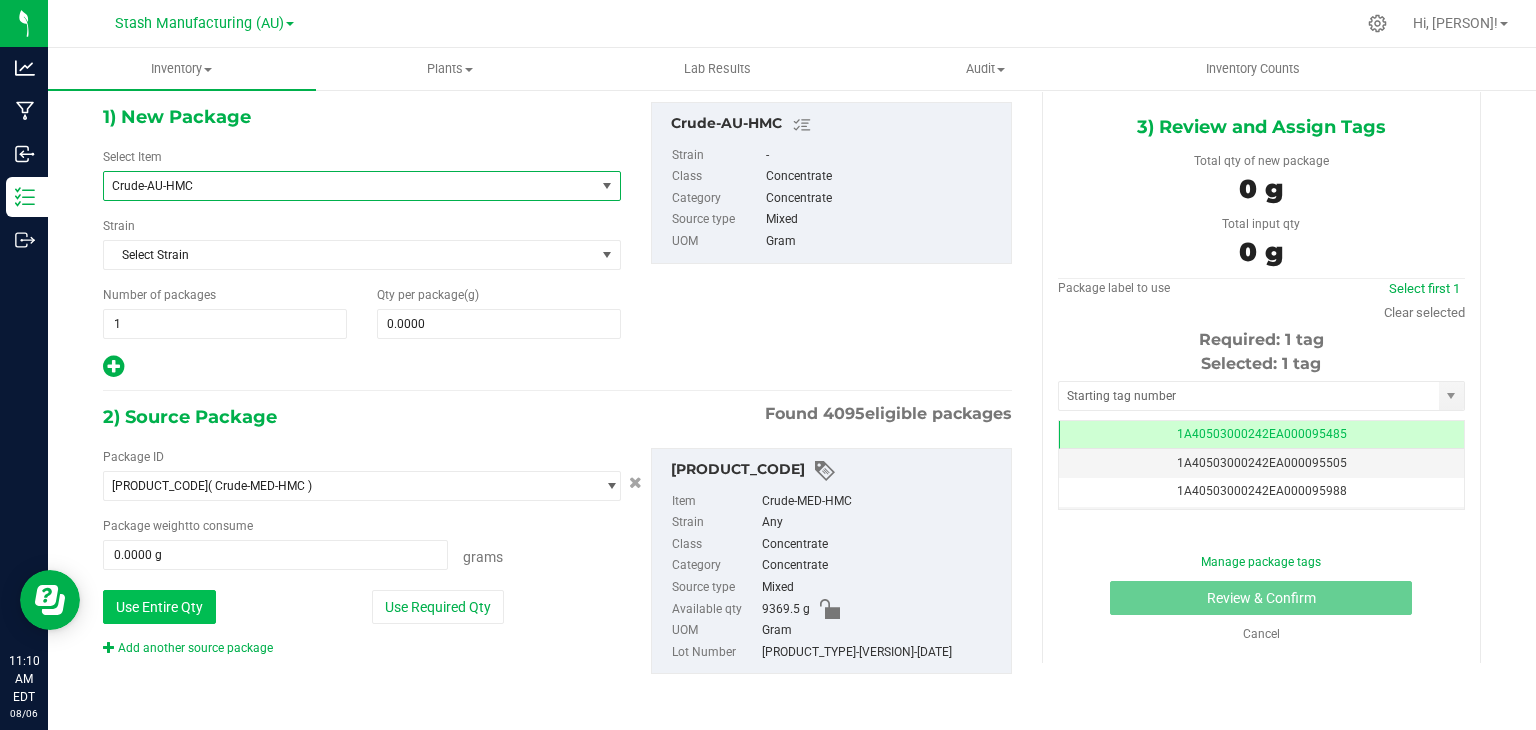 click on "Use Entire Qty" at bounding box center (159, 607) 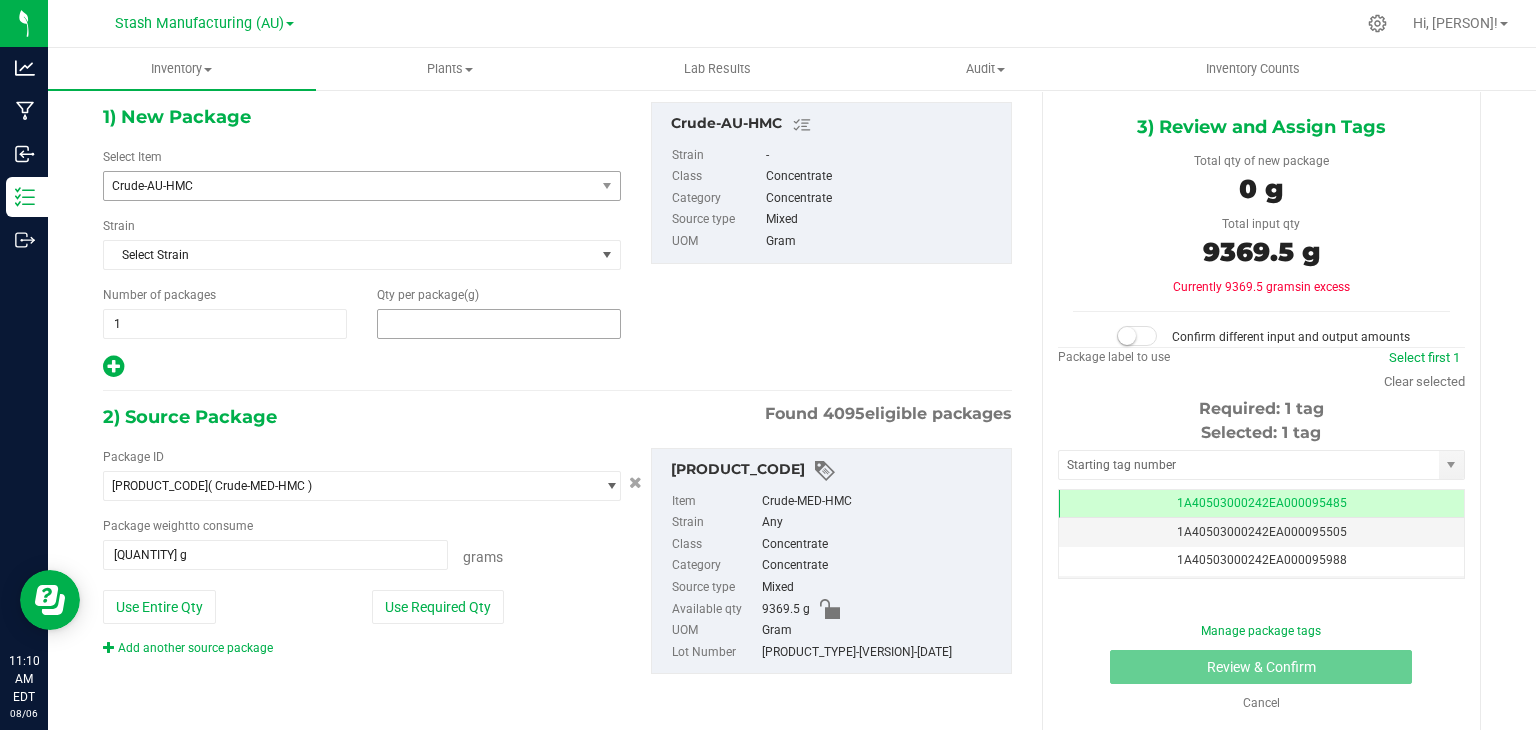 click at bounding box center [499, 324] 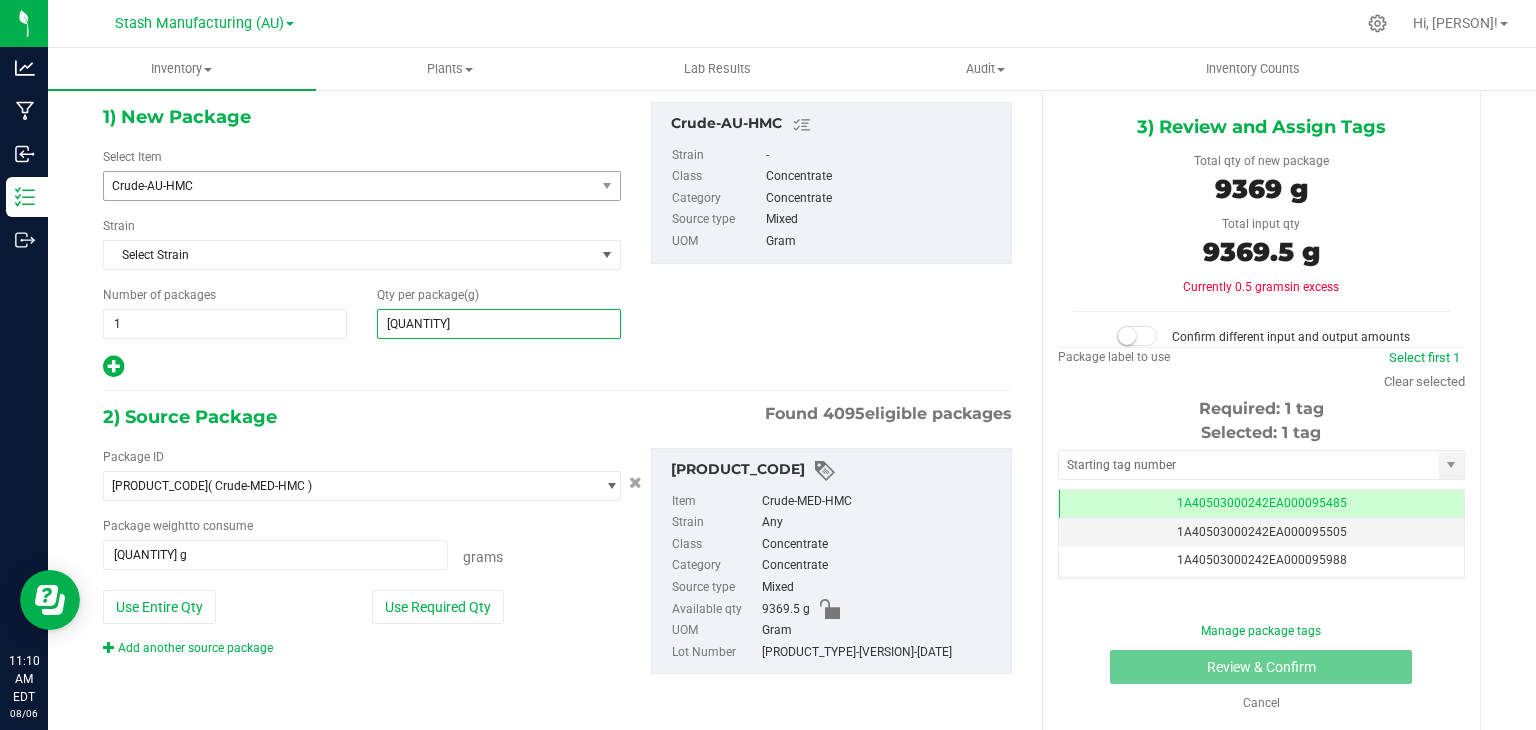 type on "9369.5" 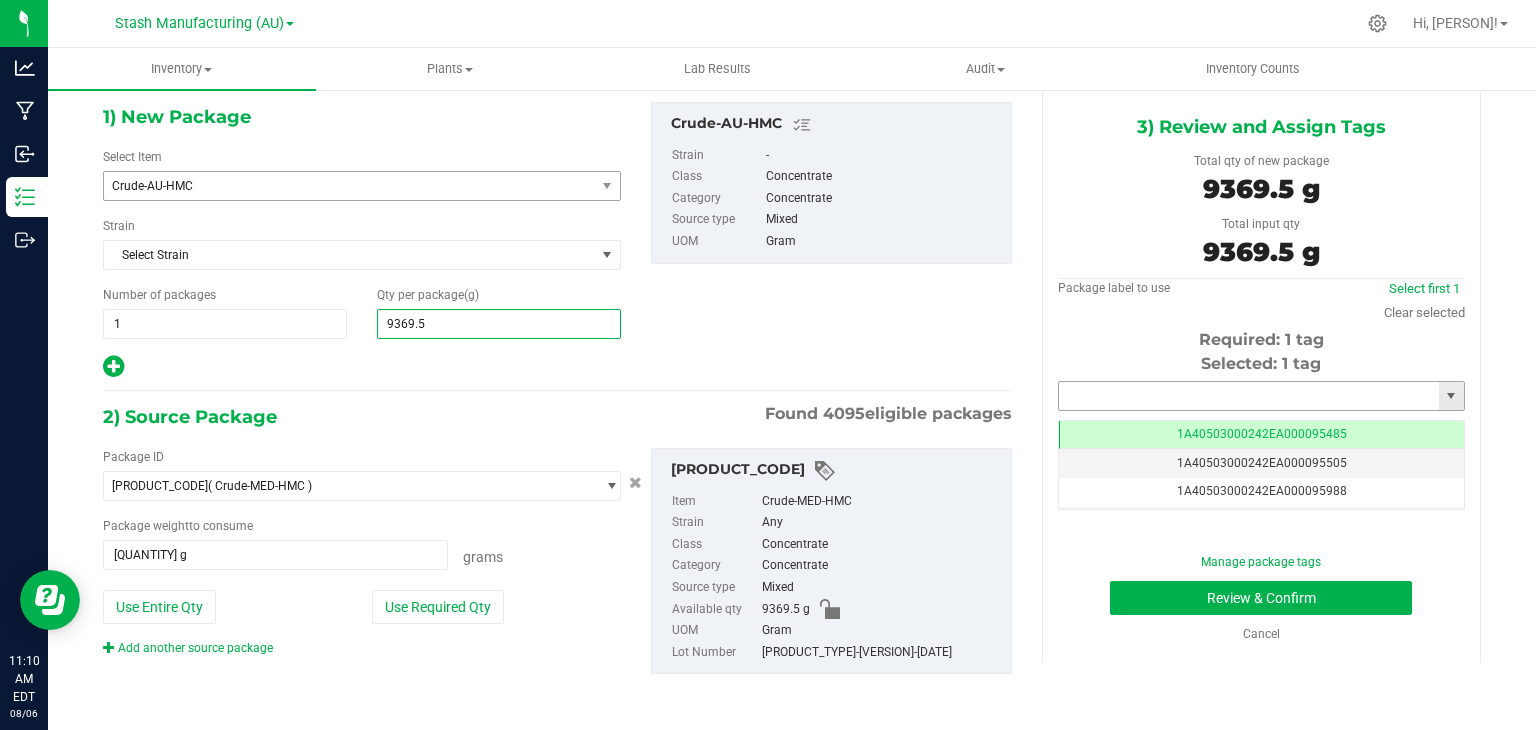 type on "9,369.5000" 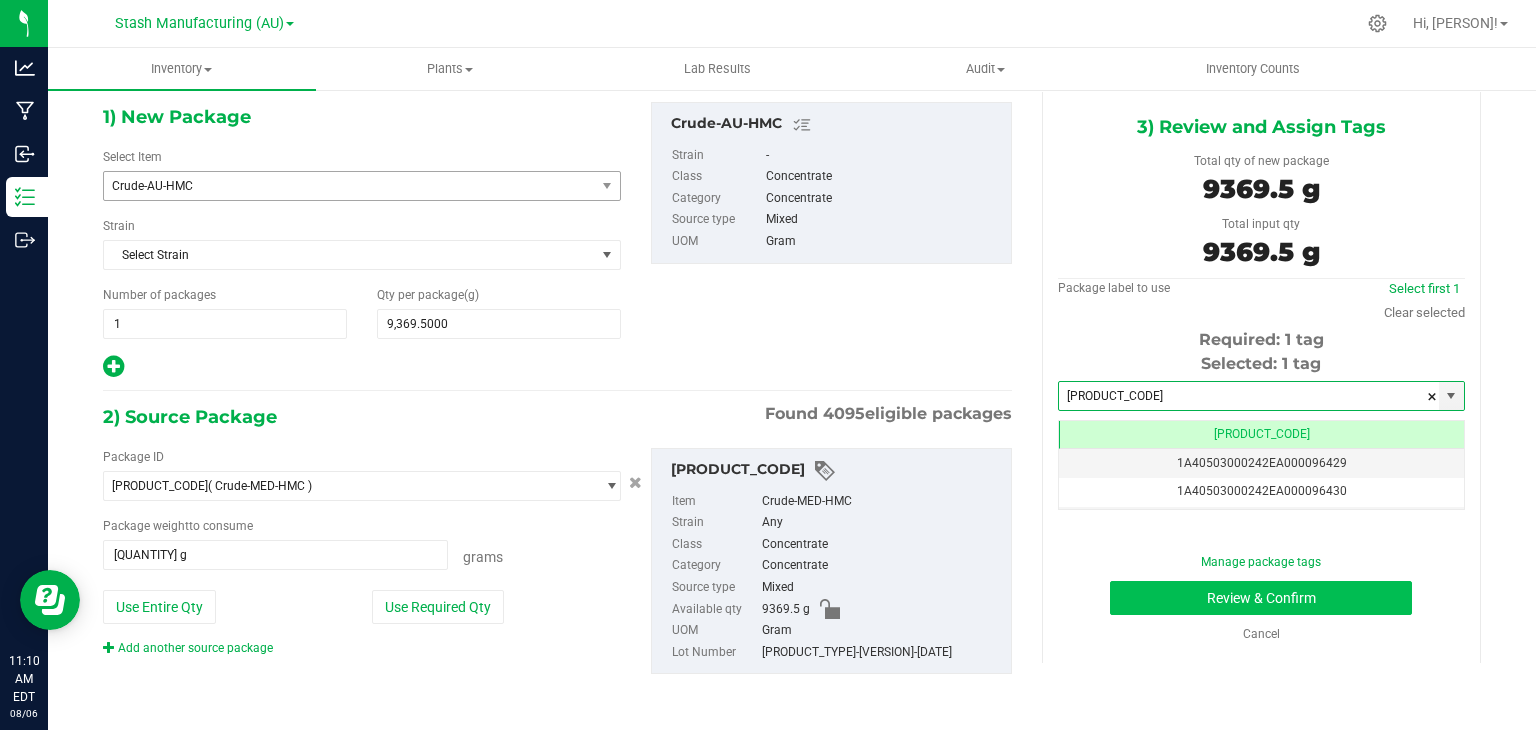 type on "[PRODUCT_CODE]" 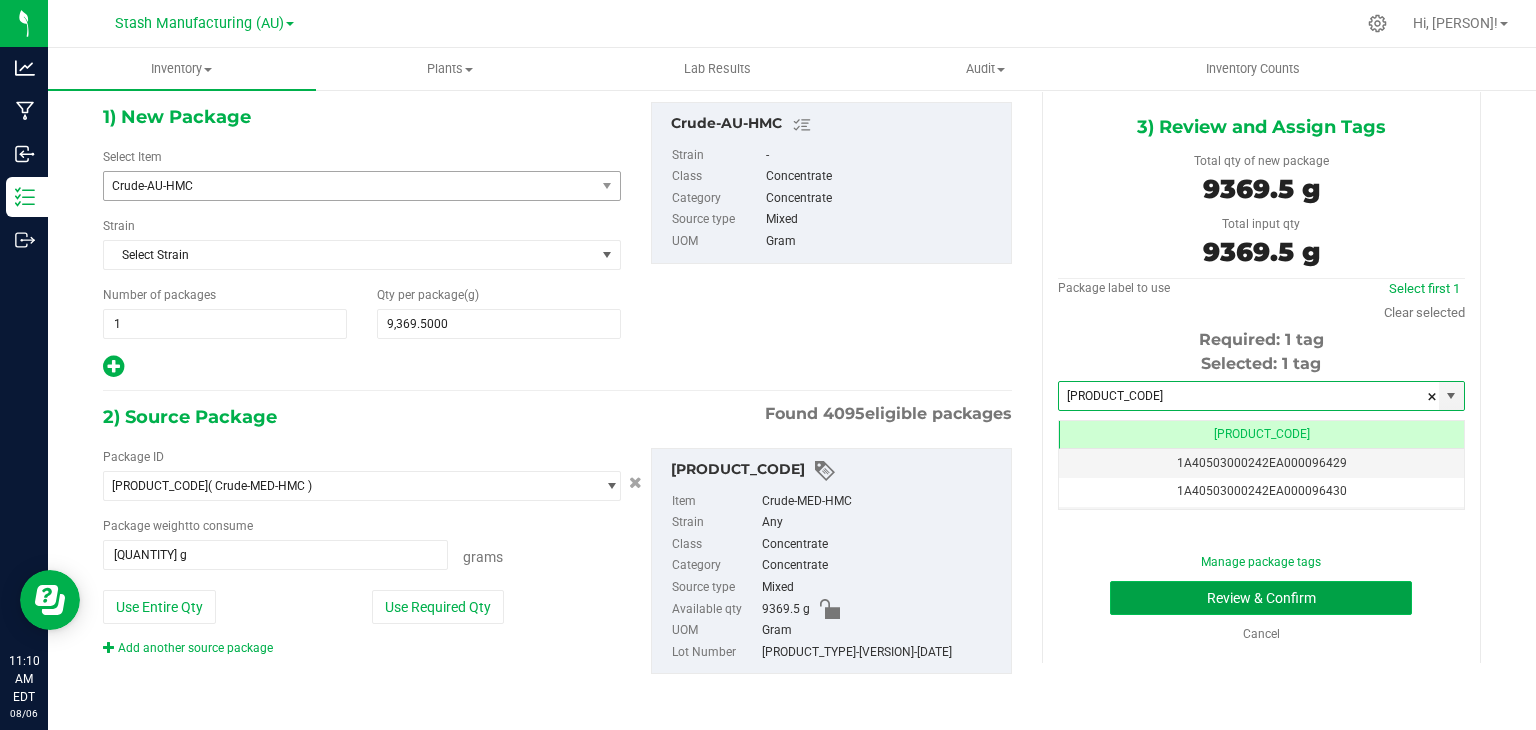 click on "Review & Confirm" at bounding box center (1261, 598) 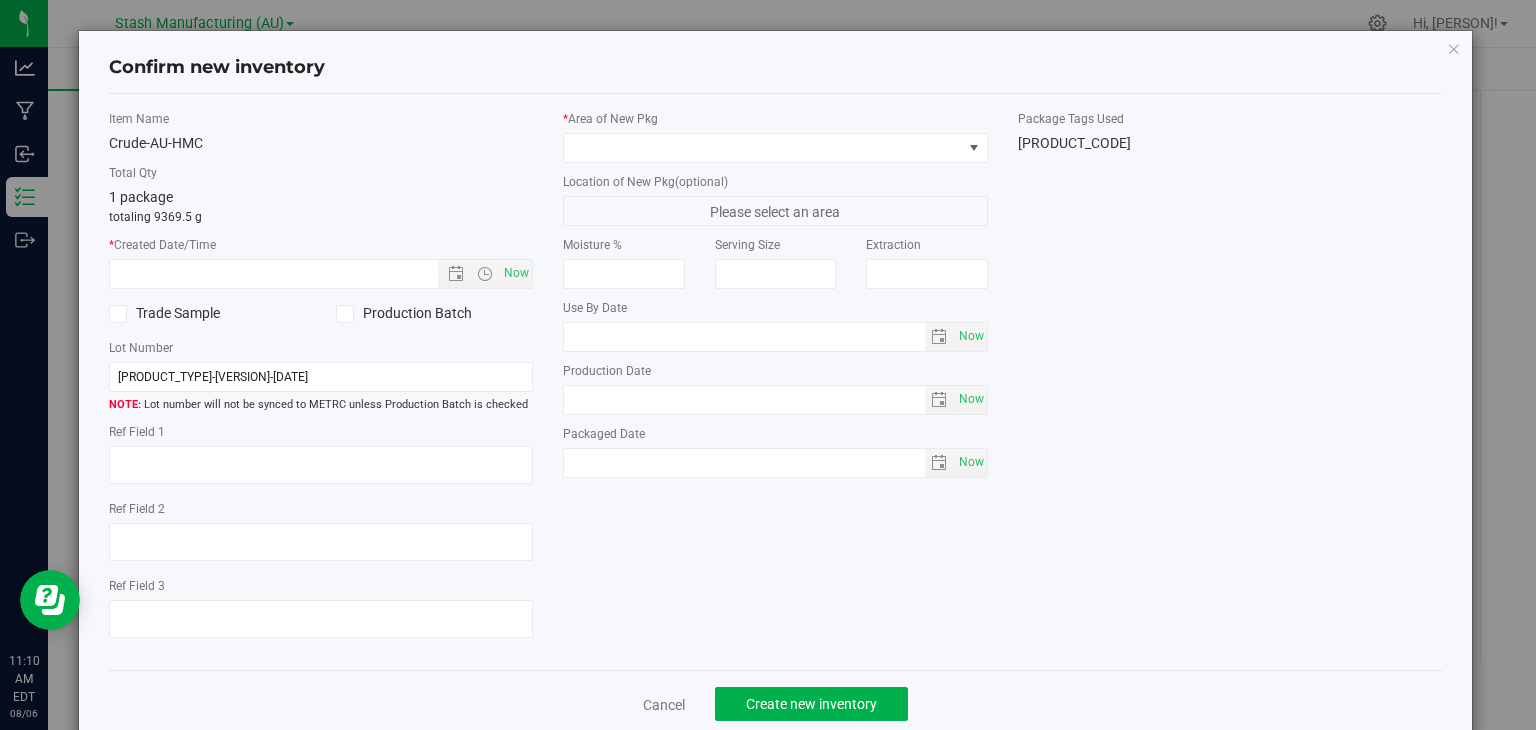 type on "[DATE]" 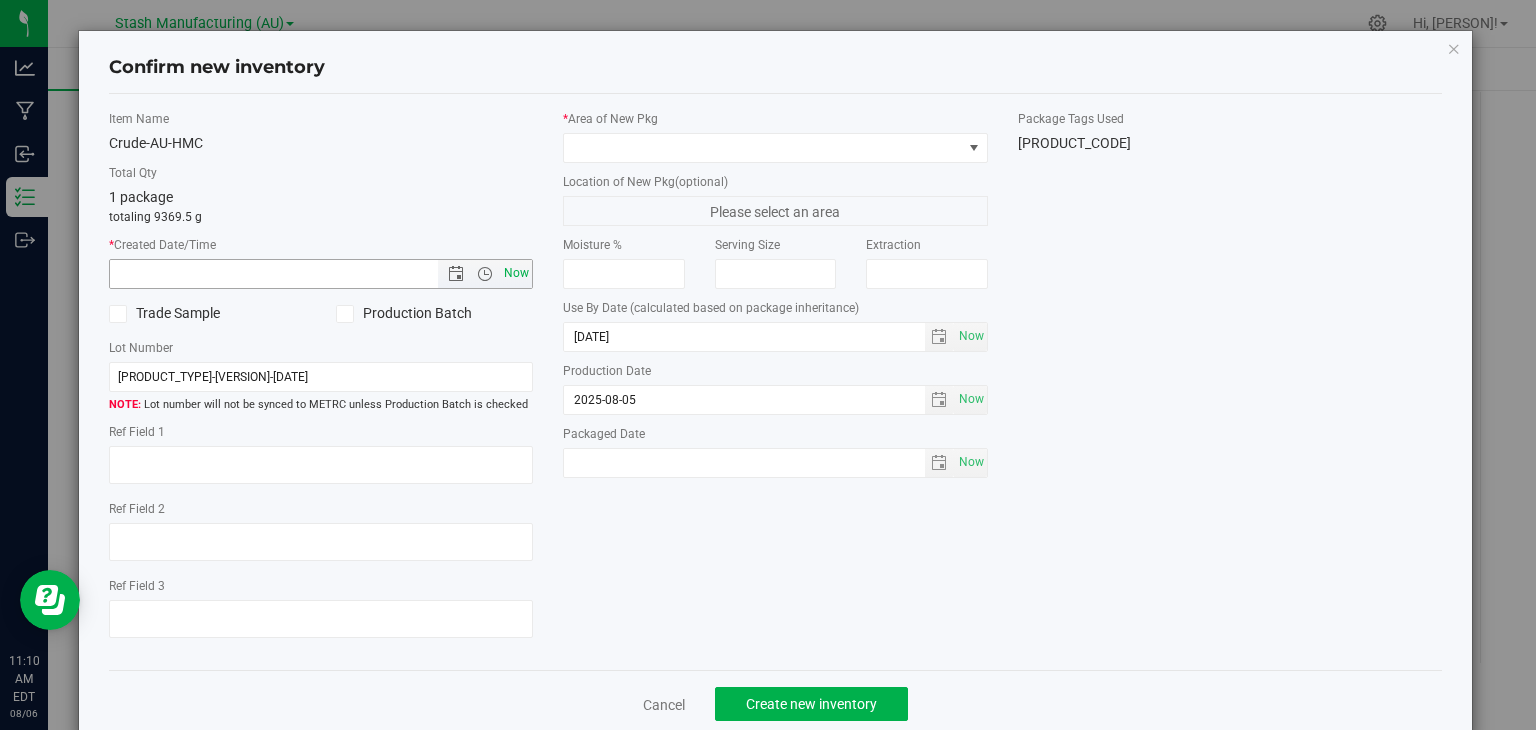 click on "Now" at bounding box center [517, 273] 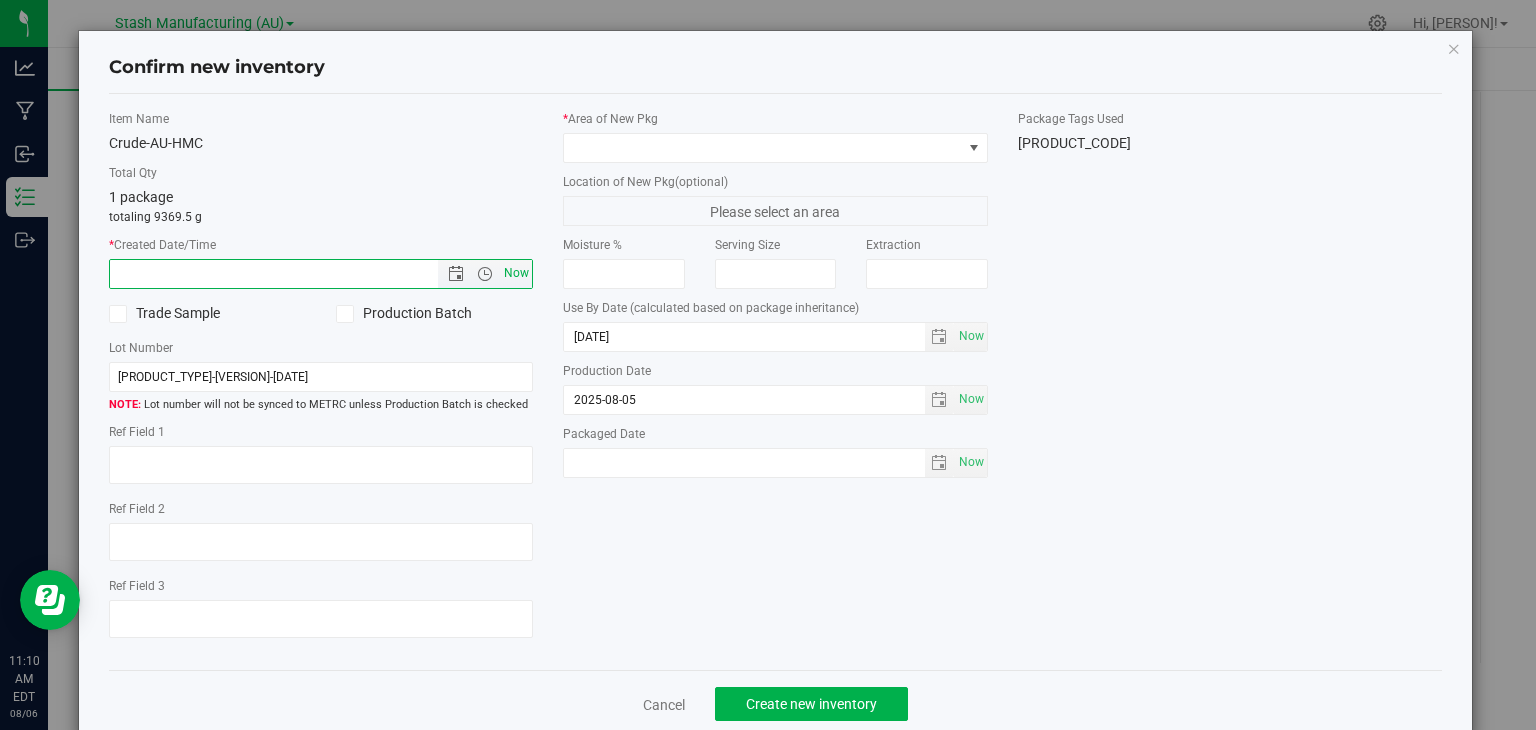 type on "[MONTH]/[DAY]/[YEAR] [TIME]" 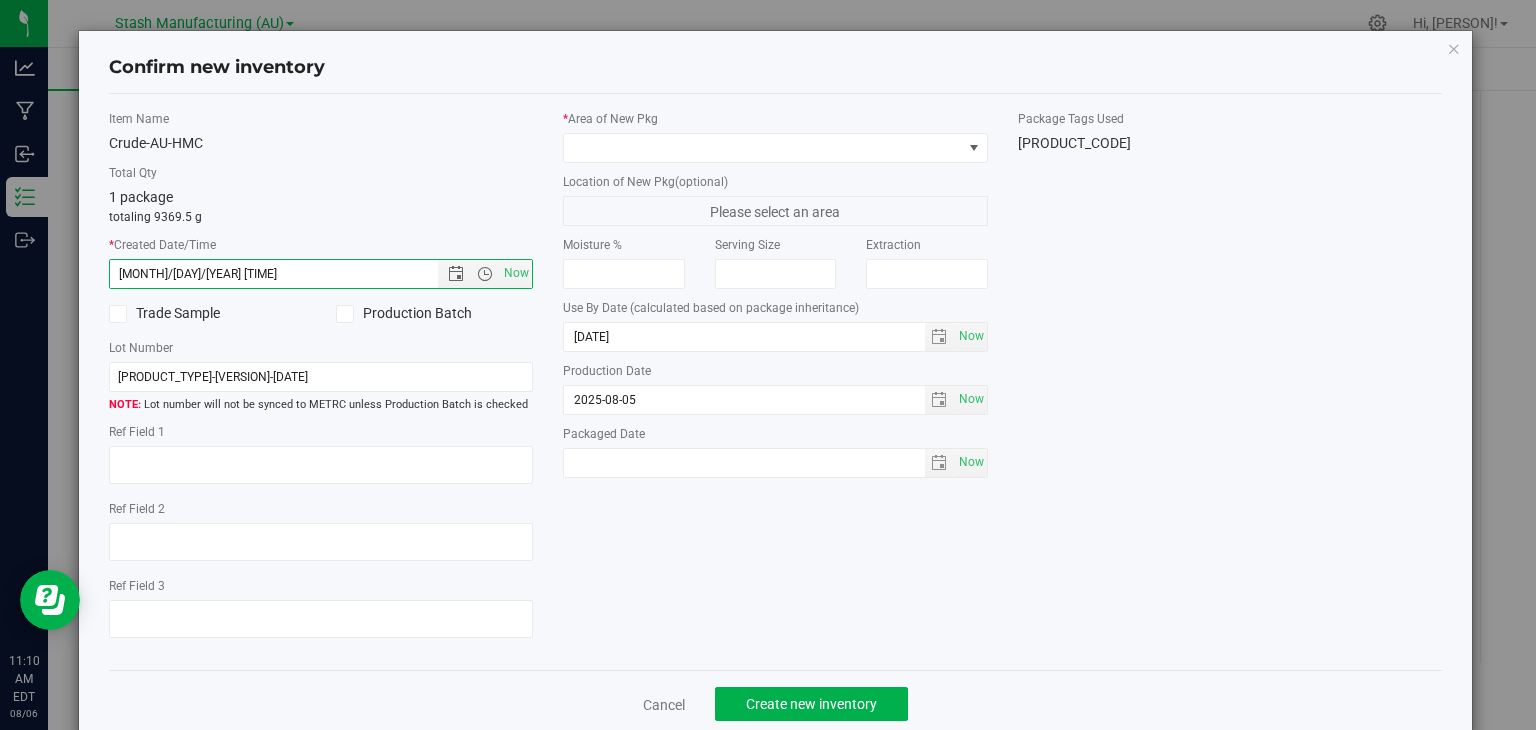 click at bounding box center (344, 314) 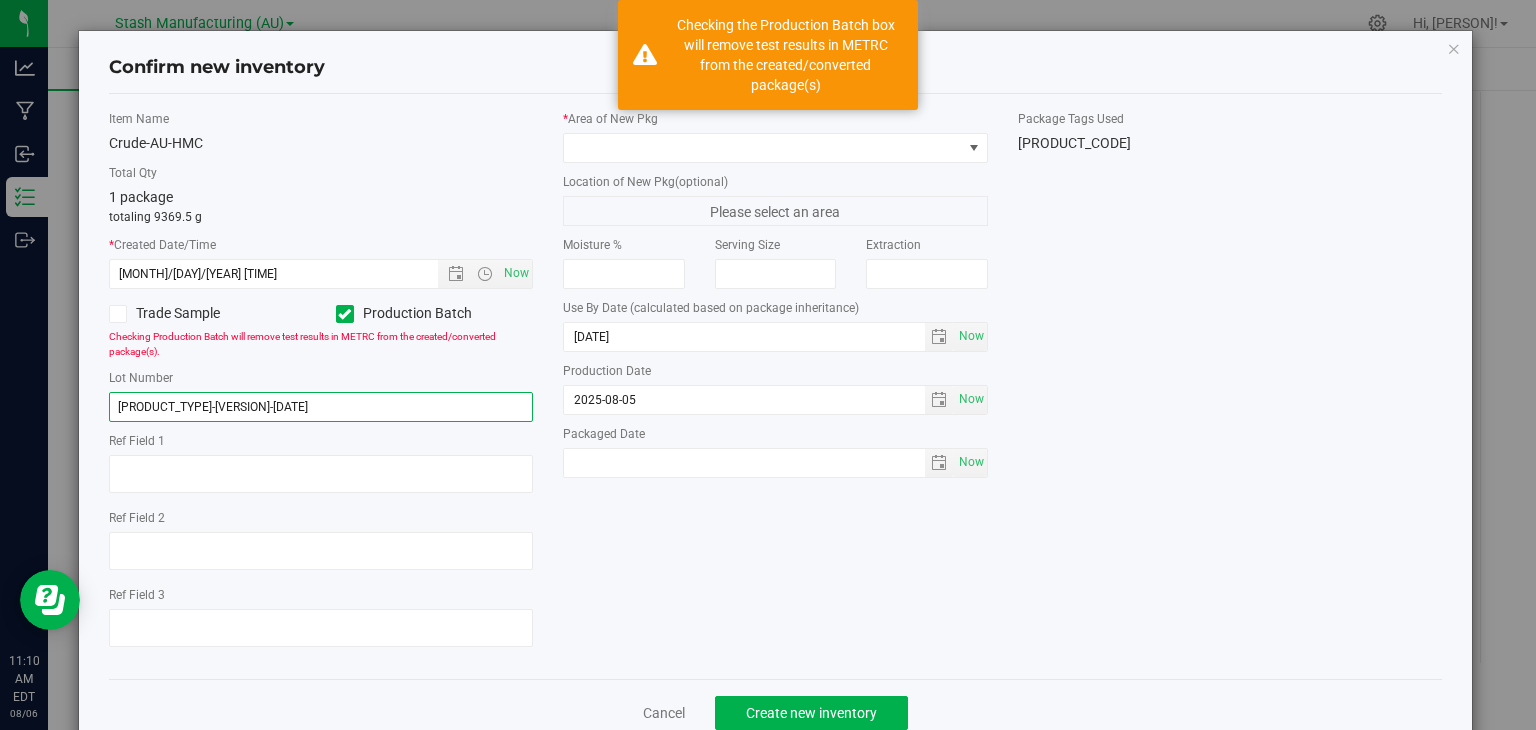 click on "[PRODUCT_TYPE]-[VERSION]-[DATE]" at bounding box center (321, 407) 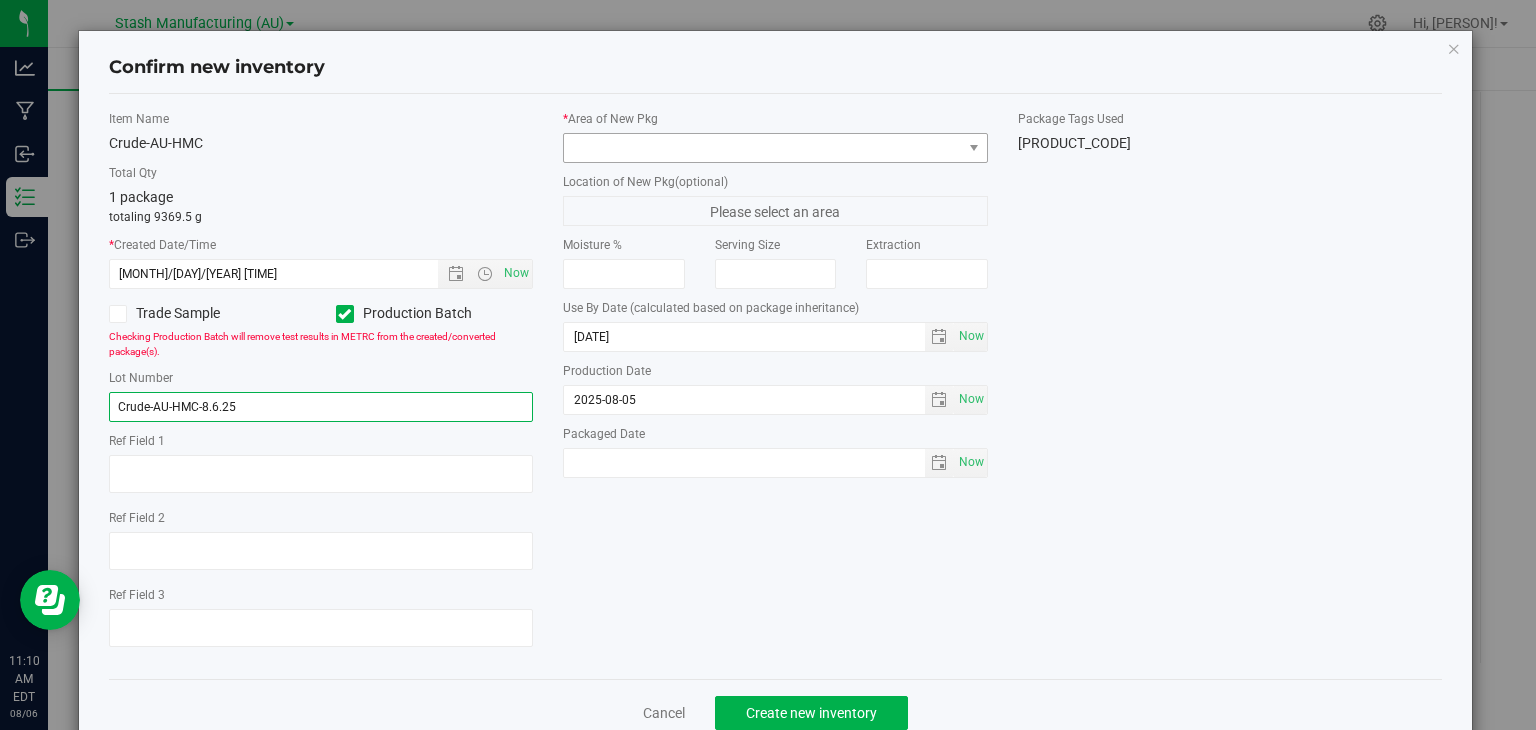 type on "Crude-AU-HMC-8.6.25" 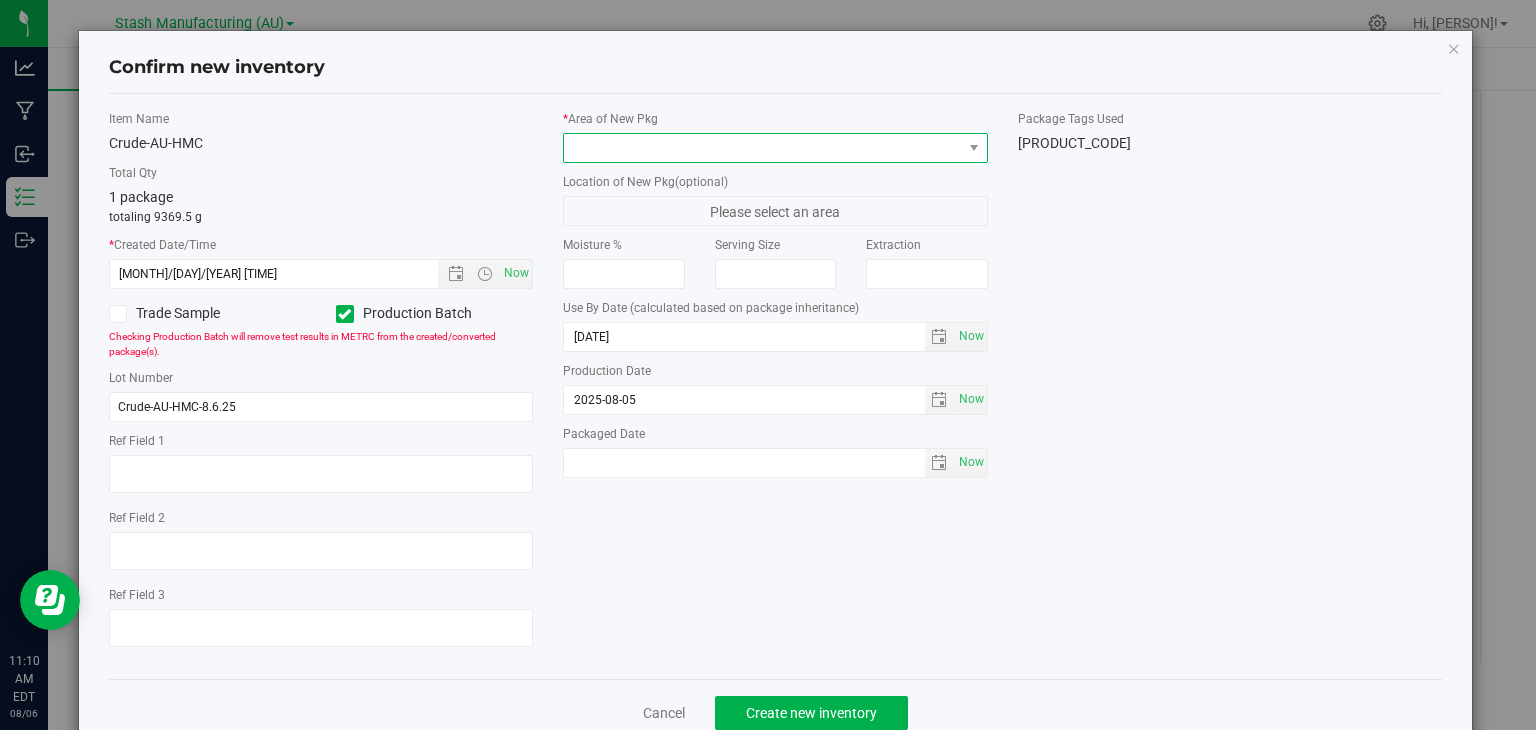 click at bounding box center (763, 148) 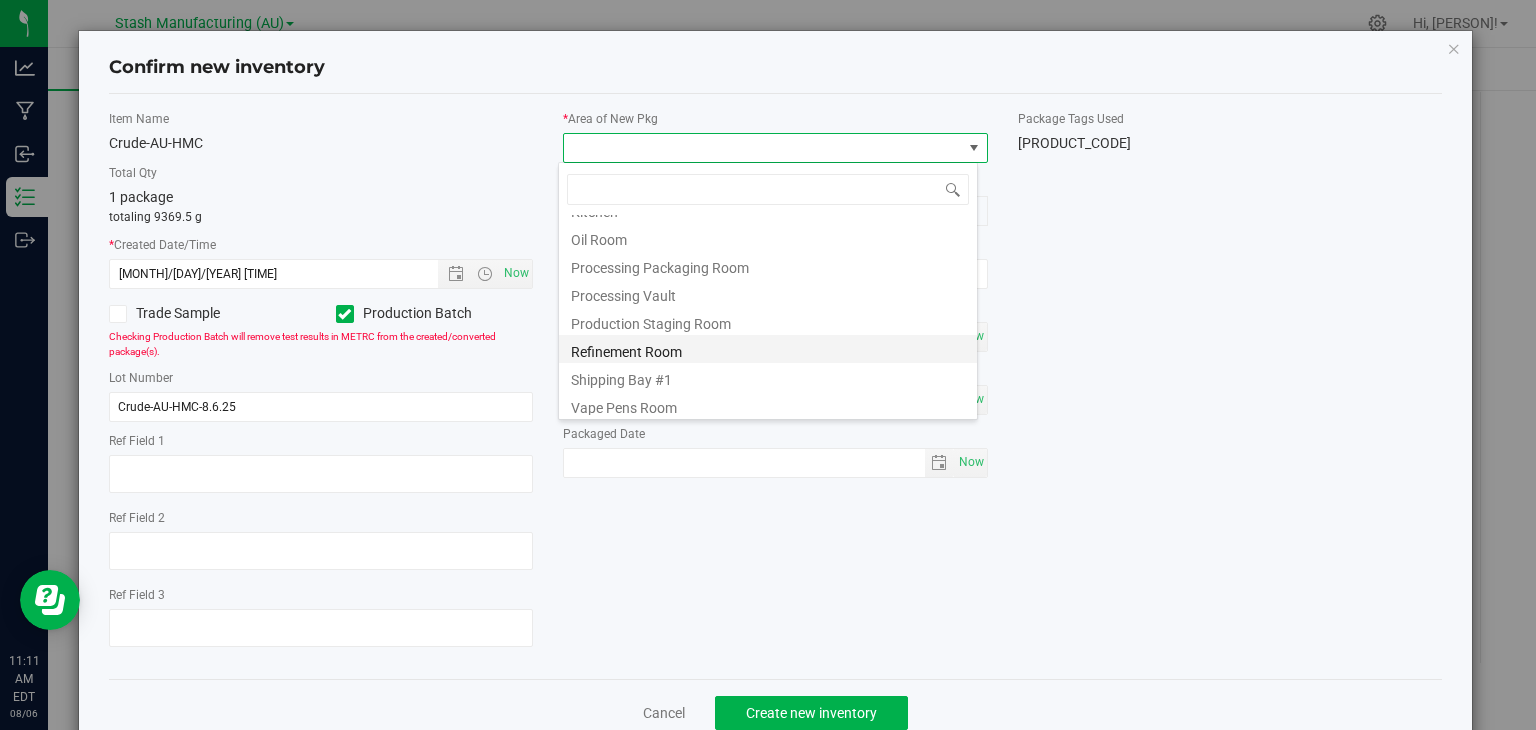 click on "Refinement Room" at bounding box center [768, 349] 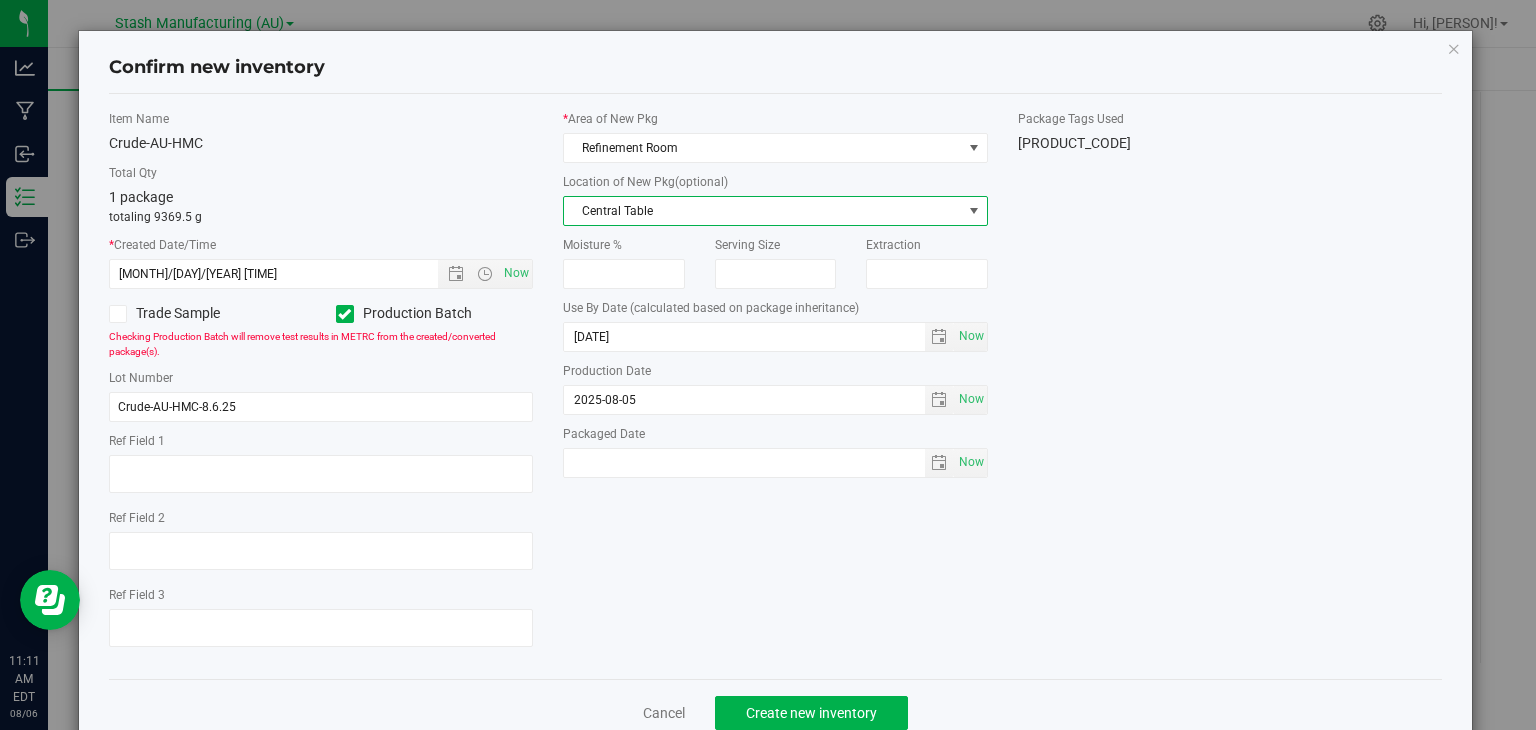 click on "Central Table" at bounding box center (763, 211) 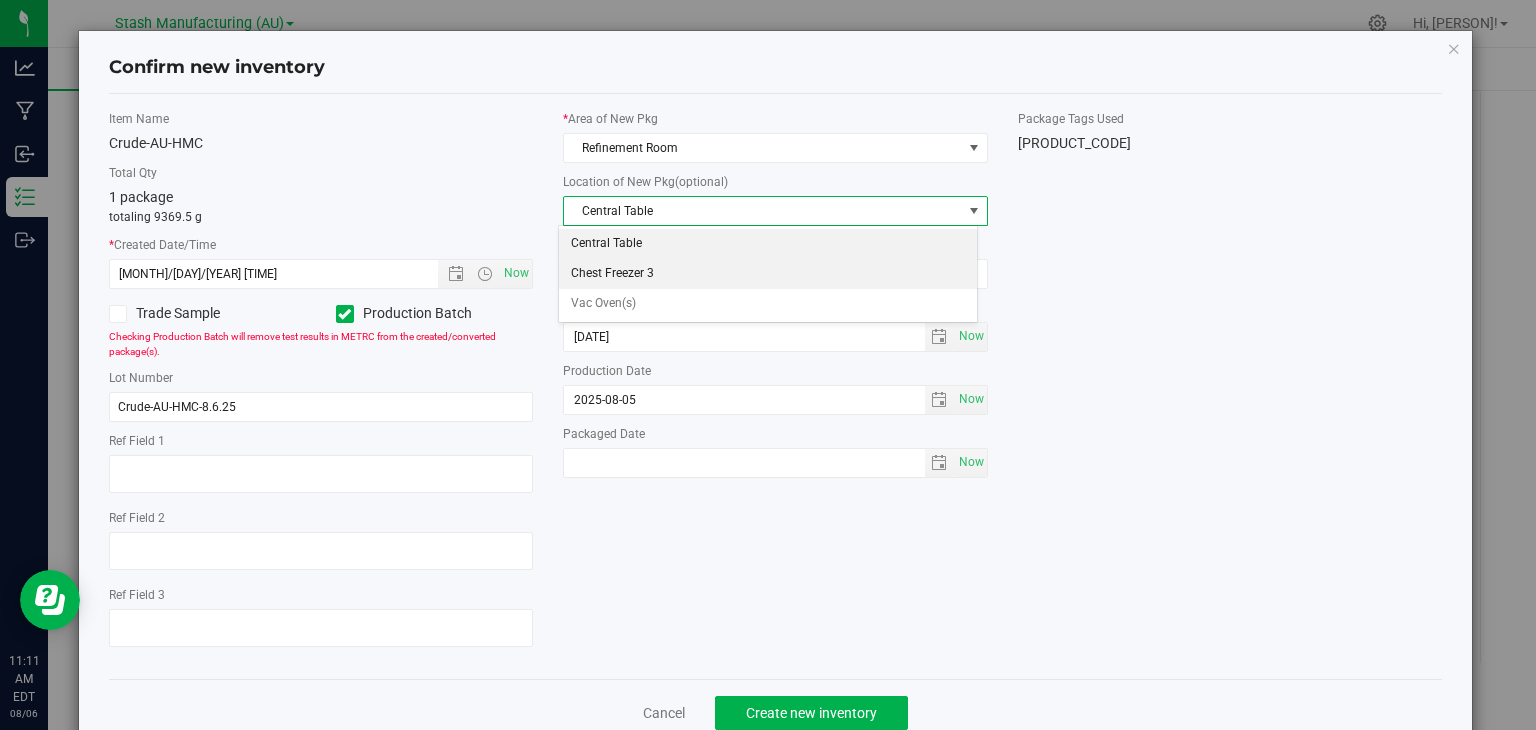 click on "Chest Freezer 3" at bounding box center [768, 274] 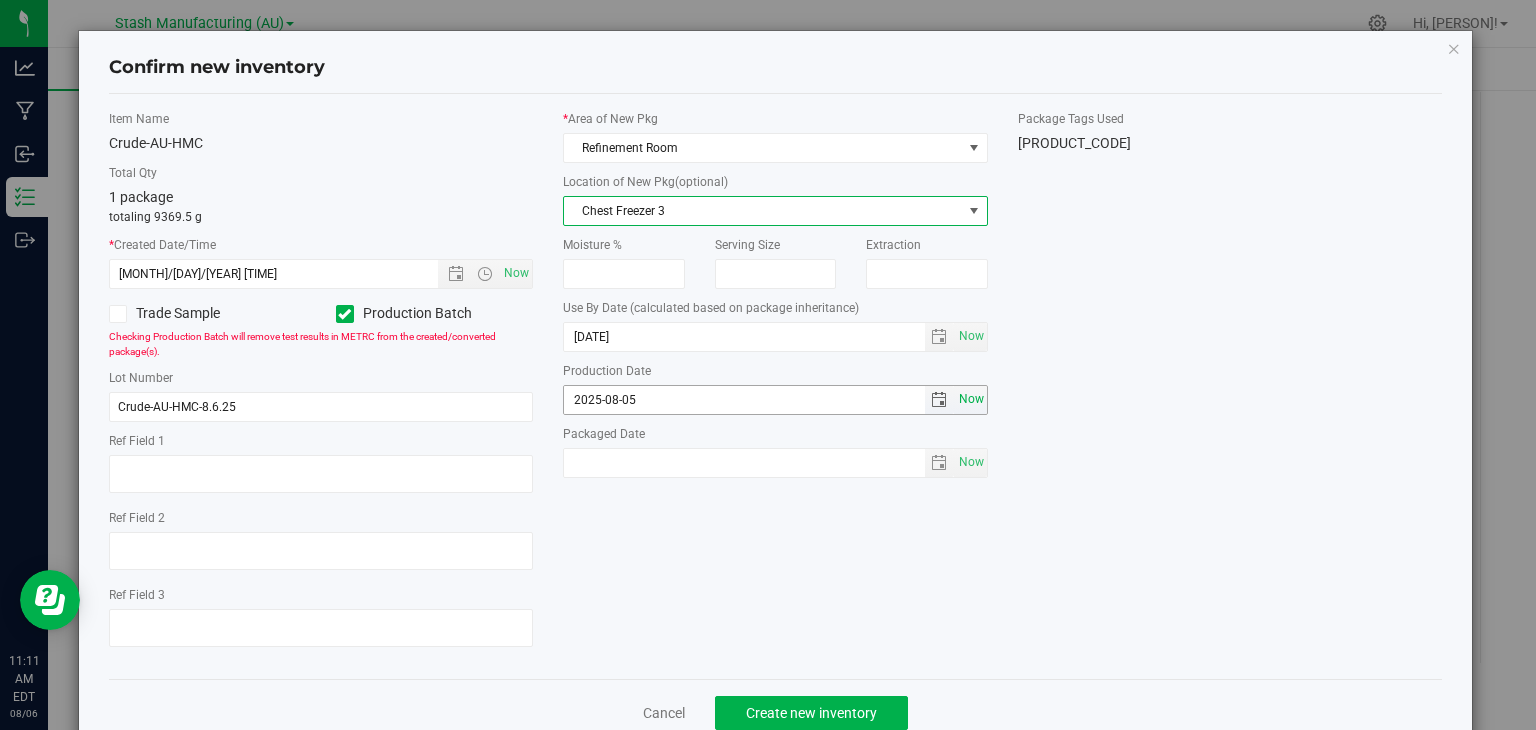 click on "Now" at bounding box center (971, 399) 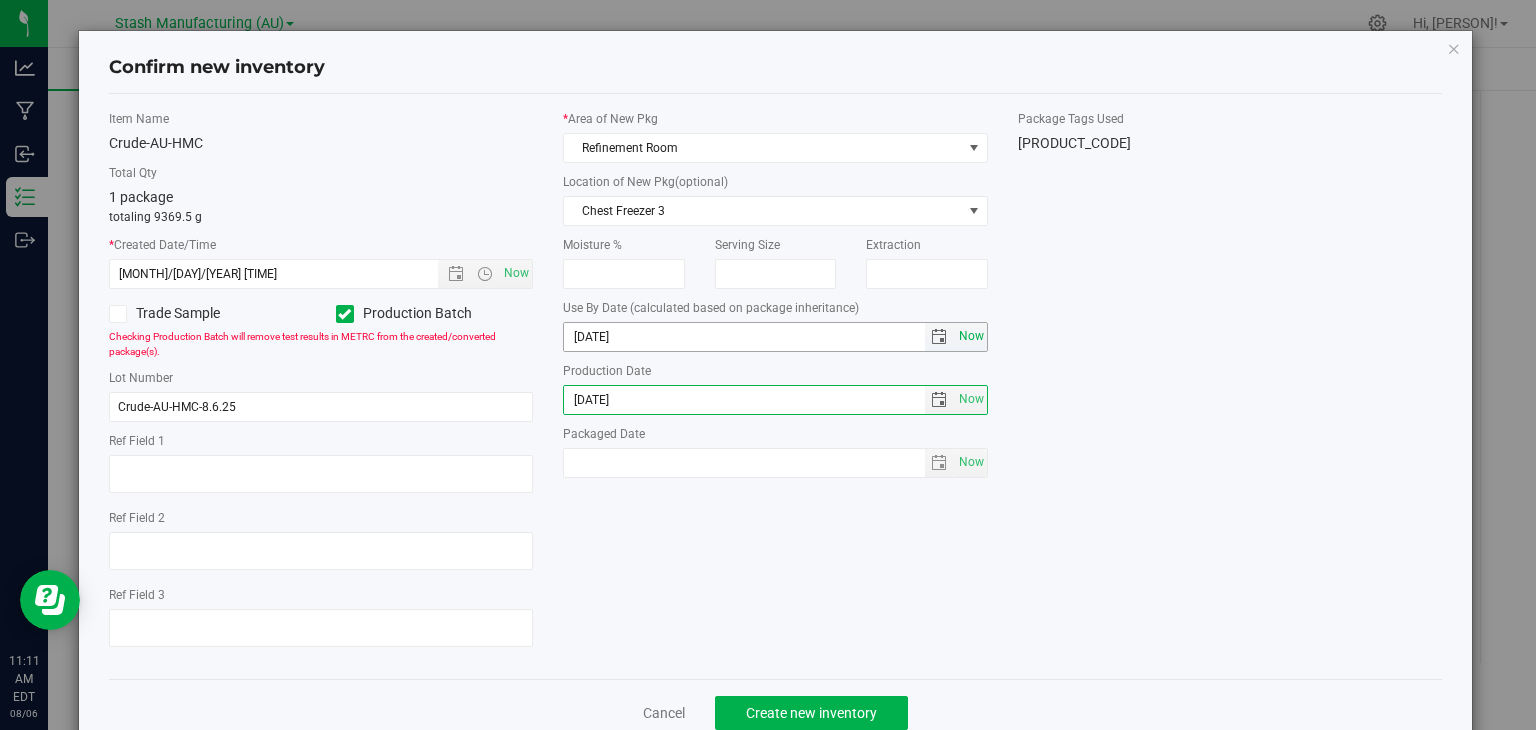 click on "Now" at bounding box center [971, 336] 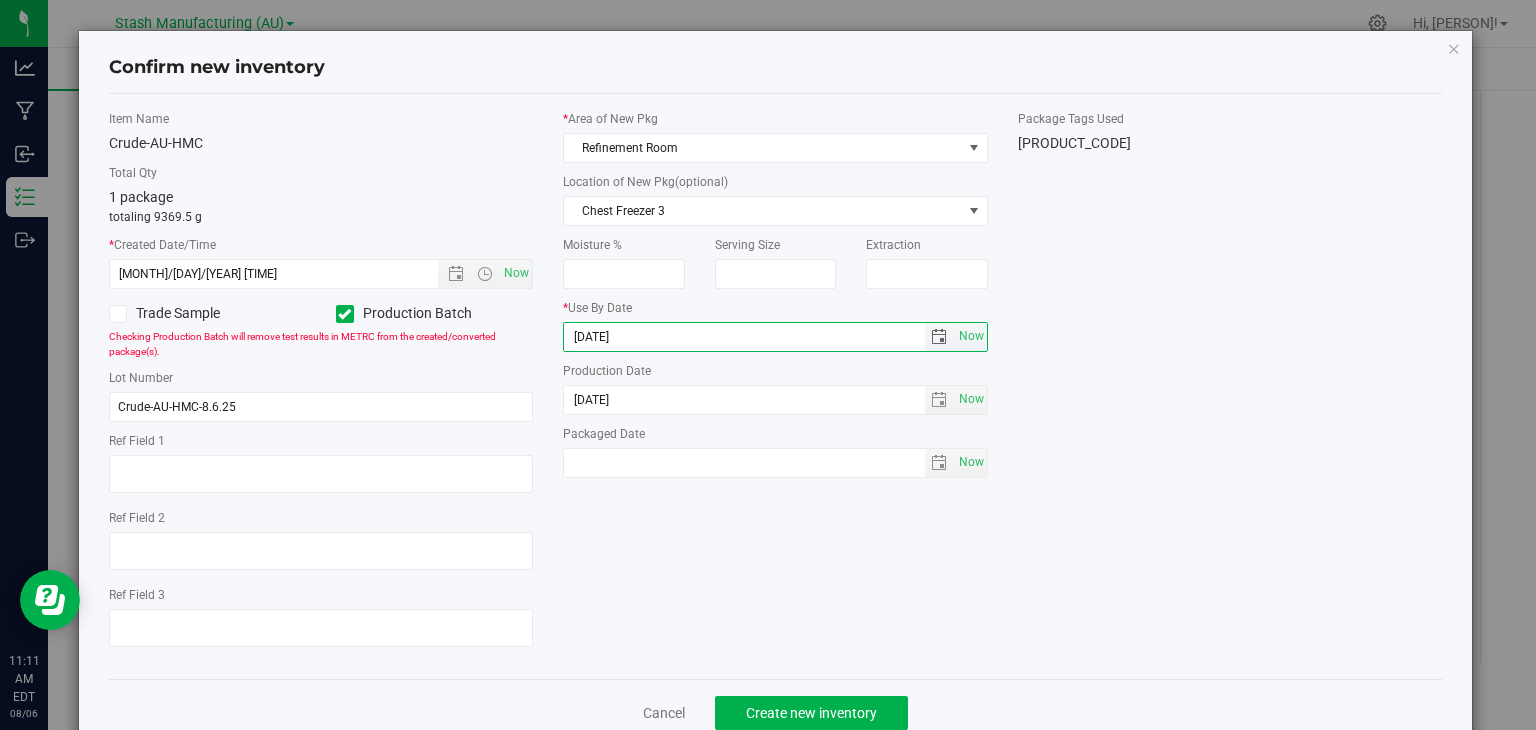 click on "[DATE]" at bounding box center (744, 337) 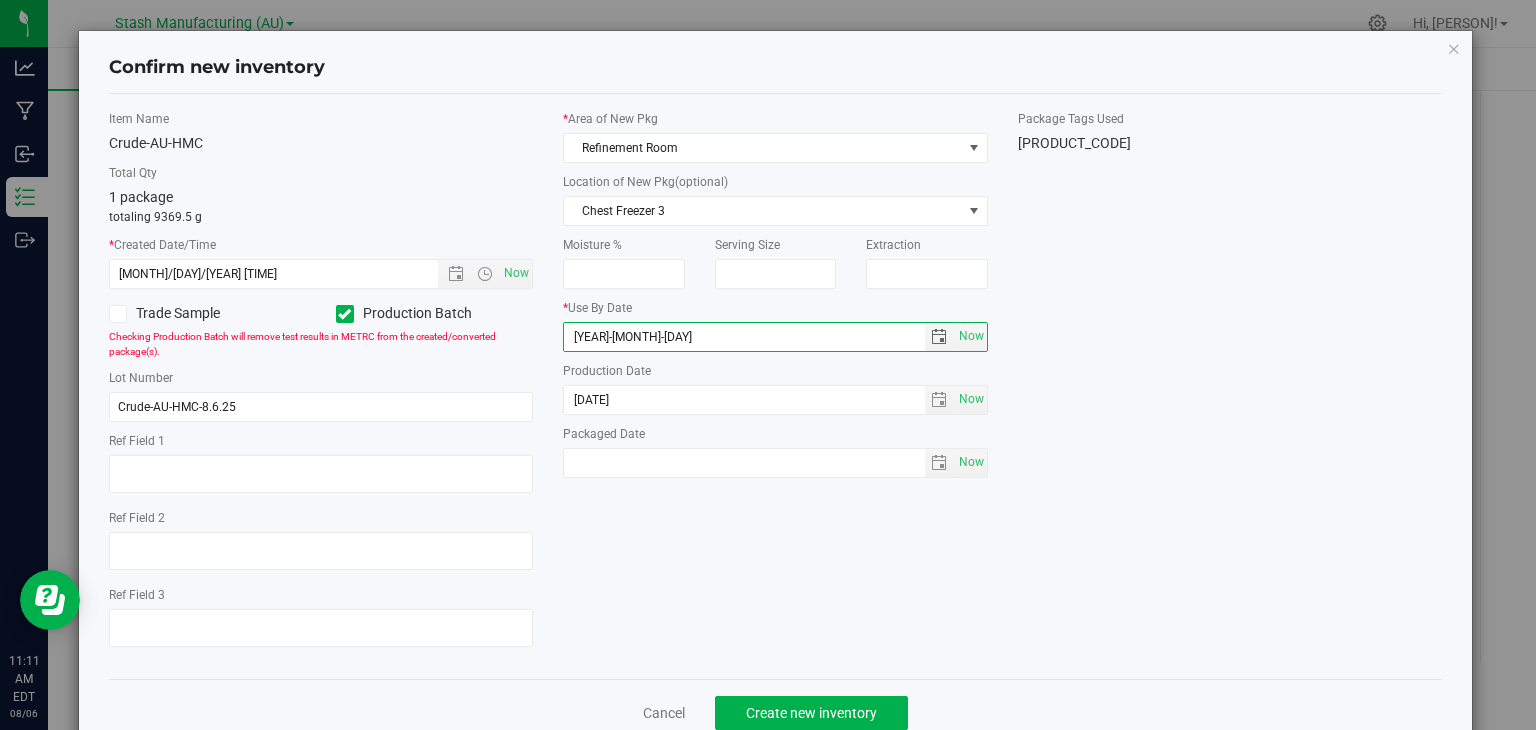 type on "[YEAR]-[MONTH]-[DAY]" 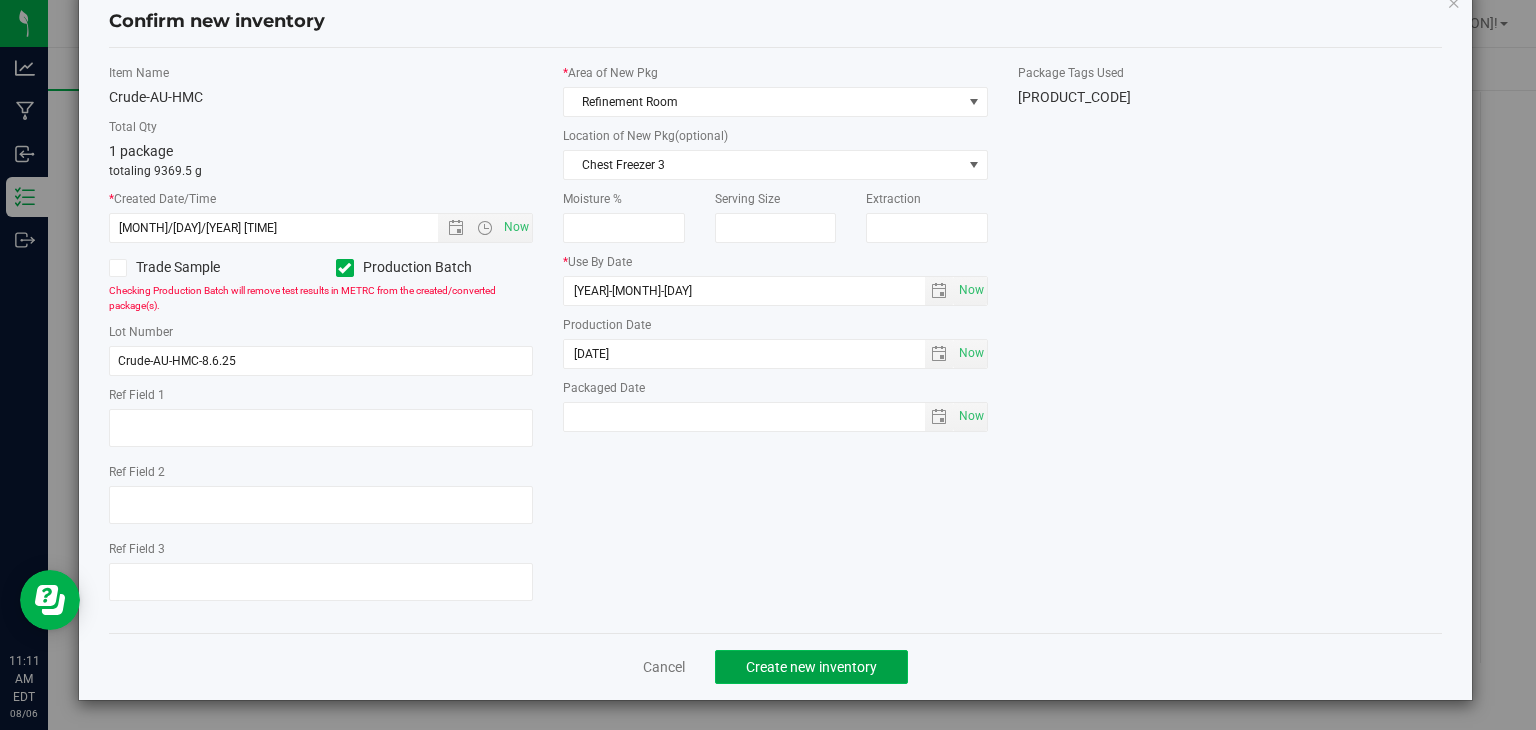 click on "Create new inventory" 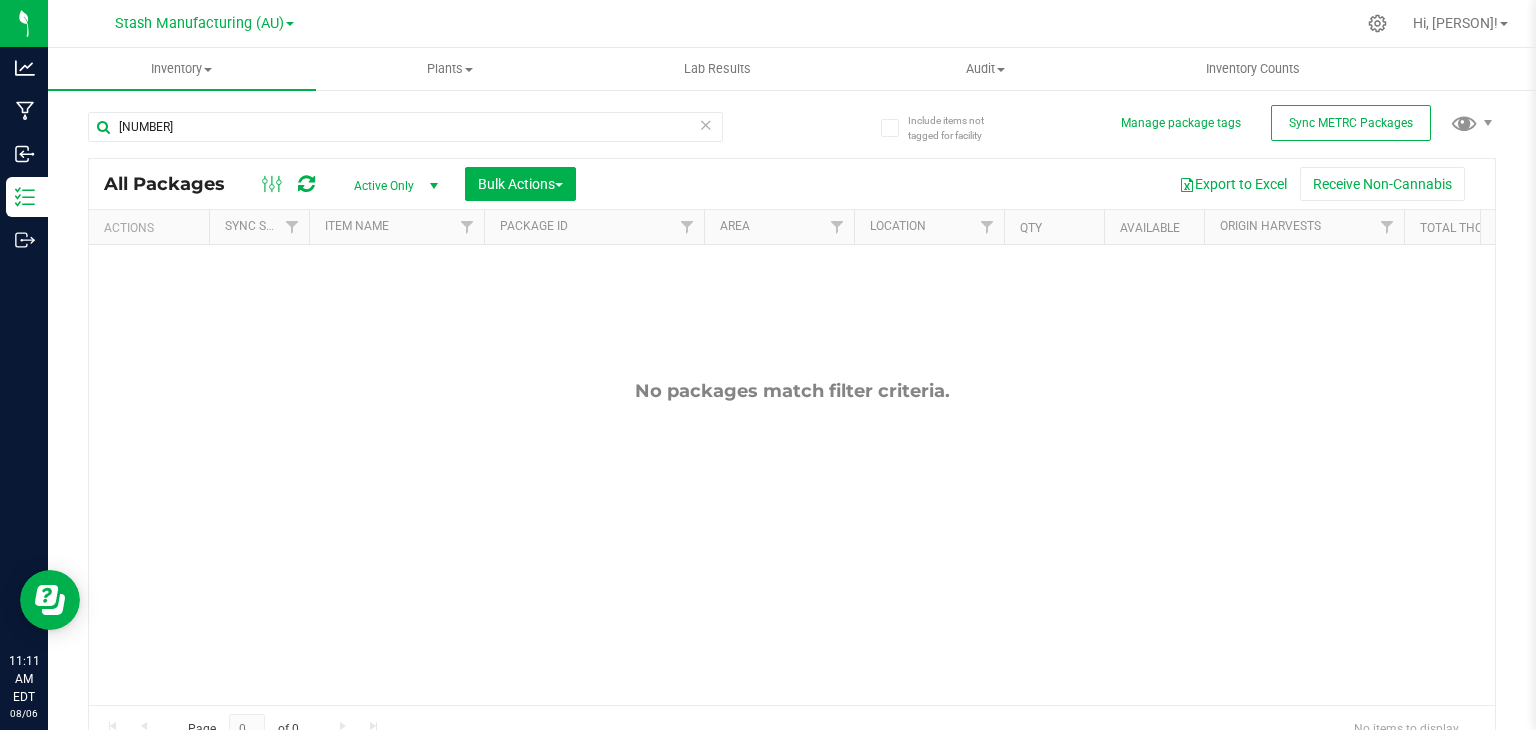 click at bounding box center [706, 124] 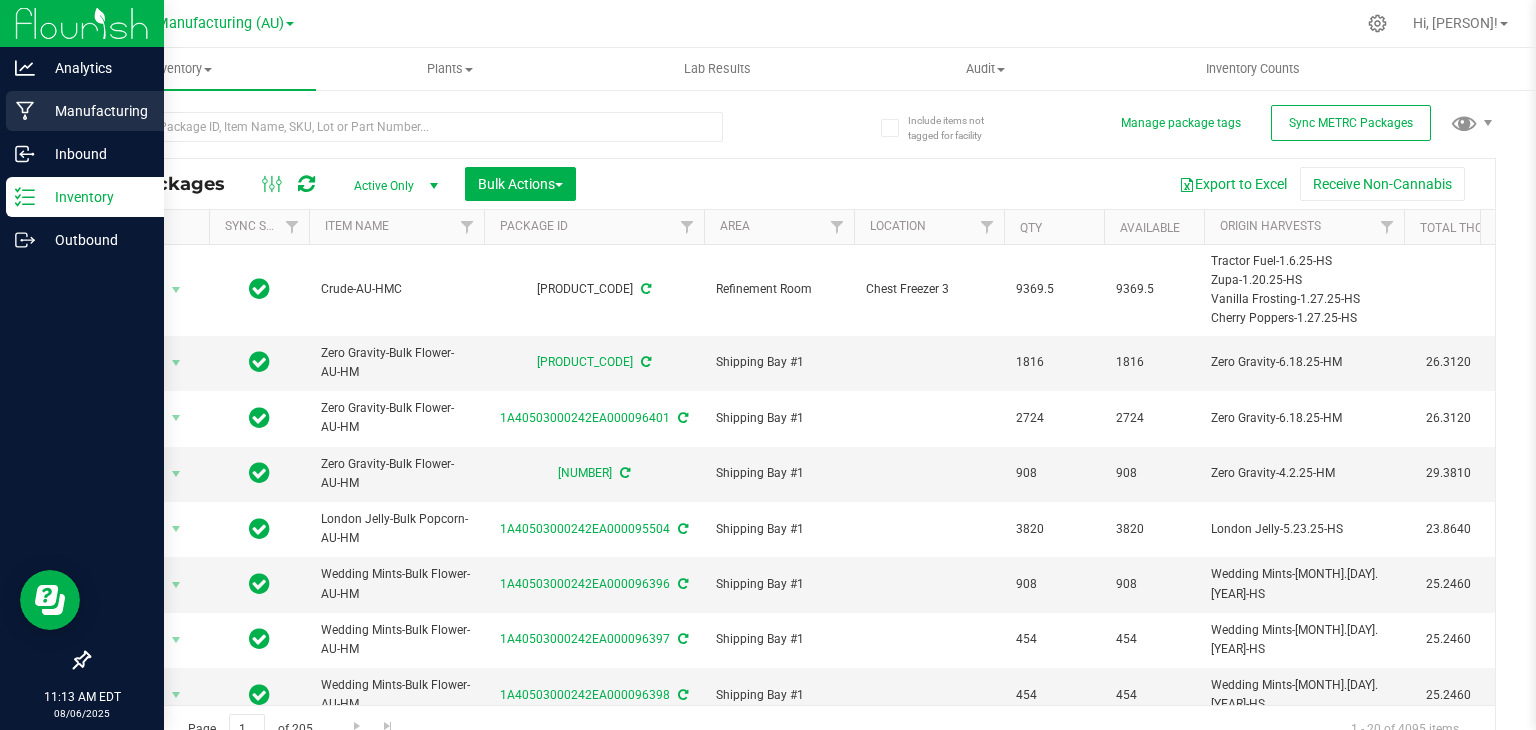 click on "Manufacturing" at bounding box center (95, 111) 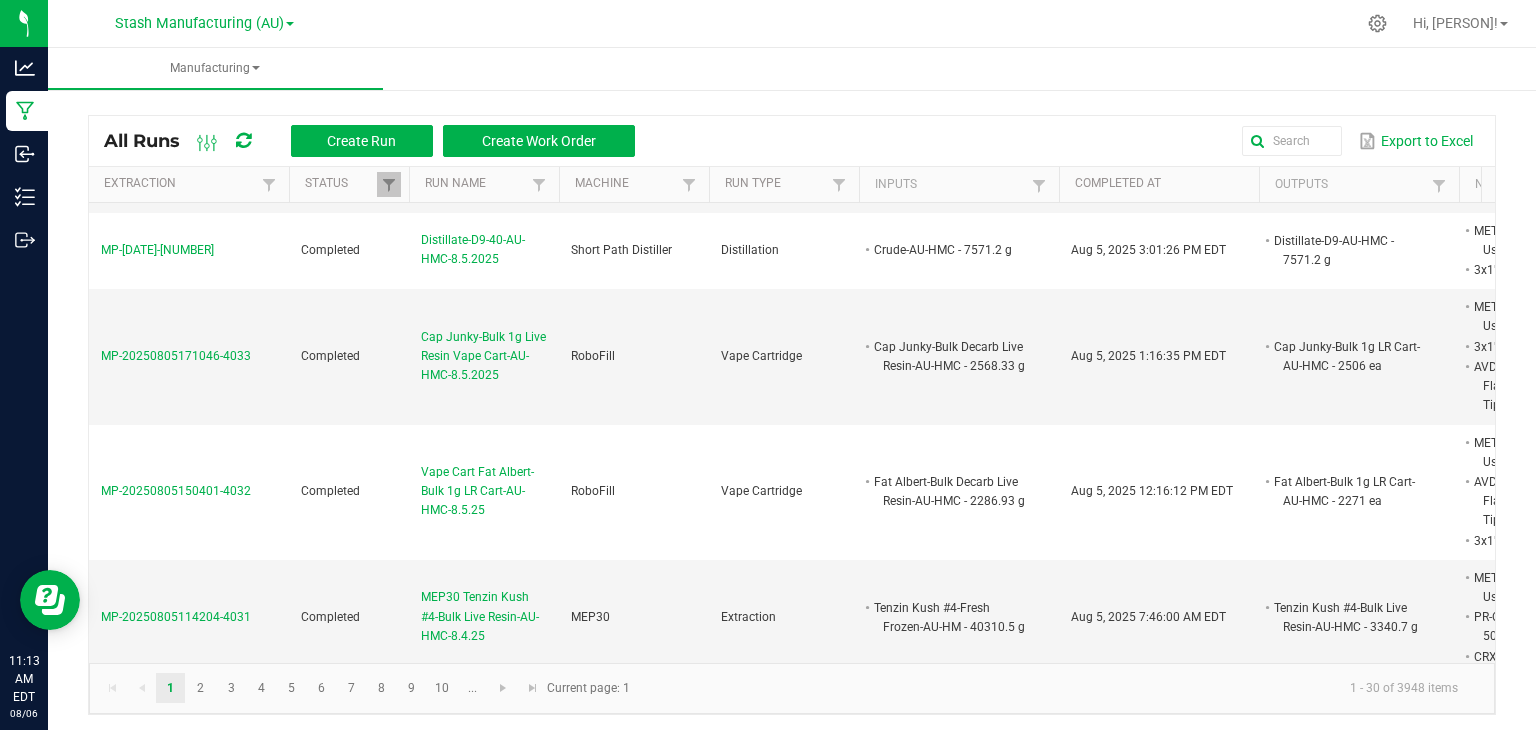 scroll, scrollTop: 0, scrollLeft: 0, axis: both 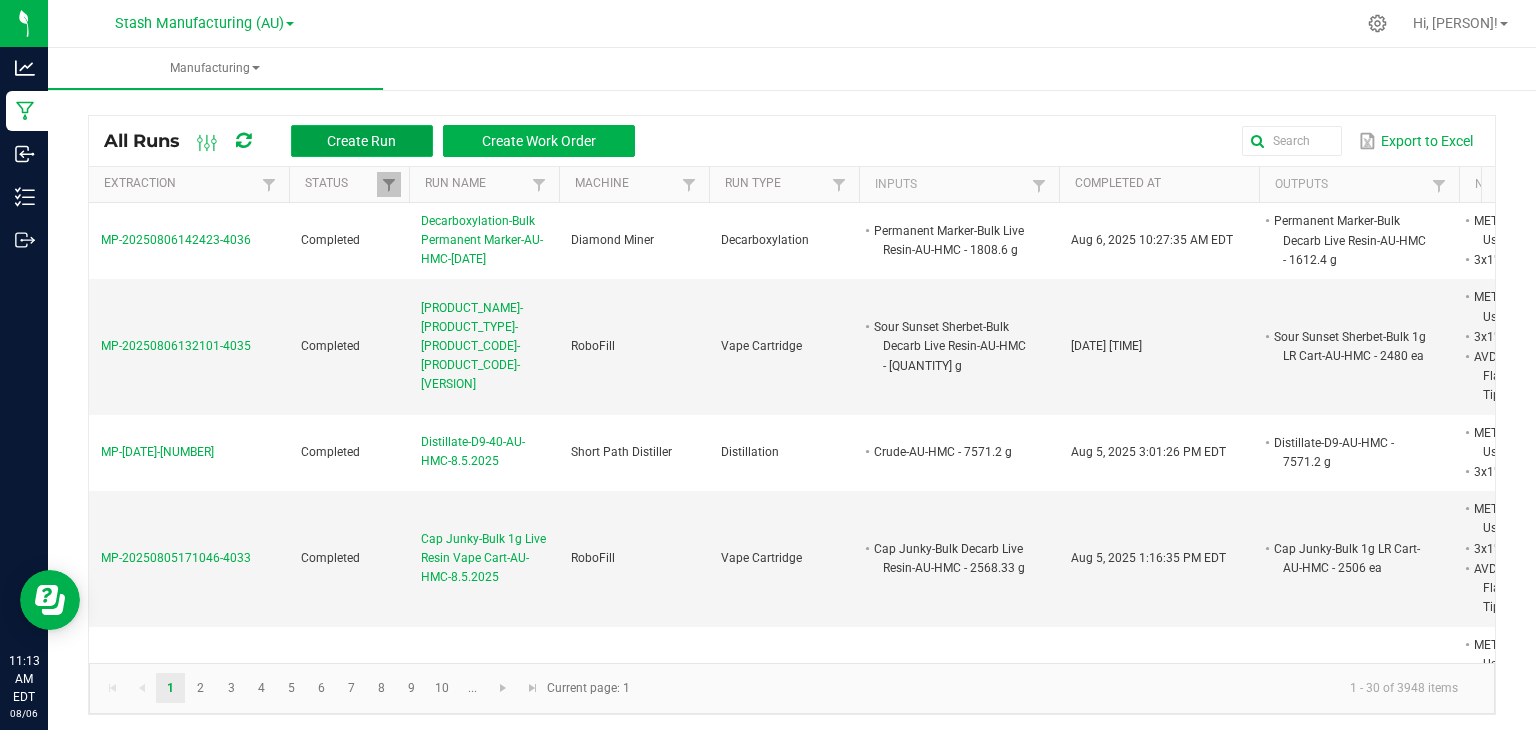 click on "Create Run" at bounding box center [361, 141] 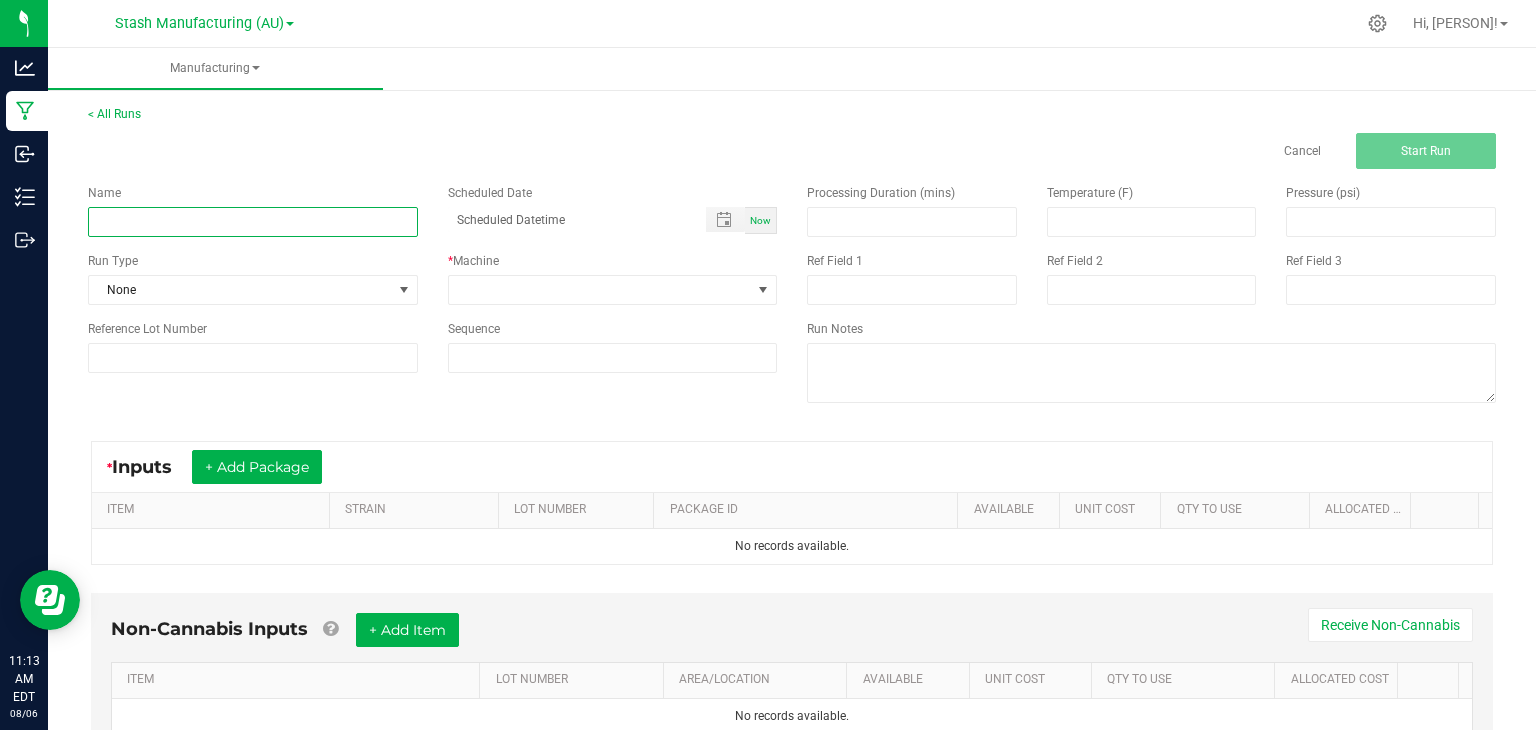 click at bounding box center [253, 222] 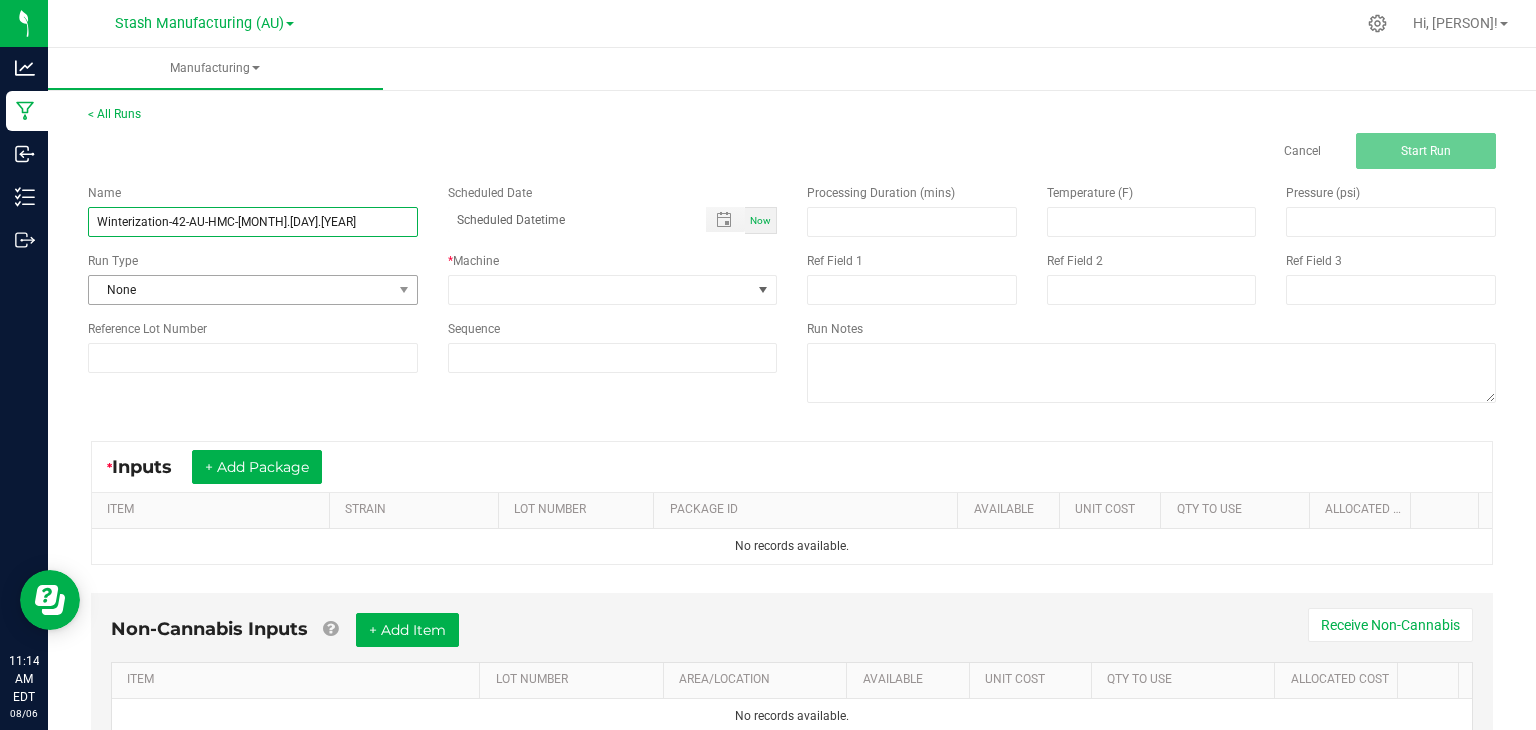 type on "Winterization-42-AU-HMC-[MONTH].[DAY].[YEAR]" 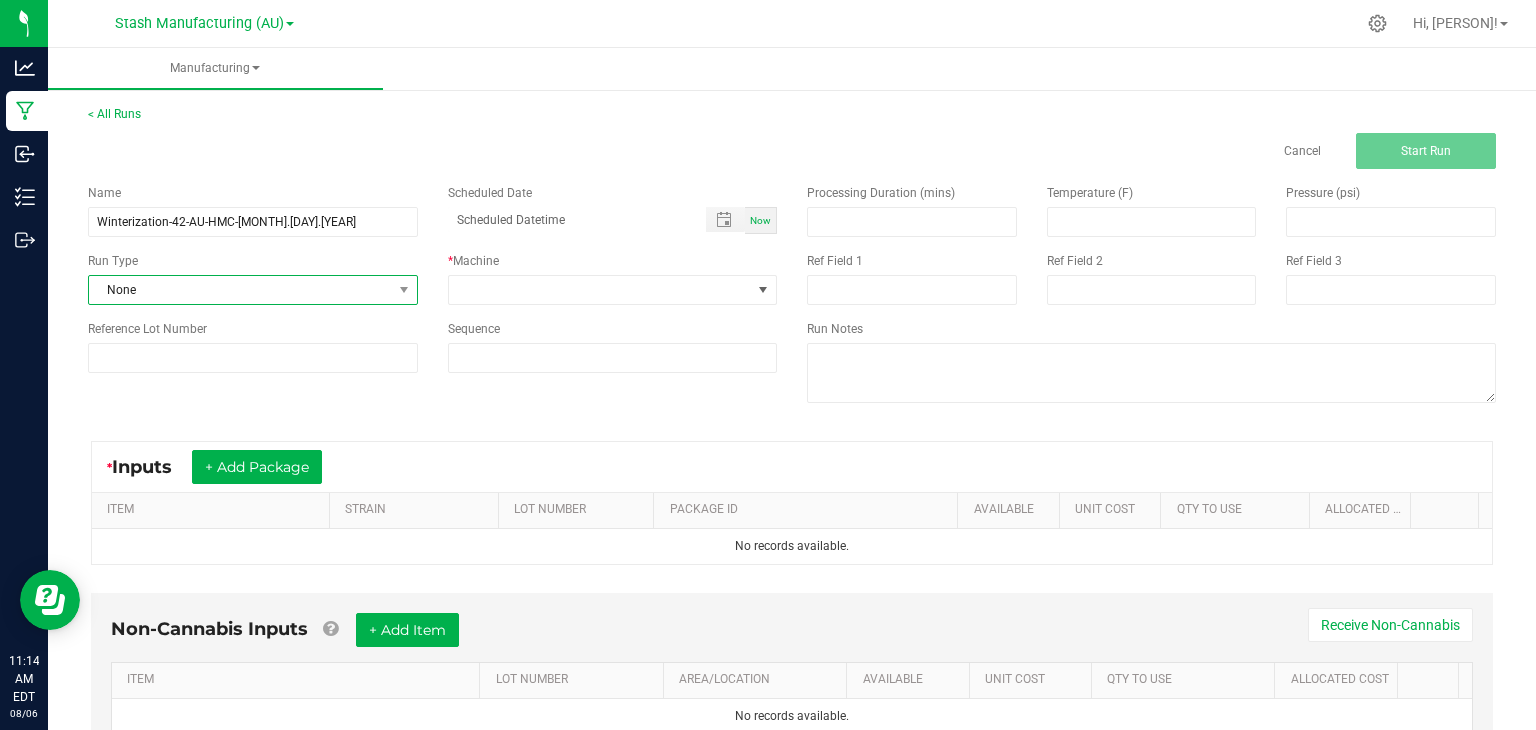 click on "None" at bounding box center (240, 290) 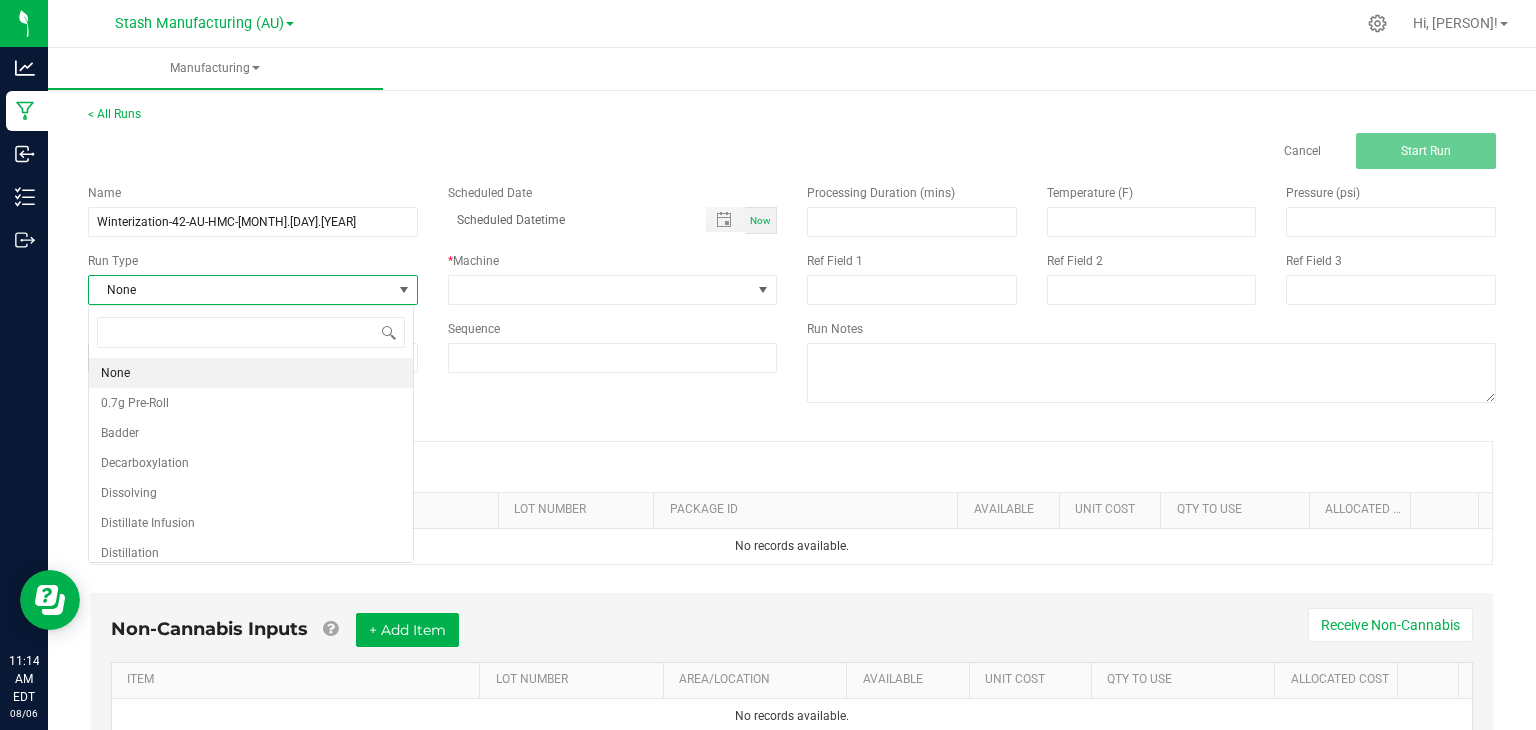 scroll, scrollTop: 99970, scrollLeft: 99674, axis: both 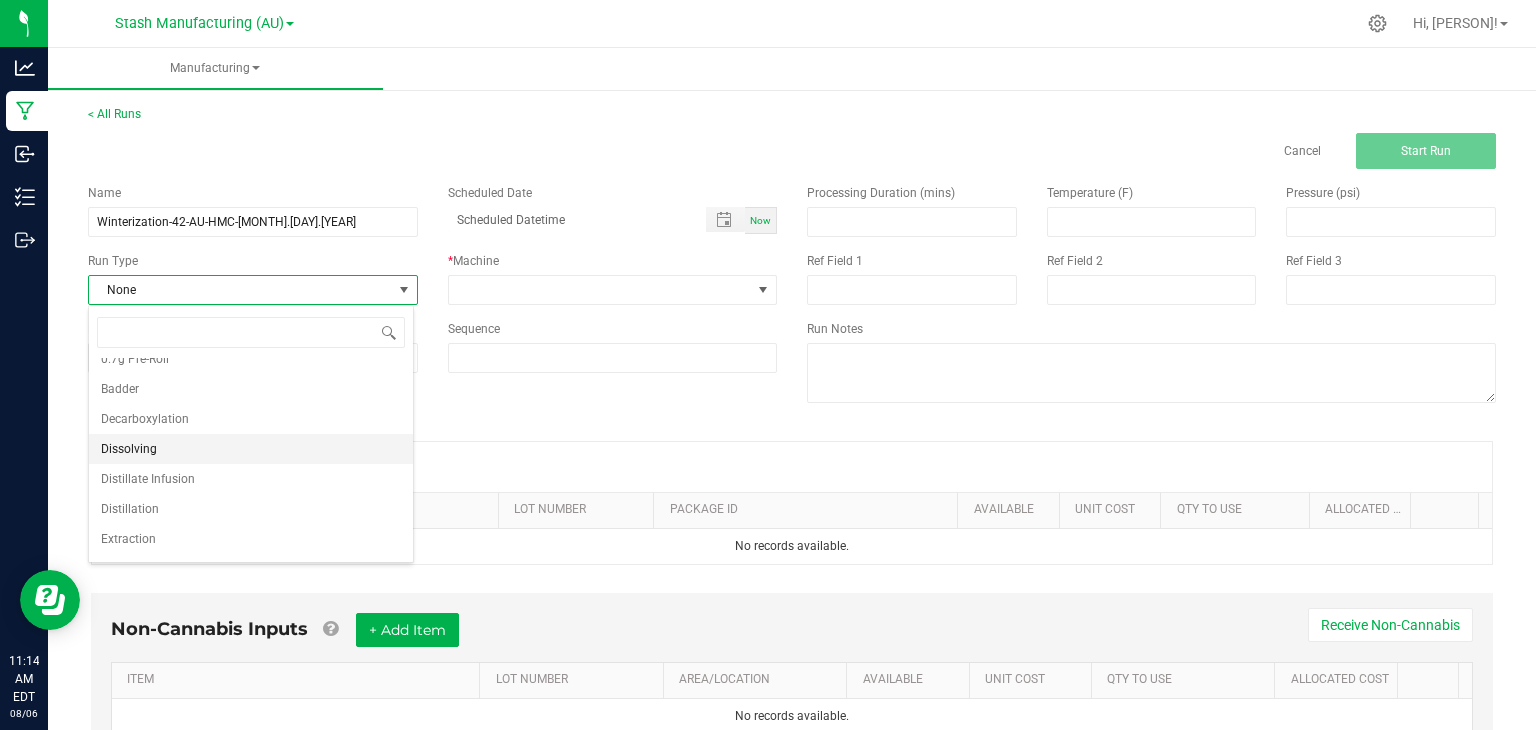 click on "Dissolving" at bounding box center (129, 449) 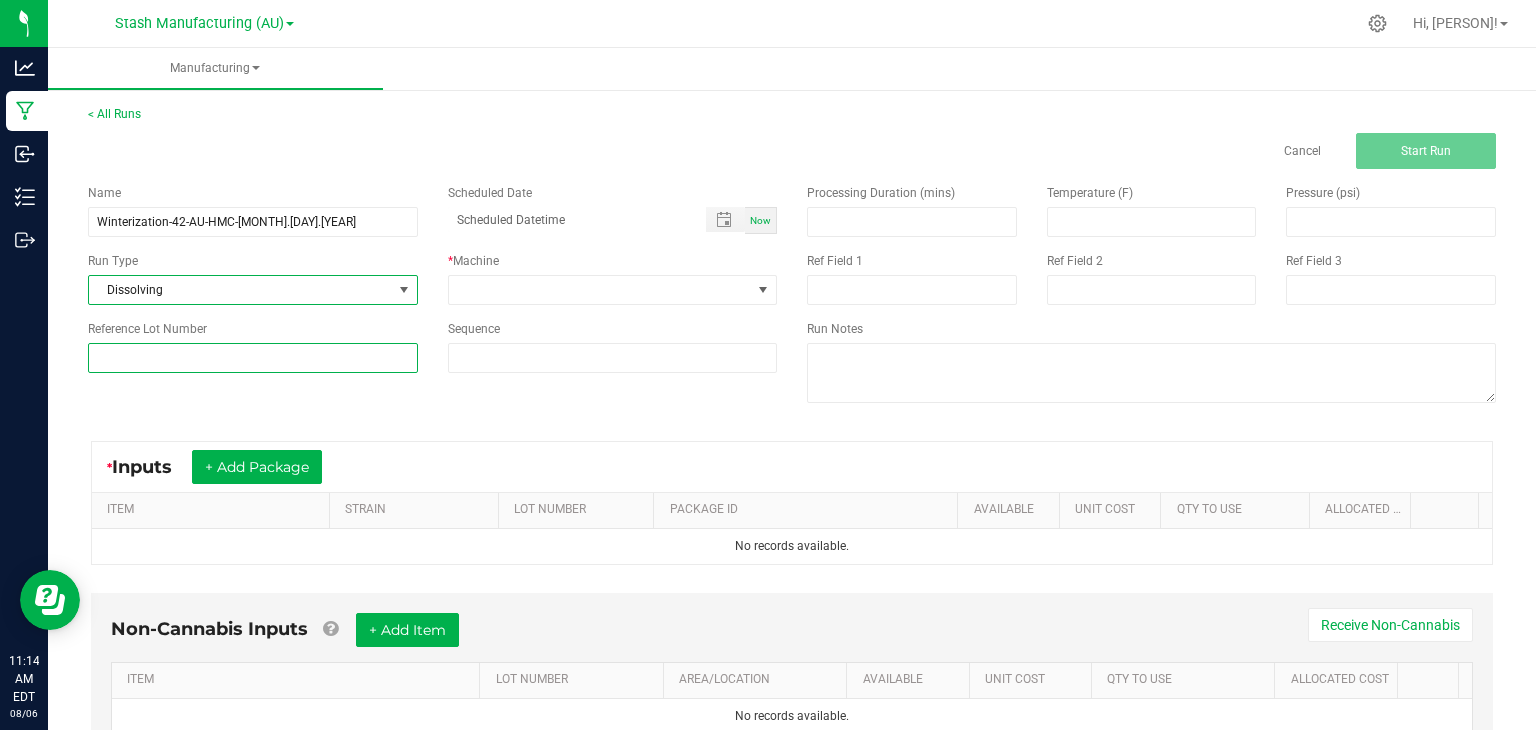 click at bounding box center (253, 358) 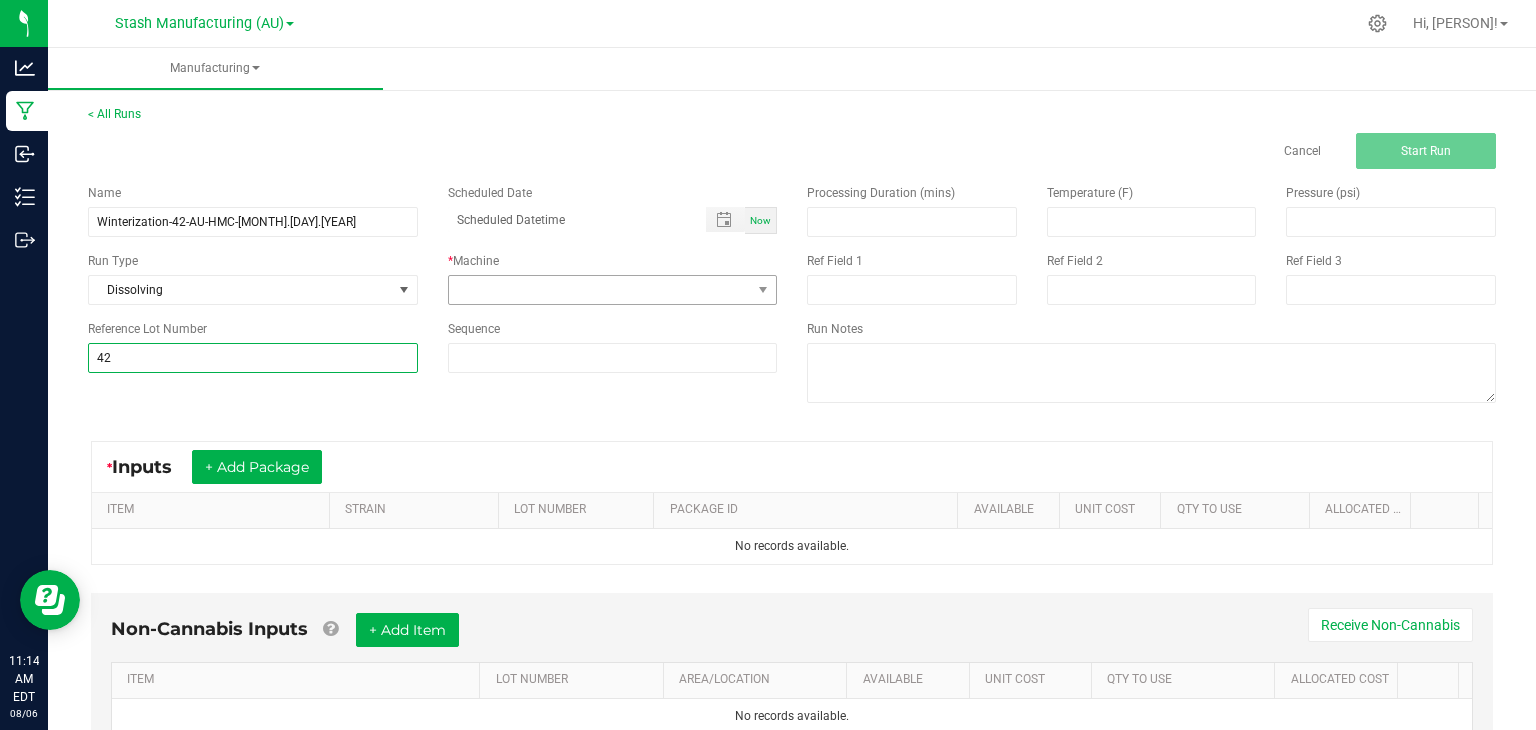 type on "42" 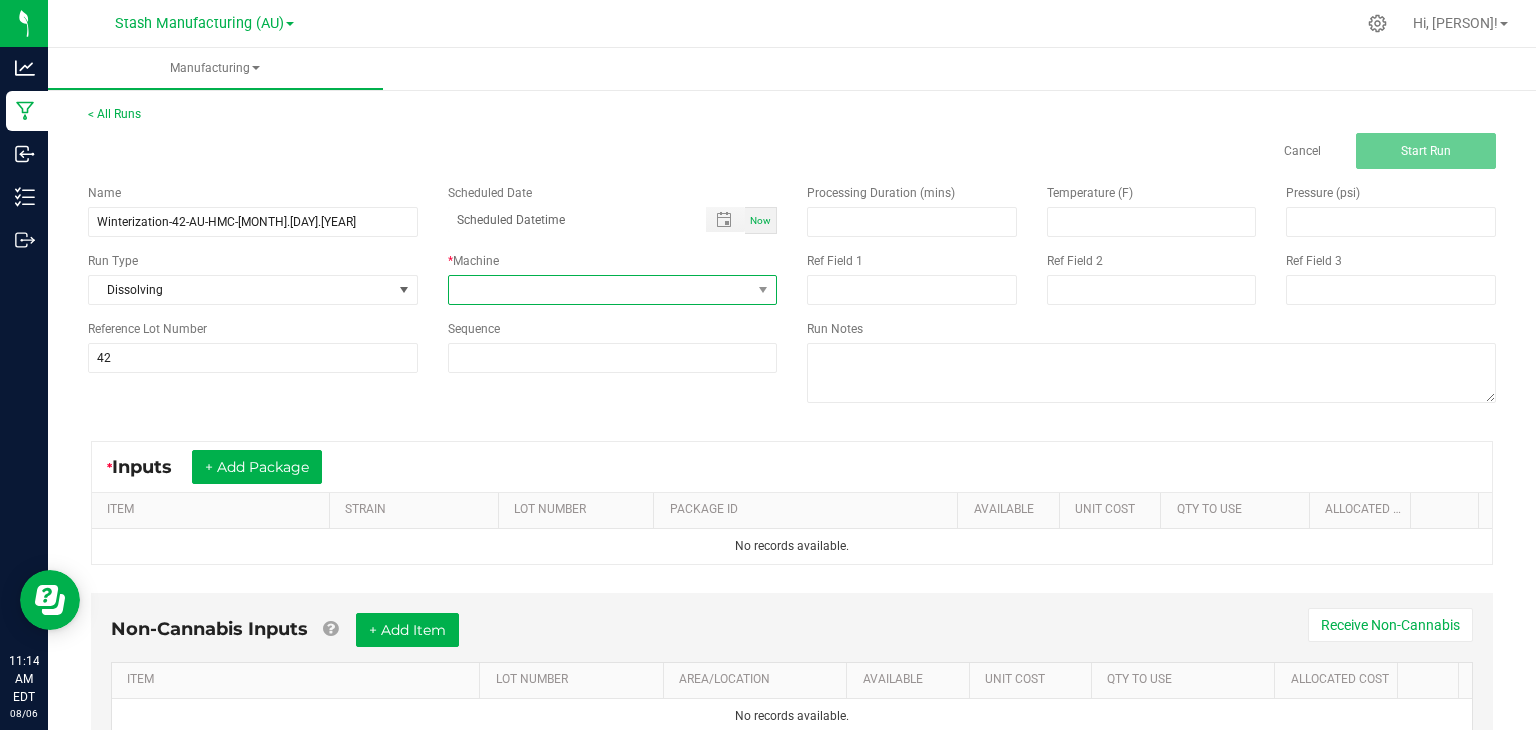 click at bounding box center (600, 290) 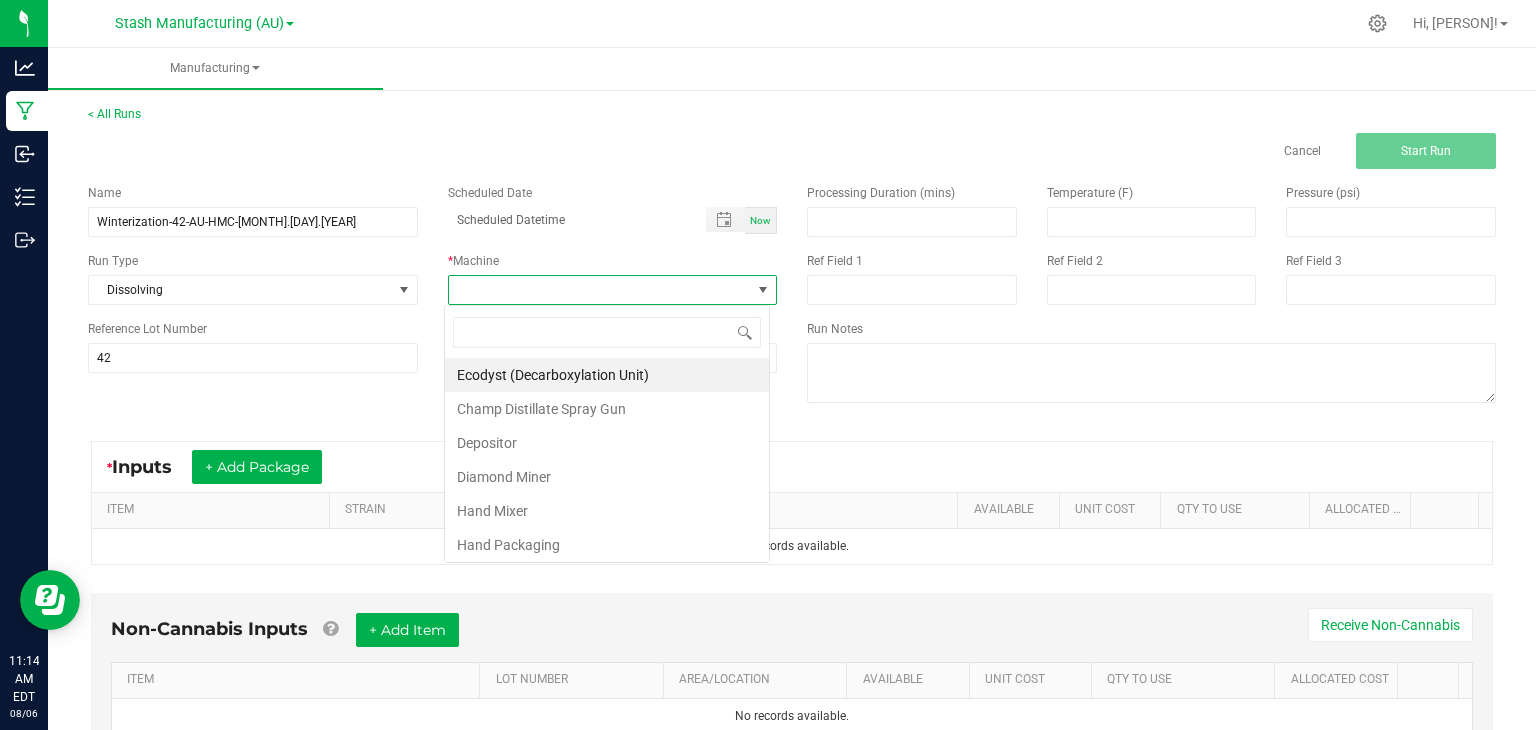 scroll, scrollTop: 99970, scrollLeft: 99674, axis: both 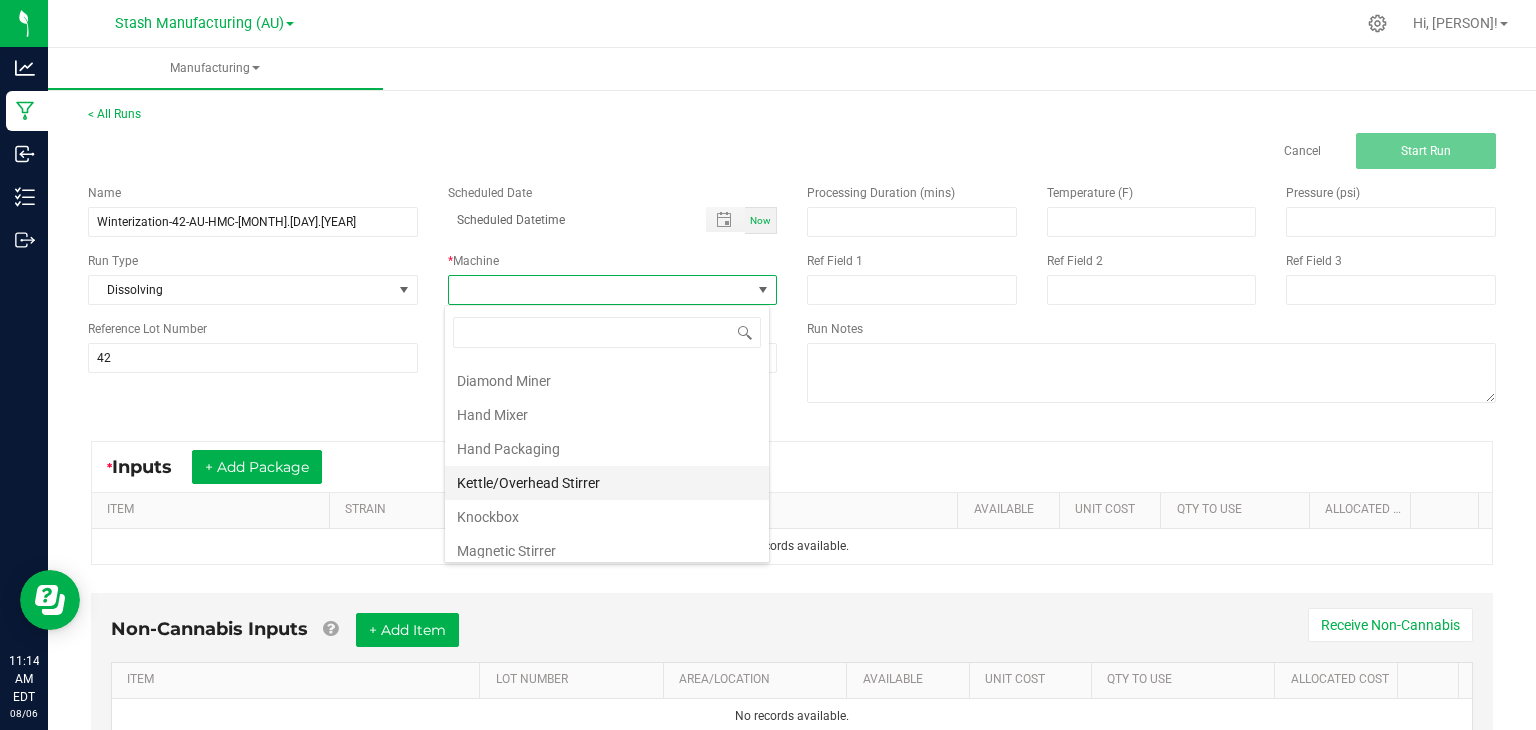 click on "Kettle/Overhead Stirrer" at bounding box center (607, 483) 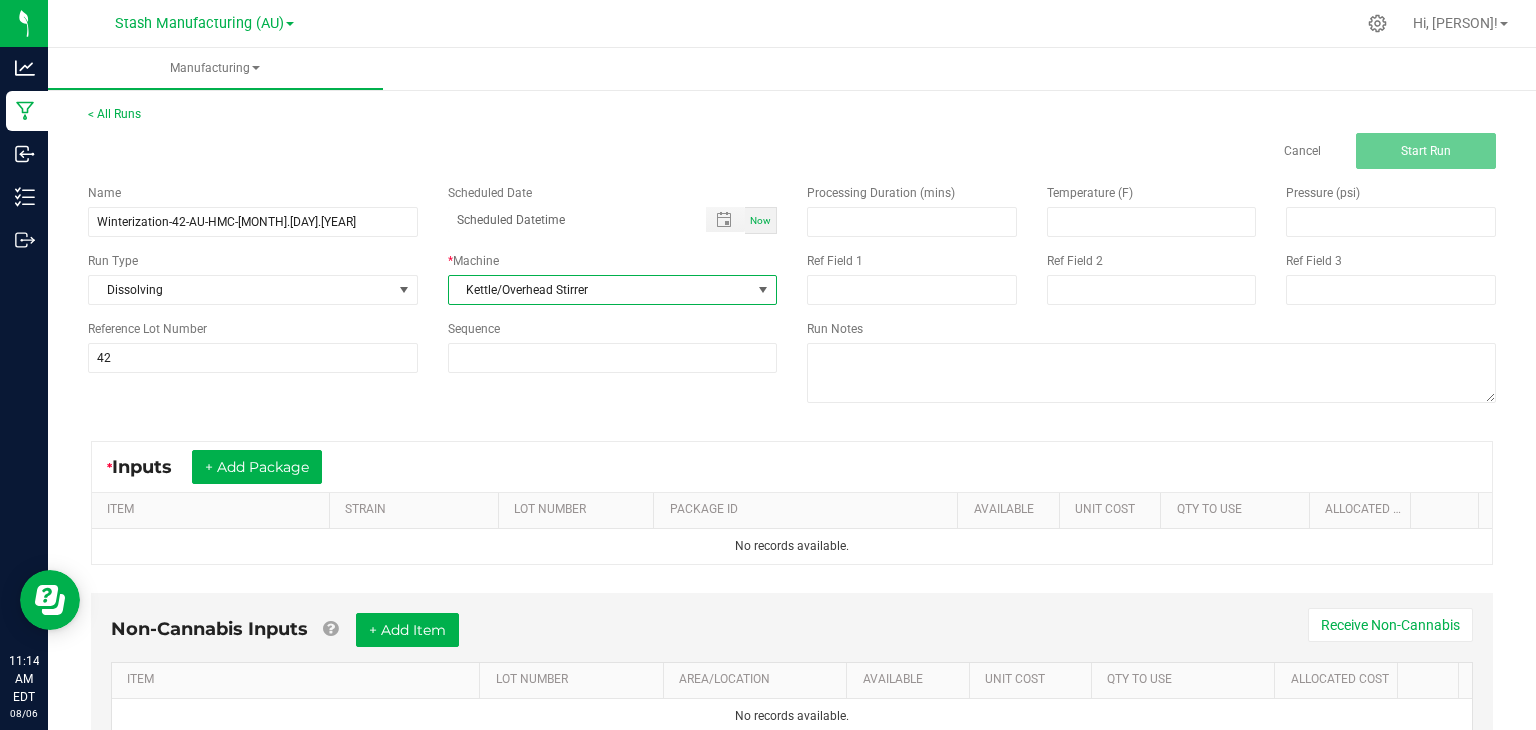 click on "Now" at bounding box center [760, 220] 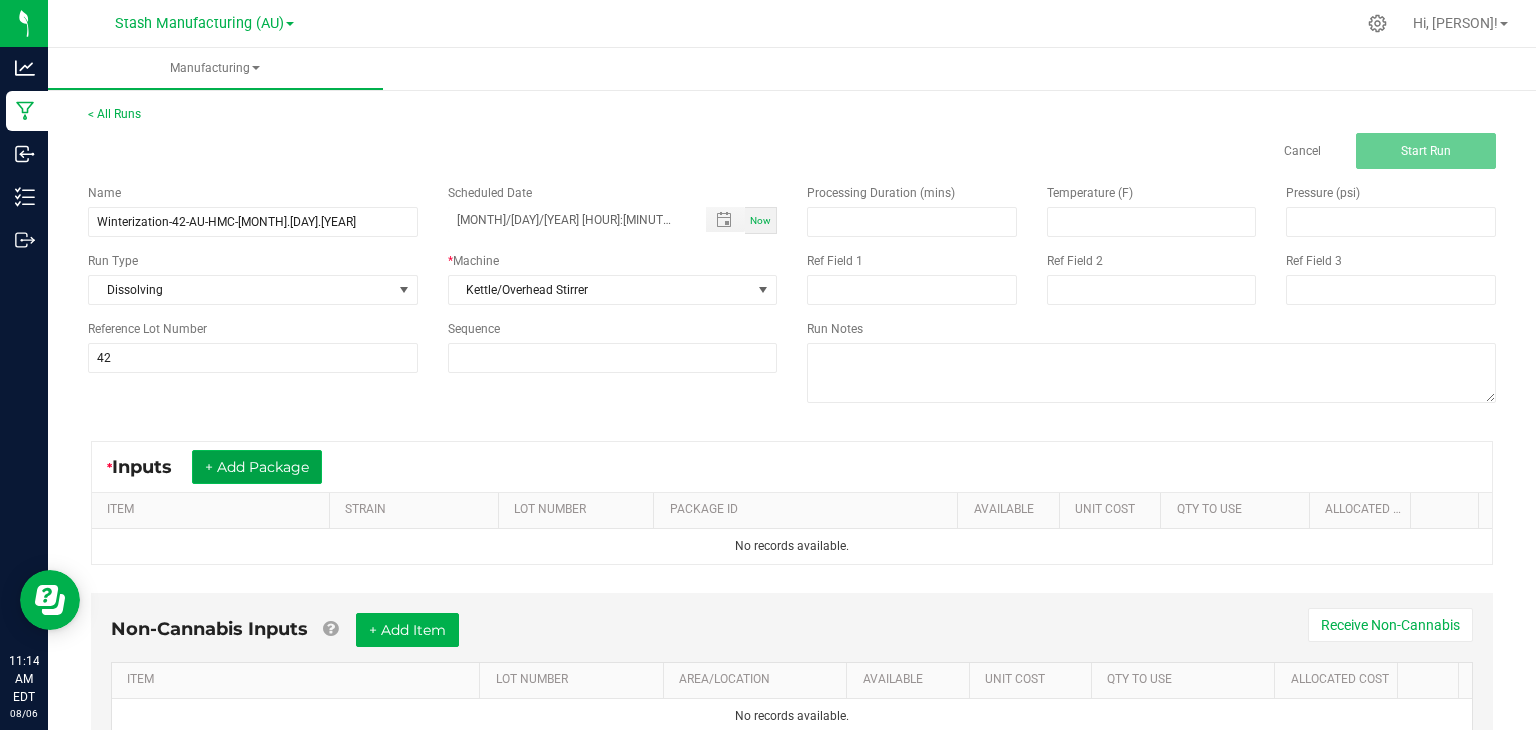click on "+ Add Package" at bounding box center [257, 467] 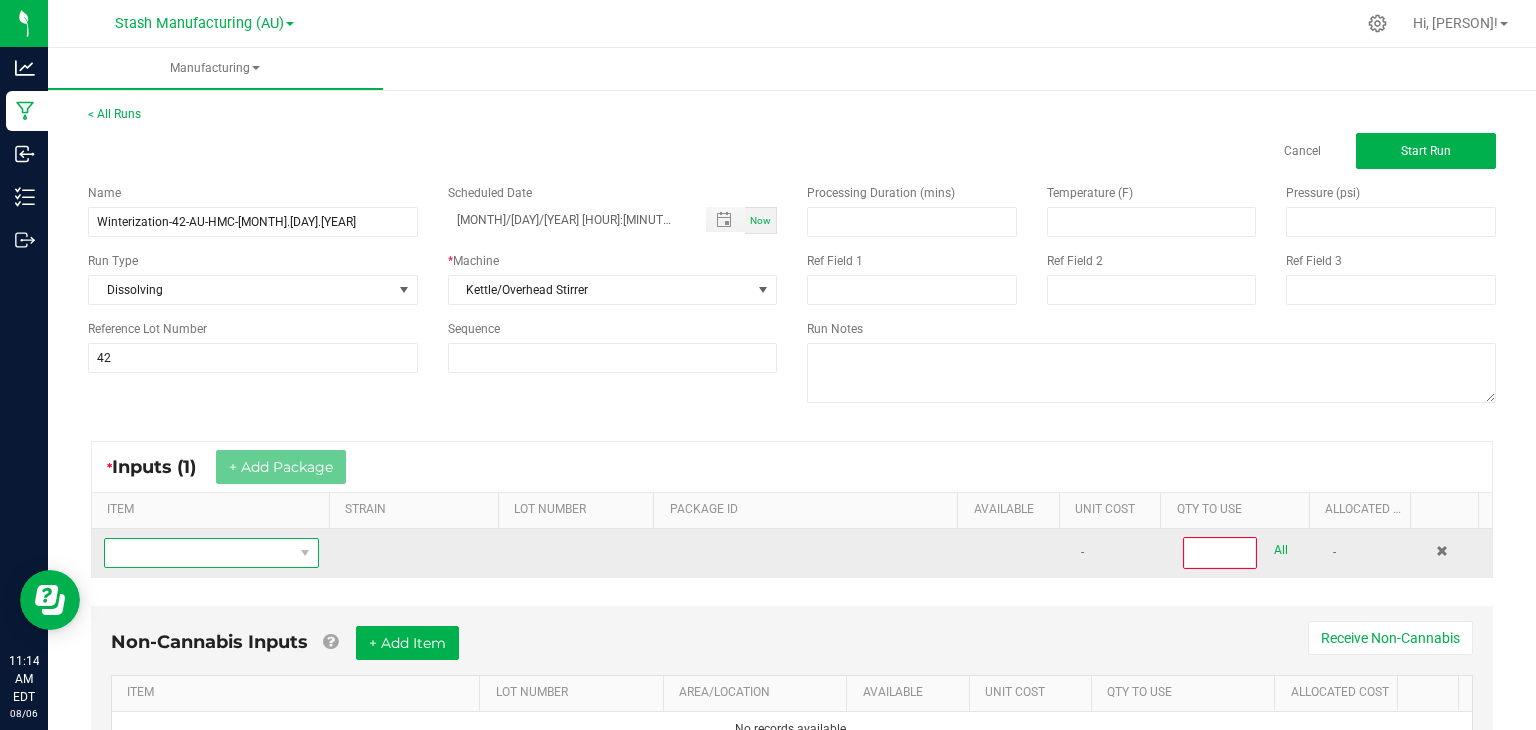 click at bounding box center (199, 553) 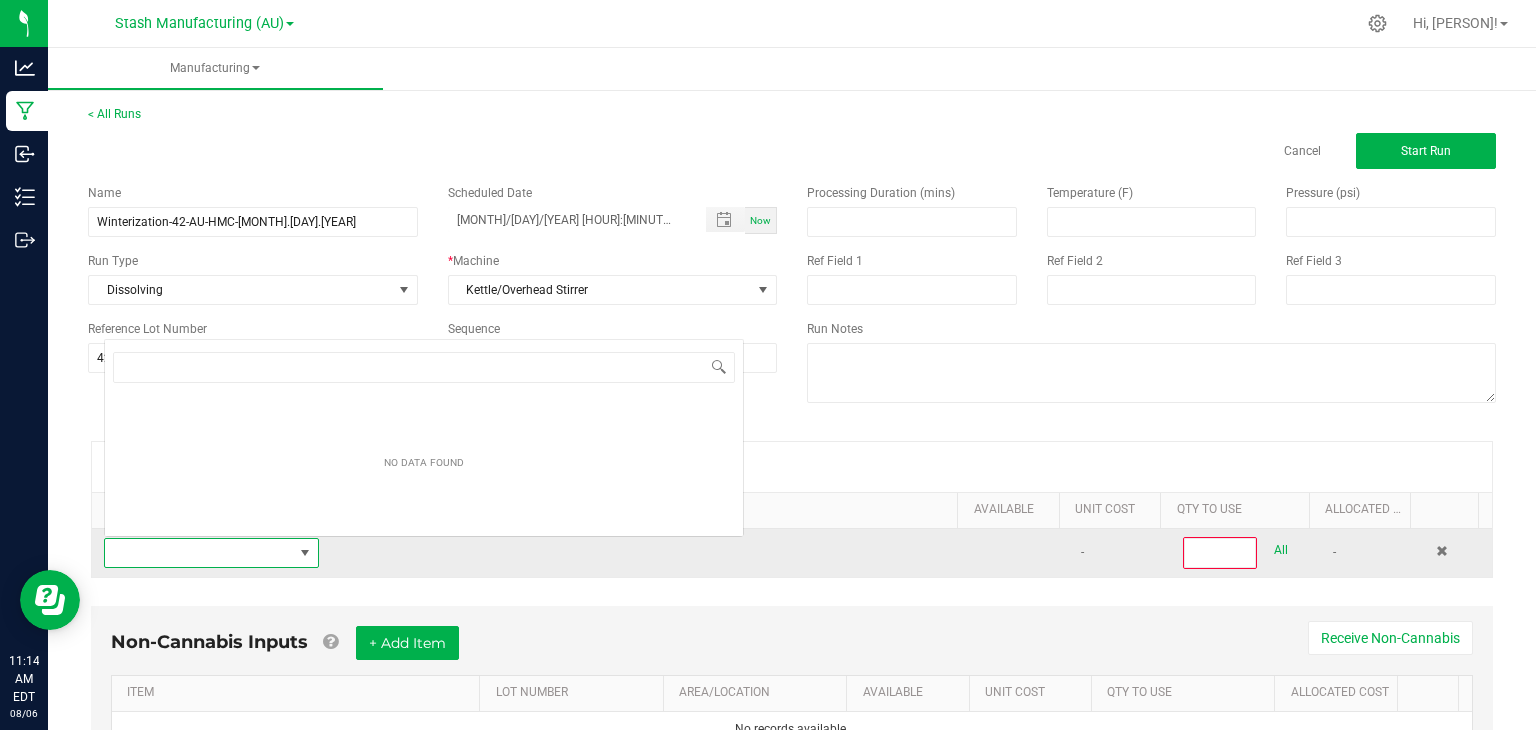 scroll, scrollTop: 0, scrollLeft: 0, axis: both 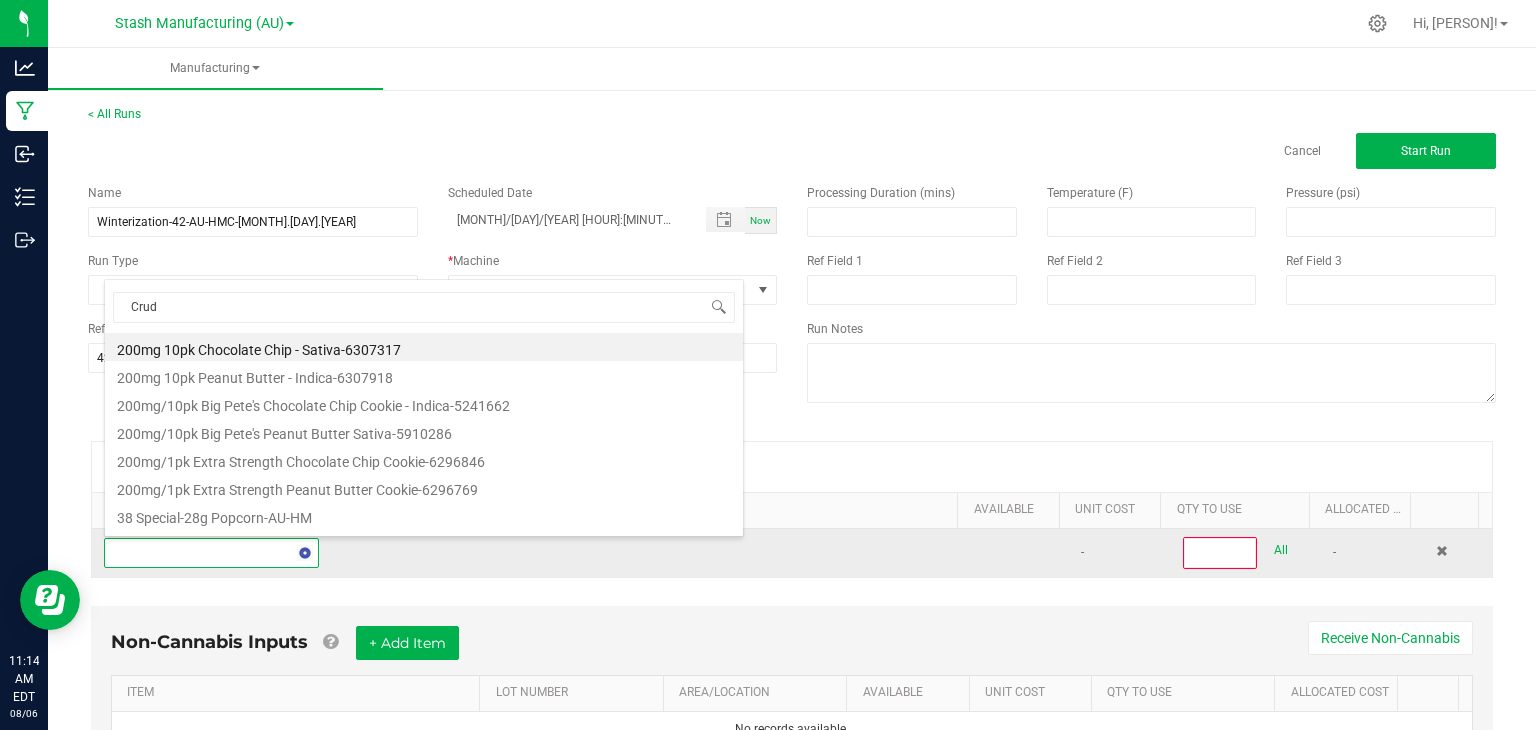 type on "Crude" 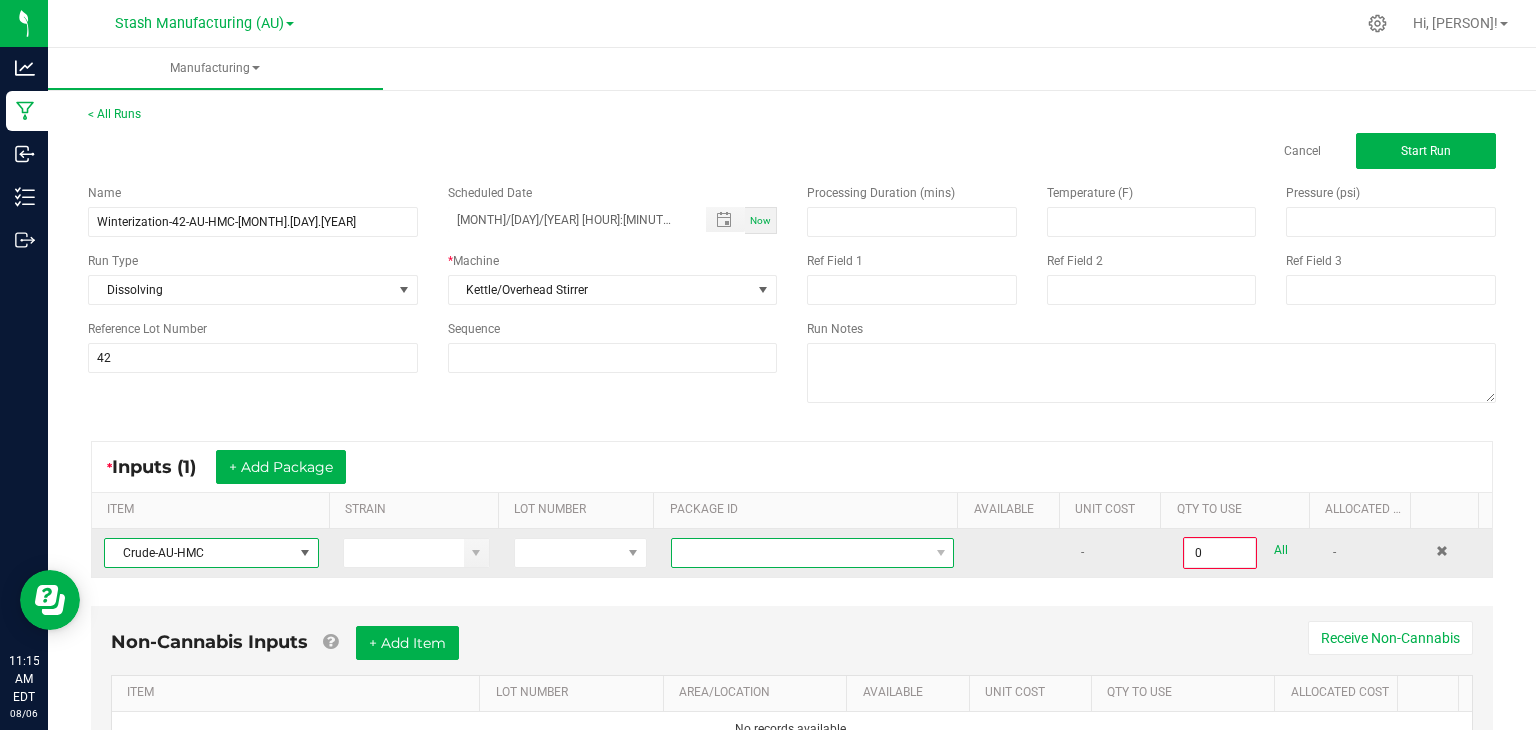 click at bounding box center (800, 553) 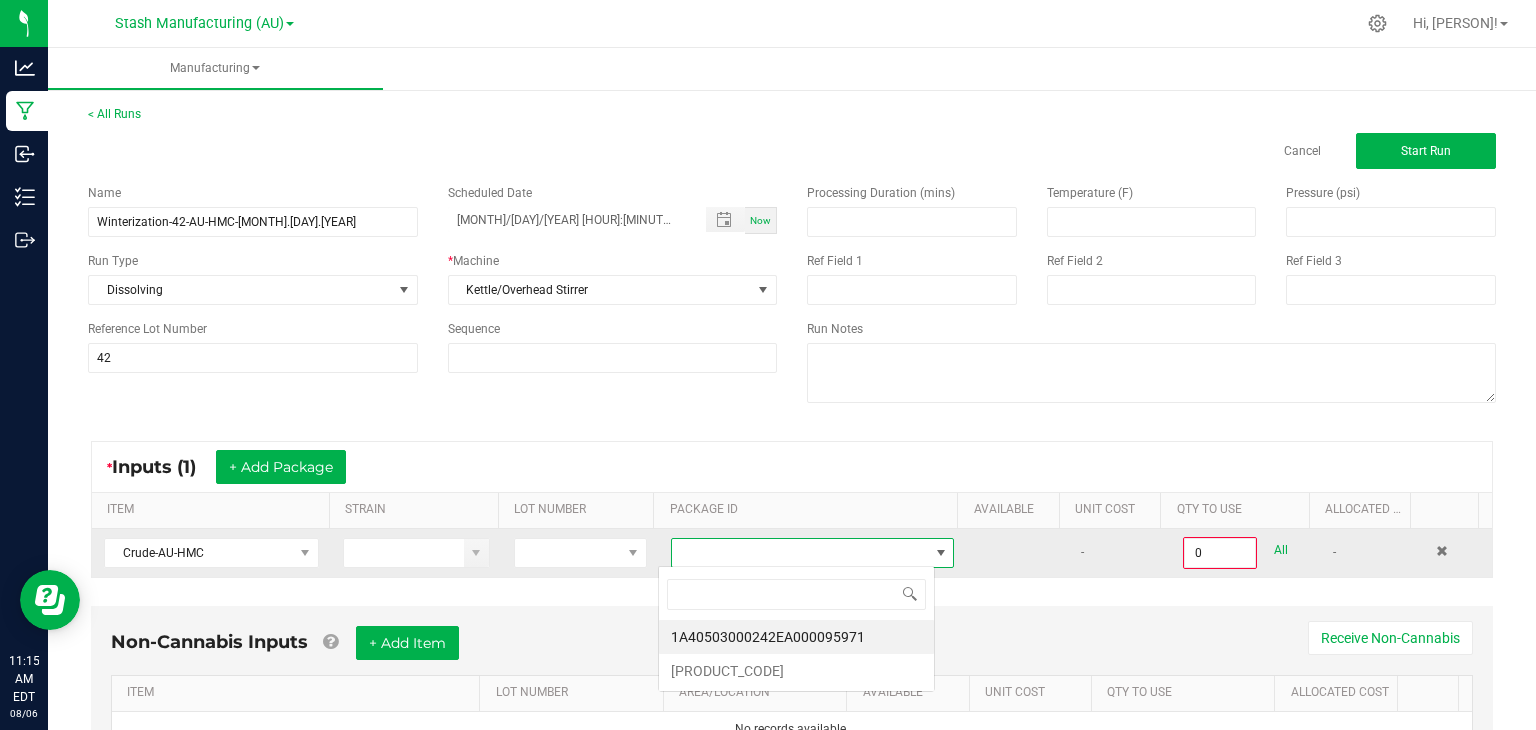 scroll, scrollTop: 99970, scrollLeft: 99723, axis: both 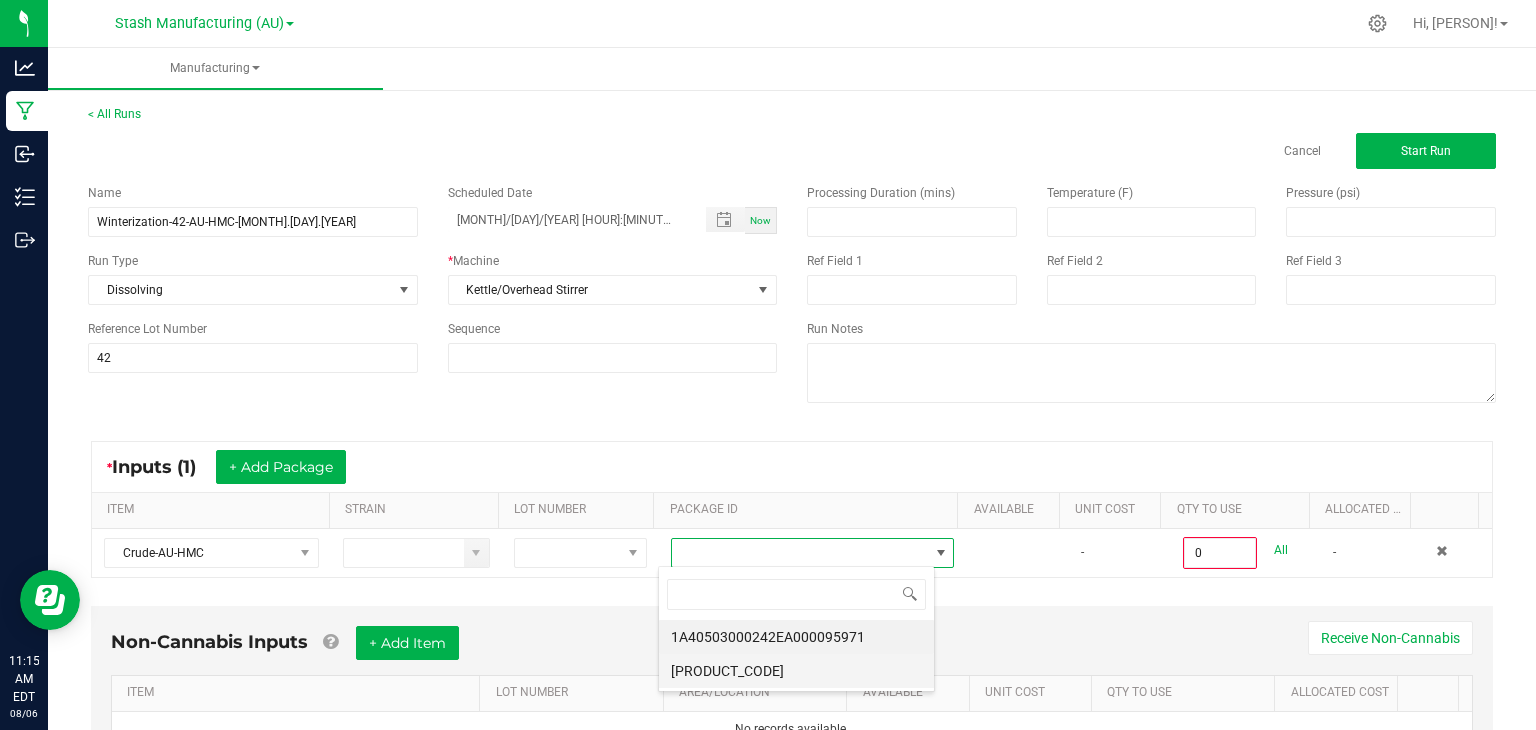 click on "[PRODUCT_CODE]" at bounding box center (796, 671) 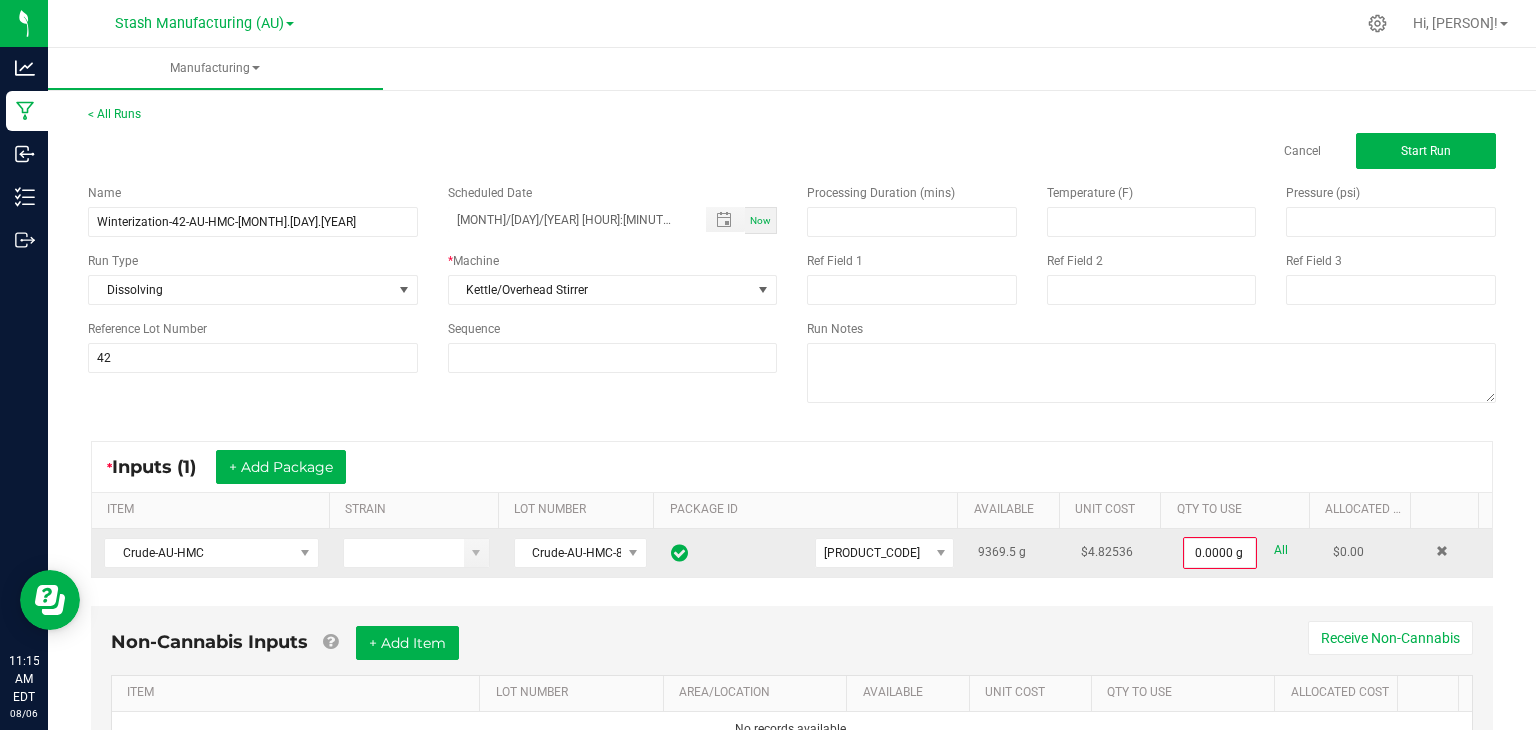 click on "All" at bounding box center (1281, 550) 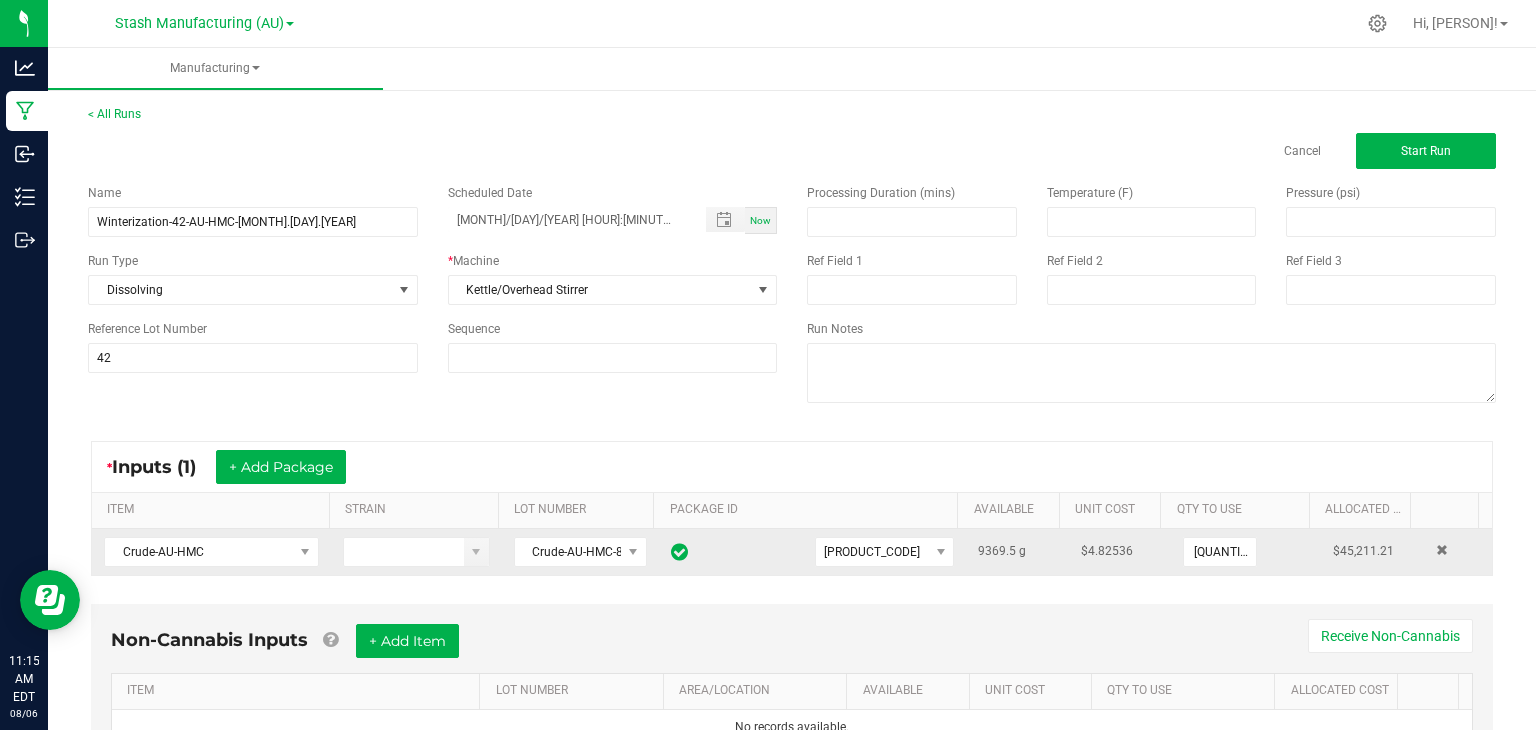 scroll, scrollTop: 91, scrollLeft: 0, axis: vertical 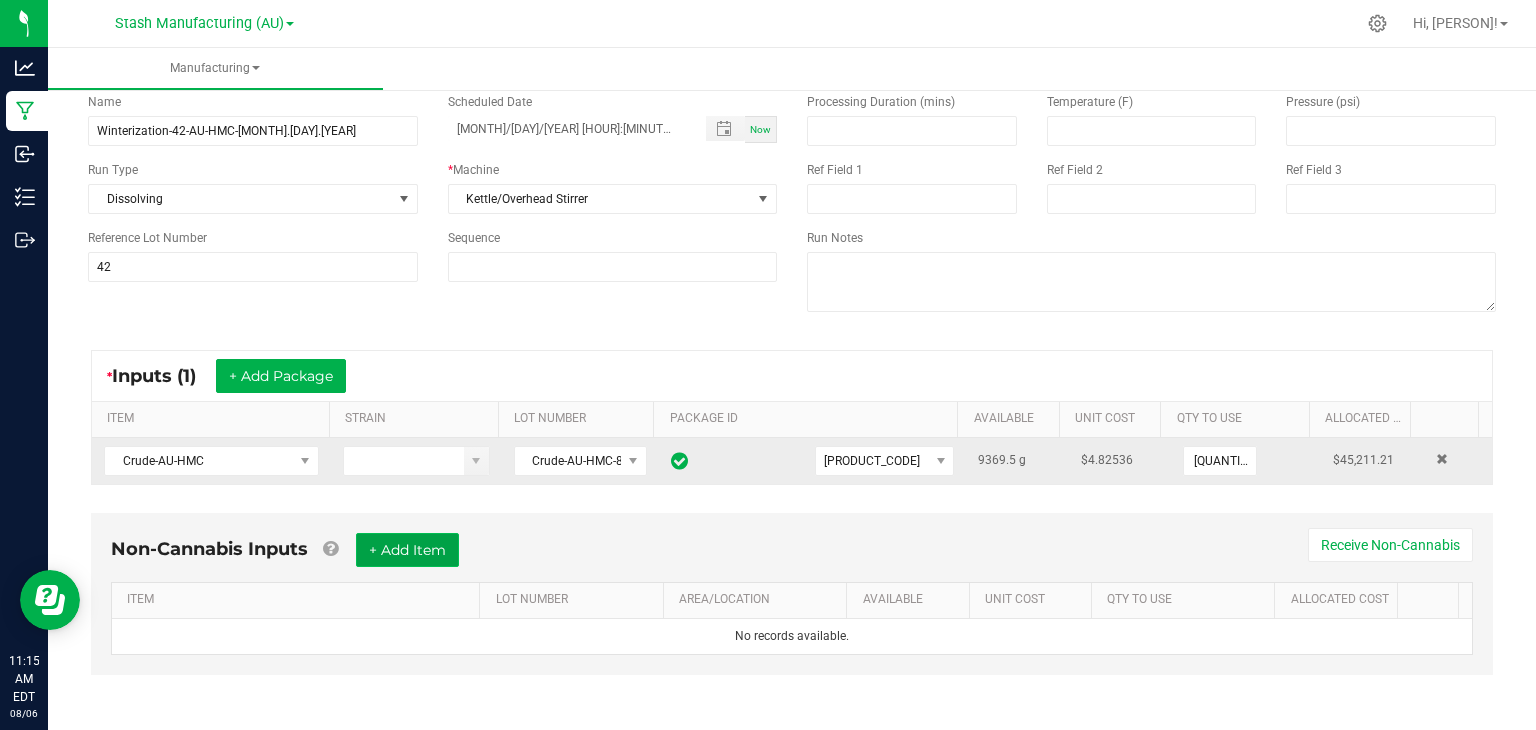 click on "+ Add Item" at bounding box center (407, 550) 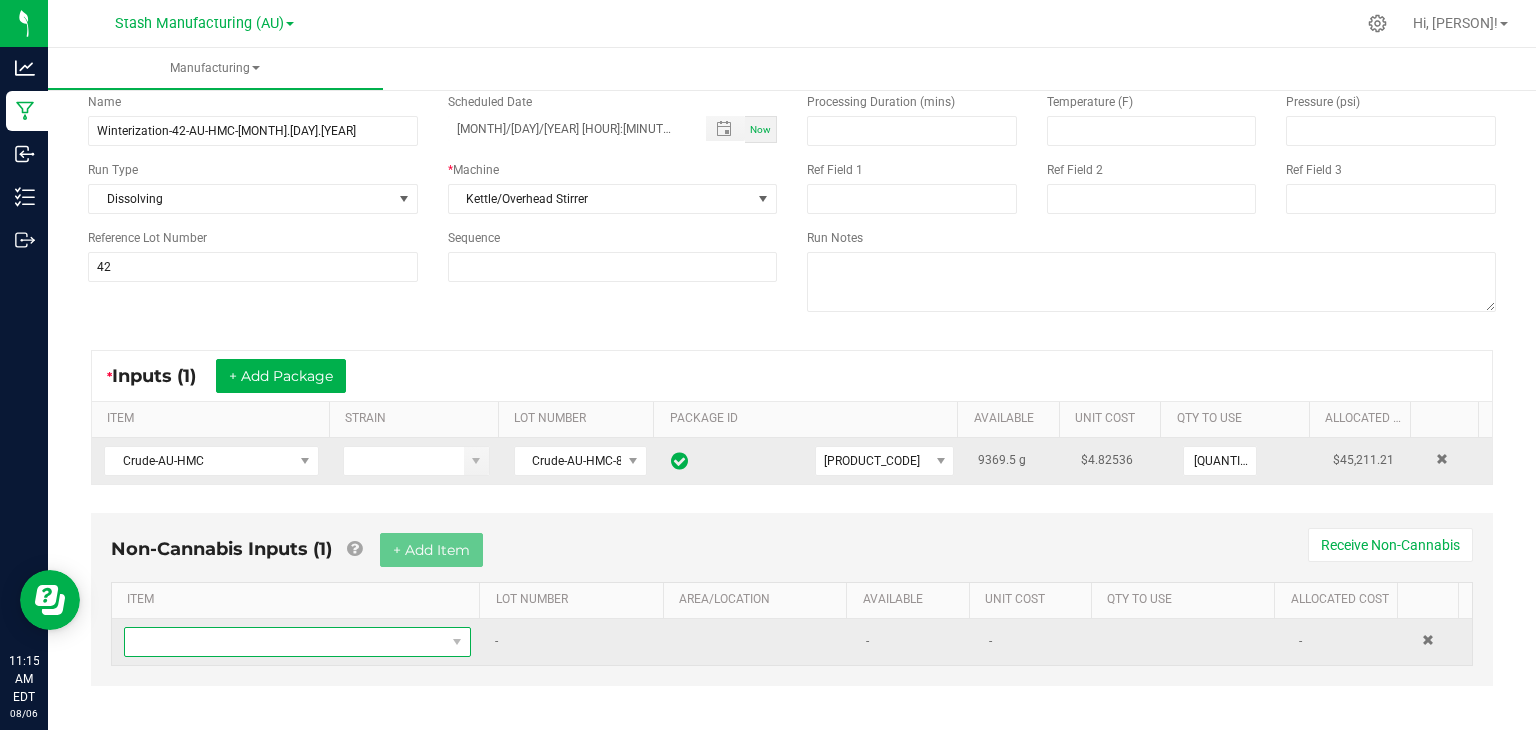 click at bounding box center (285, 642) 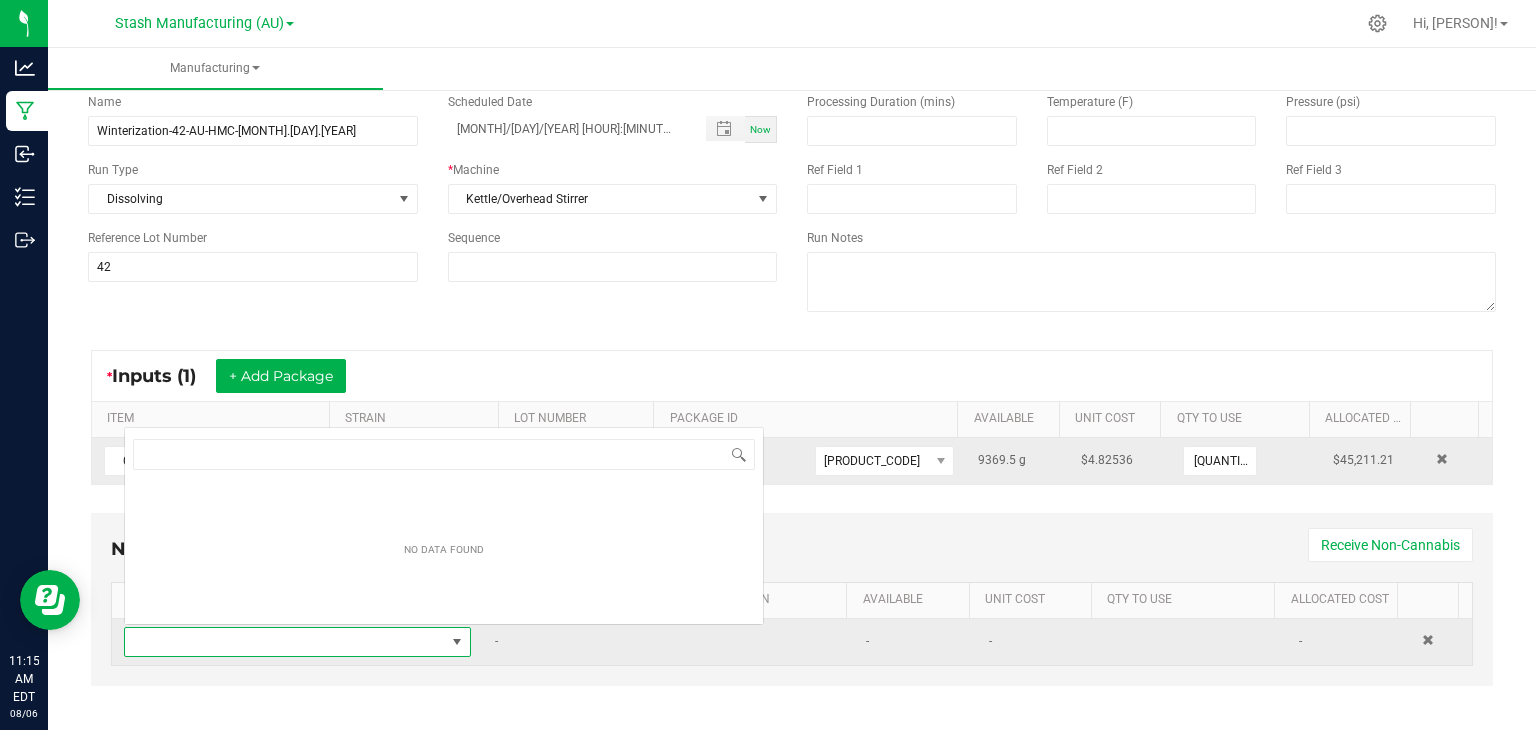 scroll, scrollTop: 0, scrollLeft: 0, axis: both 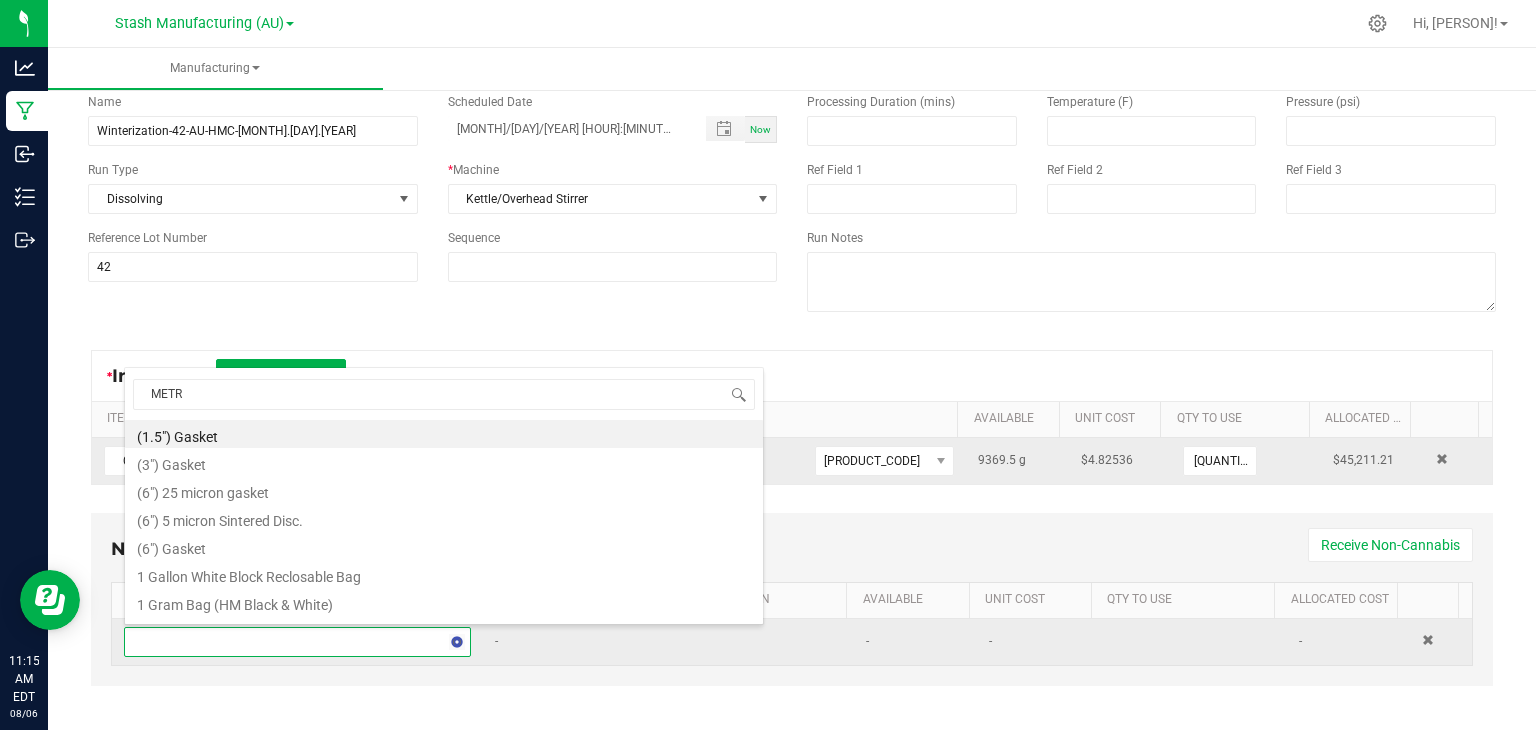 type on "METRC" 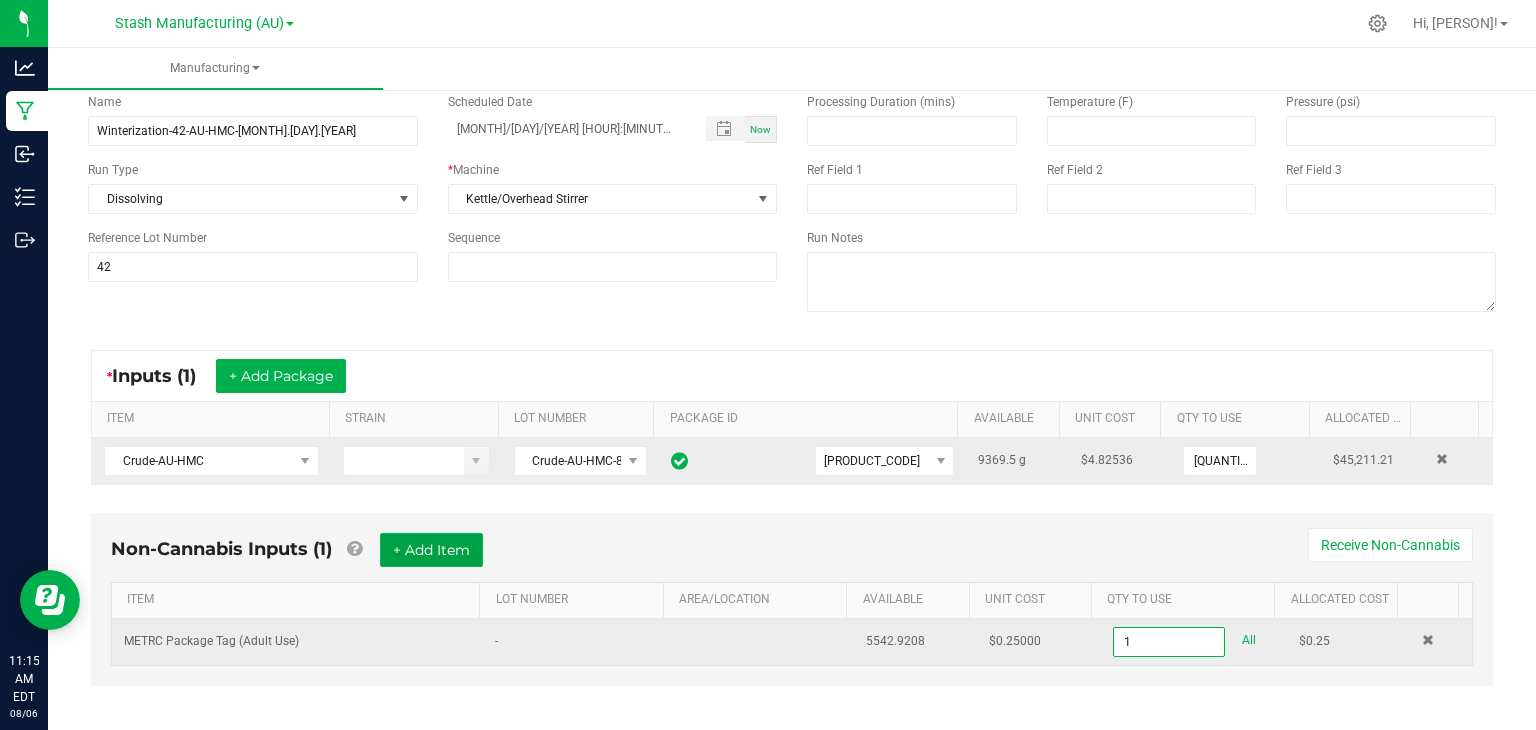 type on "1 ea" 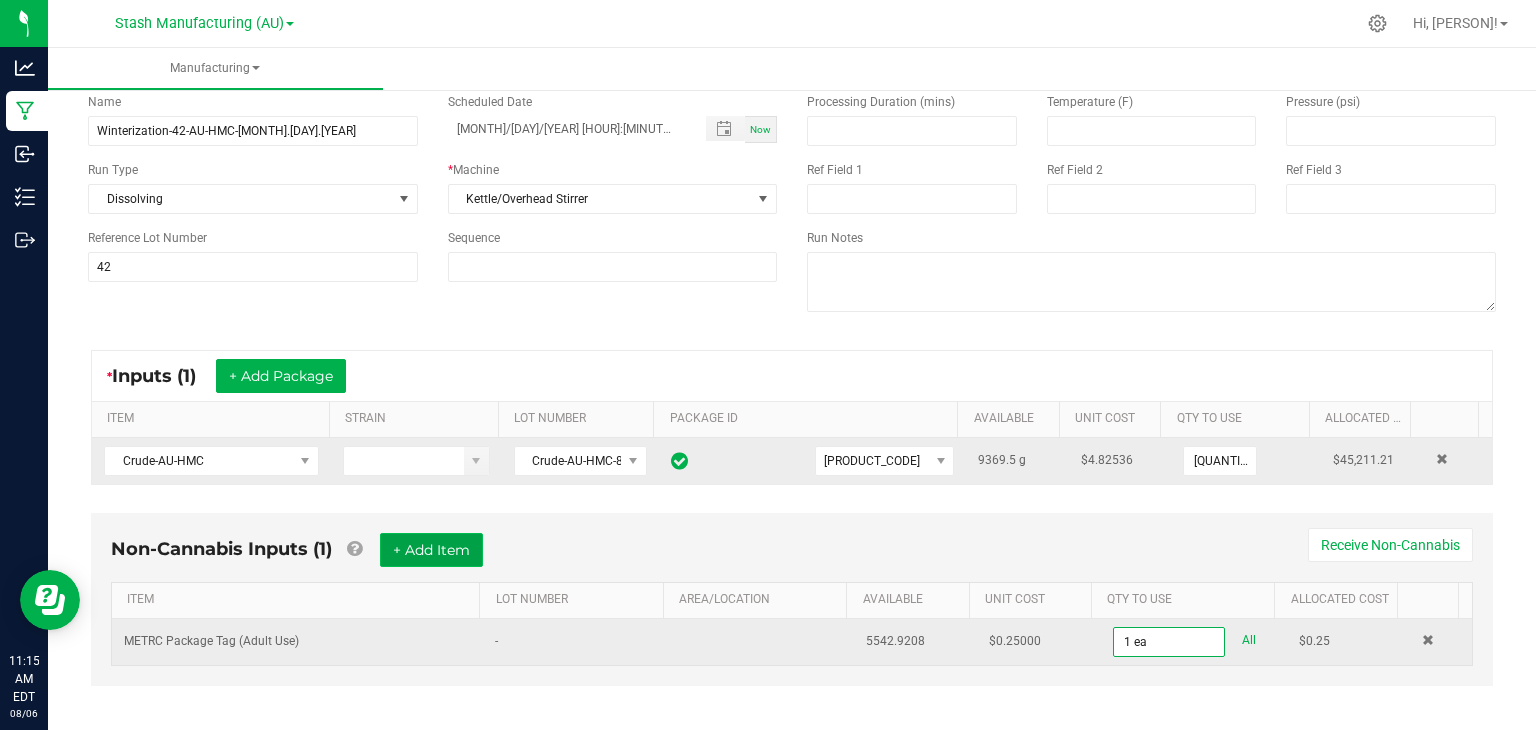click on "+ Add Item" at bounding box center [431, 550] 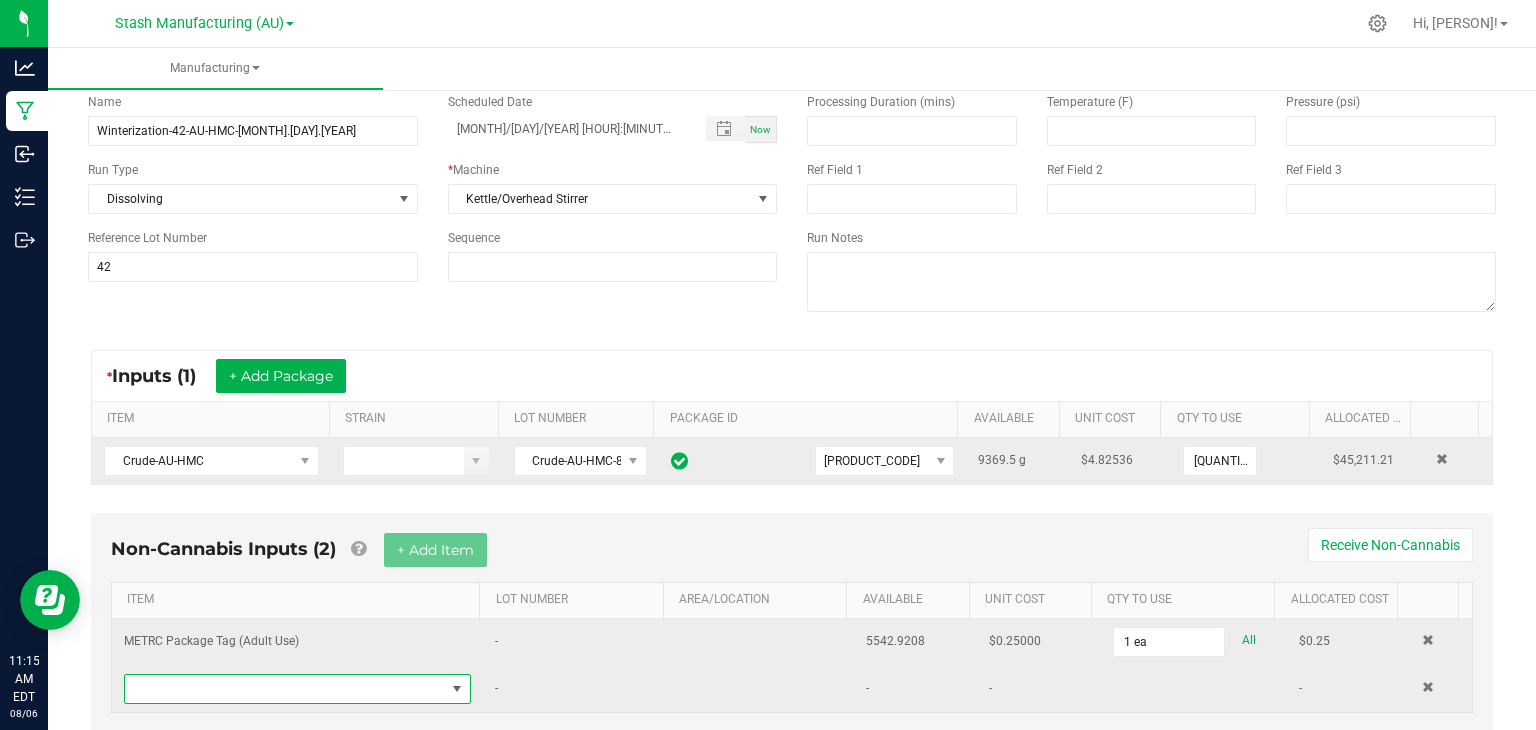 click at bounding box center [285, 689] 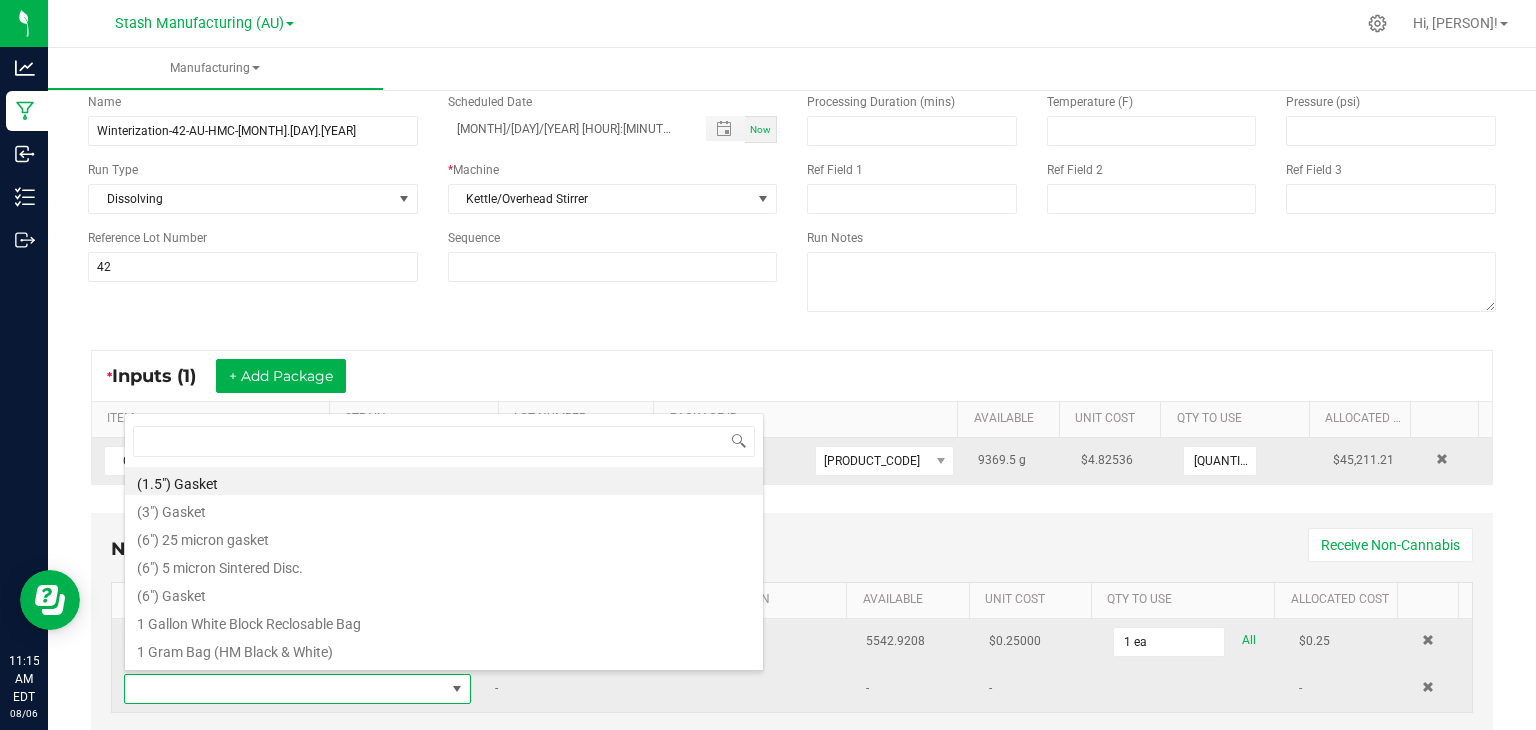 scroll, scrollTop: 99970, scrollLeft: 99661, axis: both 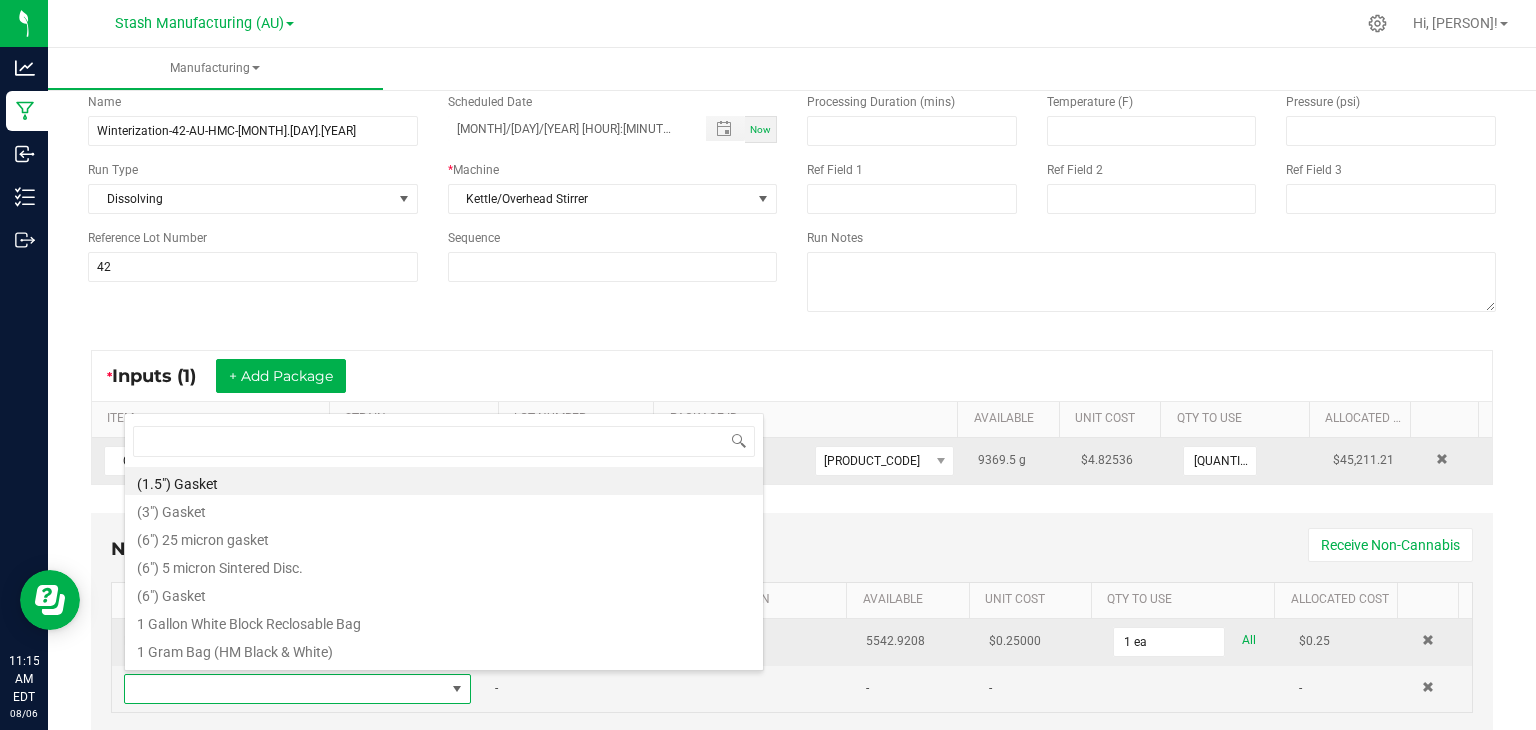 click on "Non-Cannabis Inputs (2)  + Add Item   Receive Non-Cannabis" at bounding box center (792, 557) 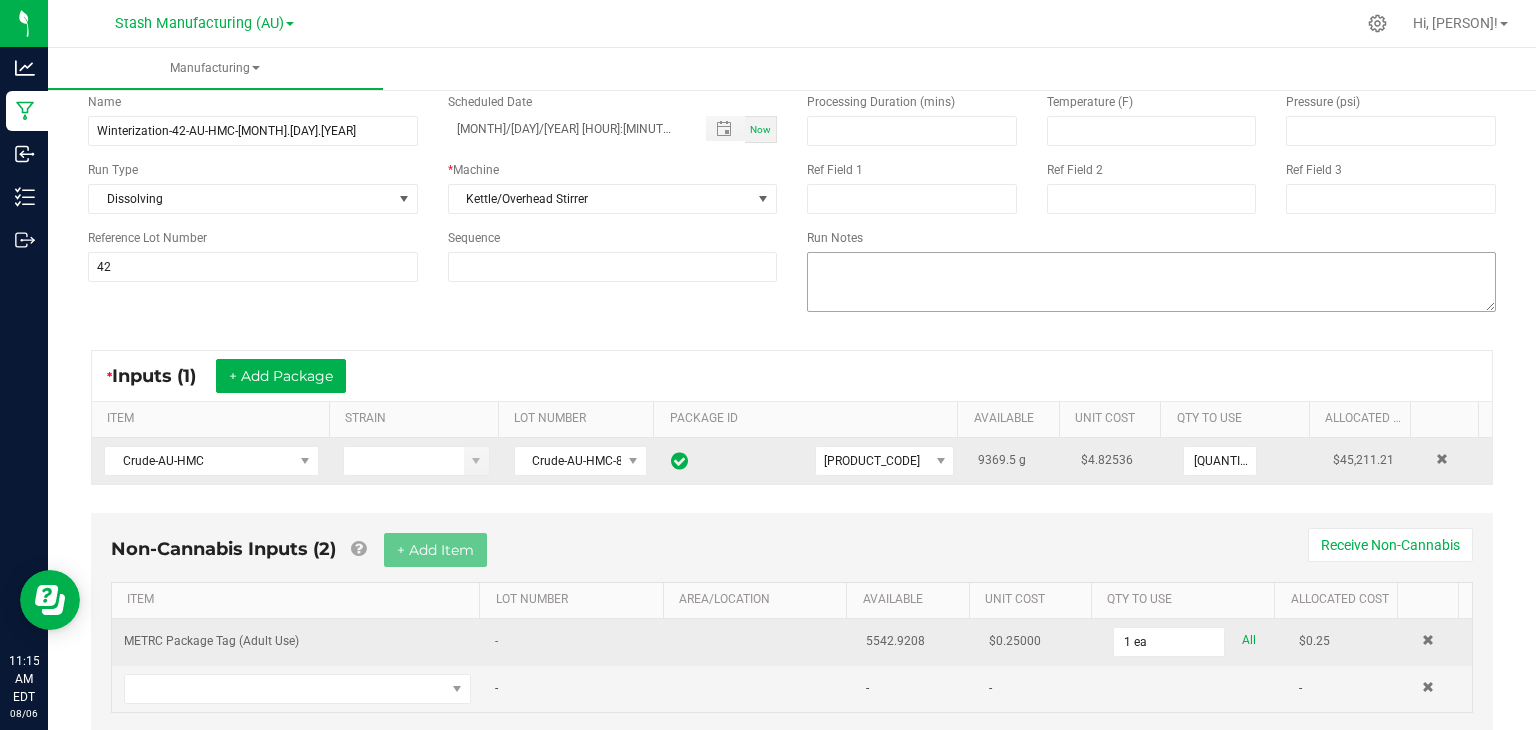 scroll, scrollTop: 0, scrollLeft: 0, axis: both 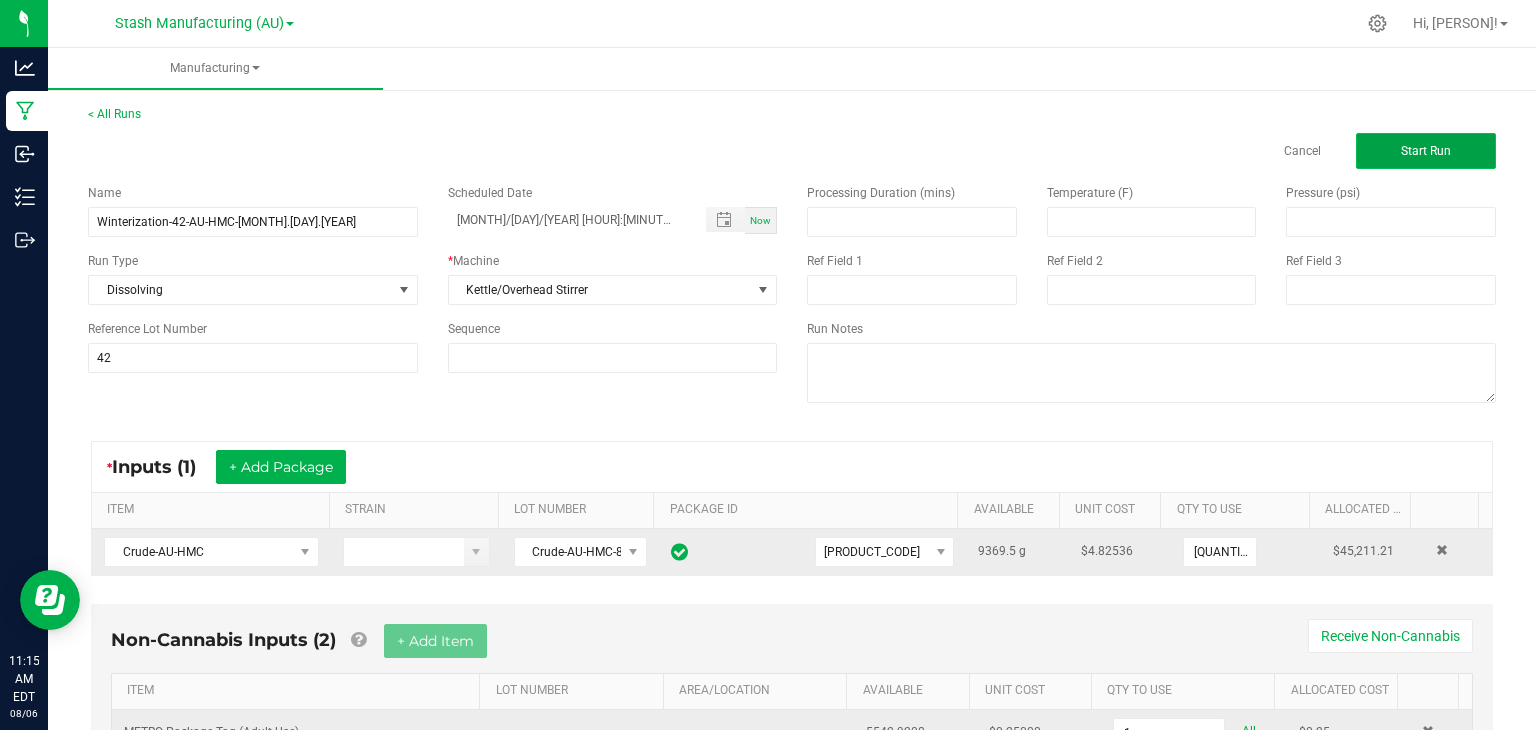 click on "Start Run" 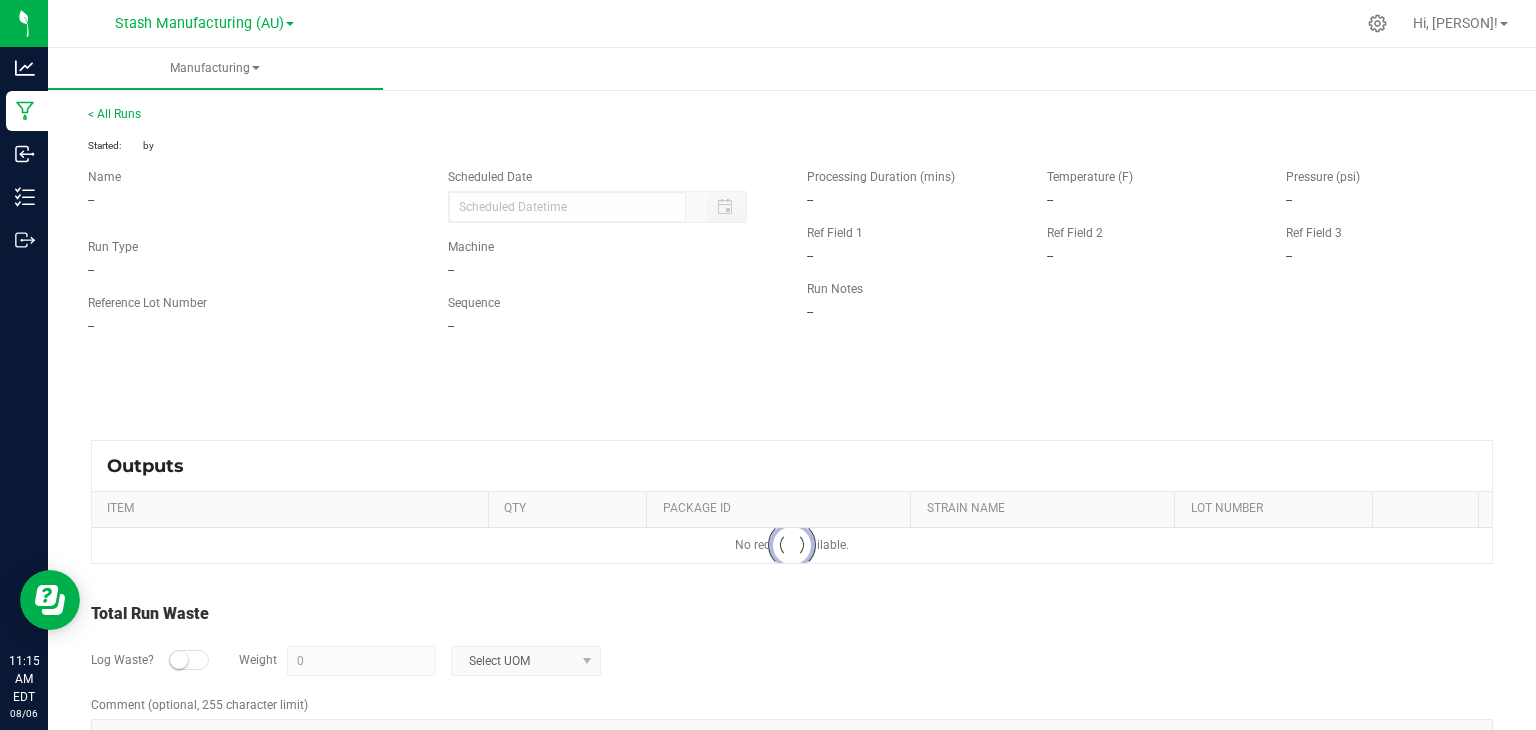 type on "[MONTH]/[DAY]/[YEAR] [HOUR]:[MINUTE] [AM/PM]" 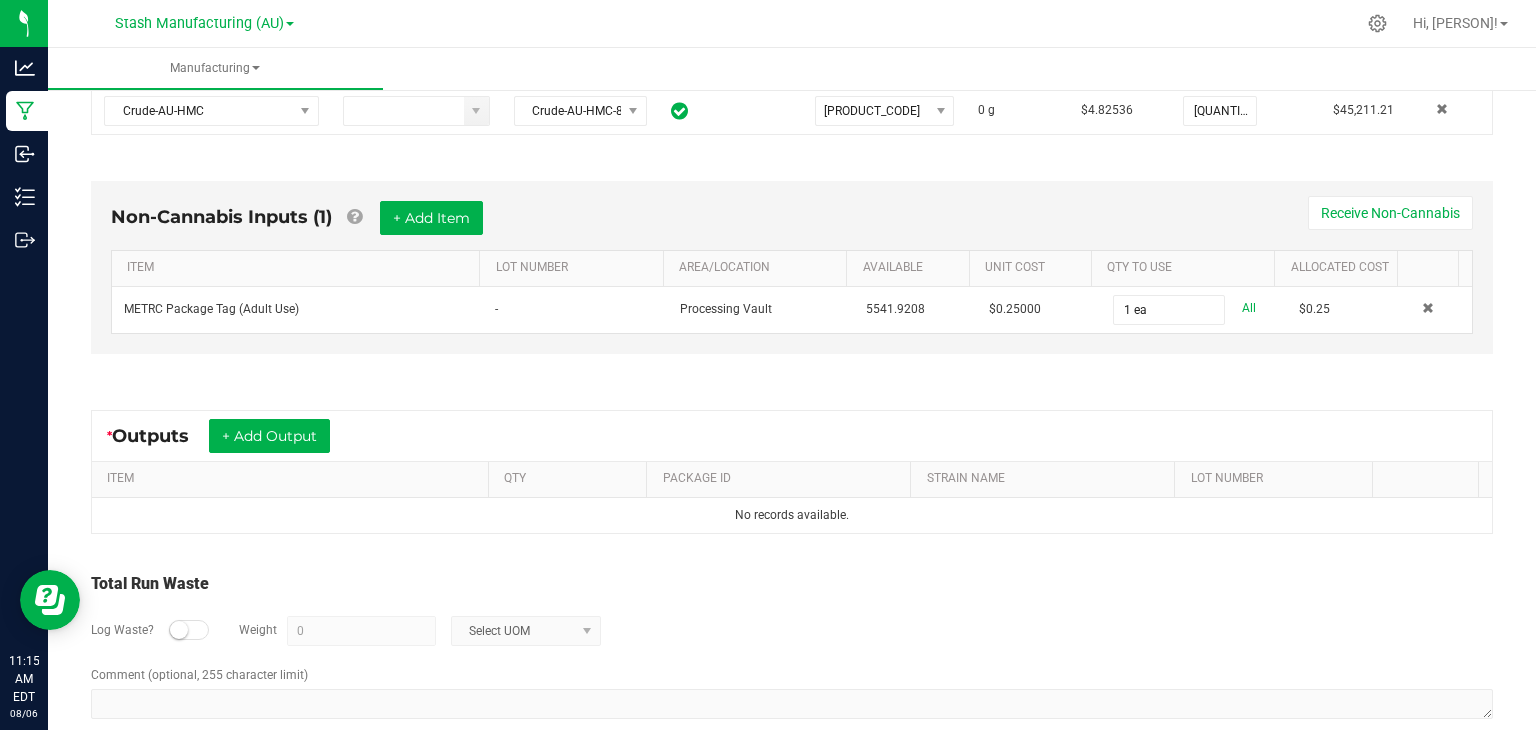 scroll, scrollTop: 494, scrollLeft: 0, axis: vertical 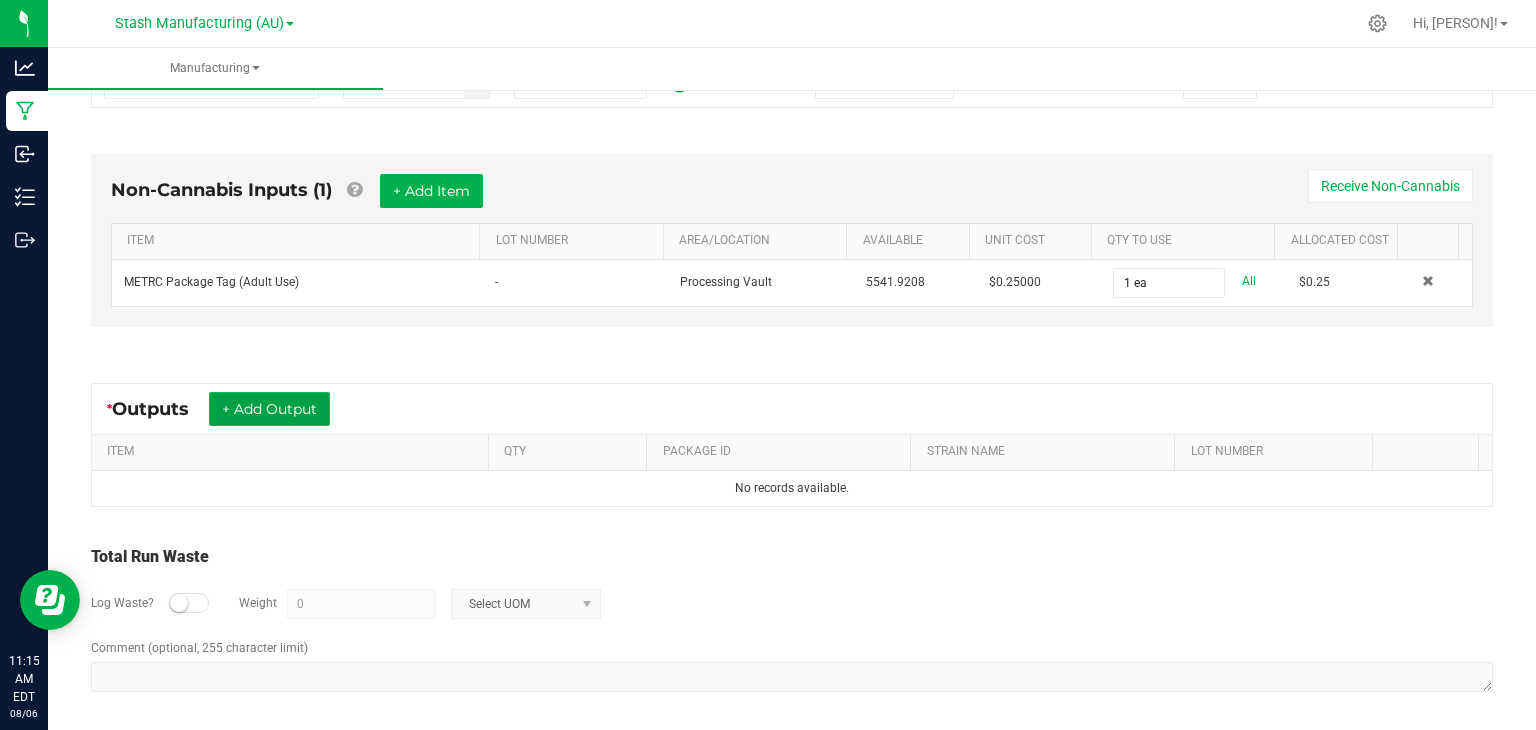 click on "+ Add Output" at bounding box center [269, 409] 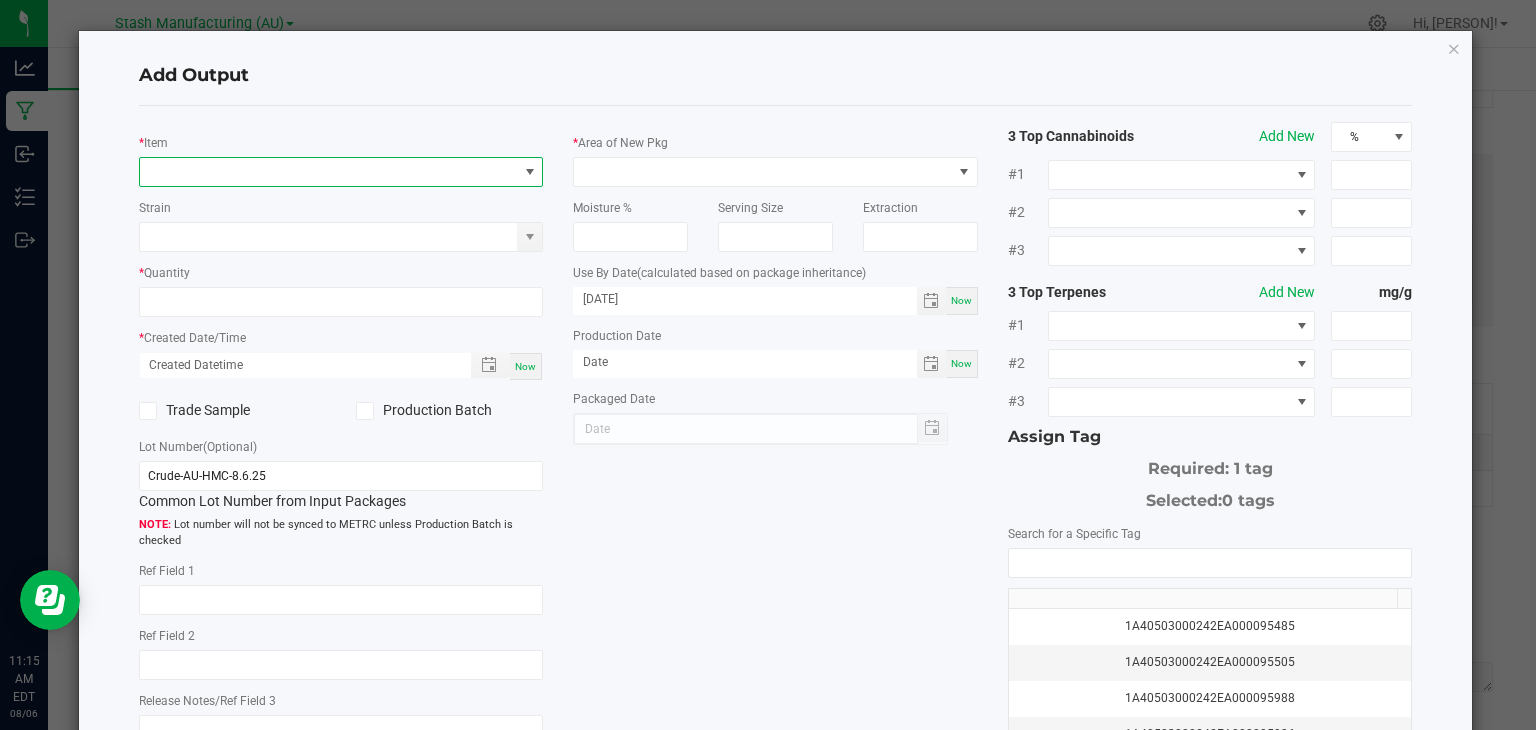 click at bounding box center (329, 172) 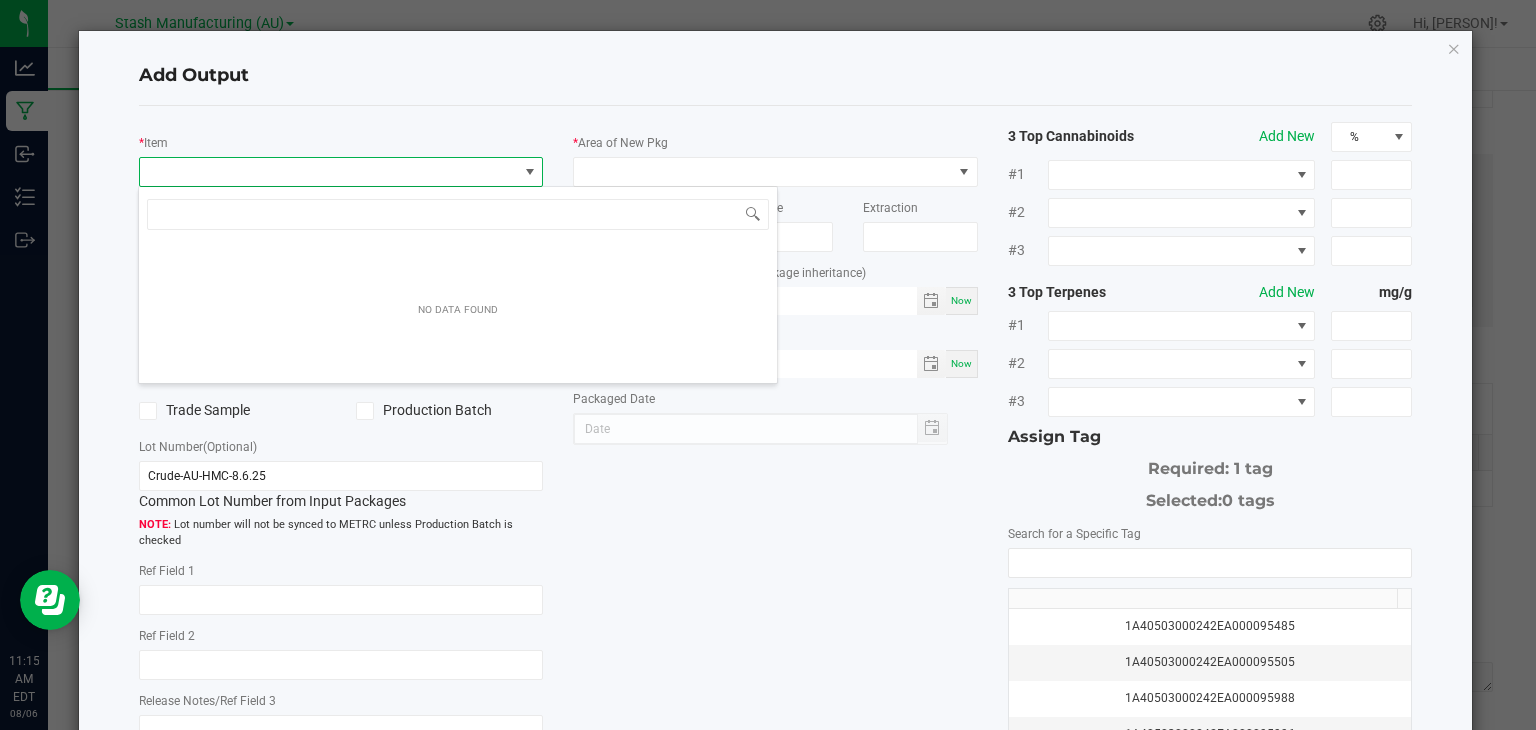 scroll, scrollTop: 99970, scrollLeft: 99600, axis: both 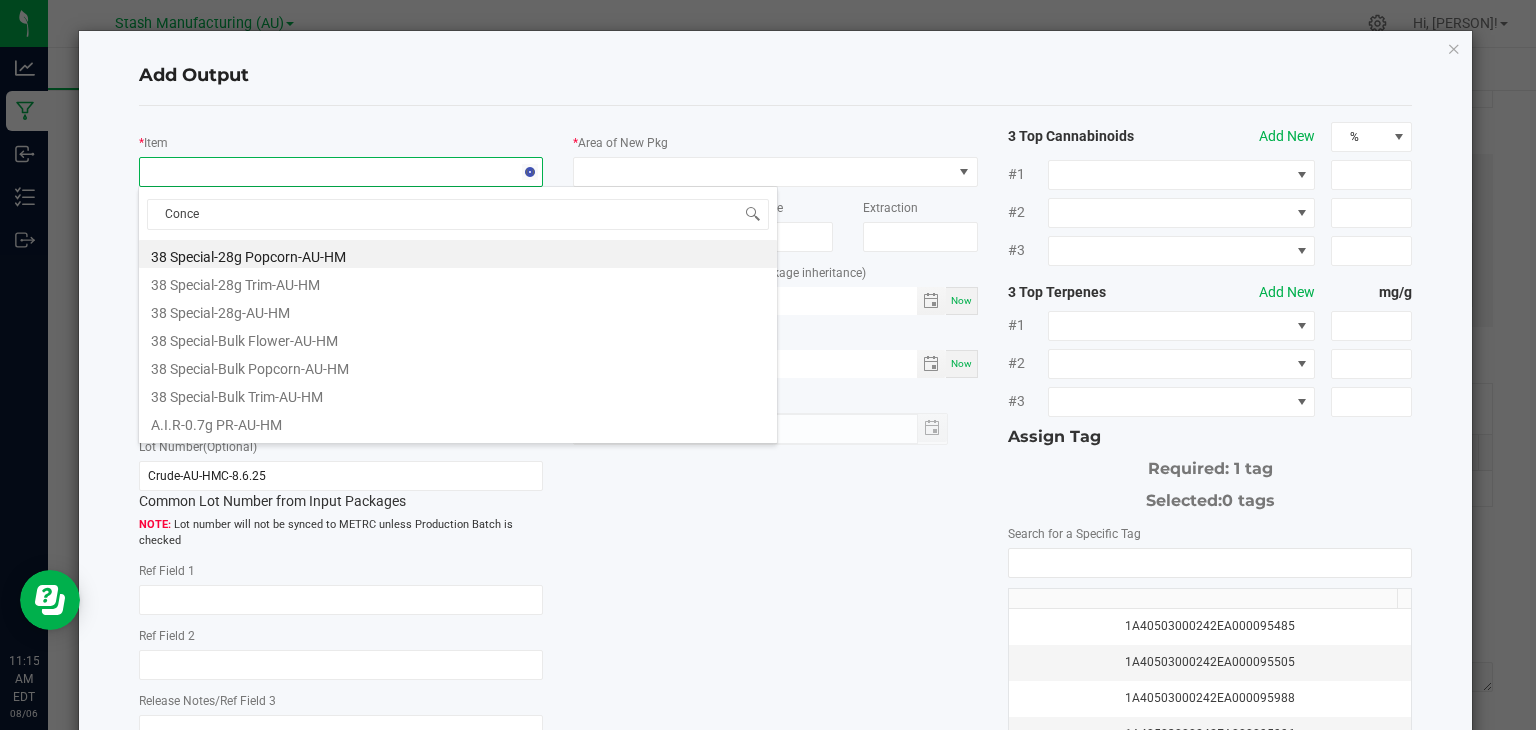 type on "Concen" 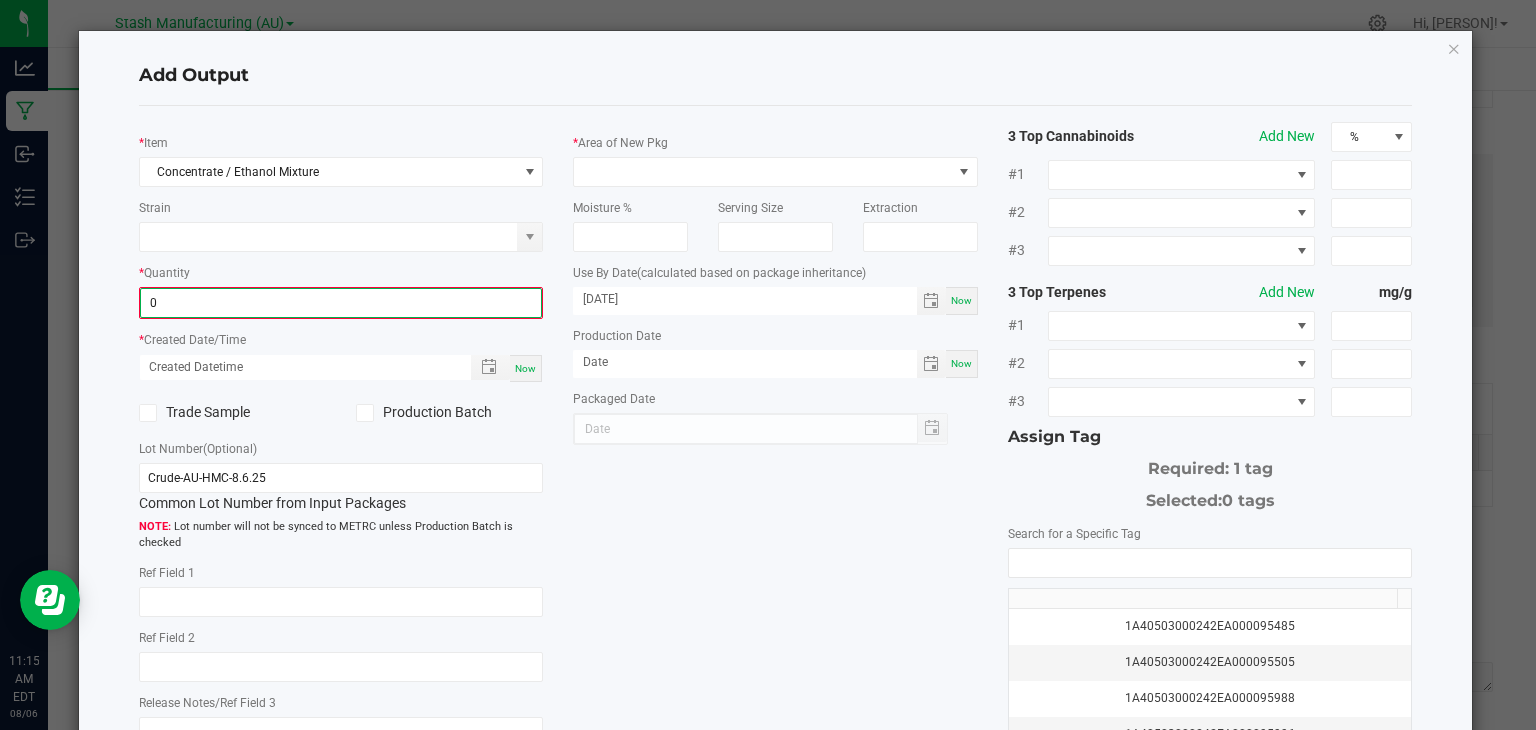 click on "0" at bounding box center (341, 303) 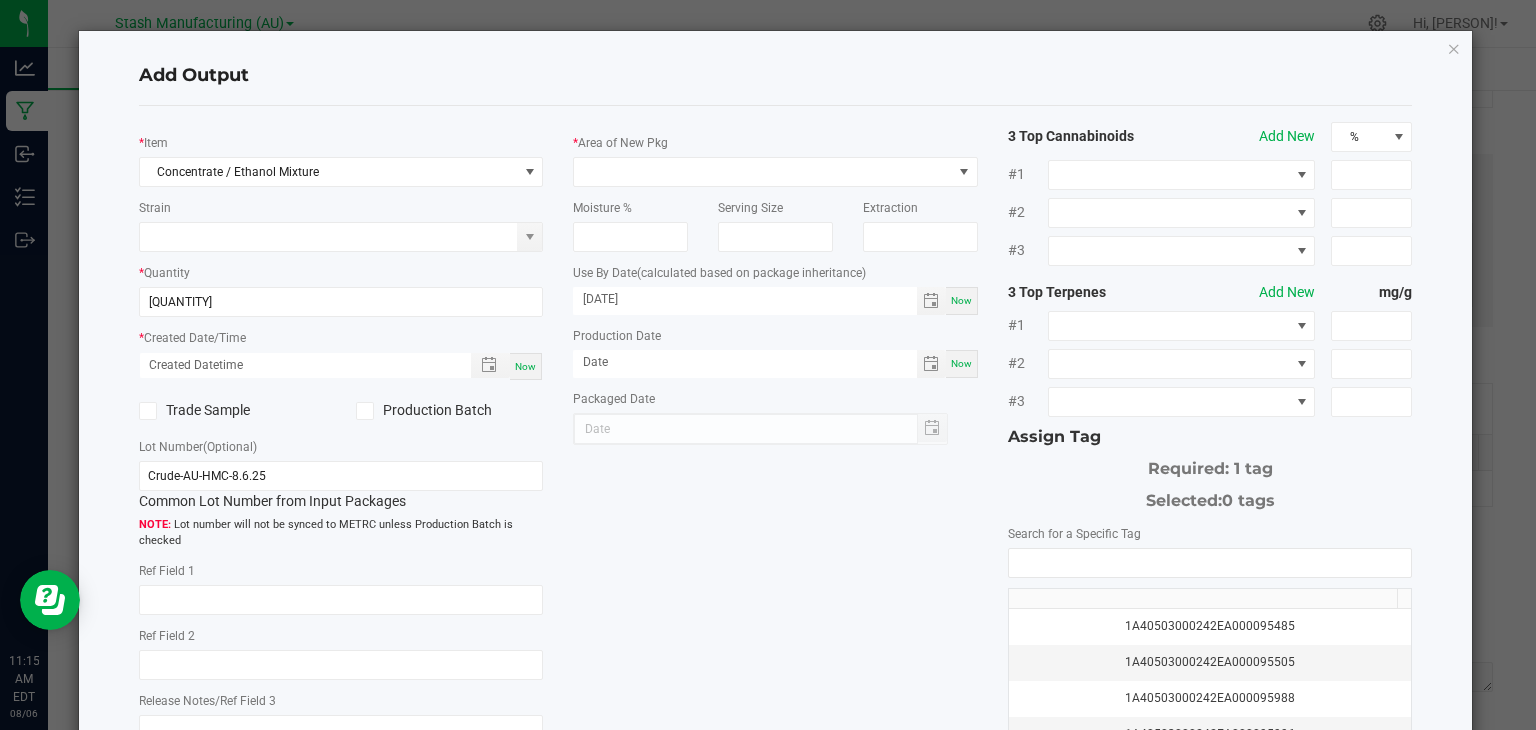 type on "[QUANTITY] g" 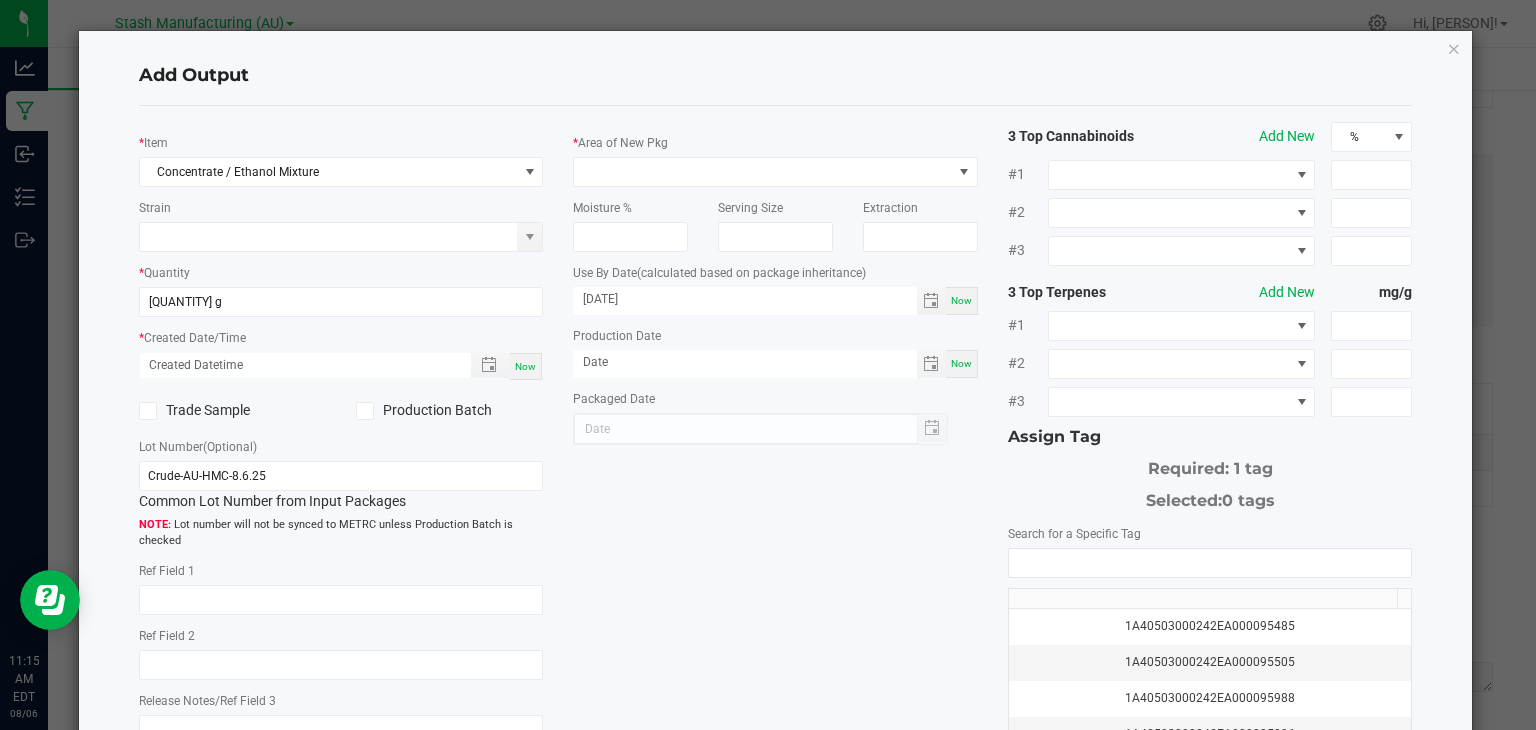click on "Now" at bounding box center [526, 366] 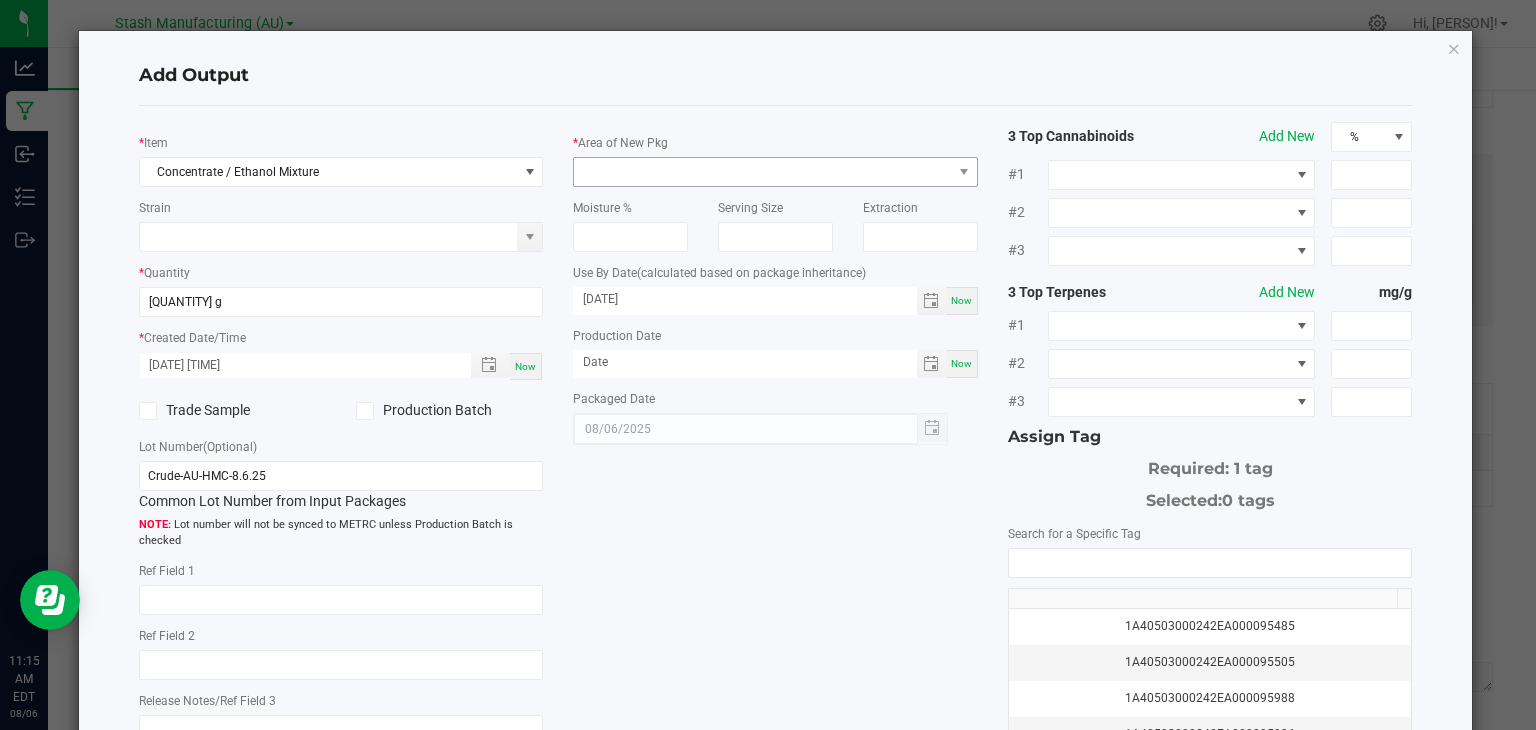 click on "Serving Size" 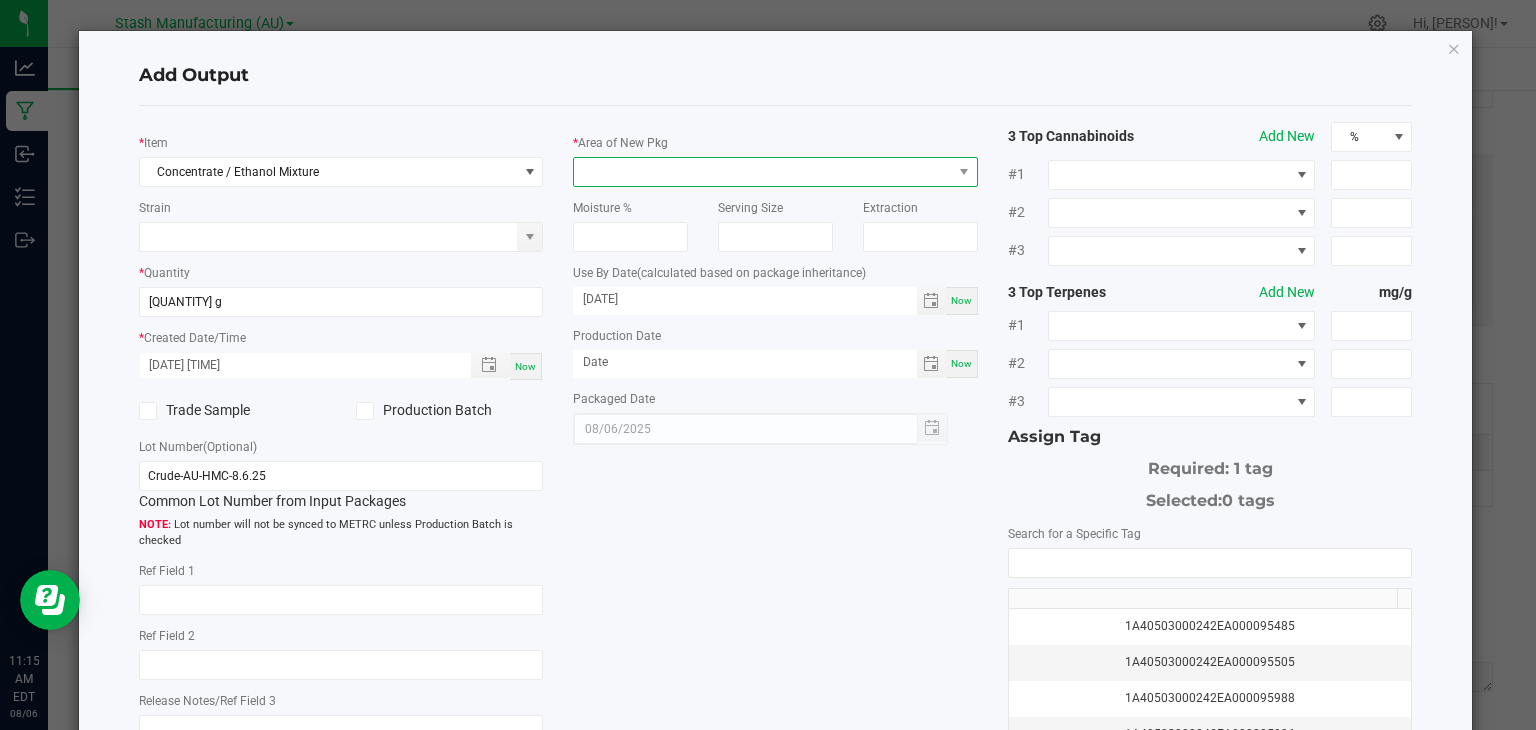 click at bounding box center (763, 172) 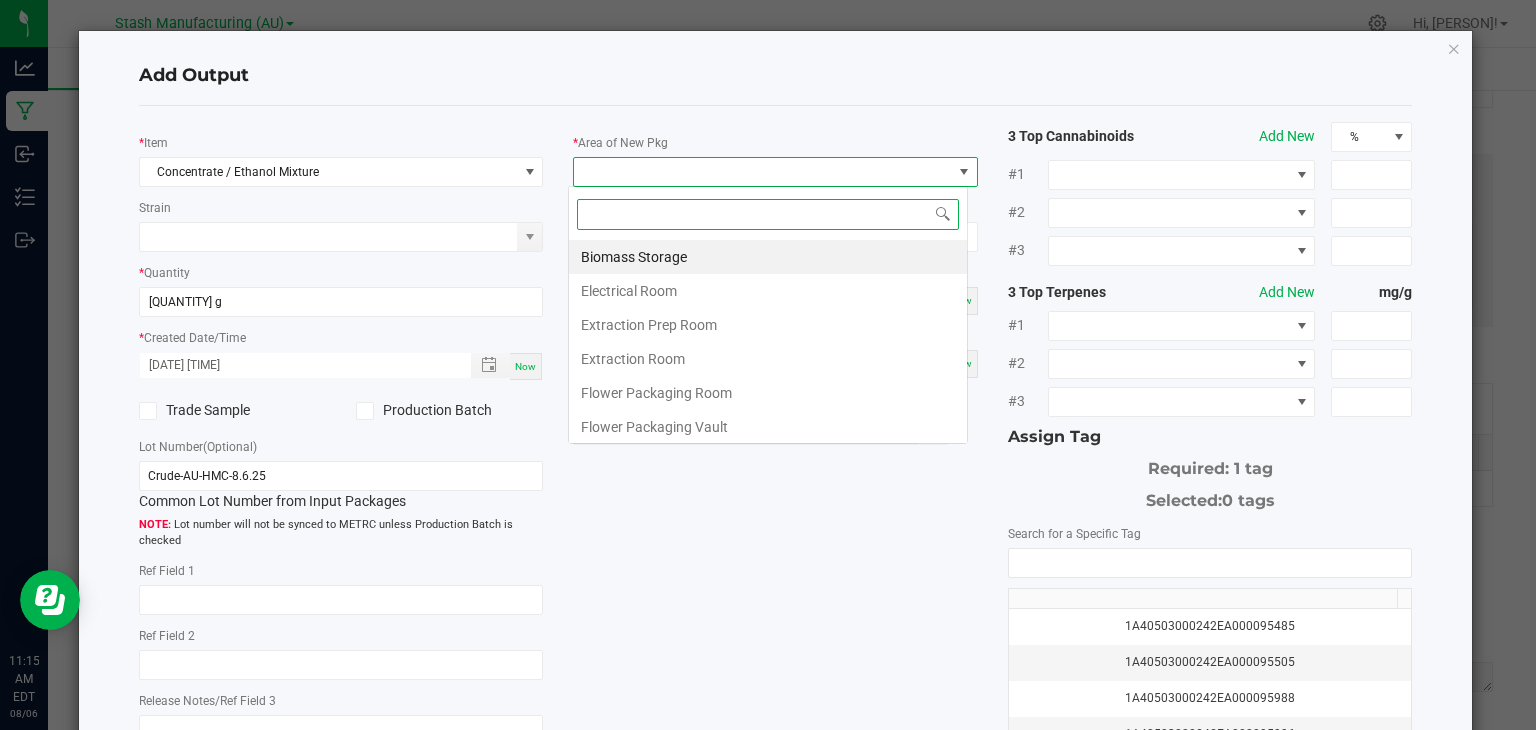 scroll, scrollTop: 99970, scrollLeft: 99600, axis: both 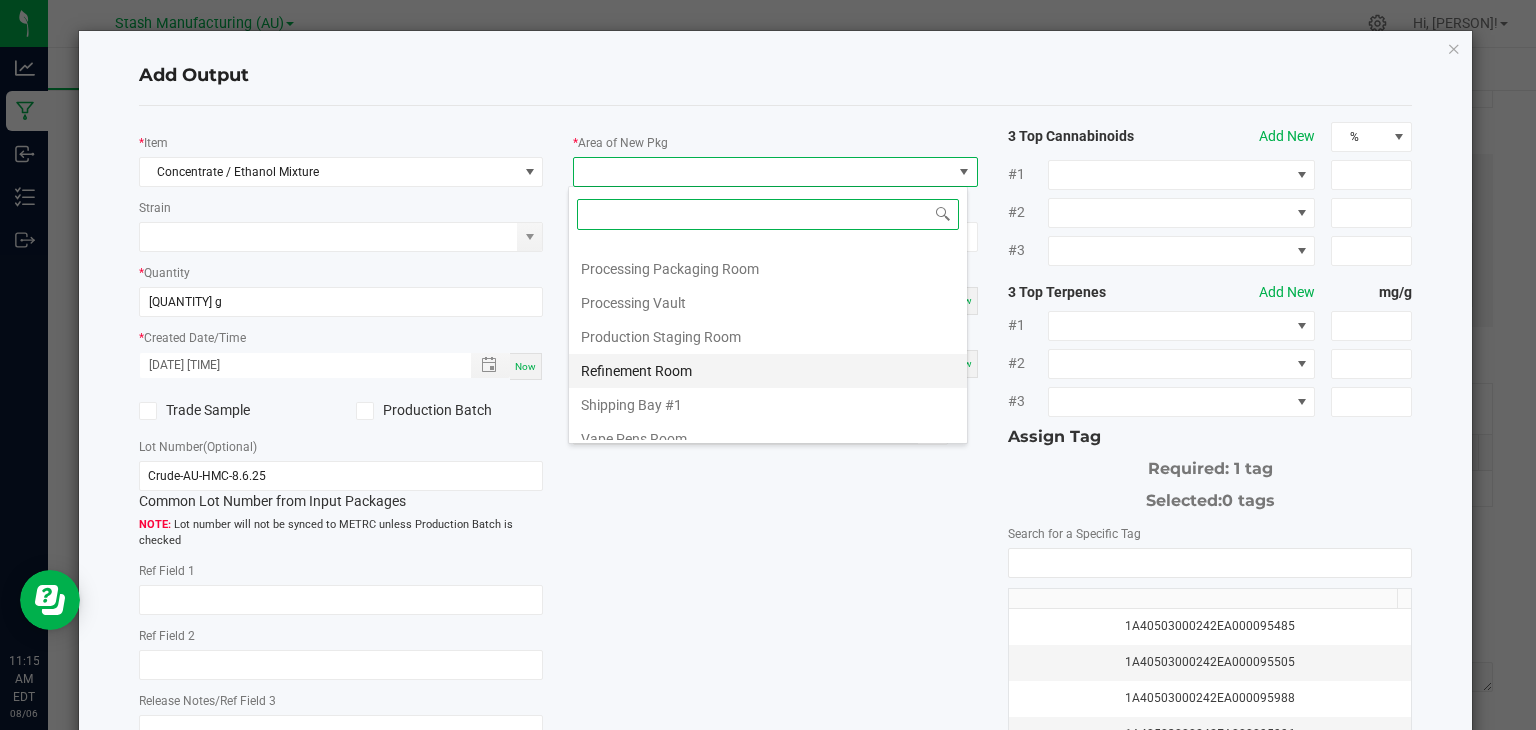 click on "Refinement Room" at bounding box center (768, 371) 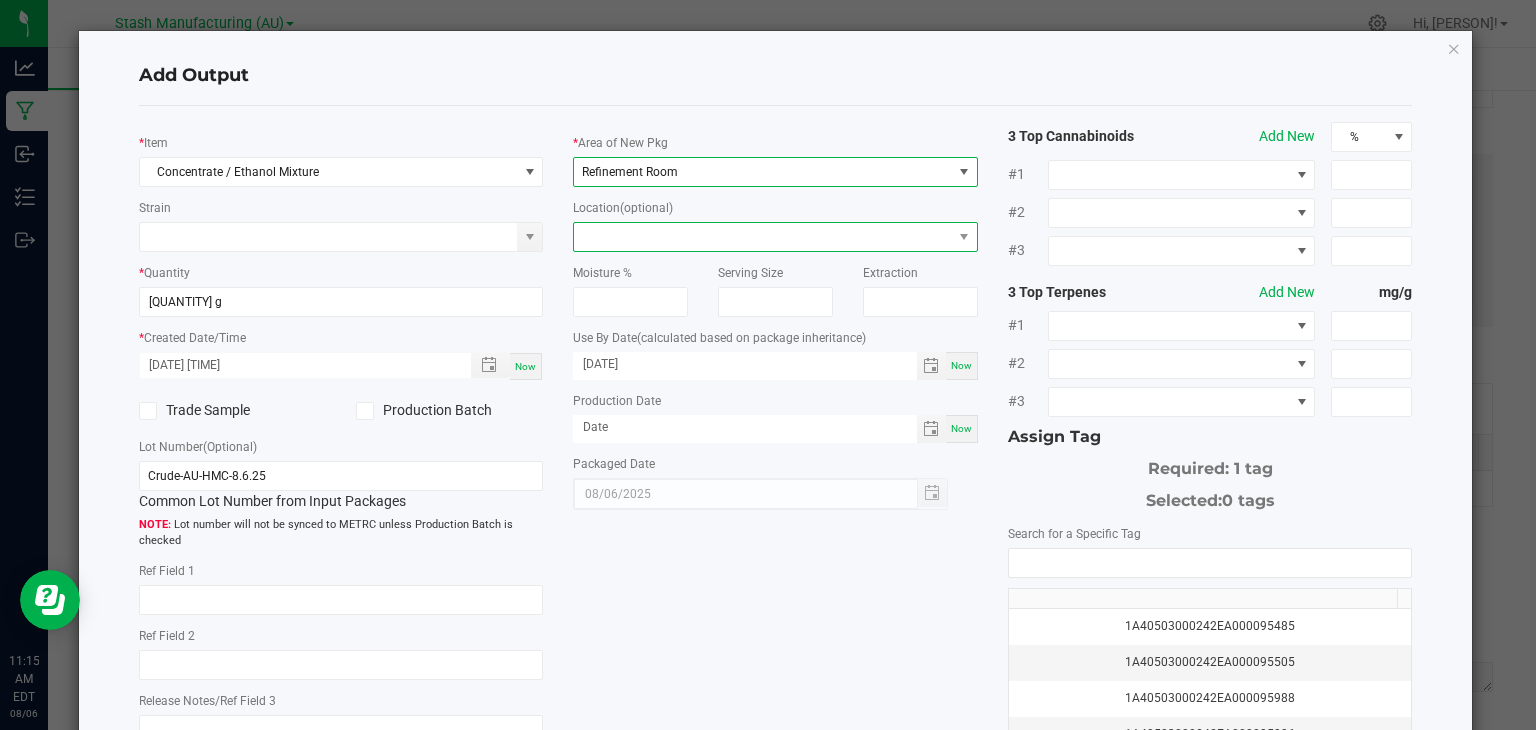 click at bounding box center (763, 237) 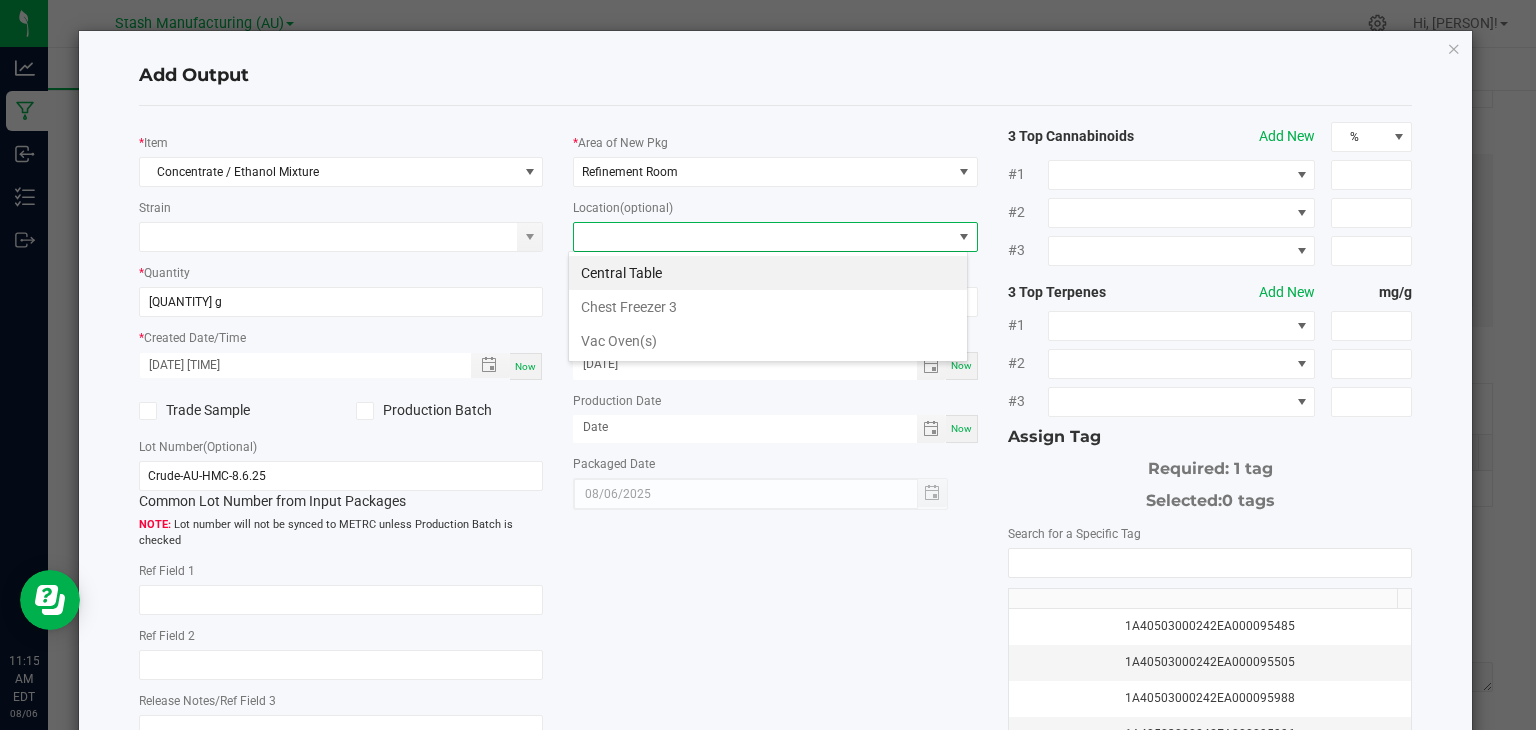 scroll, scrollTop: 99970, scrollLeft: 99600, axis: both 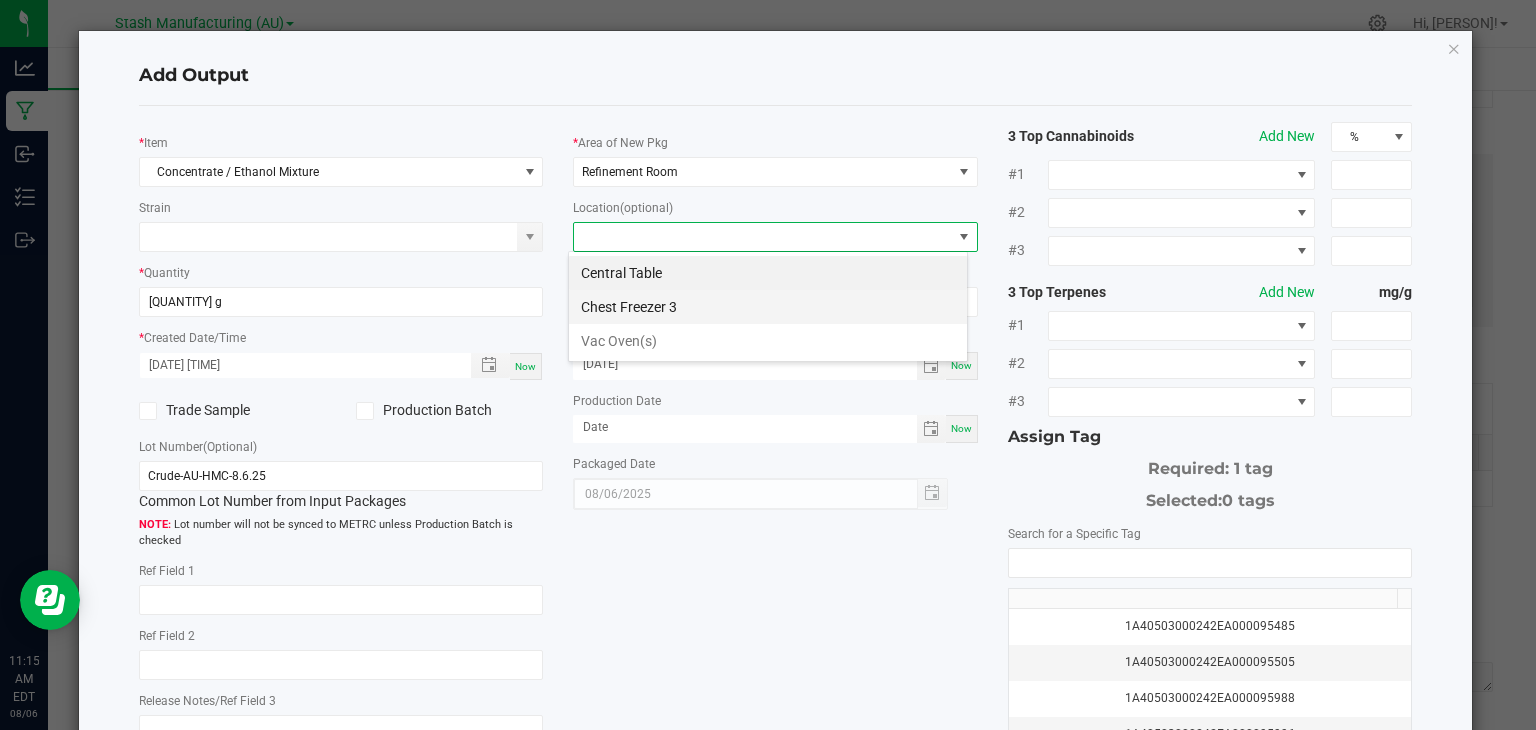 click on "Chest Freezer 3" at bounding box center (768, 307) 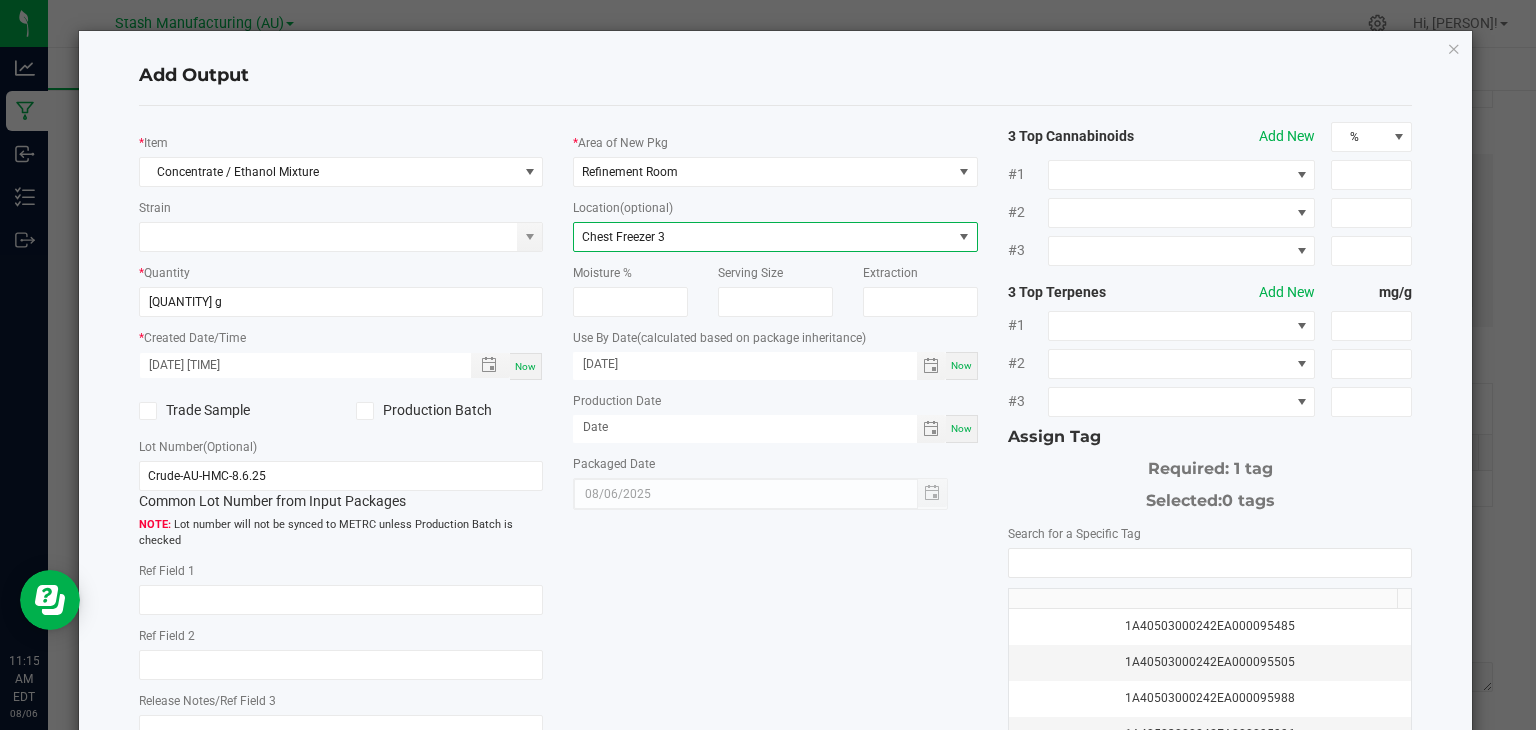 click on "Now" at bounding box center [961, 428] 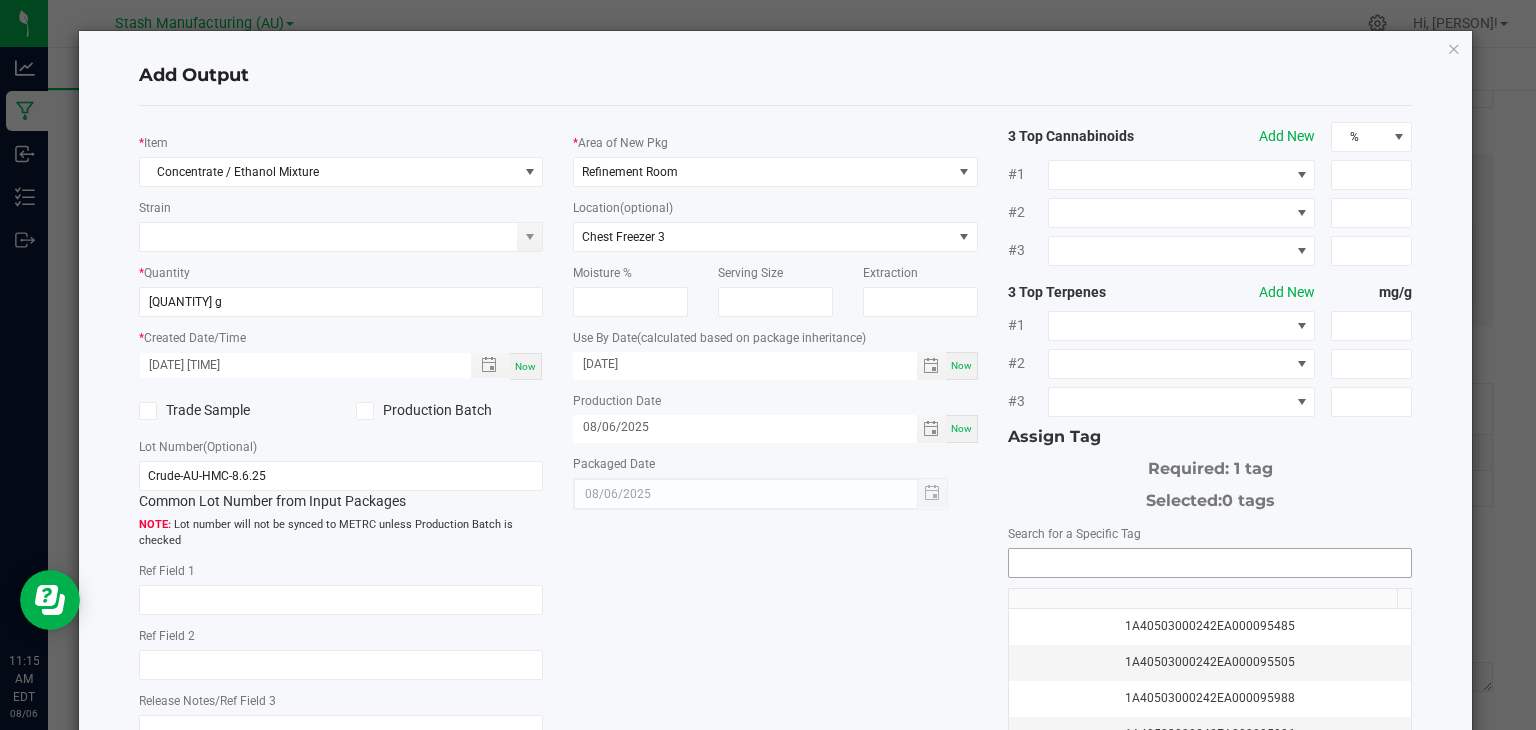 click at bounding box center (1210, 563) 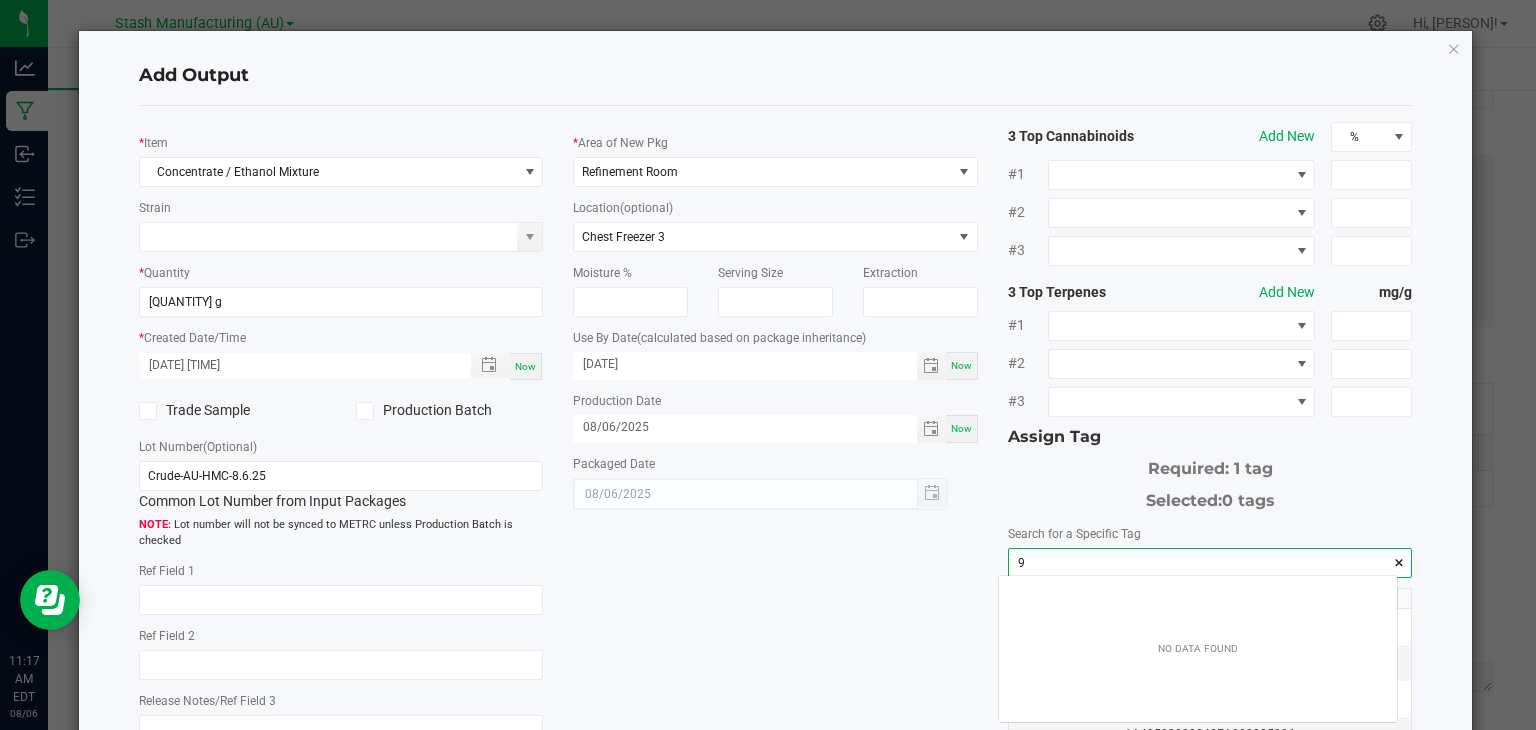 scroll, scrollTop: 99972, scrollLeft: 99601, axis: both 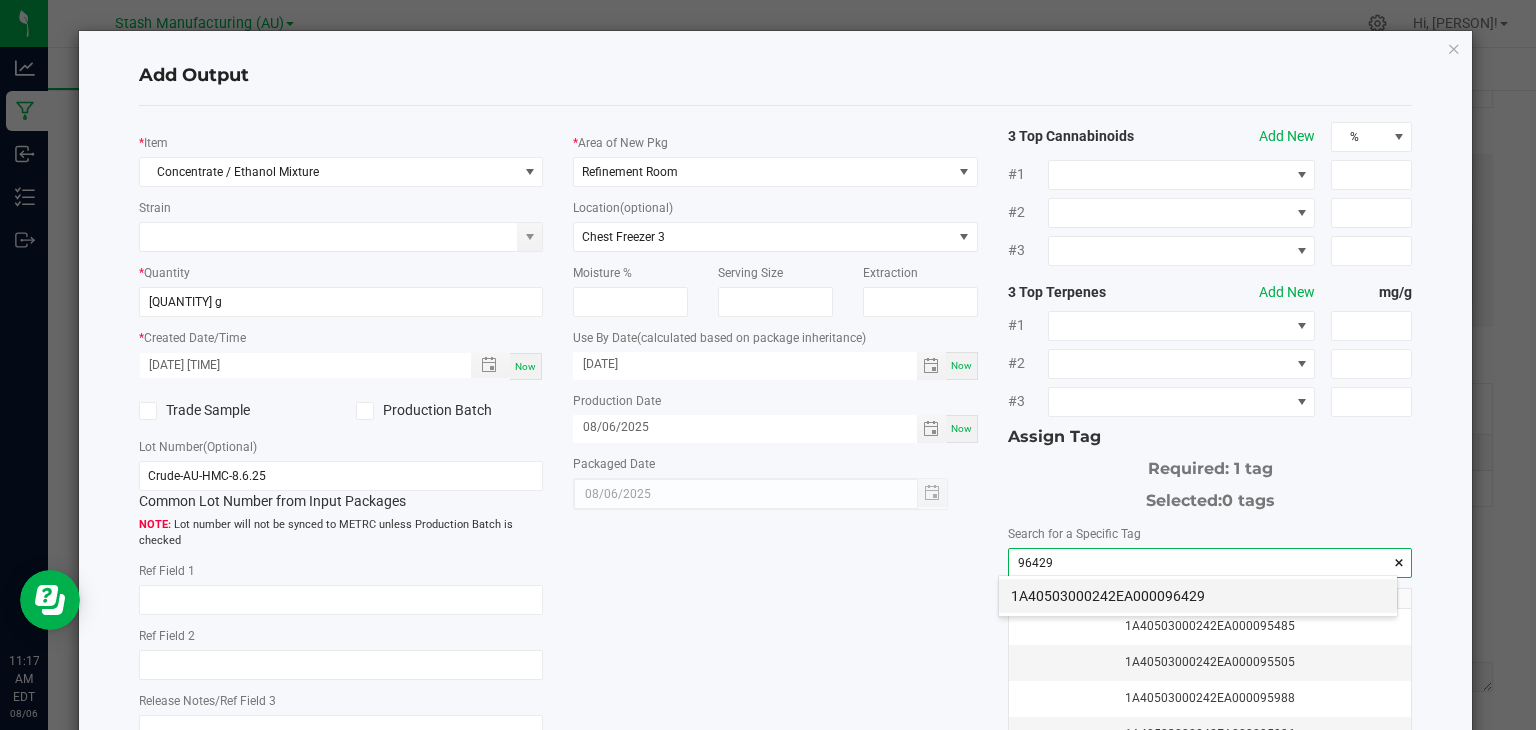 click on "1A40503000242EA000096429" at bounding box center (1198, 596) 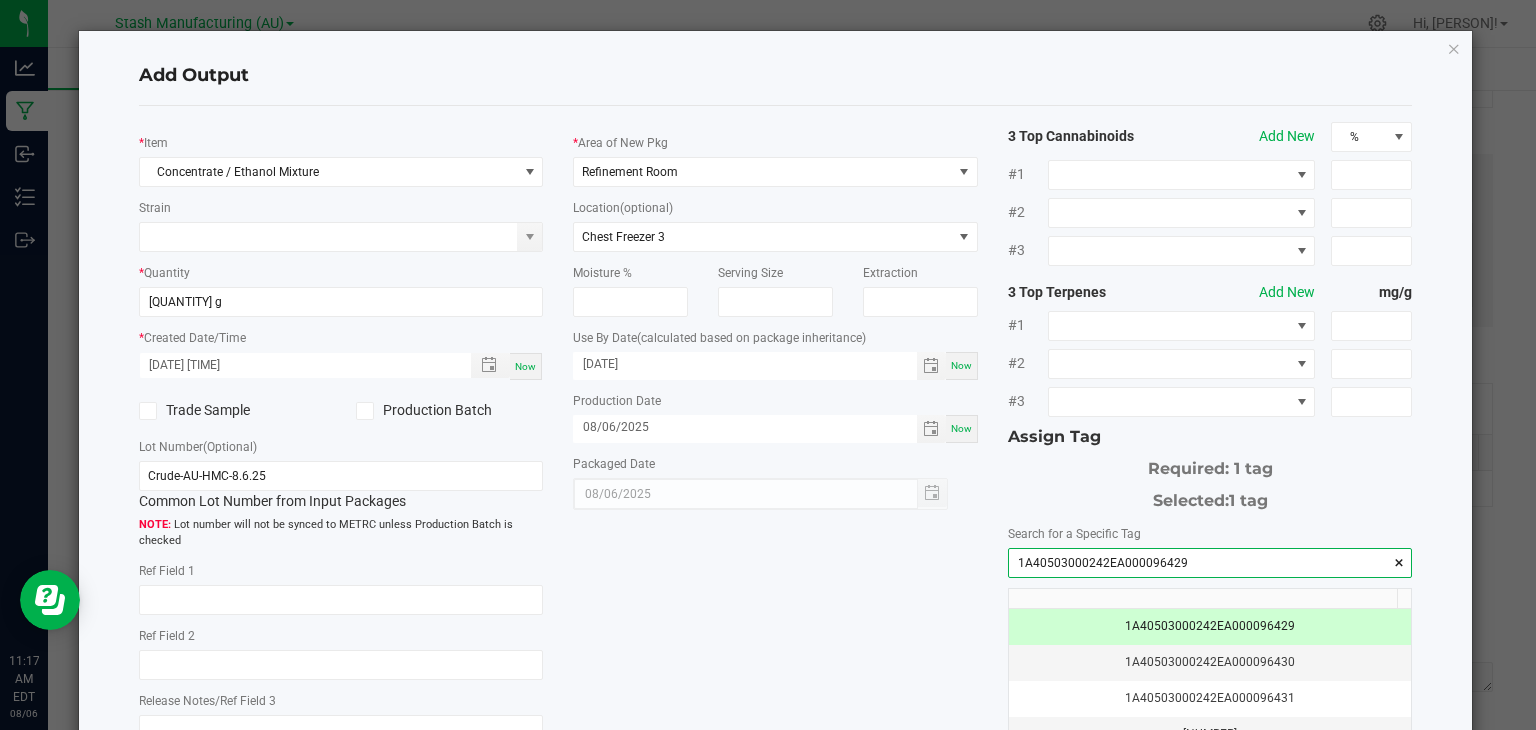 type on "1A40503000242EA000096429" 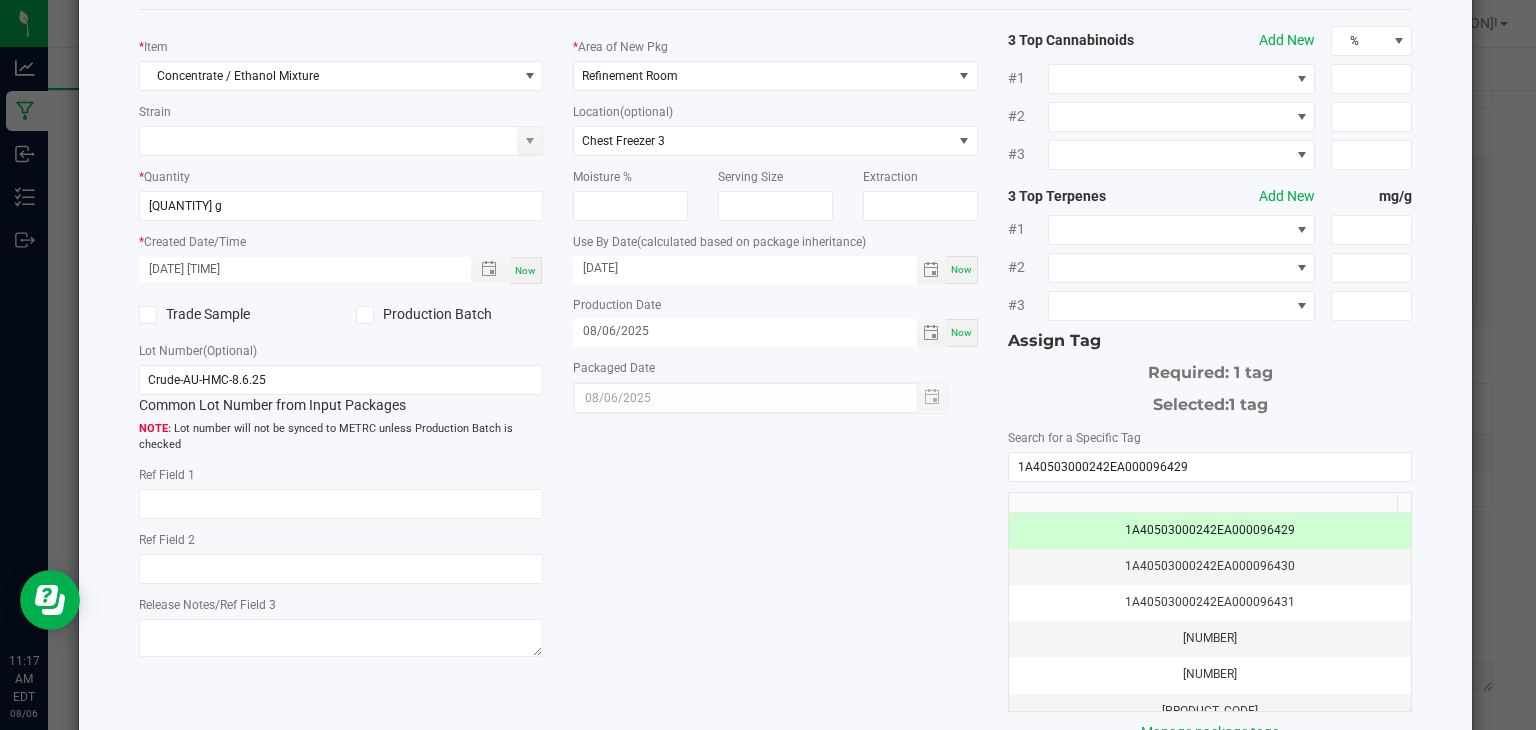 scroll, scrollTop: 221, scrollLeft: 0, axis: vertical 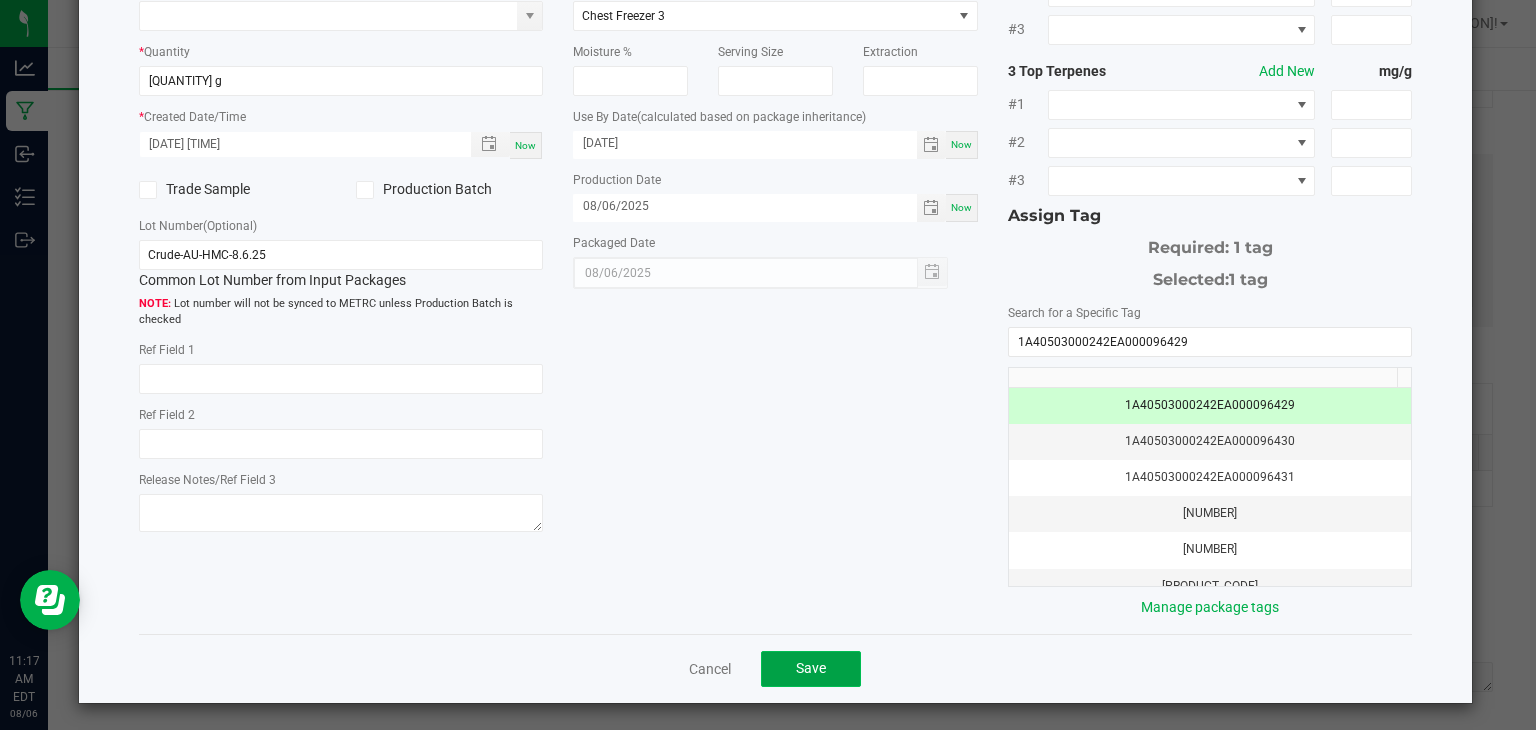 click on "Save" 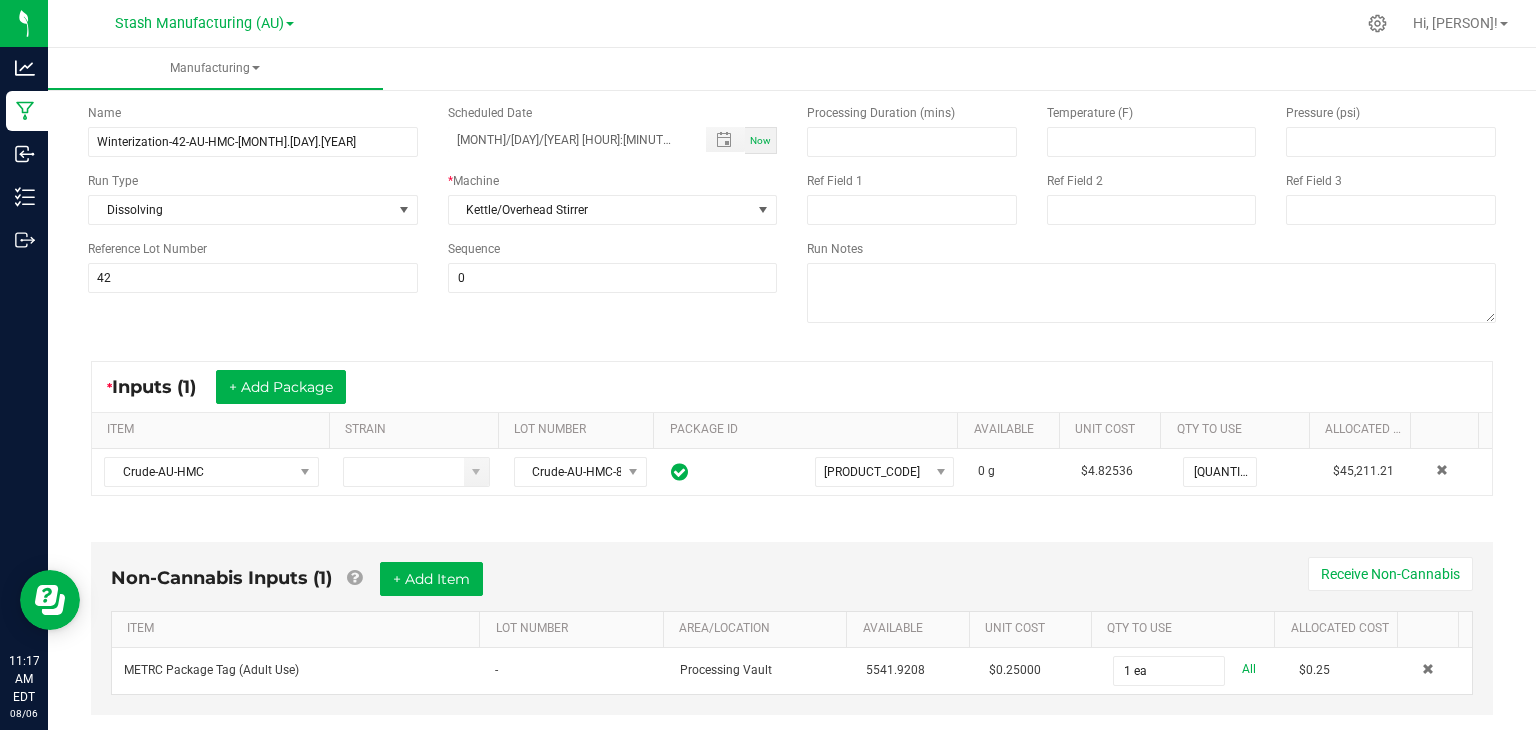 scroll, scrollTop: 0, scrollLeft: 0, axis: both 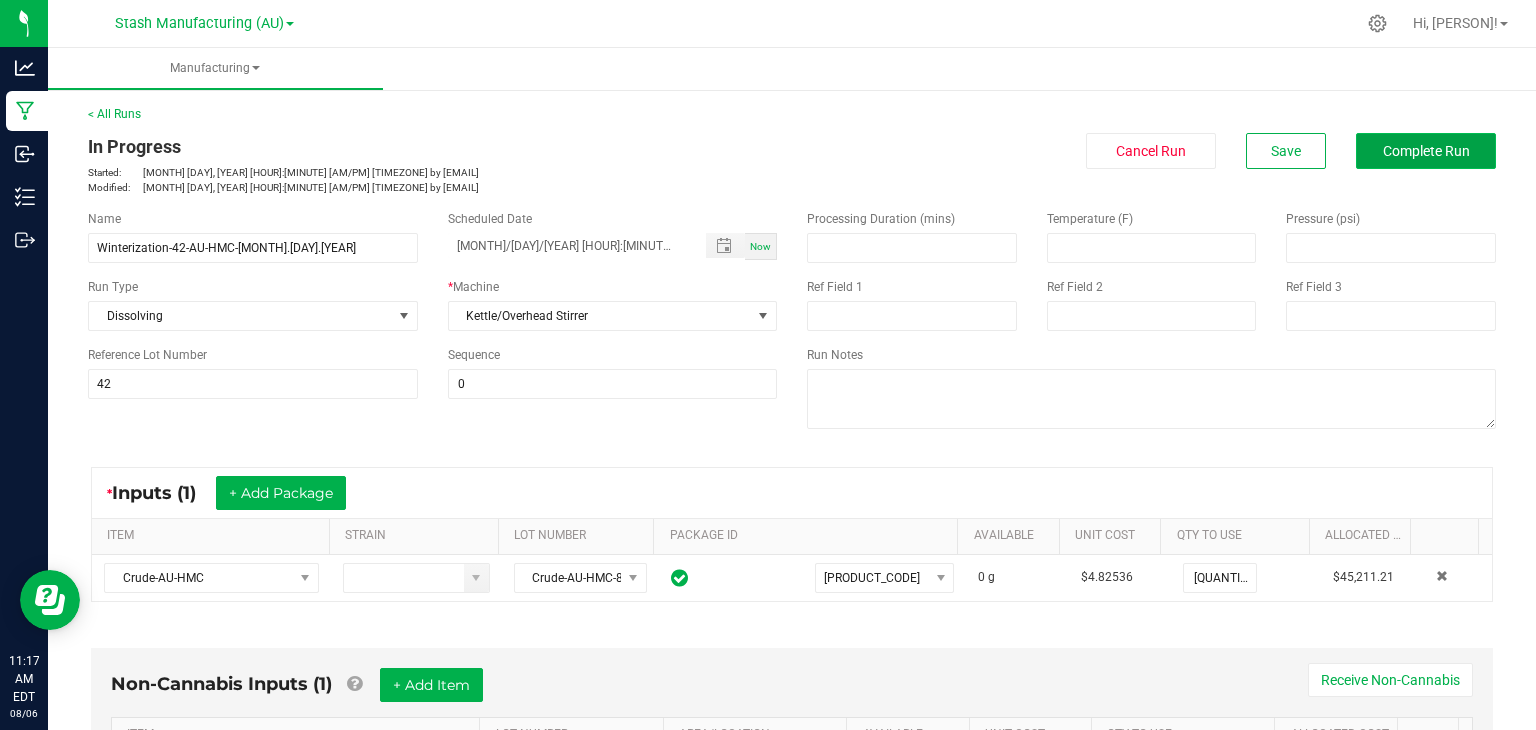 click on "Complete Run" at bounding box center (1426, 151) 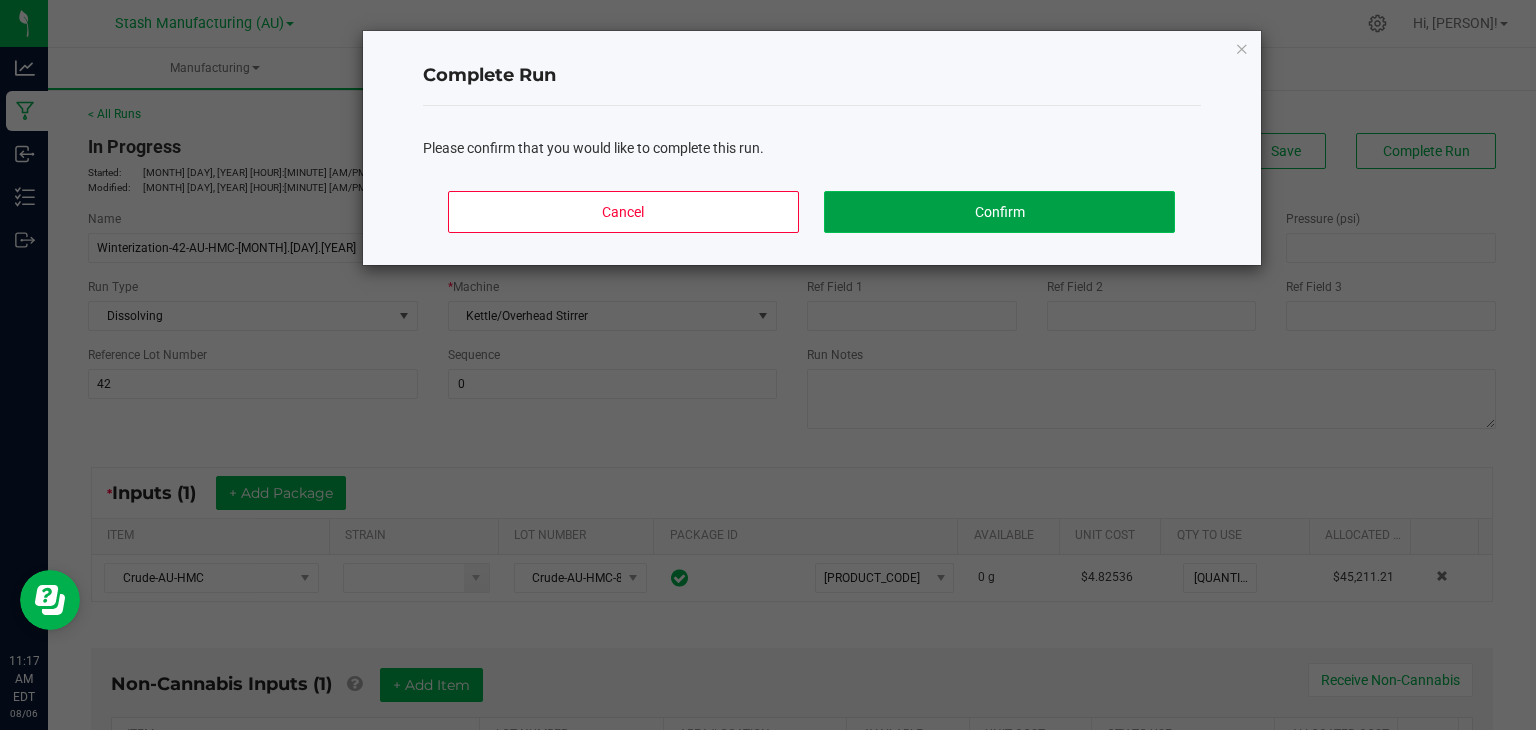 click on "Confirm" 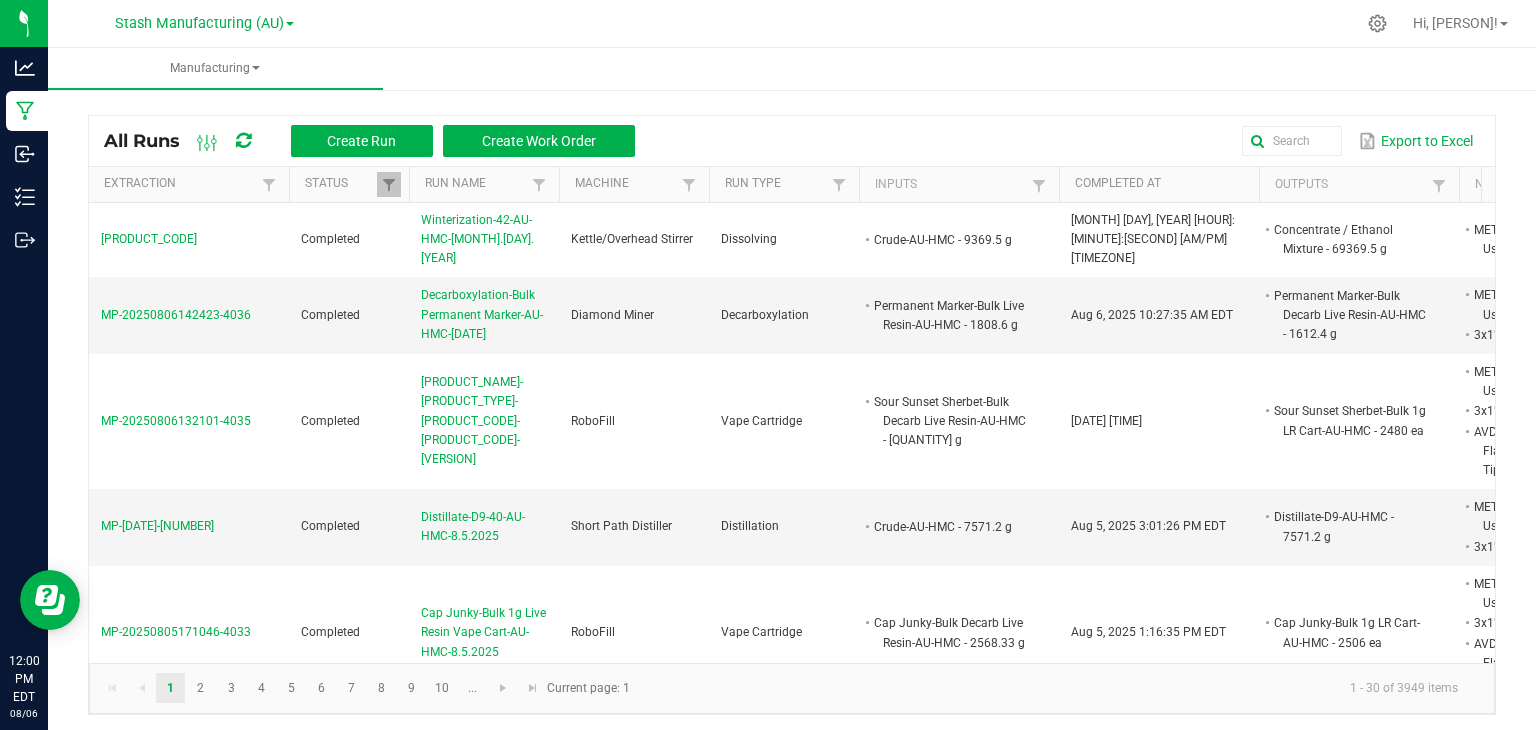 click on "All Runs   Create Run   Create Work Order   Export to Excel  Extraction Status Run Name Machine Run Type Inputs Completed At Outputs Non Cannabis Ref Lot Number Ref Field 1 Ref Field 2 Ref Field 3  MP-[DATE]-[NUMBER]   Completed  Winterization-[NUMBER]-AU-HMC-[DATE]  Kettle/Overhead Stirrer   Dissolving  Crude-AU-HMC - [QUANTITY]  Aug 6, 2025 11:17:32 AM EDT  Concentrate / Ethanol Mixture - [QUANTITY] METRC Package Tag (Adult Use) - 1 ea  [NUMBER]            MP-[DATE]-[NUMBER]   Completed  Decarboxylation-Bulk Permanent Marker-AU-HMC-[DATE]  Diamond Miner   Decarboxylation  Permanent Marker-Bulk Live Resin-AU-HMC - [QUANTITY]  Aug 6, 2025 10:27:35 AM EDT  Permanent Marker-Bulk Decarb Live Resin-AU-HMC - [QUANTITY] METRC Package Tag (Adult Use) - 1 ea 3x1" White Label - 1 ea              MP-[DATE]-[NUMBER]   Completed  Vape Cart Sour Sunset Sherbet-Bulk 1g LR Cart-AU-HMC-[DATE]  RoboFill   Vape Cartridge  Sour Sunset Sherbet-Bulk Decarb Live Resin-AU-HMC - [QUANTITY]  Aug 6, 2025 9:23:51 AM EDT               40" at bounding box center [792, 410] 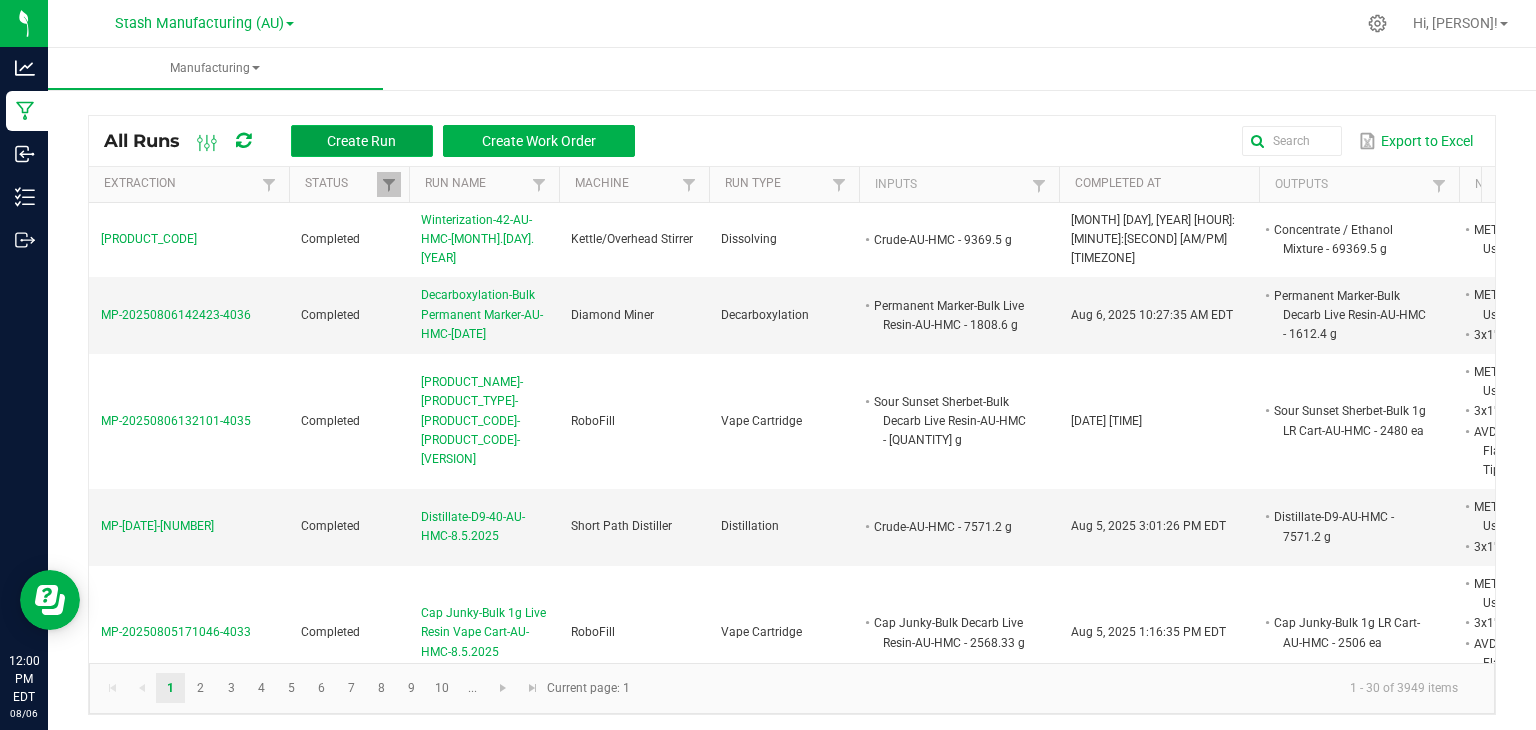 click on "Create Run" at bounding box center (361, 141) 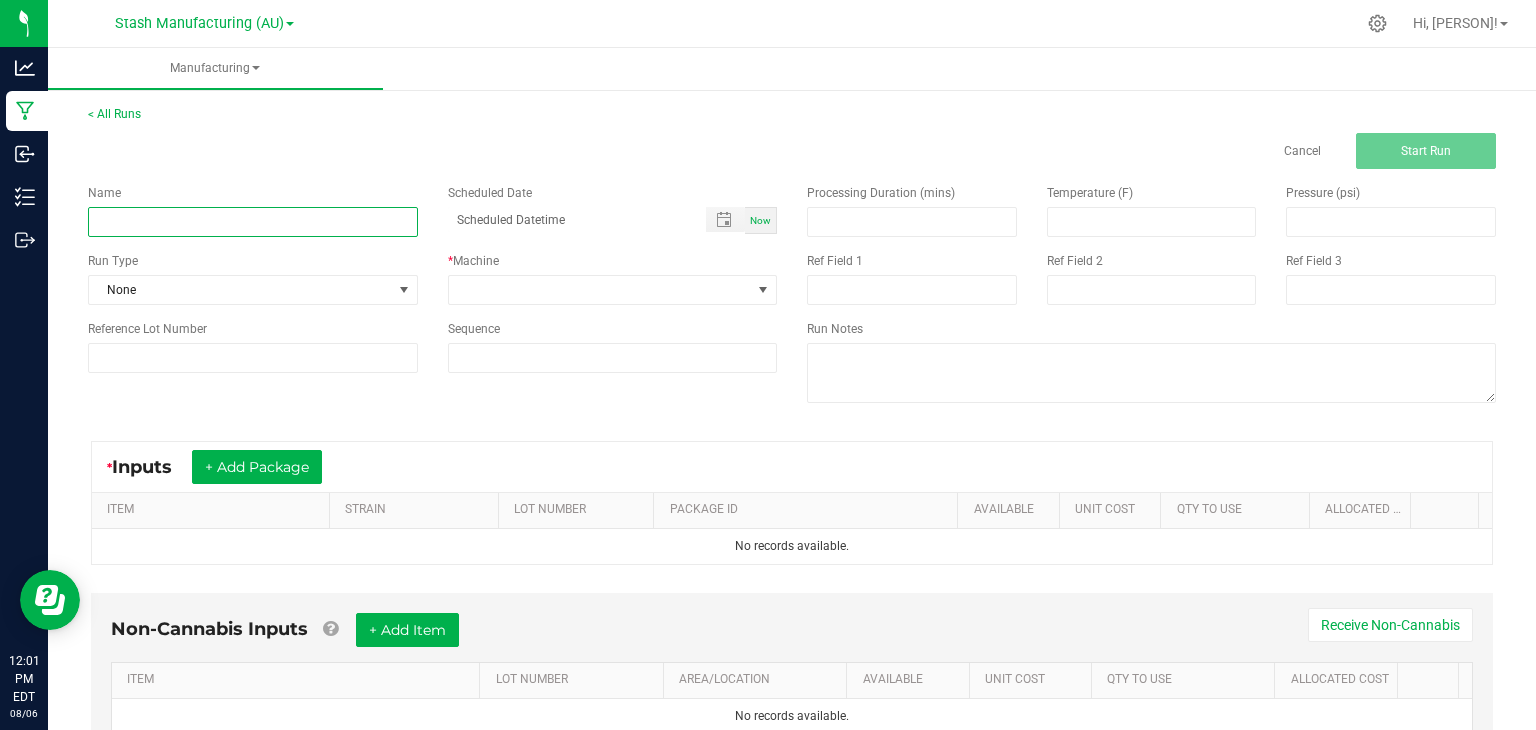 click at bounding box center (253, 222) 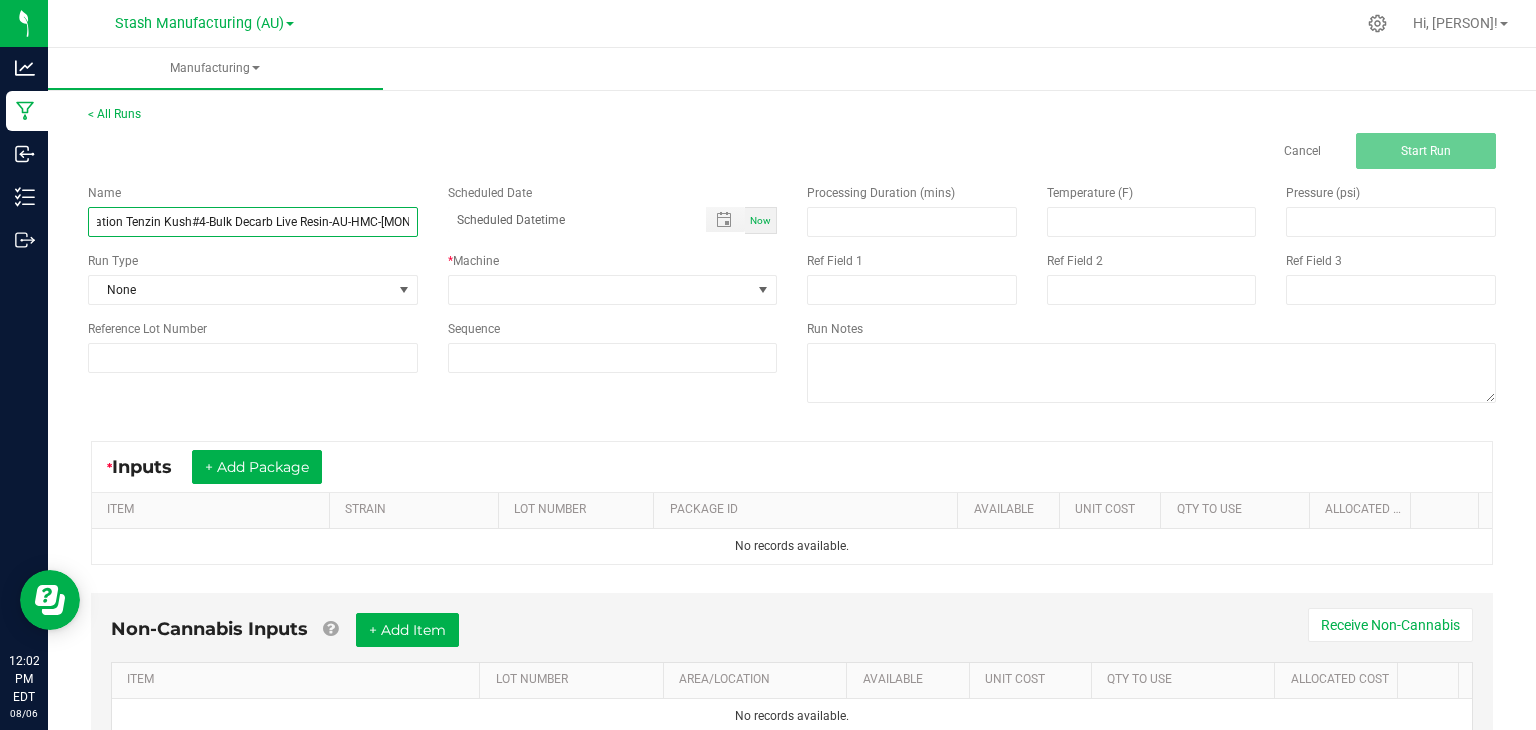 scroll, scrollTop: 0, scrollLeft: 69, axis: horizontal 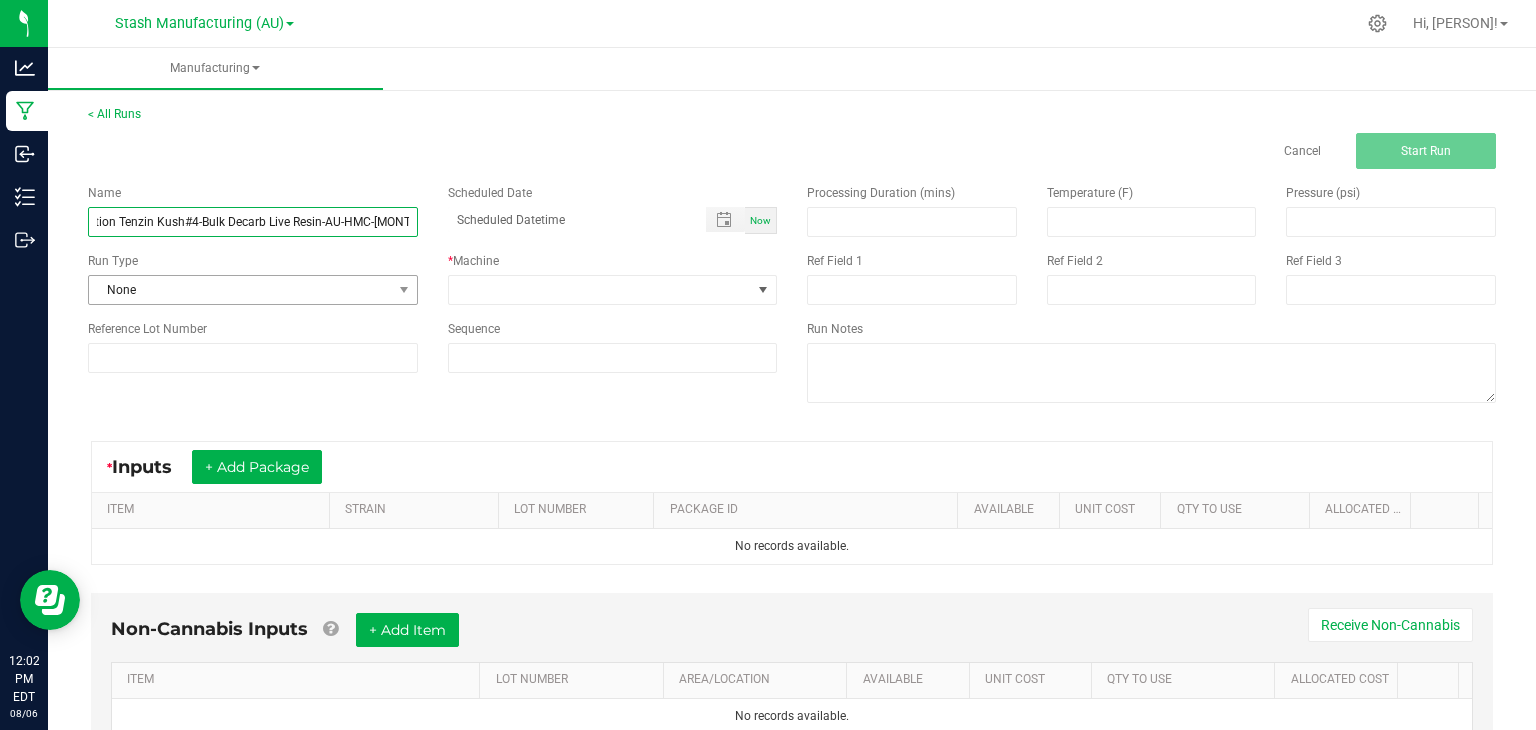 type on "Decarboxylation Tenzin Kush#4-Bulk Decarb Live Resin-AU-HMC-[MONTH].[DAY].[YEAR]" 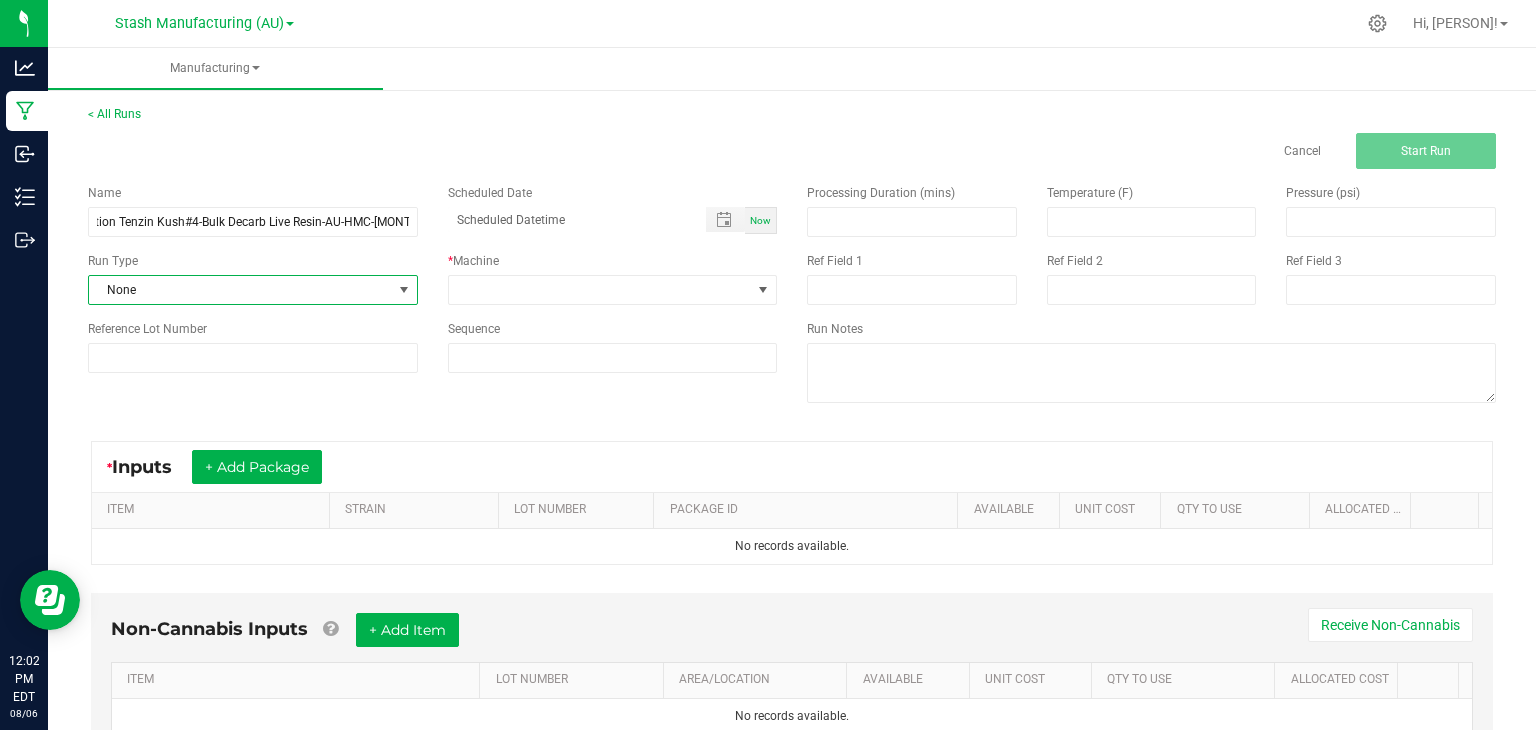 scroll, scrollTop: 0, scrollLeft: 0, axis: both 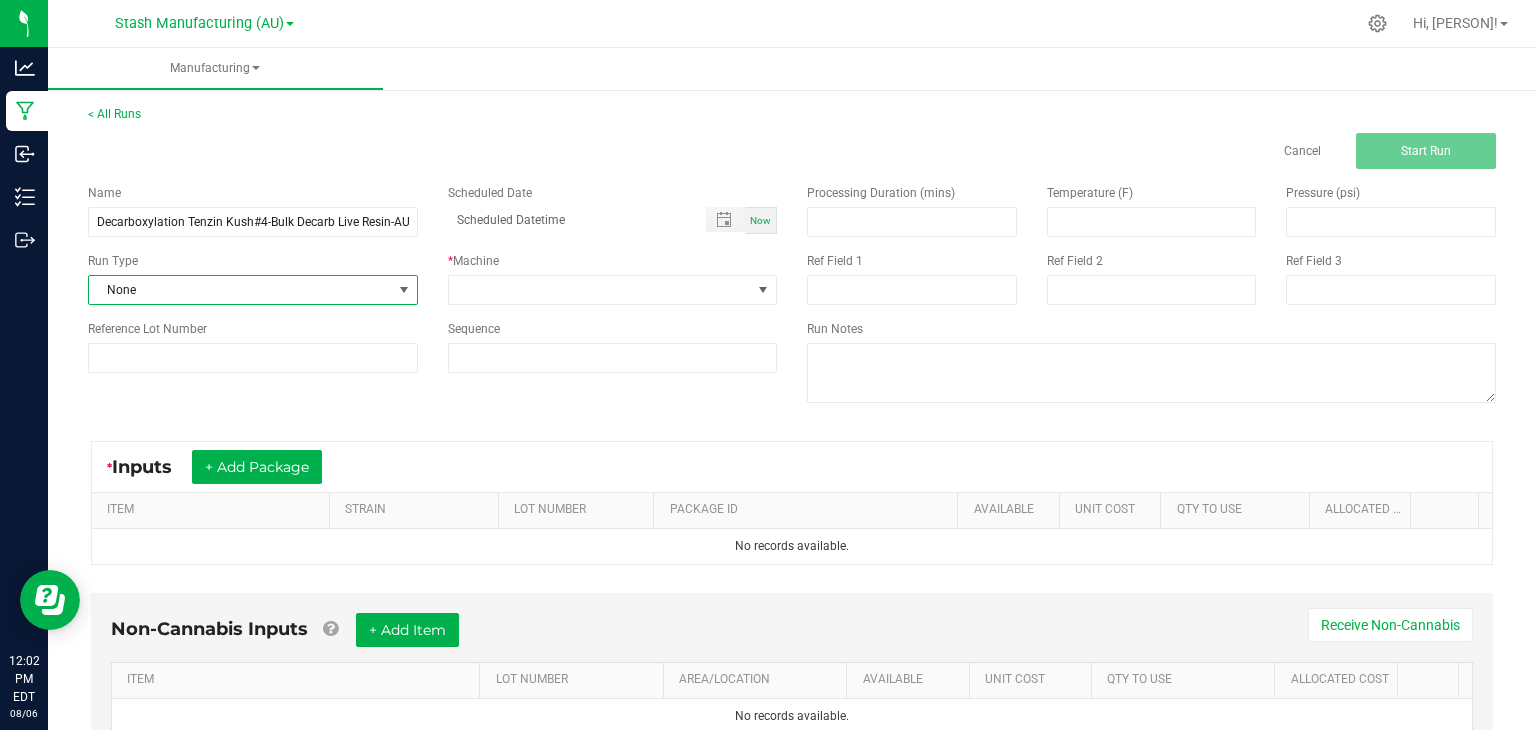 click on "None" at bounding box center (240, 290) 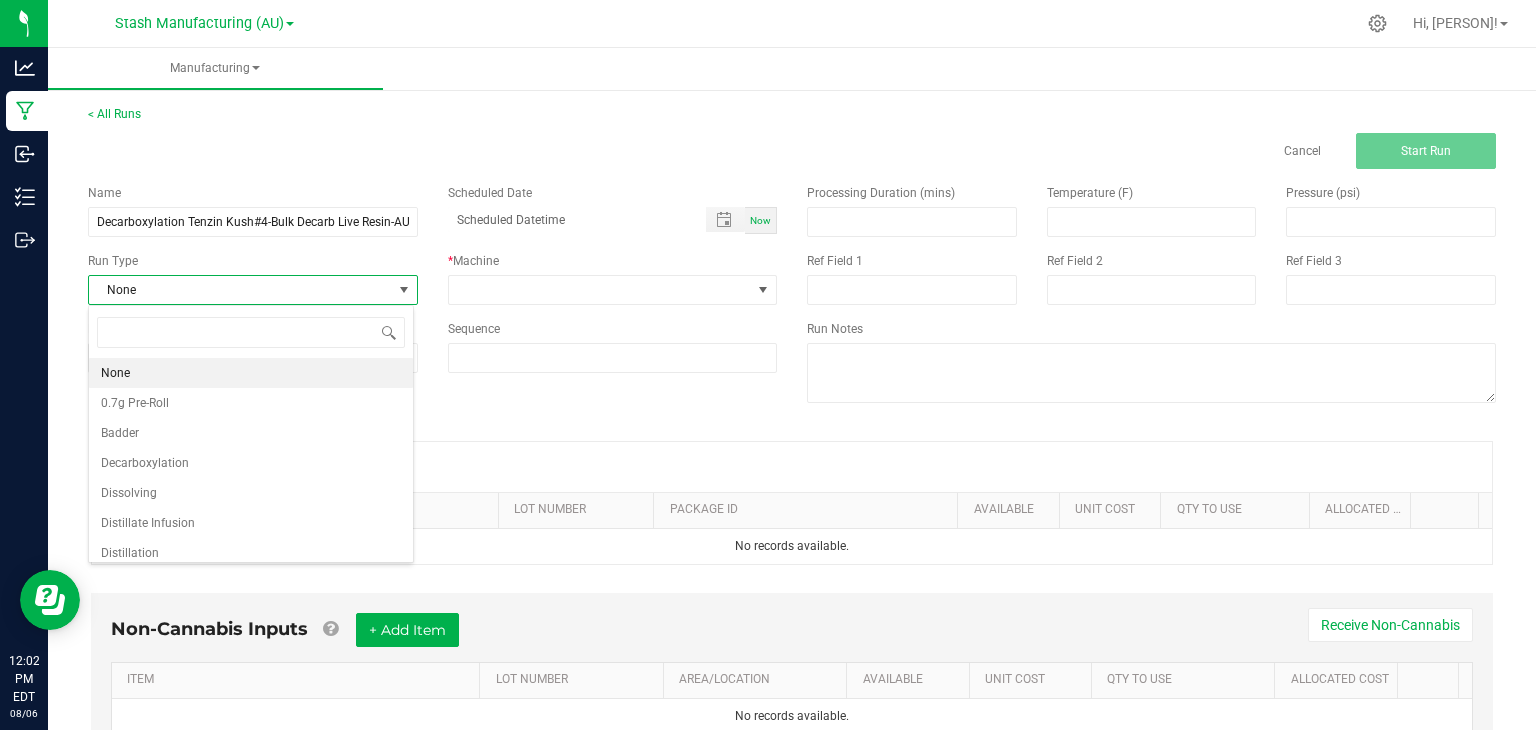 scroll, scrollTop: 99970, scrollLeft: 99674, axis: both 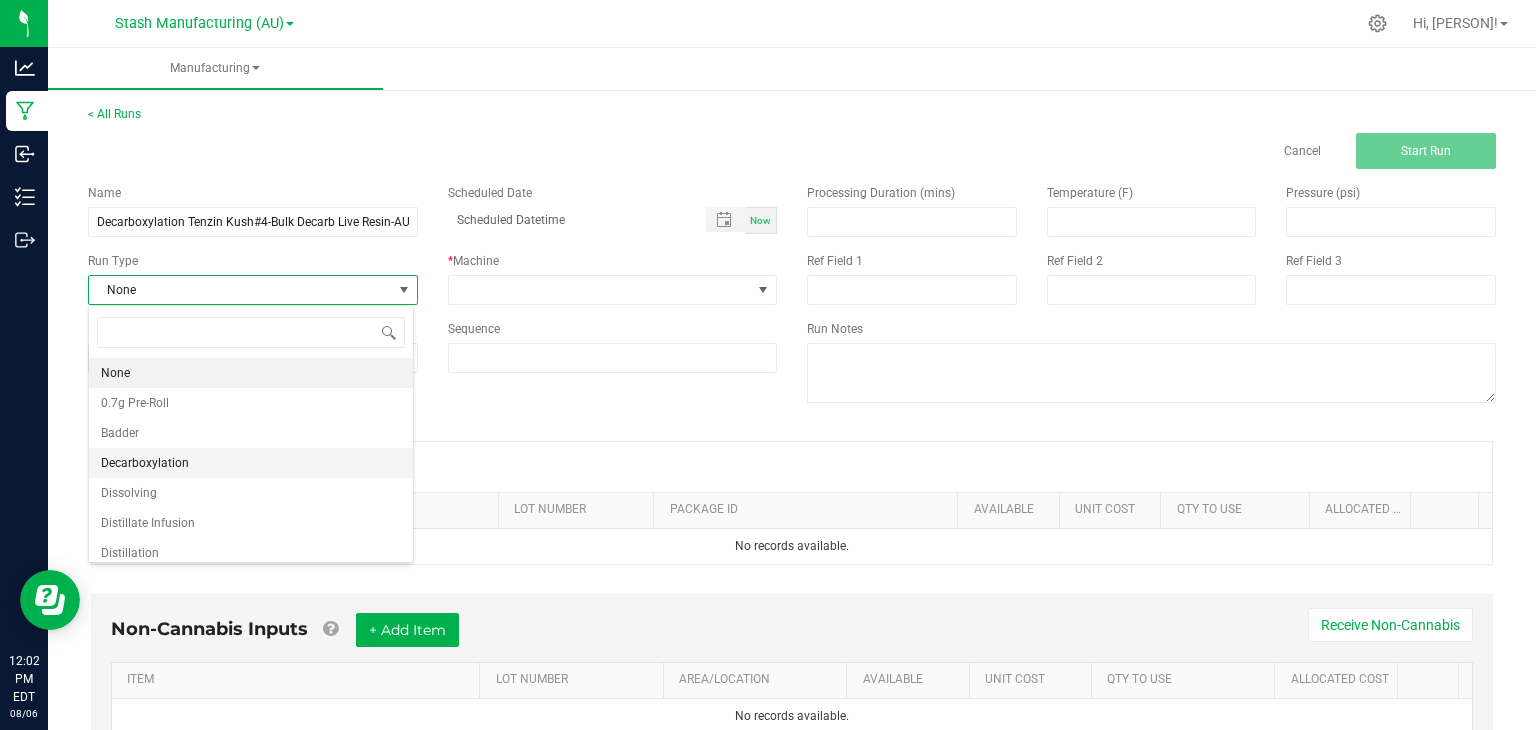 click on "Decarboxylation" at bounding box center [251, 463] 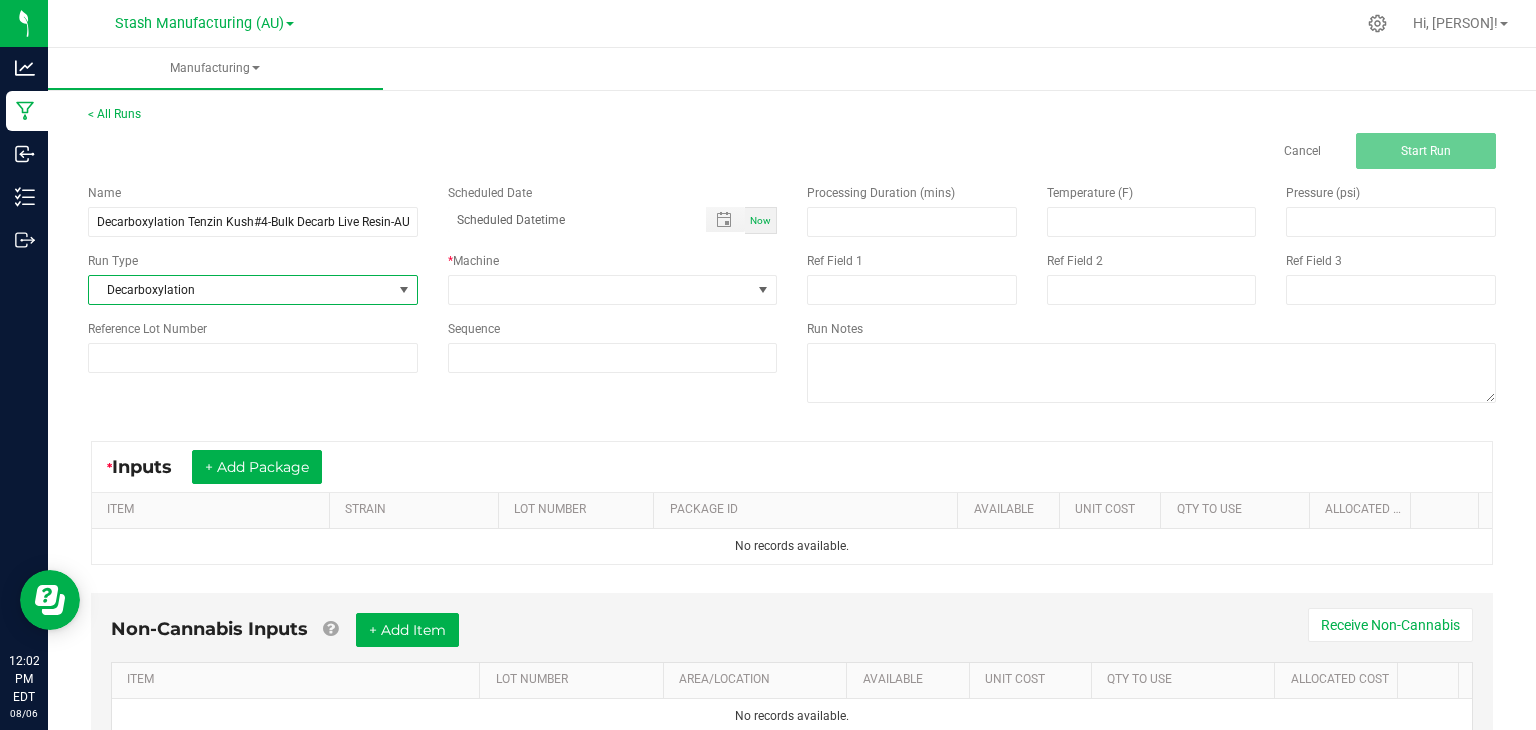 click on "Now" at bounding box center (760, 220) 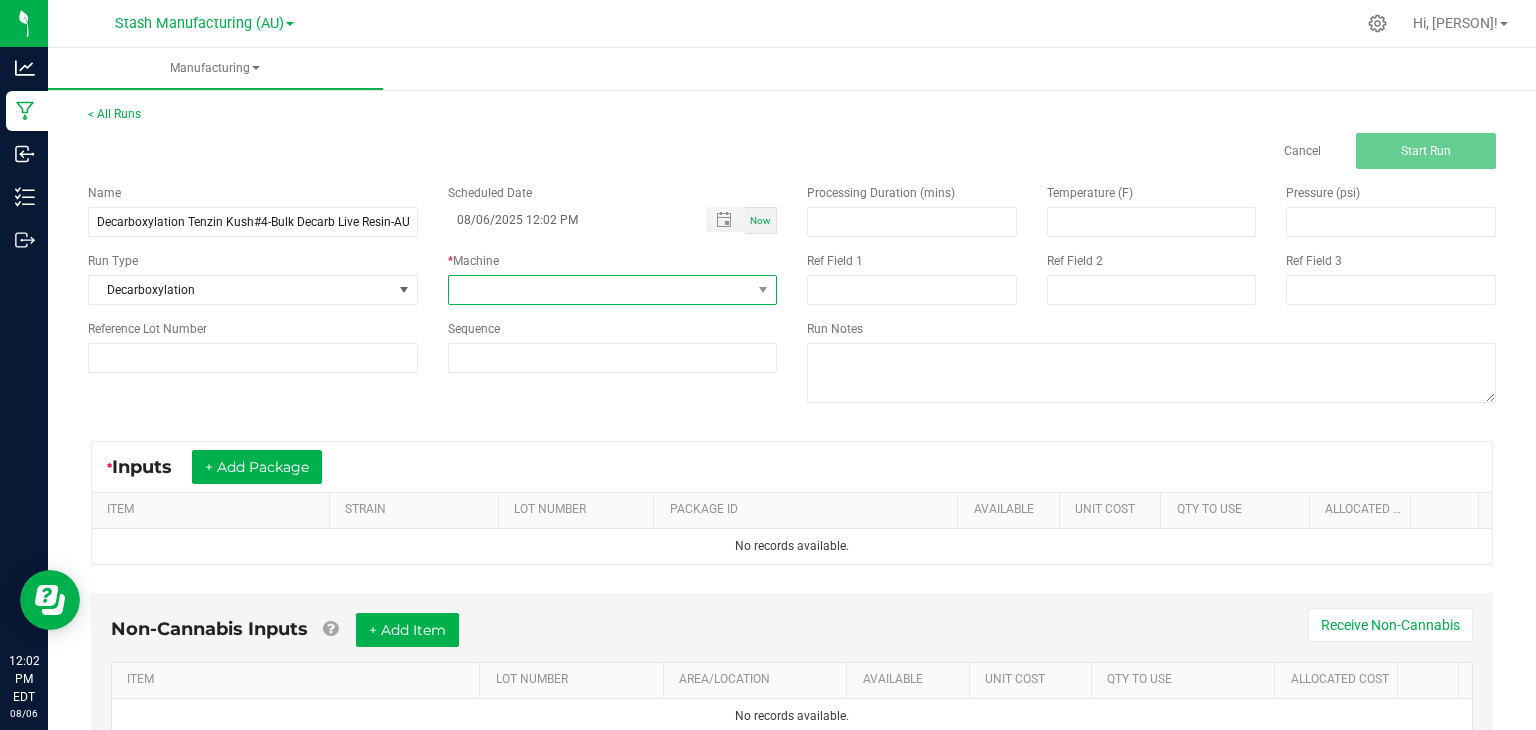 click at bounding box center [600, 290] 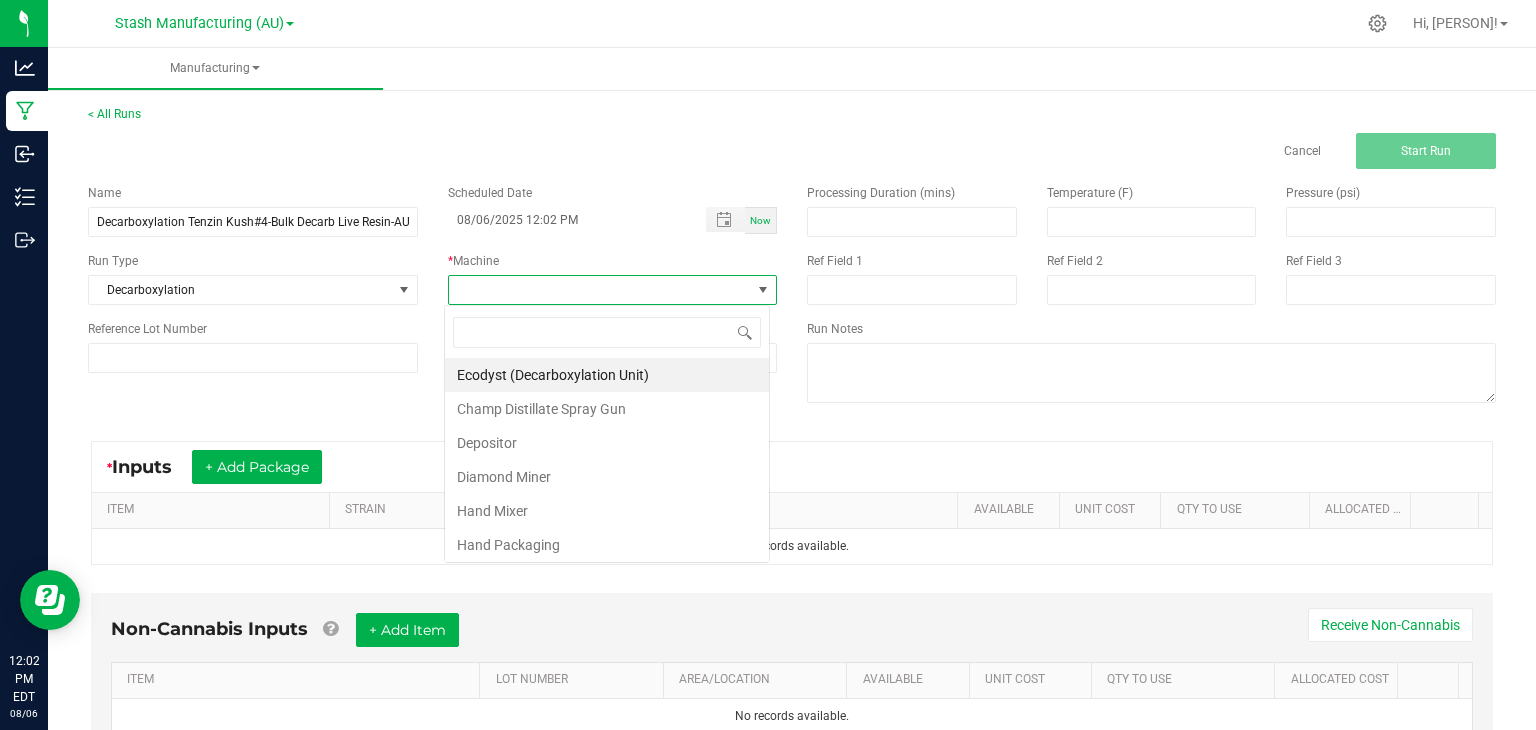 scroll, scrollTop: 99970, scrollLeft: 99674, axis: both 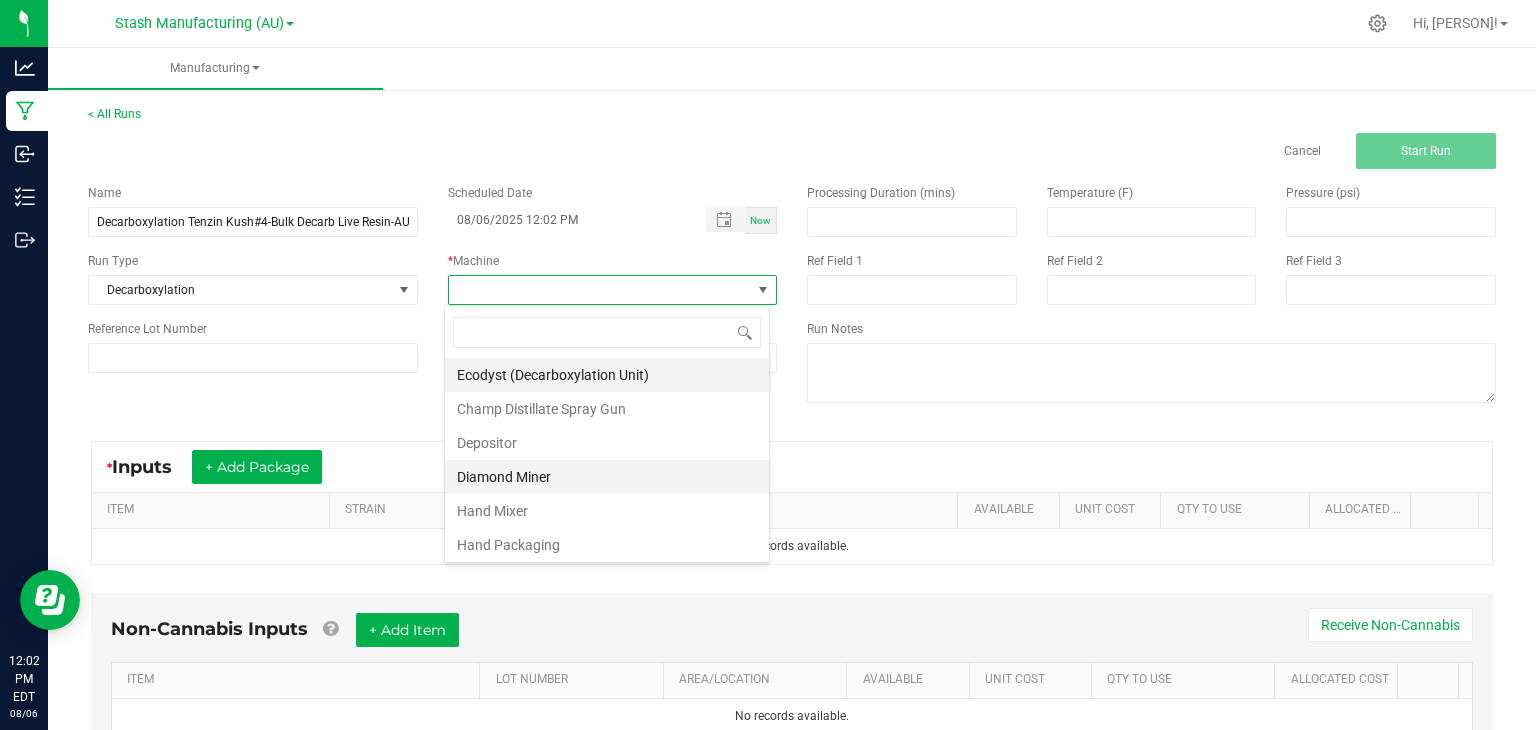 click on "Diamond Miner" at bounding box center (607, 477) 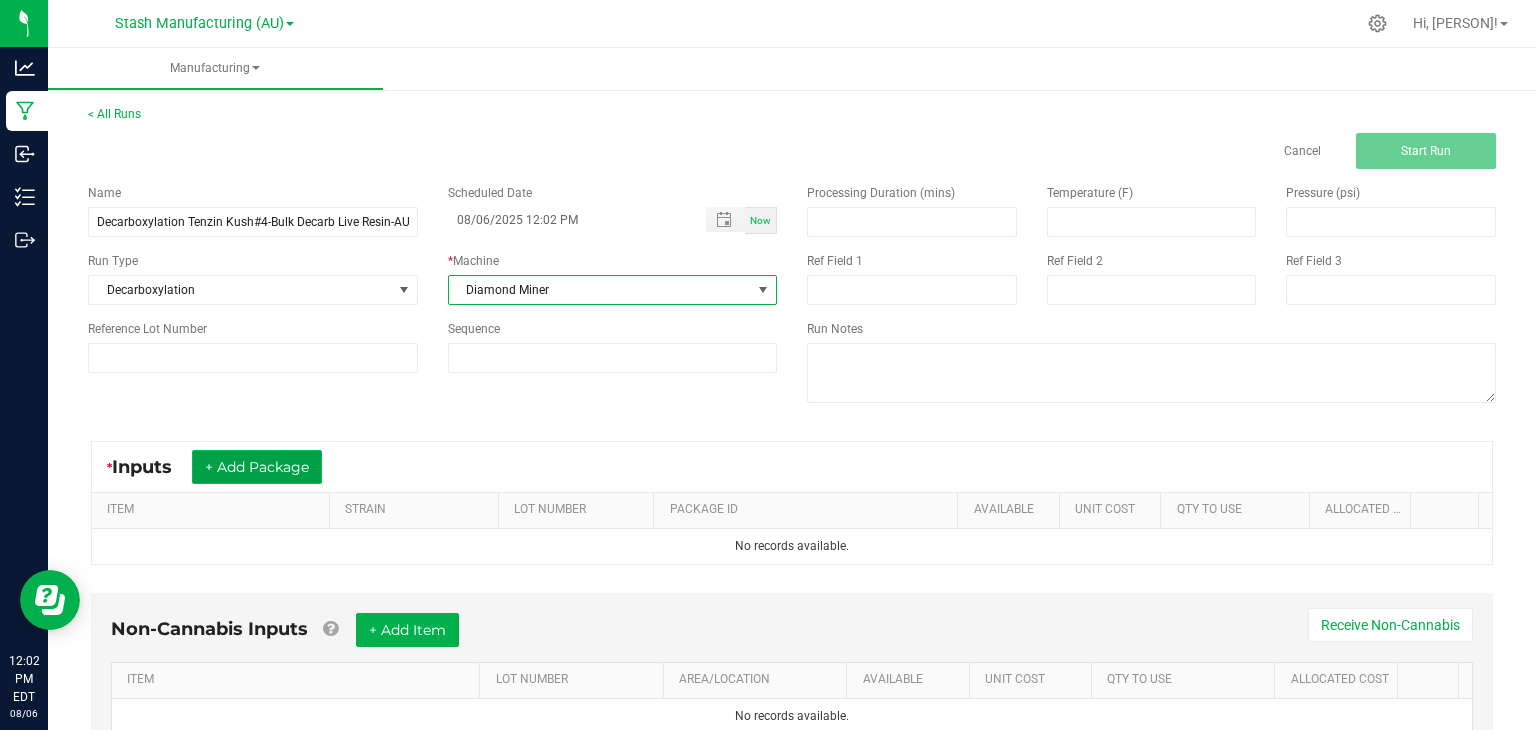 click on "+ Add Package" at bounding box center [257, 467] 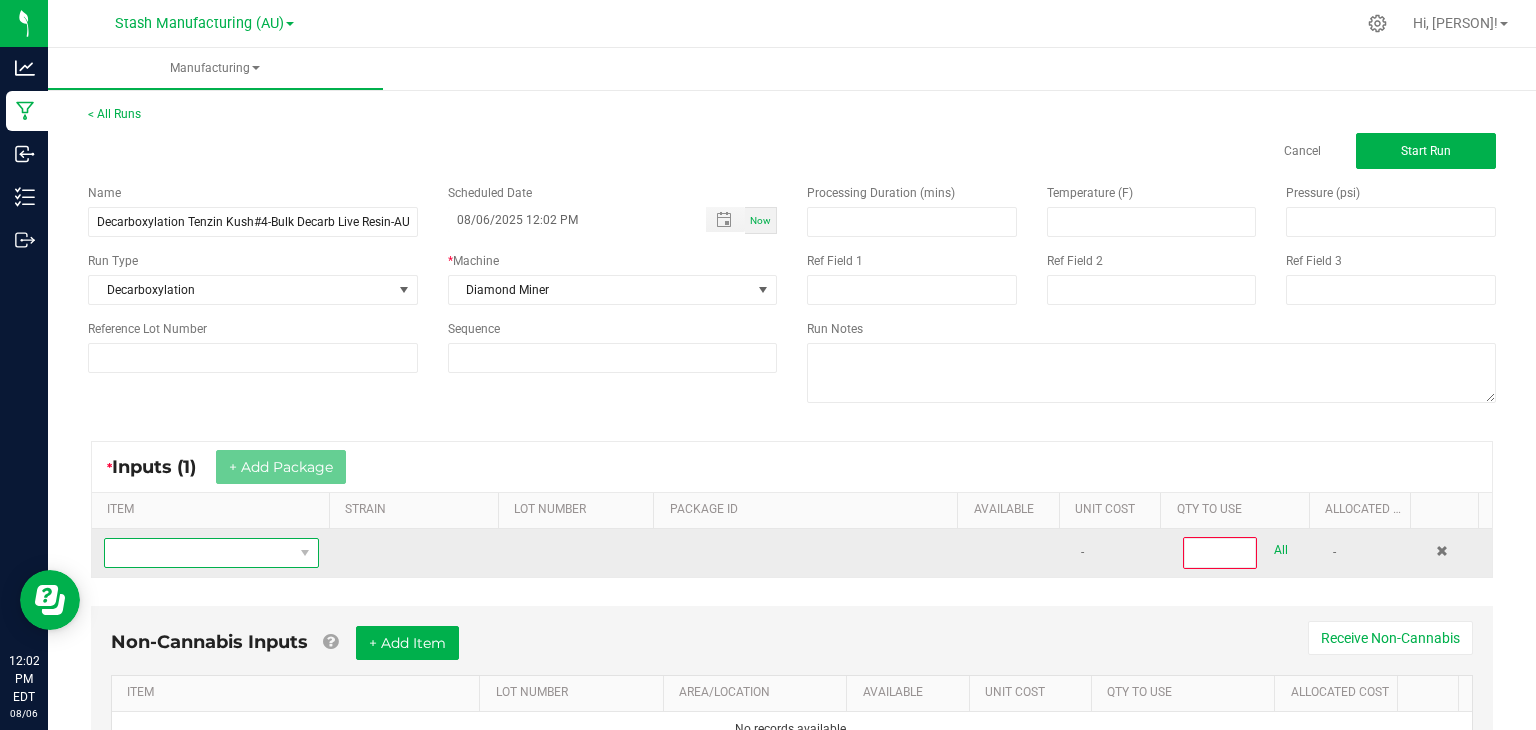 click at bounding box center [199, 553] 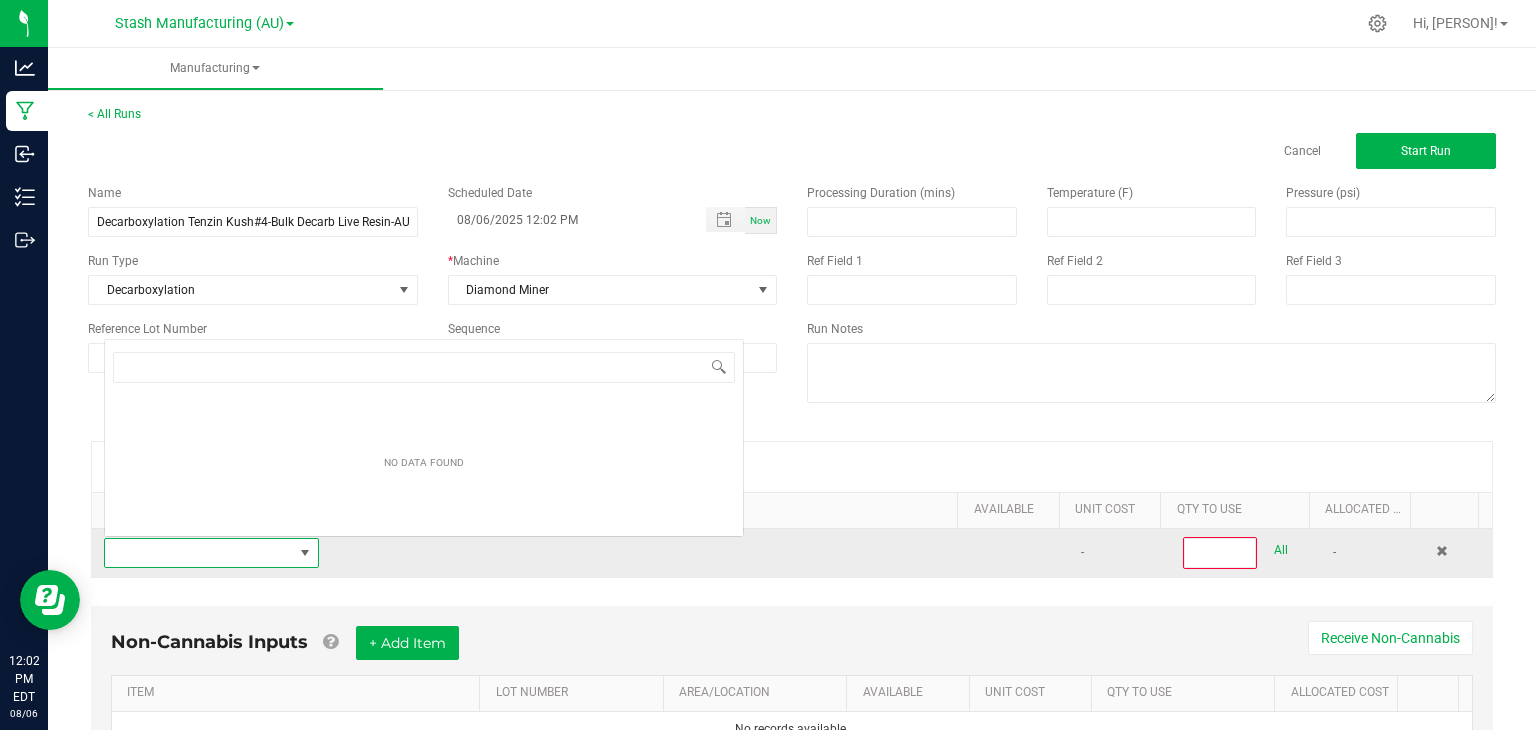 scroll, scrollTop: 0, scrollLeft: 0, axis: both 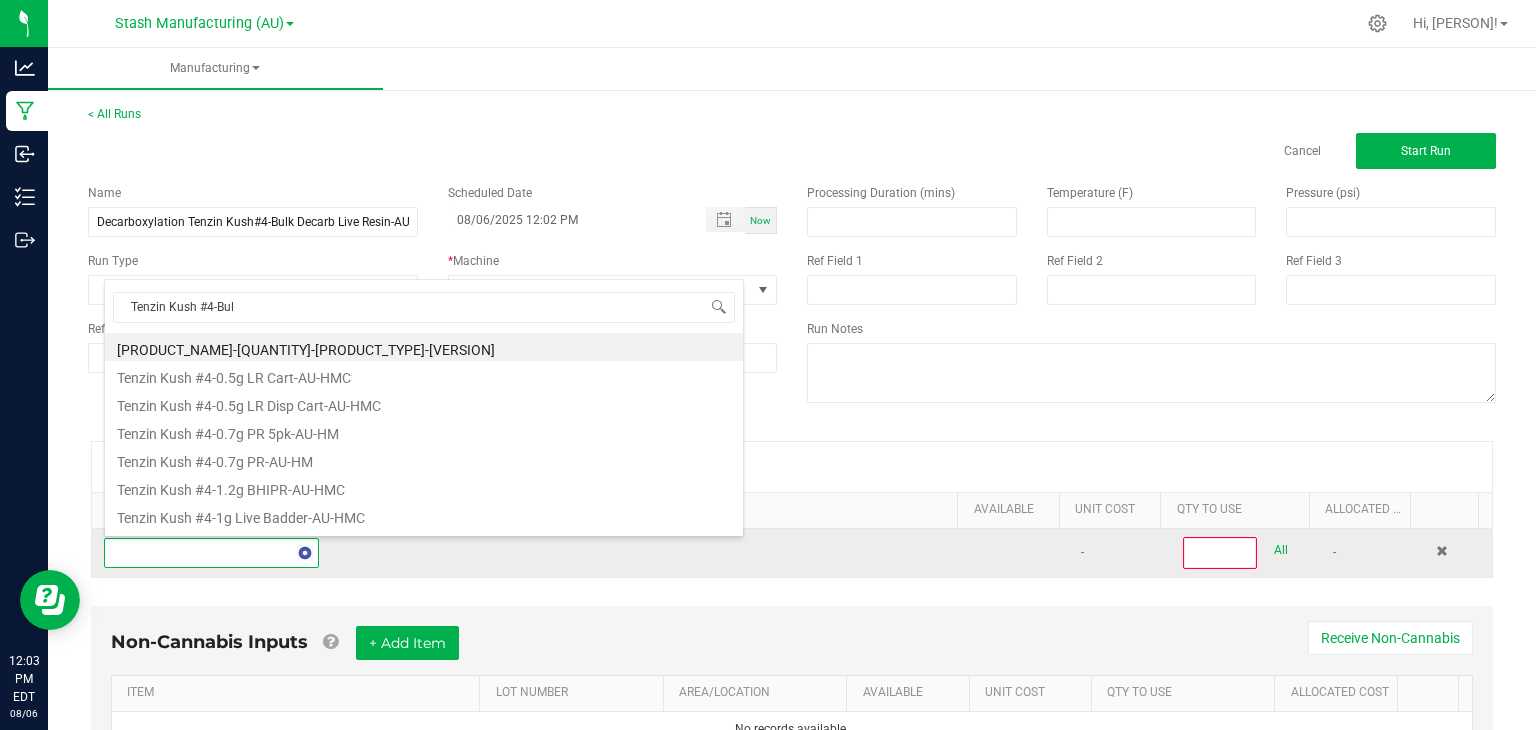 type on "Tenzin Kush #4-Bulk" 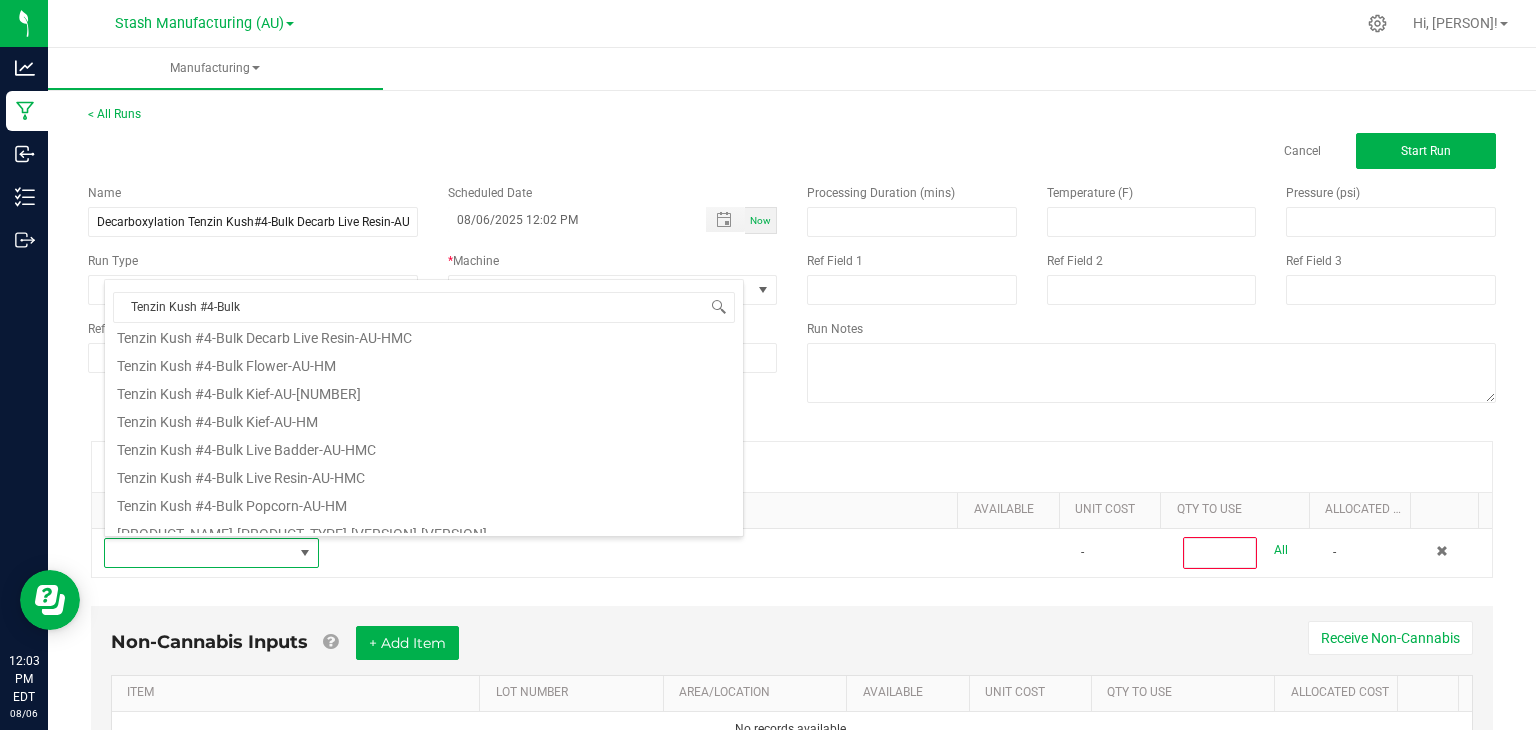 scroll, scrollTop: 182, scrollLeft: 0, axis: vertical 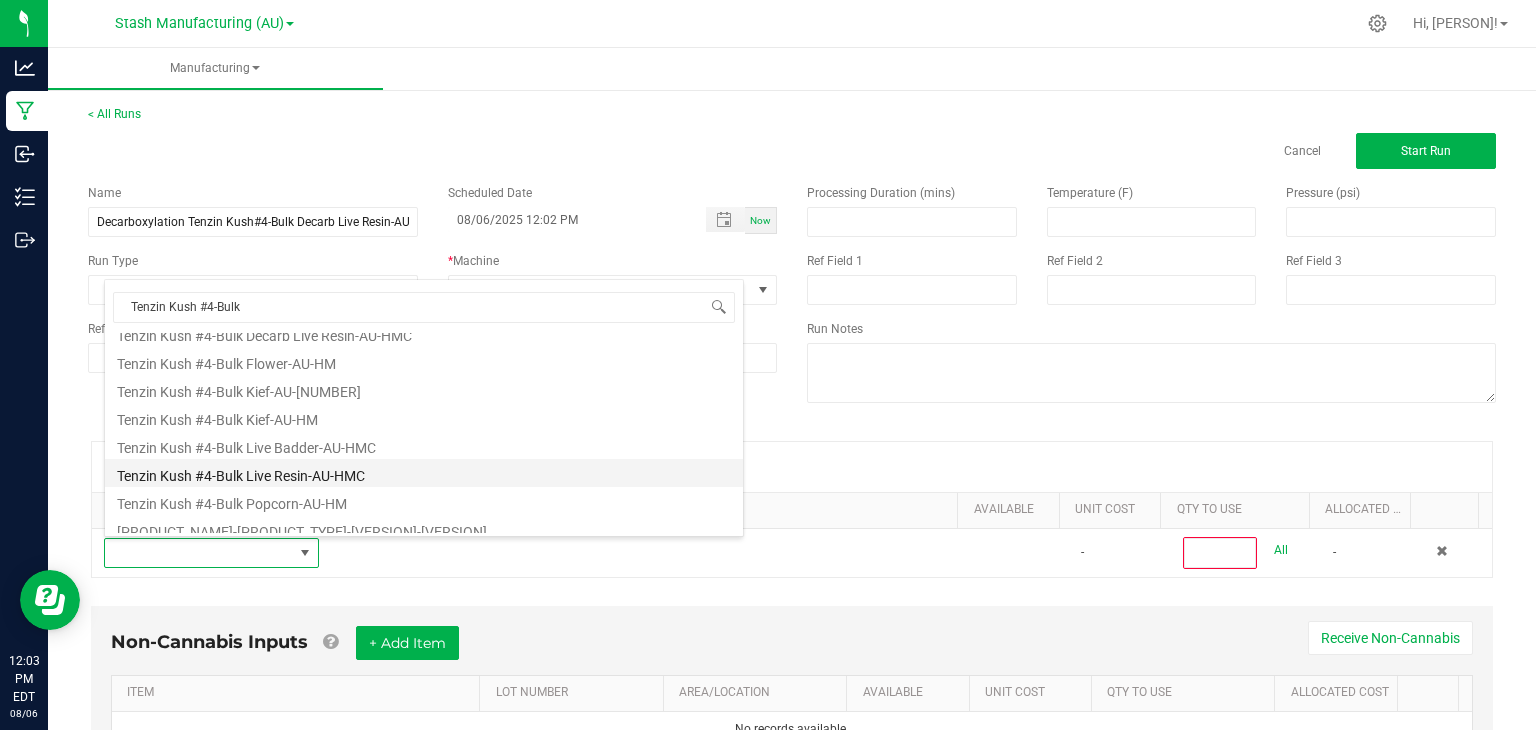 click on "Tenzin Kush #4-Bulk Live Resin-AU-HMC" at bounding box center (424, 473) 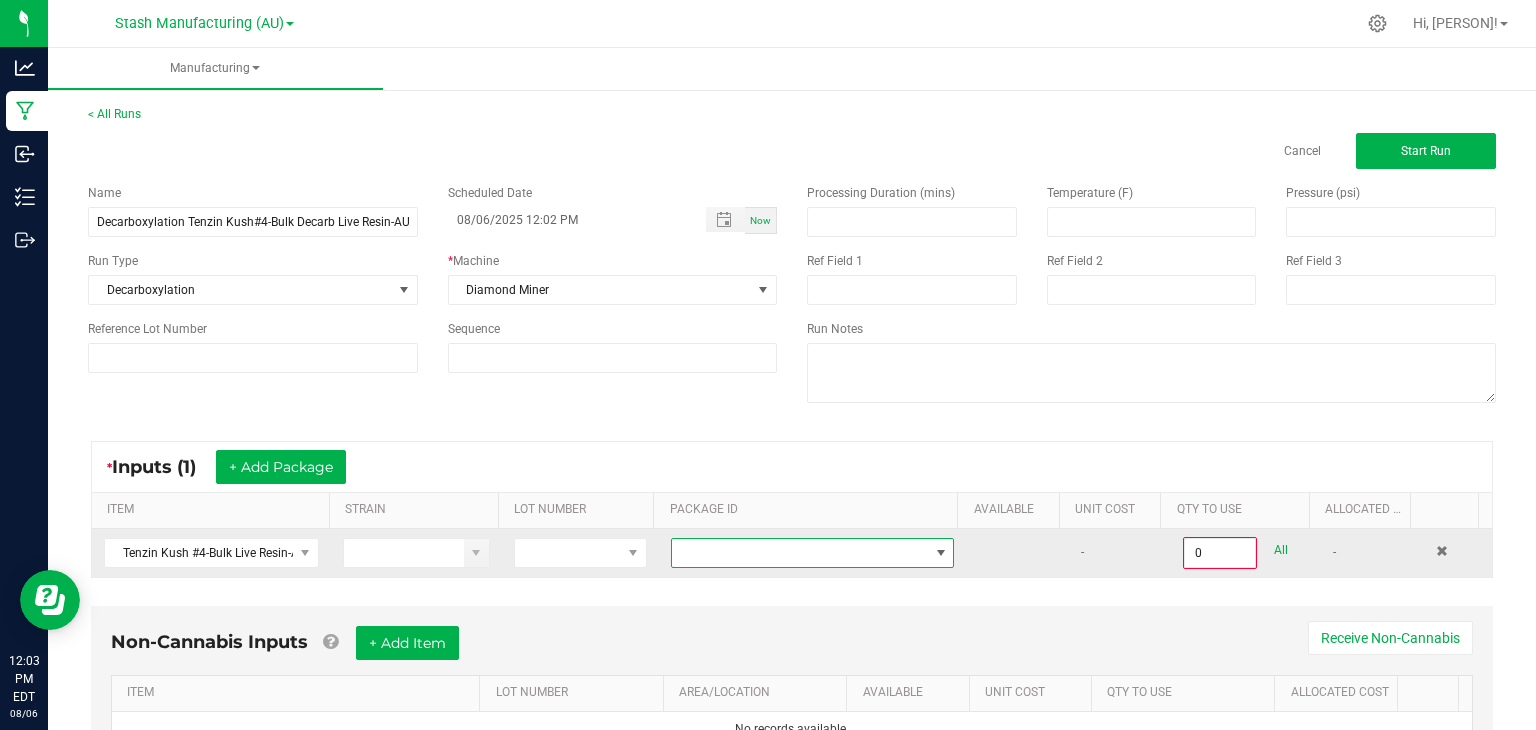 click at bounding box center (800, 553) 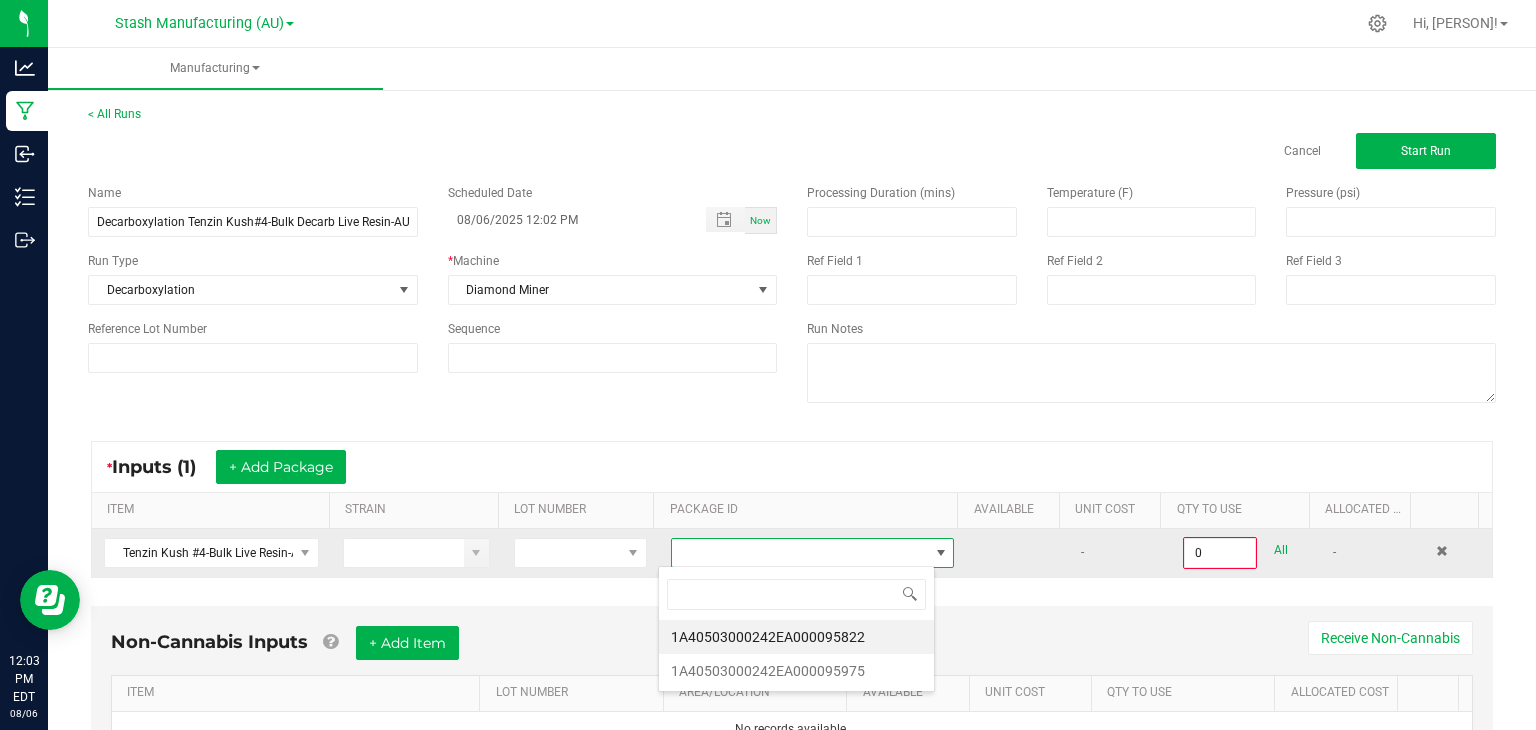 scroll, scrollTop: 99970, scrollLeft: 99723, axis: both 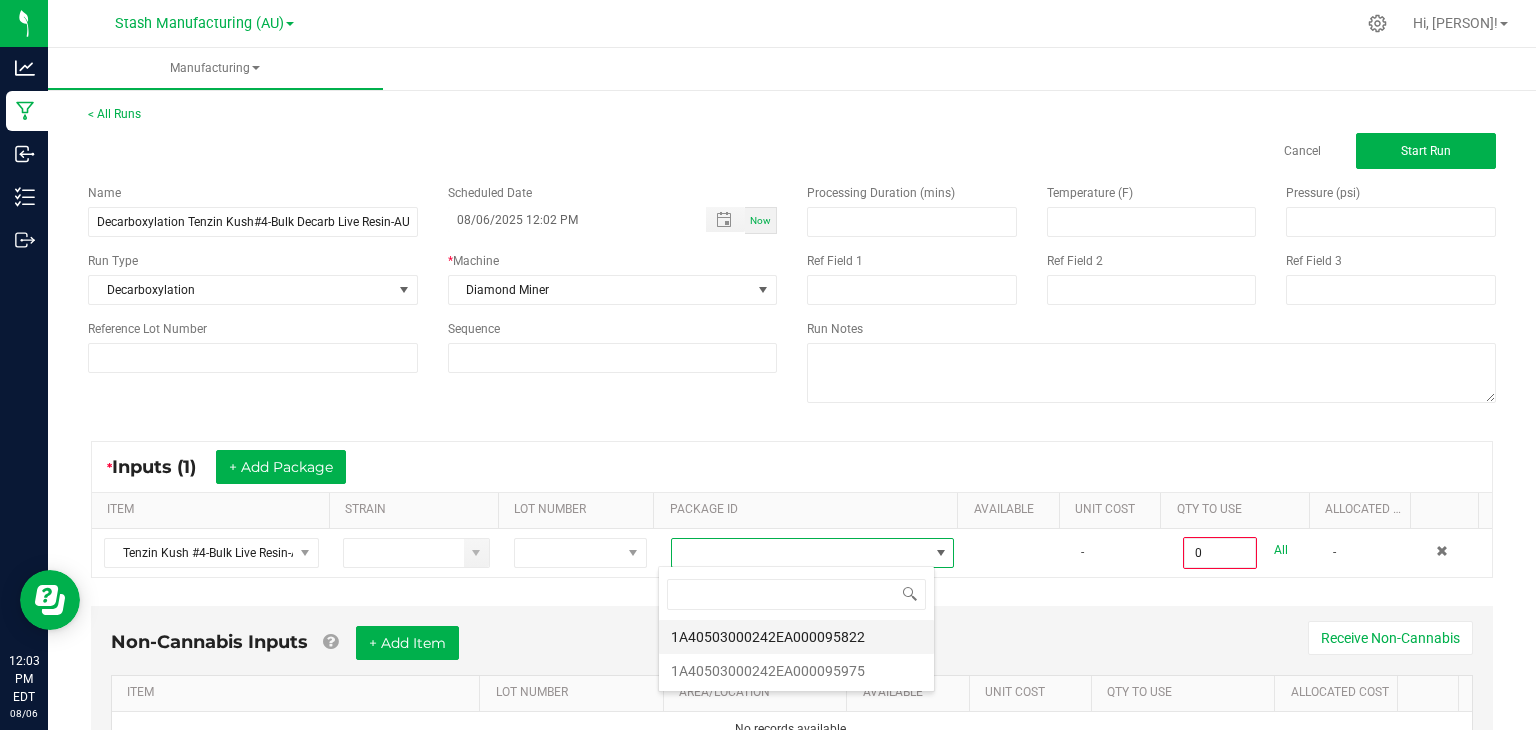 click on "1A40503000242EA000095822" at bounding box center [796, 637] 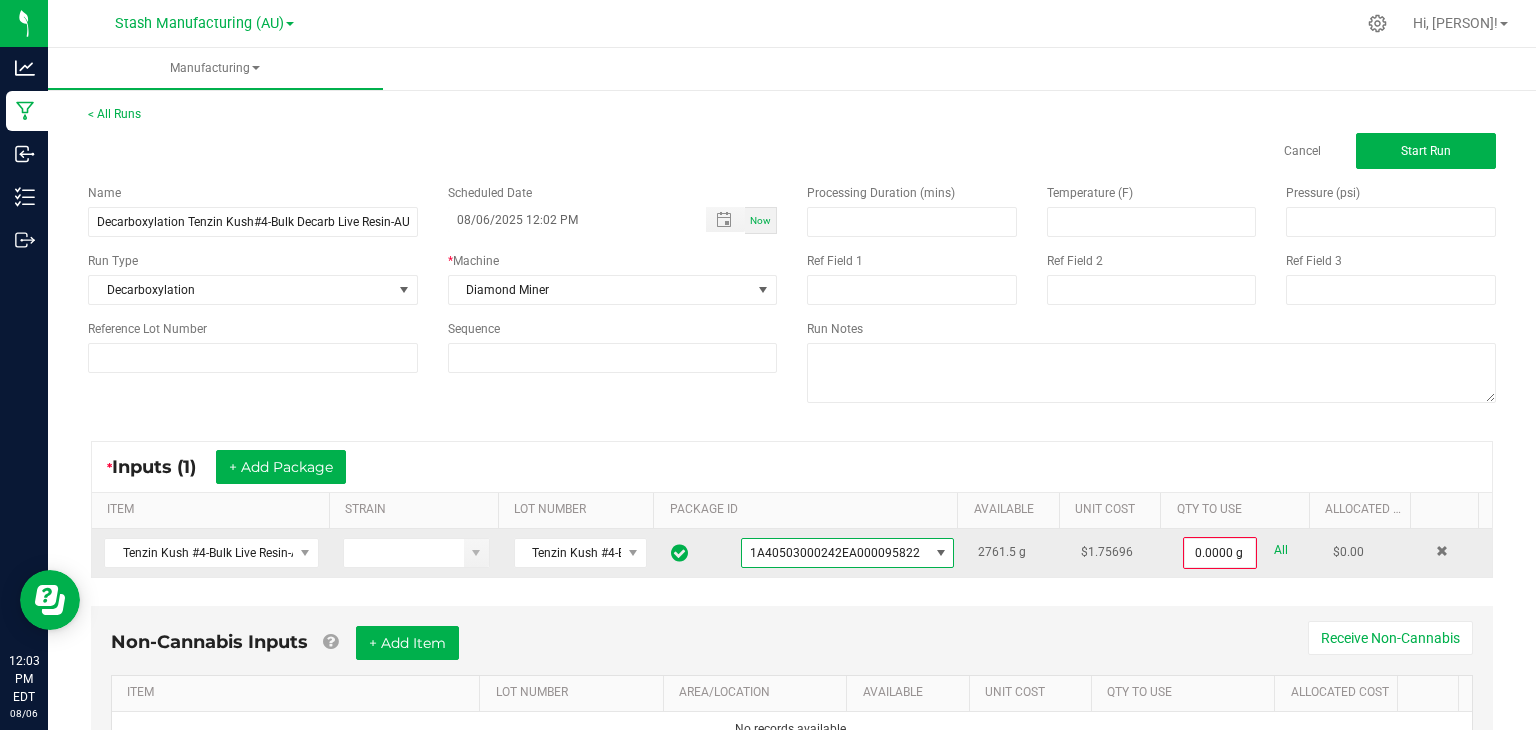 click on "All" at bounding box center [1281, 550] 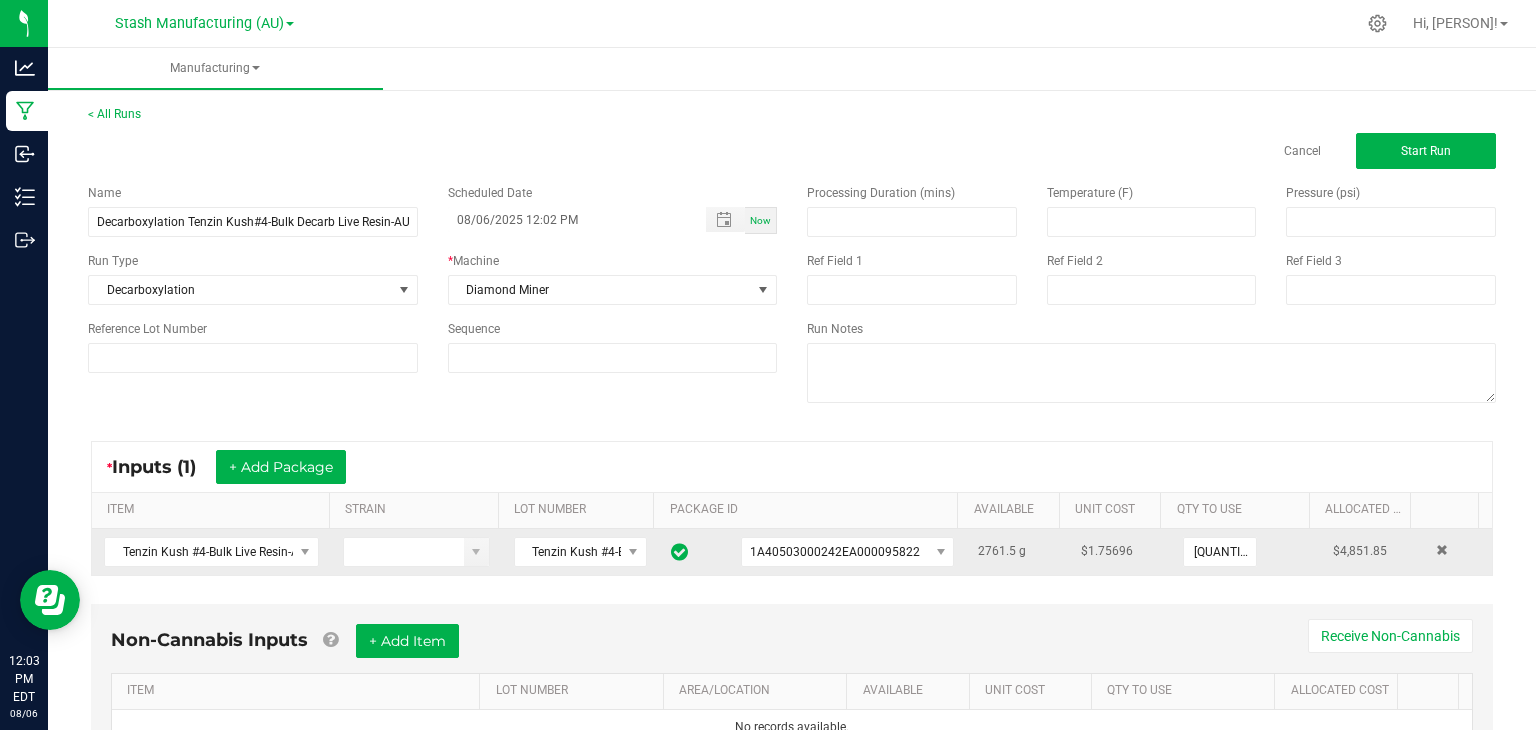 click on "Non-Cannabis Inputs   + Add Item   Receive Non-Cannabis" at bounding box center (792, 648) 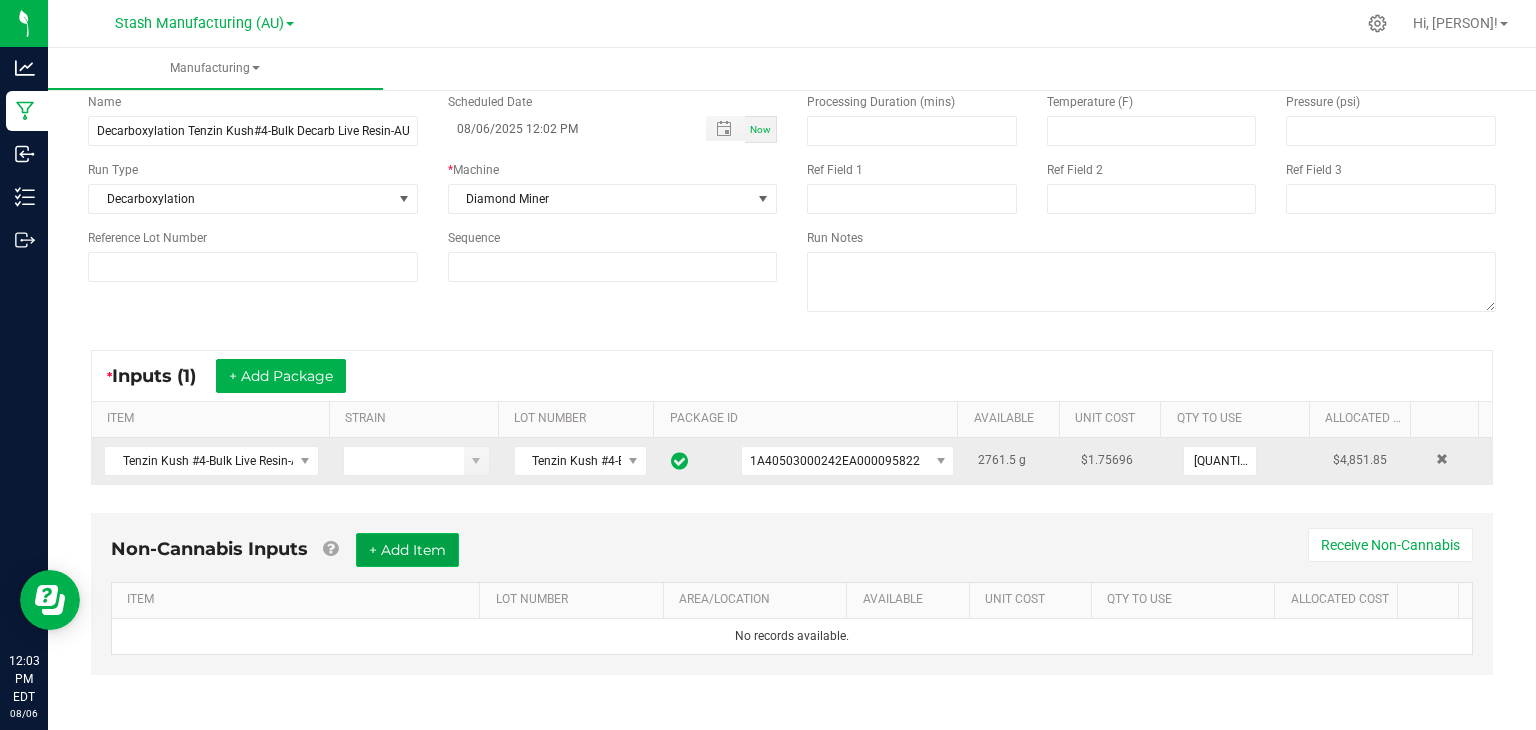 click on "+ Add Item" at bounding box center [407, 550] 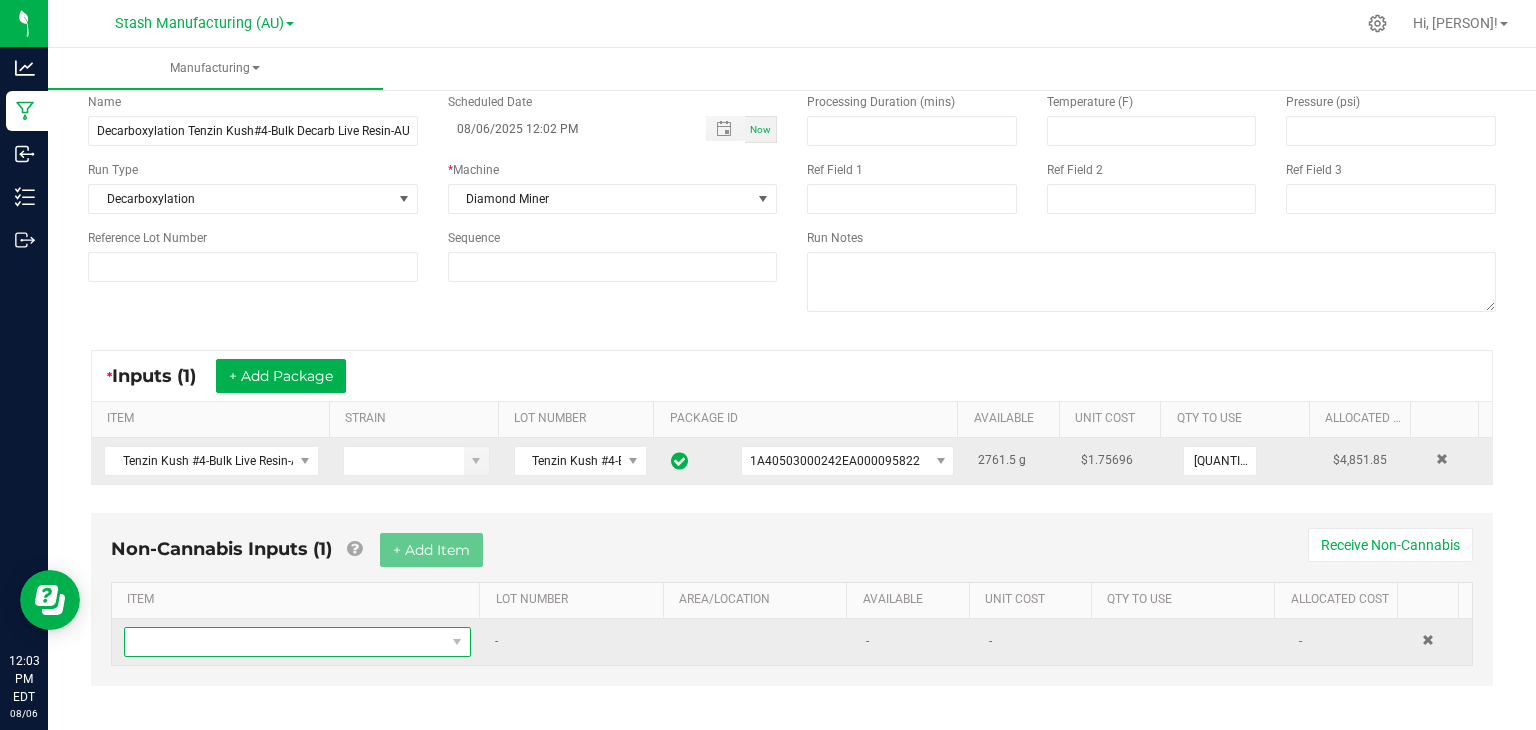 click at bounding box center (285, 642) 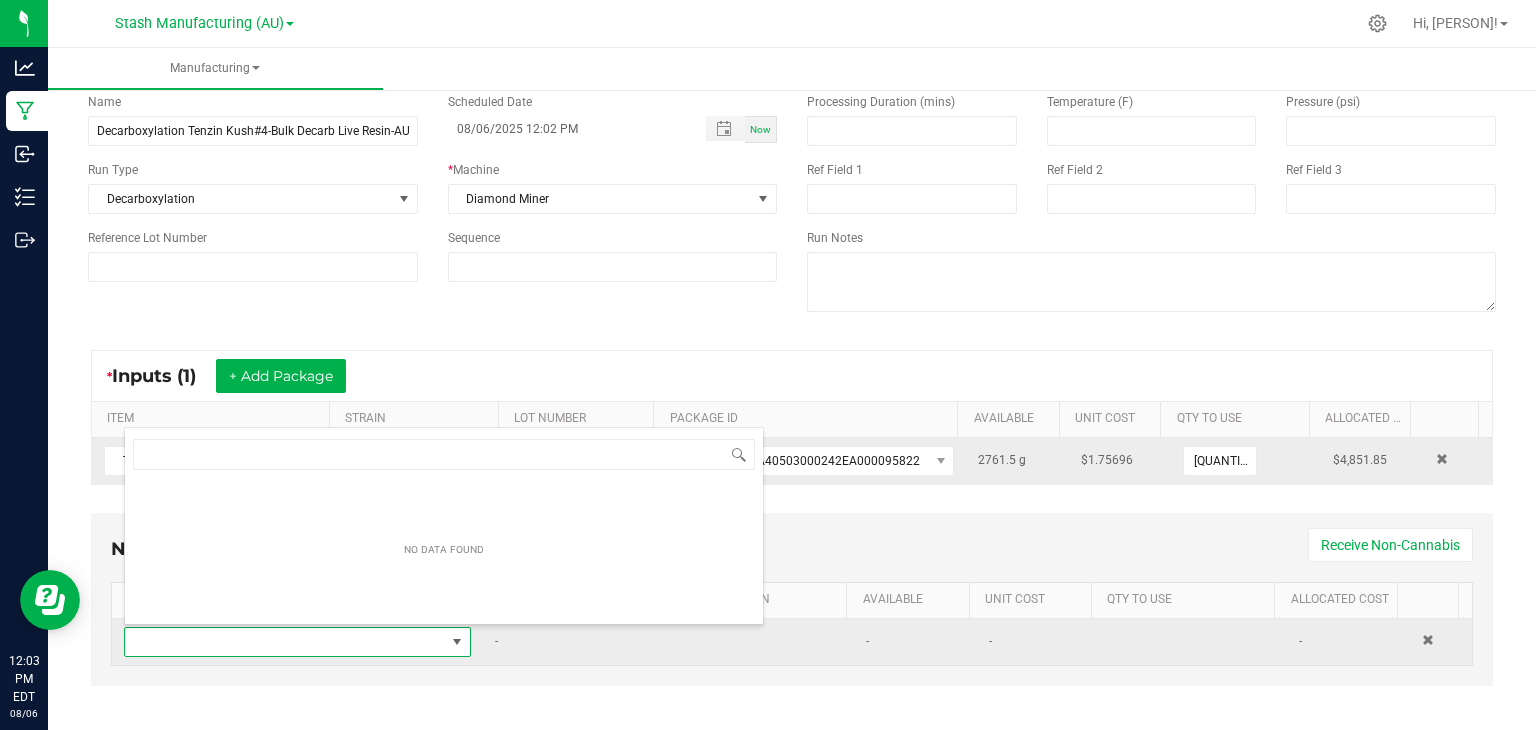 scroll, scrollTop: 99970, scrollLeft: 99661, axis: both 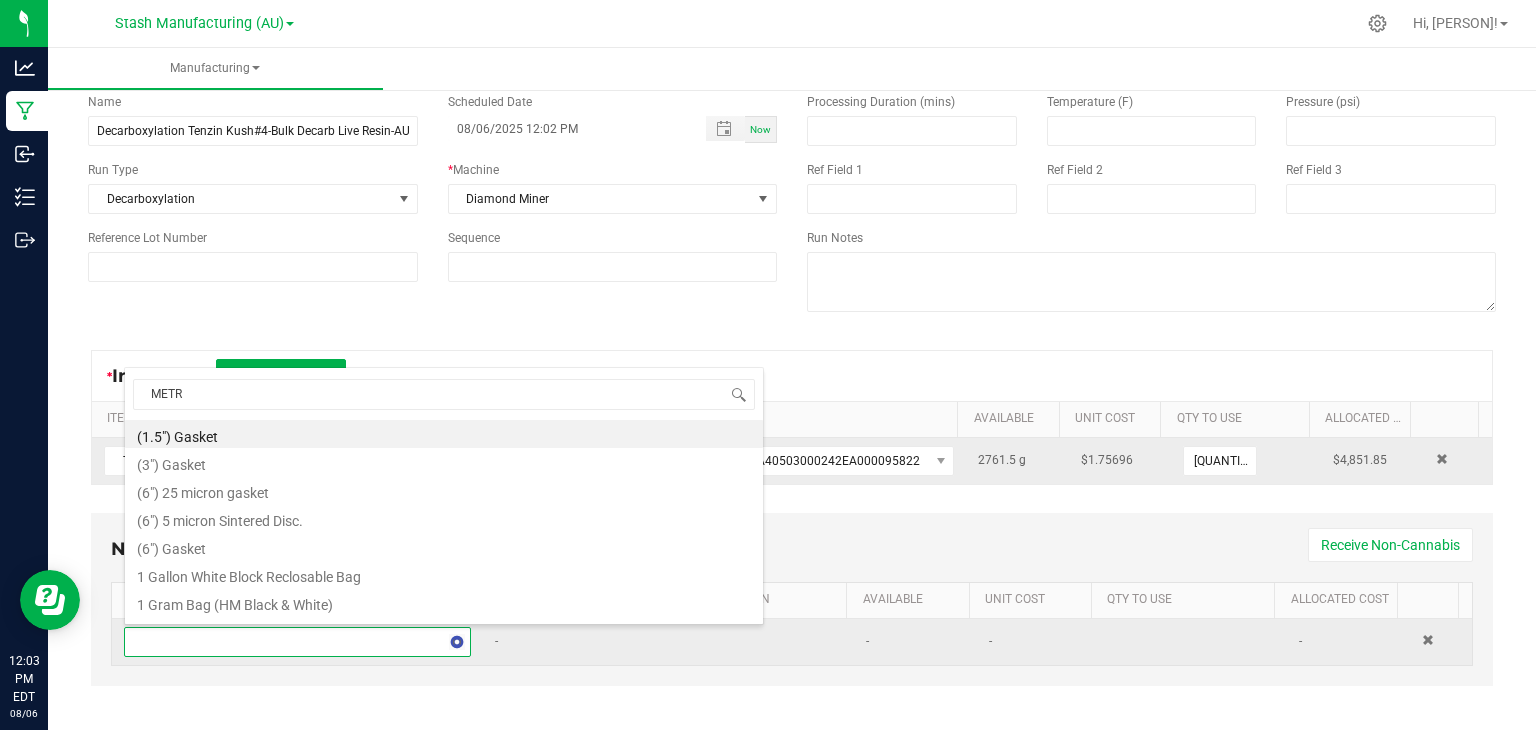 type on "METRC" 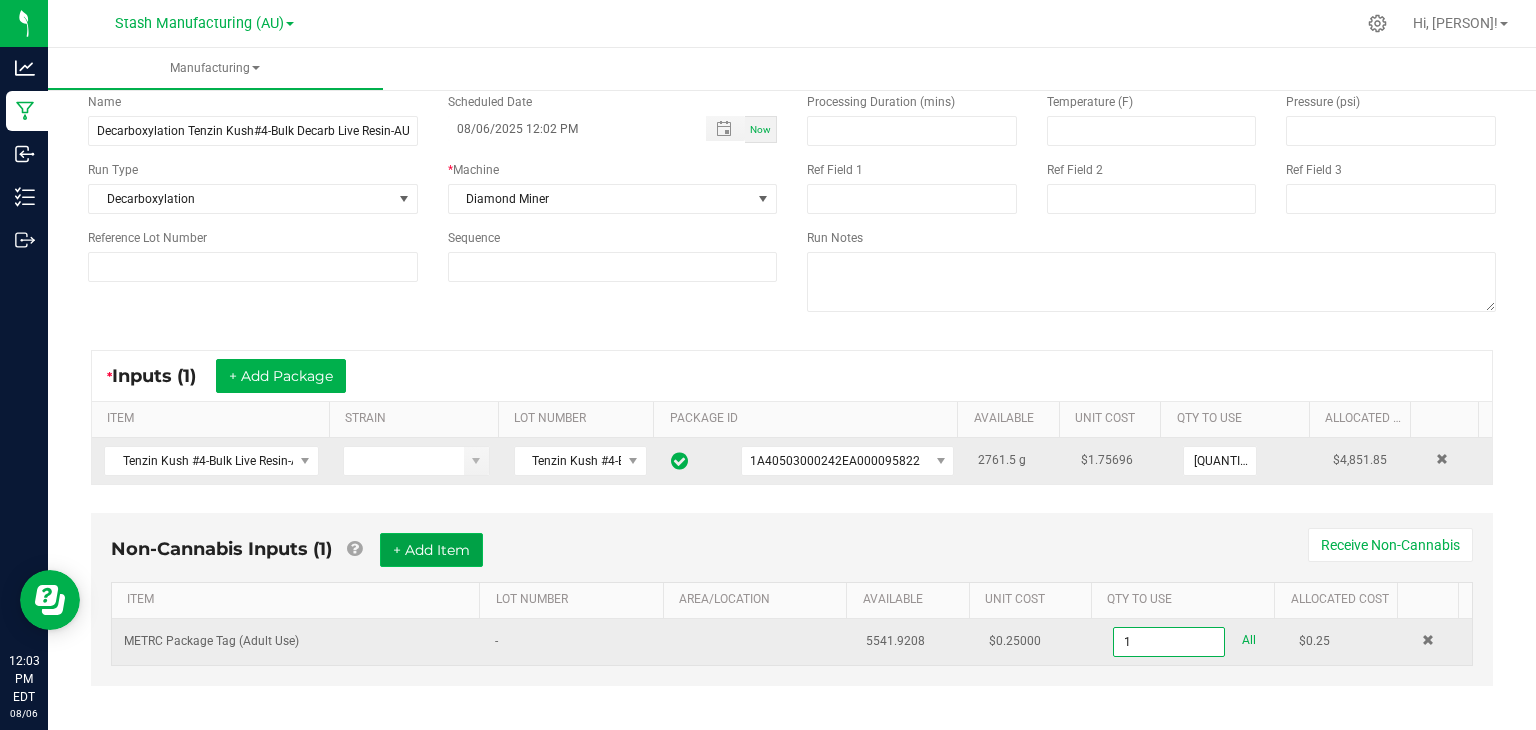 type on "1 ea" 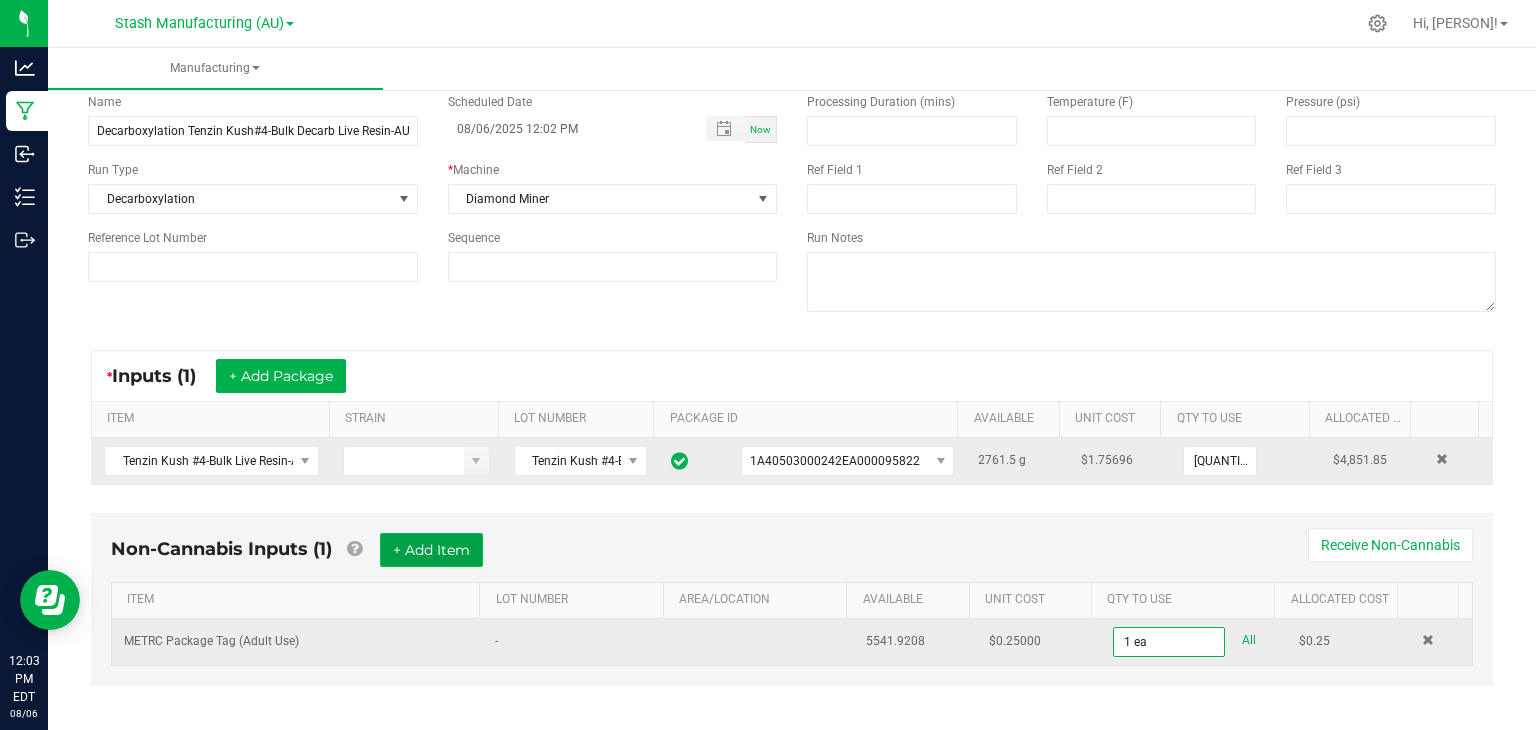 click on "+ Add Item" at bounding box center [431, 550] 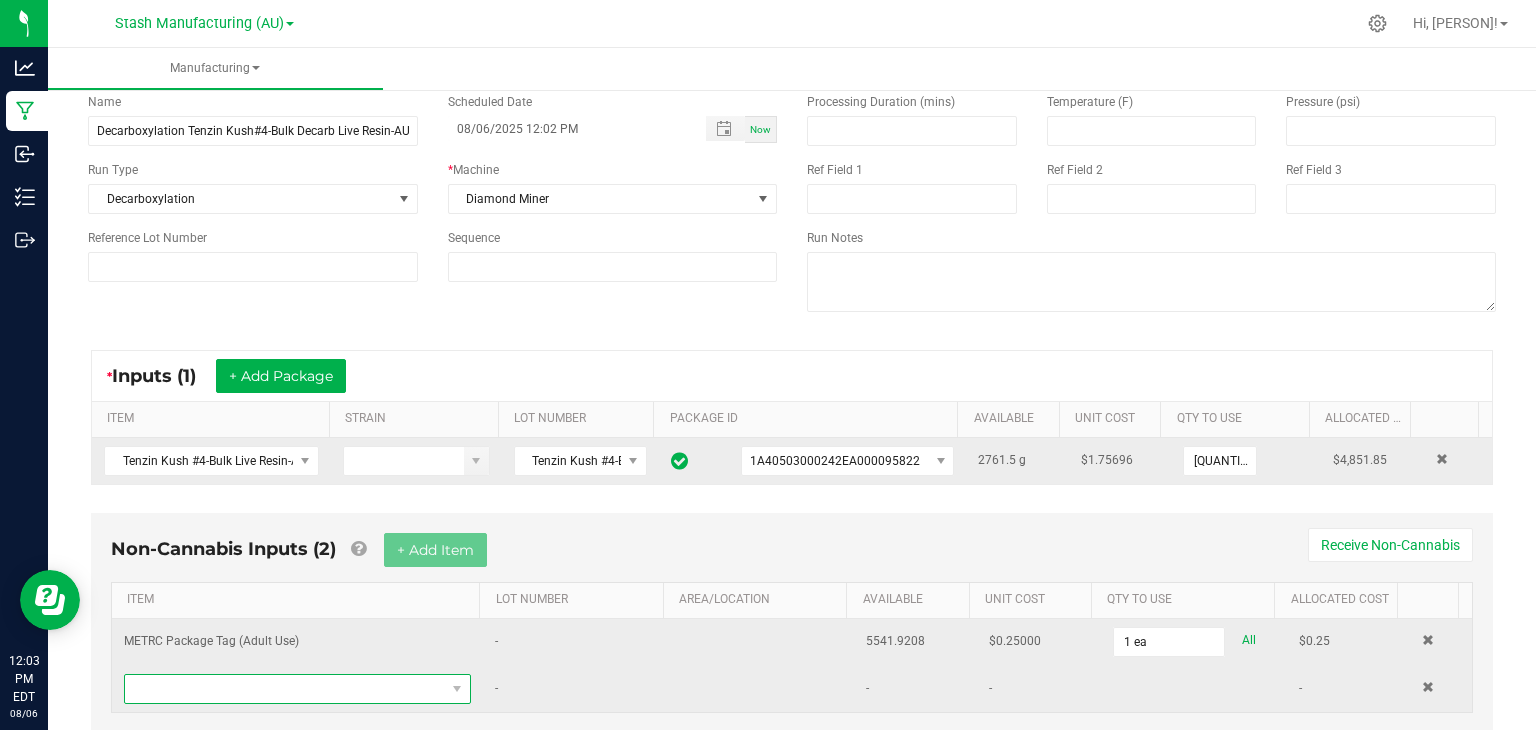 click at bounding box center (285, 689) 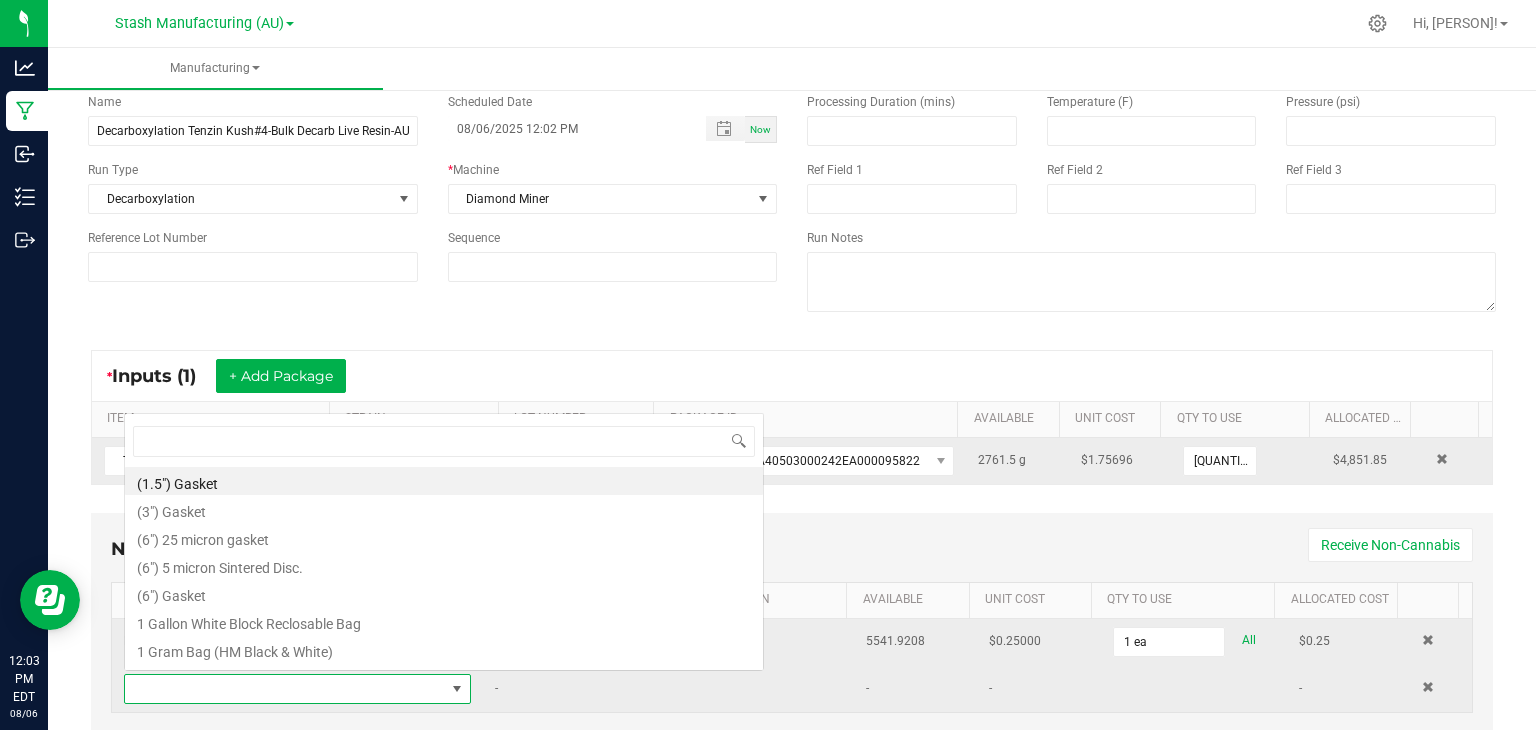 scroll, scrollTop: 0, scrollLeft: 0, axis: both 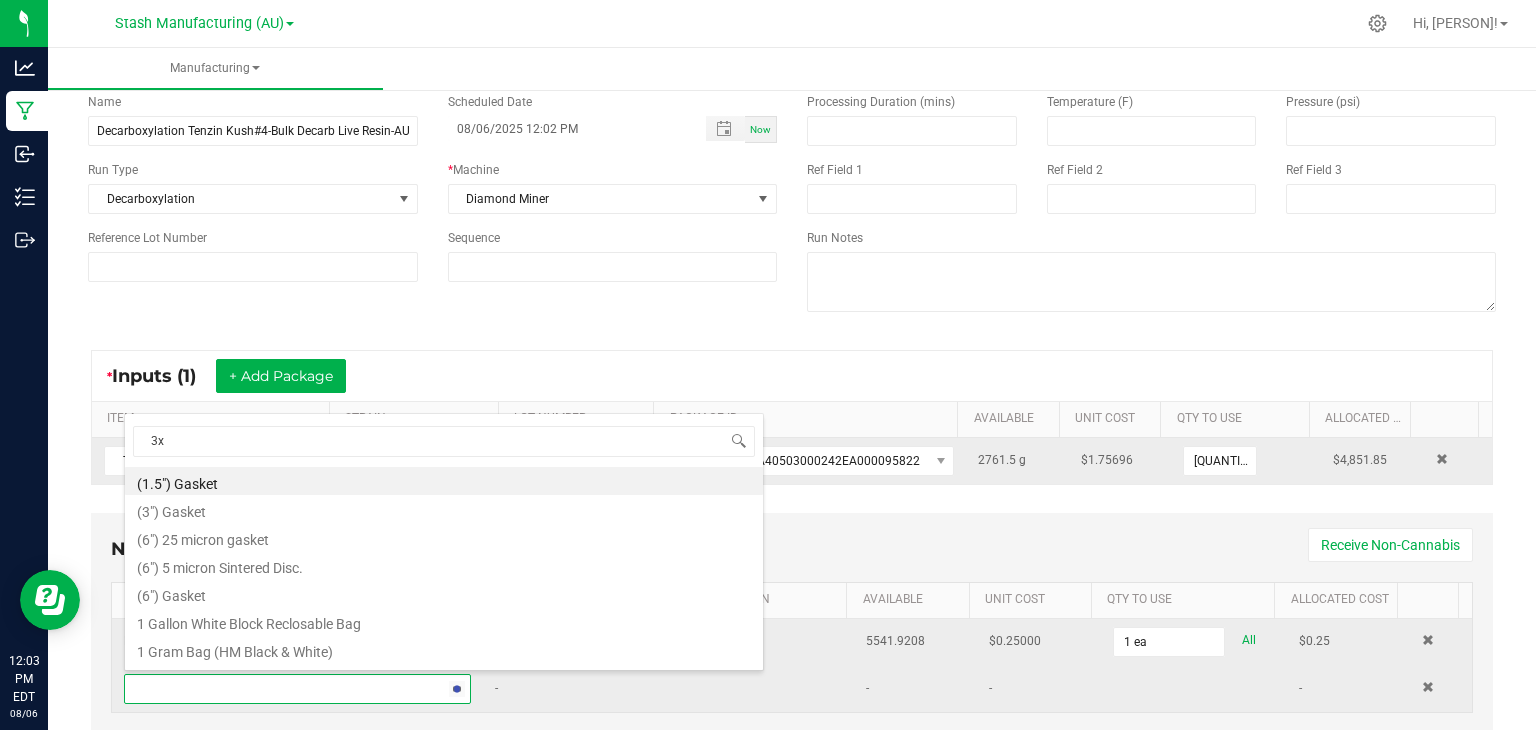 type on "3x1" 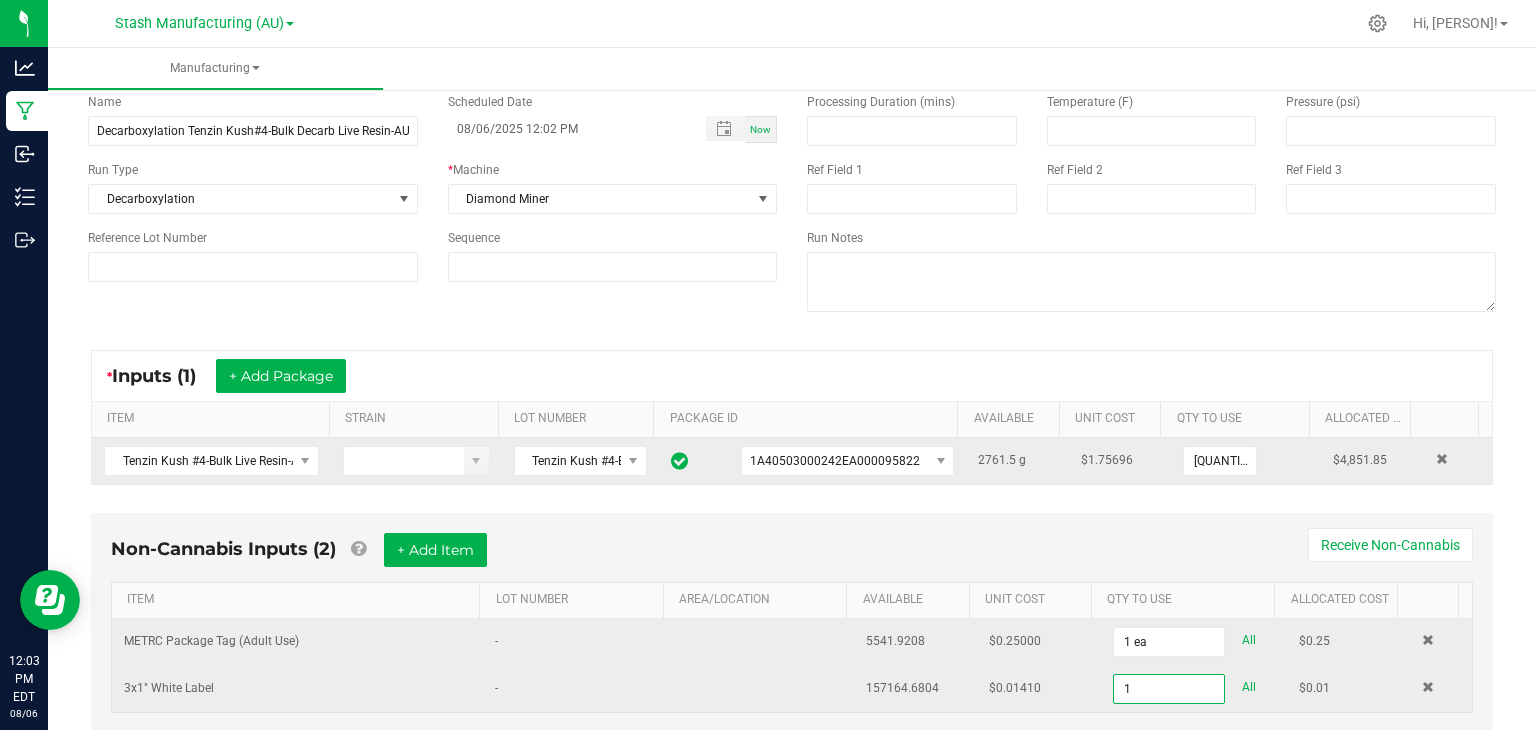 type on "1 ea" 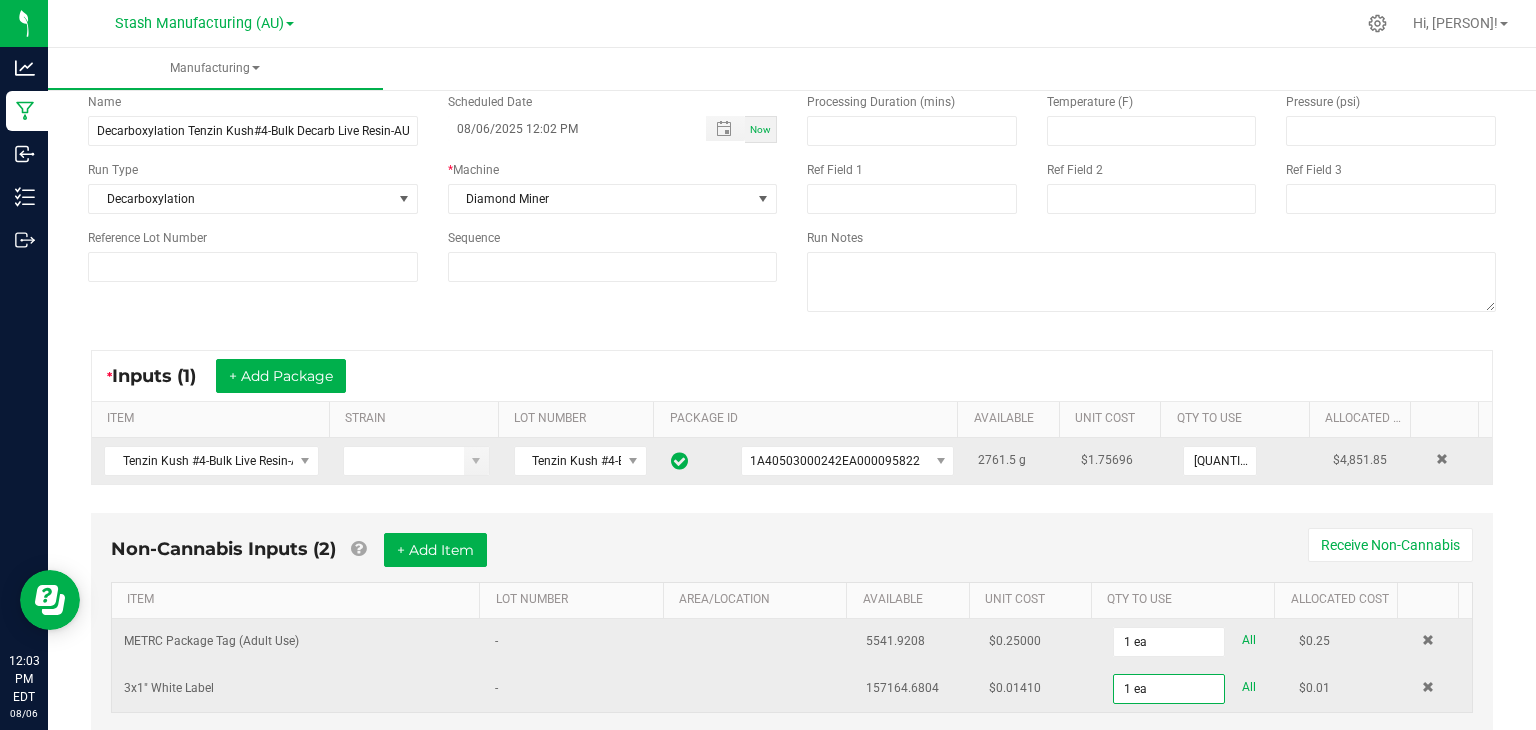 click on "Non-Cannabis Inputs (2)  + Add Item   Receive Non-Cannabis" at bounding box center (792, 557) 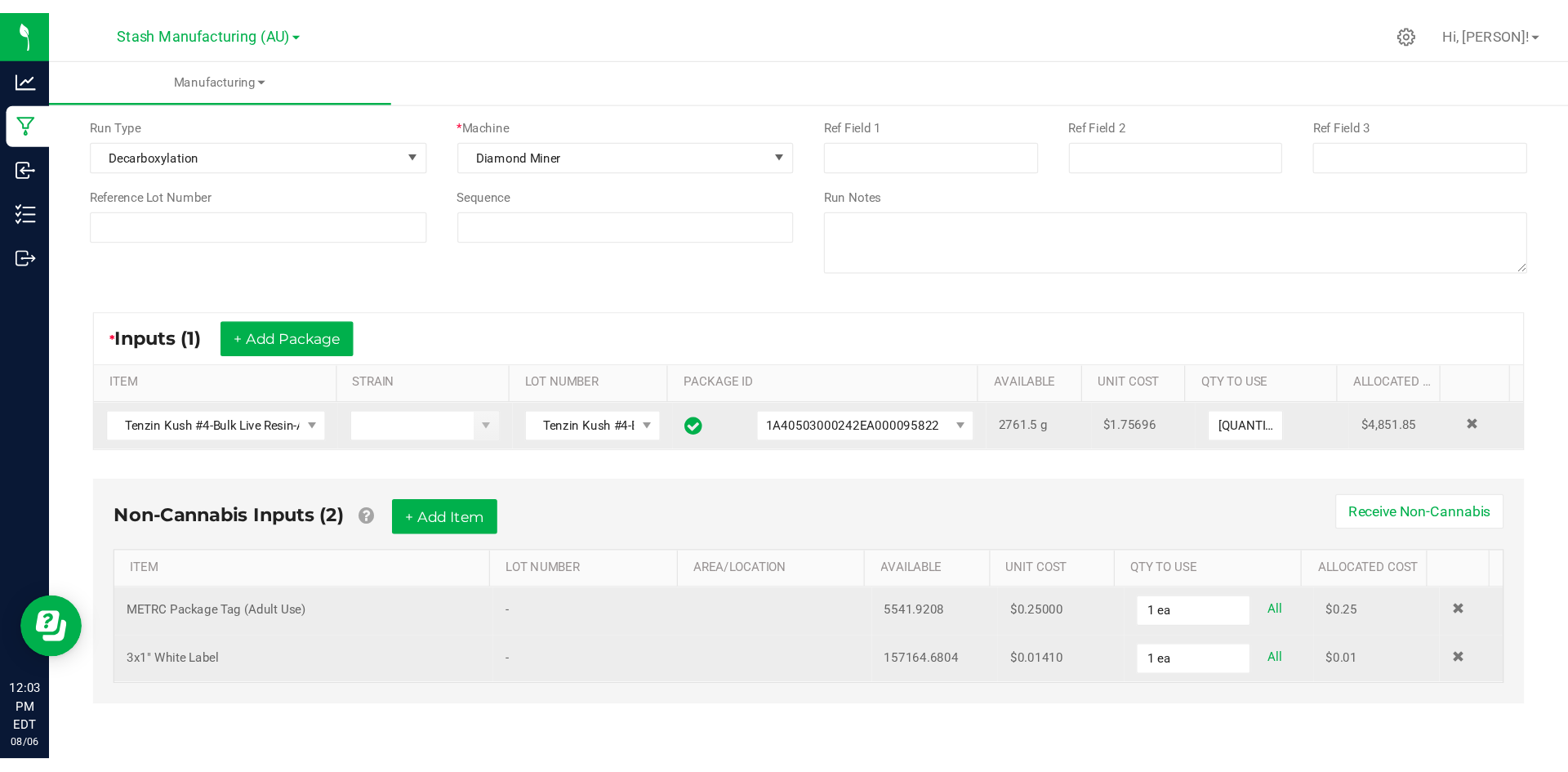 scroll, scrollTop: 0, scrollLeft: 0, axis: both 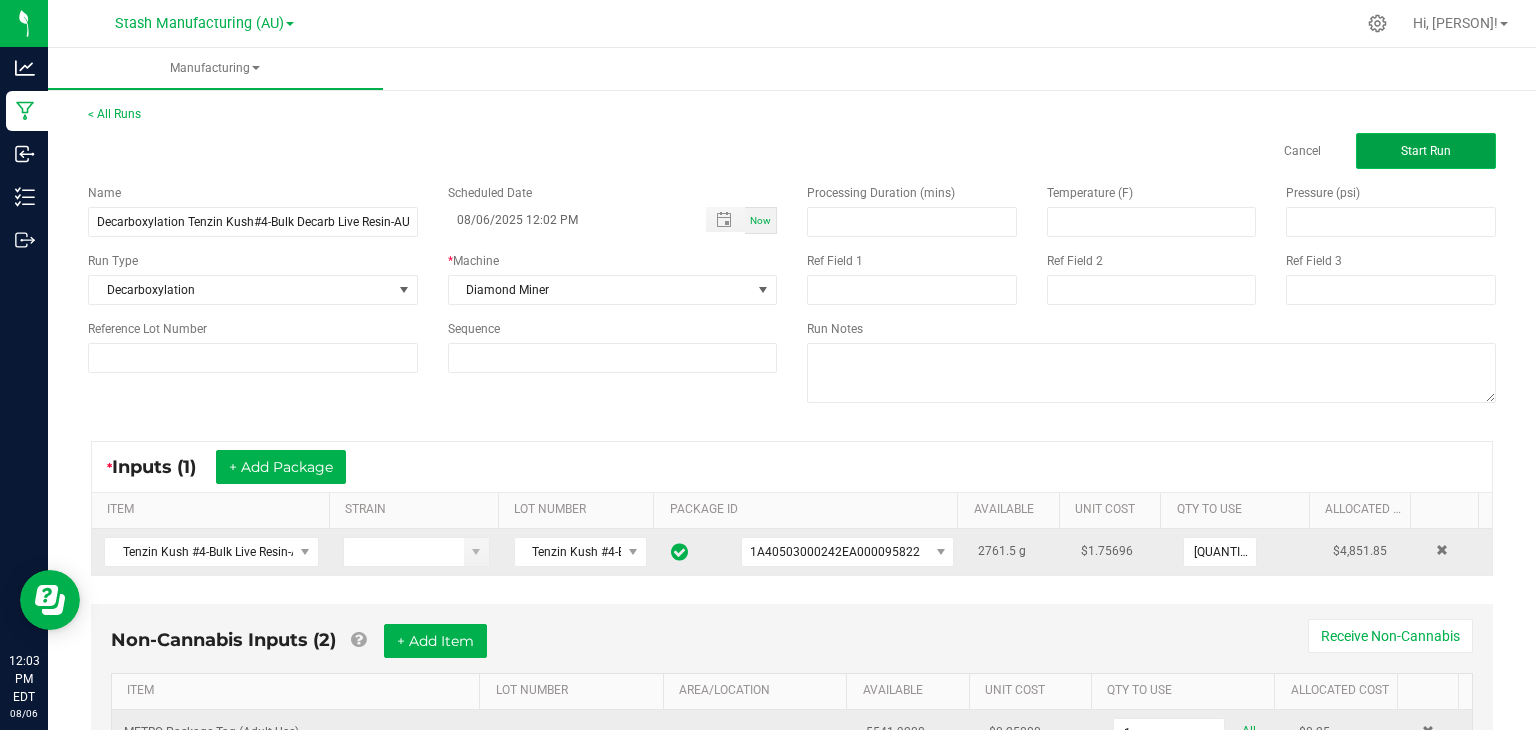 click on "Start Run" 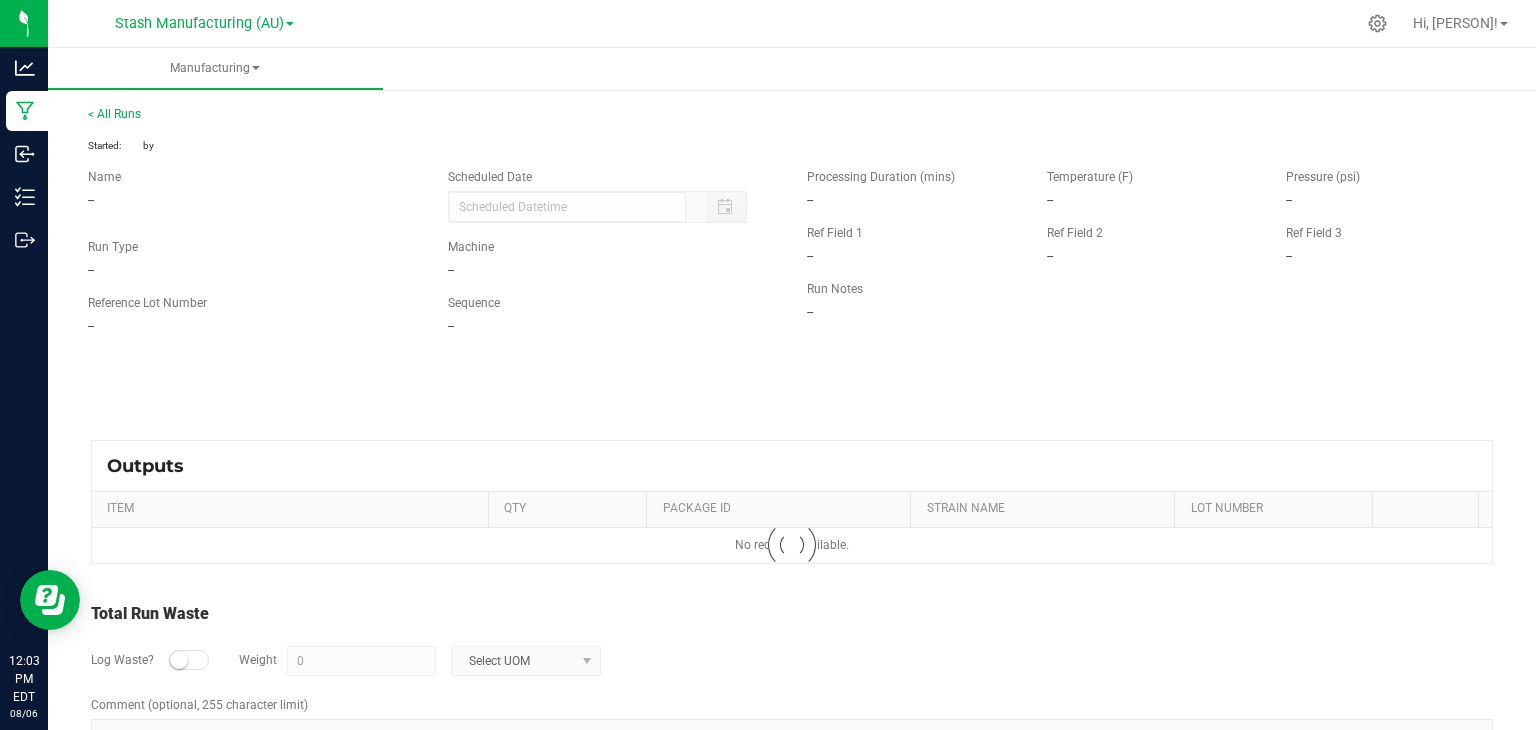 type on "08/06/2025 12:02 PM" 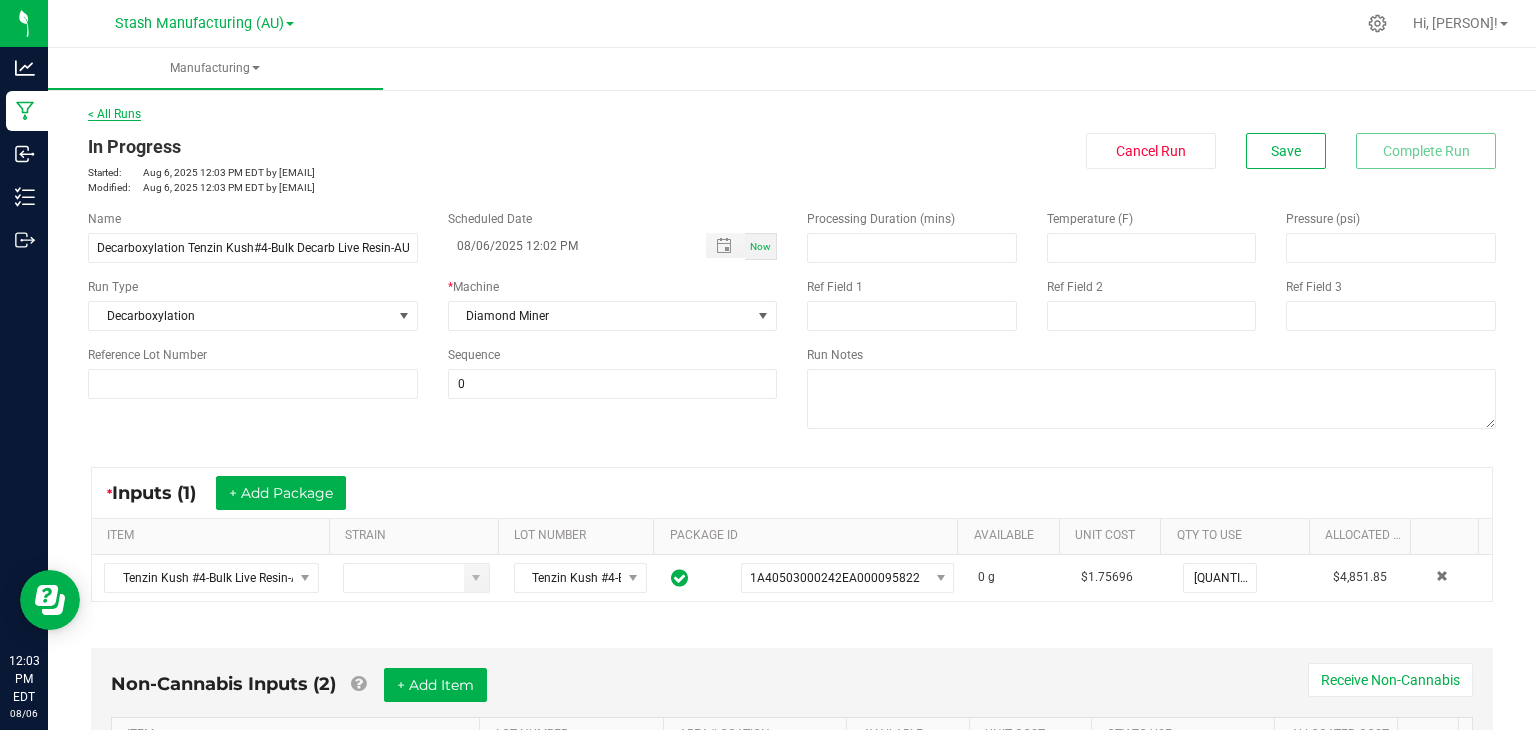 click on "< All Runs" at bounding box center (114, 114) 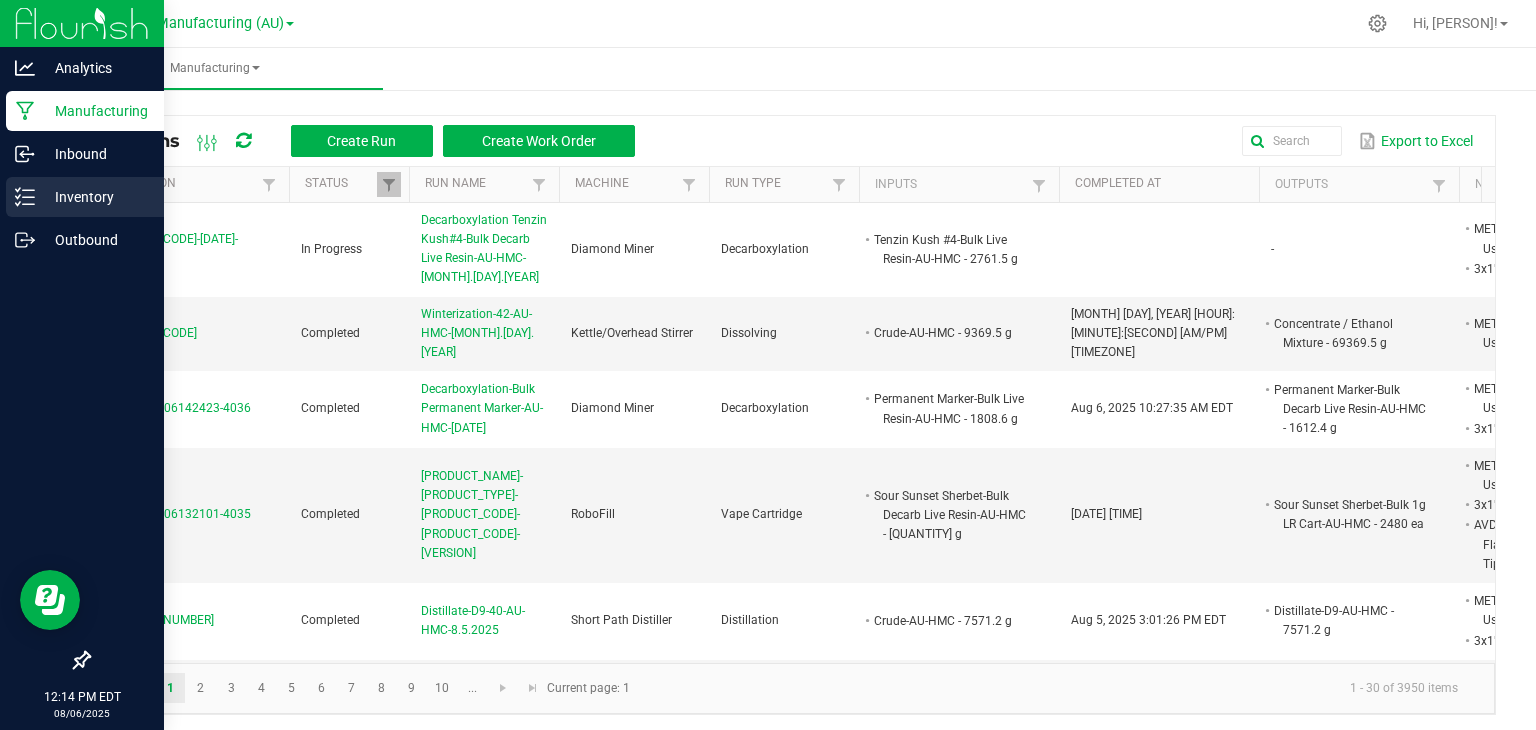 click on "Inventory" at bounding box center (95, 197) 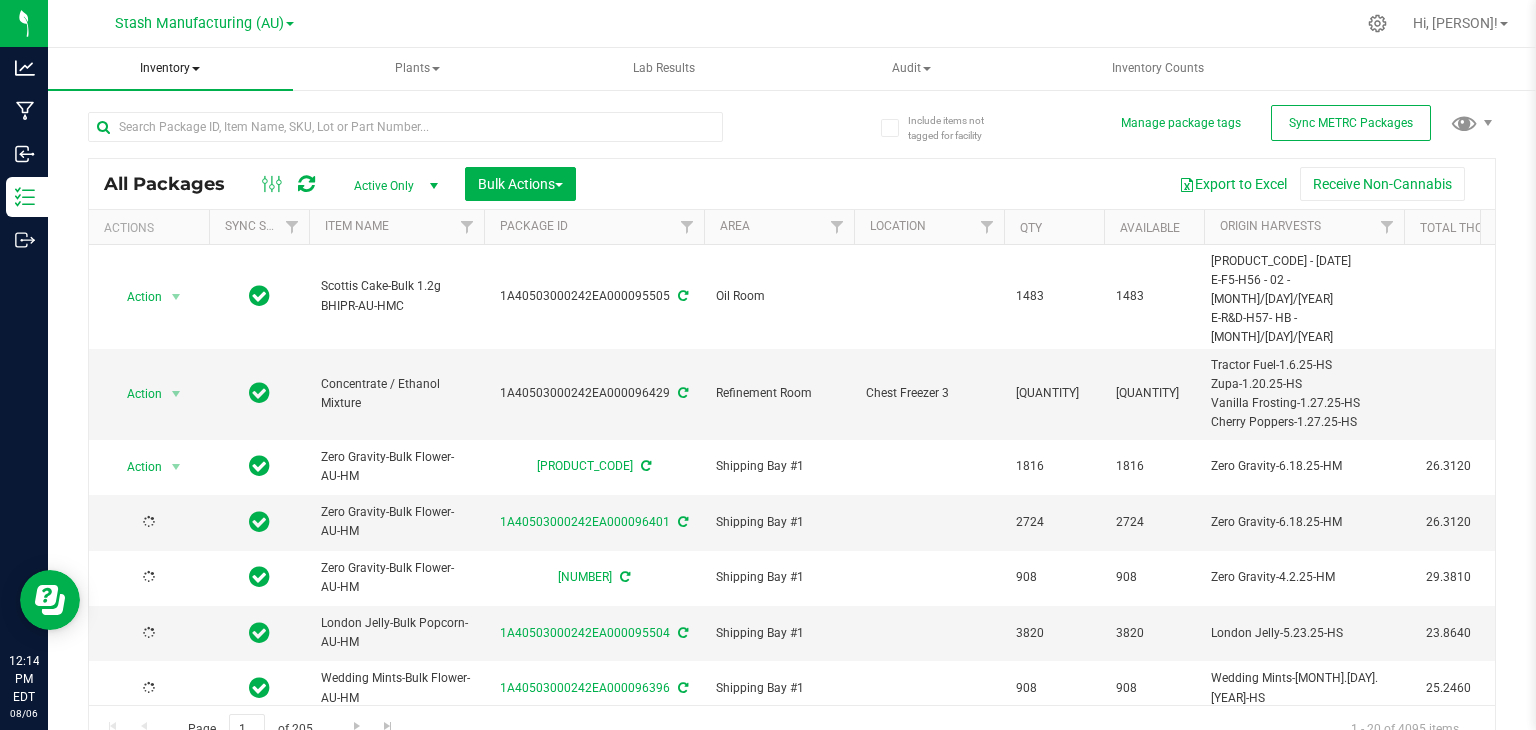 click at bounding box center [196, 69] 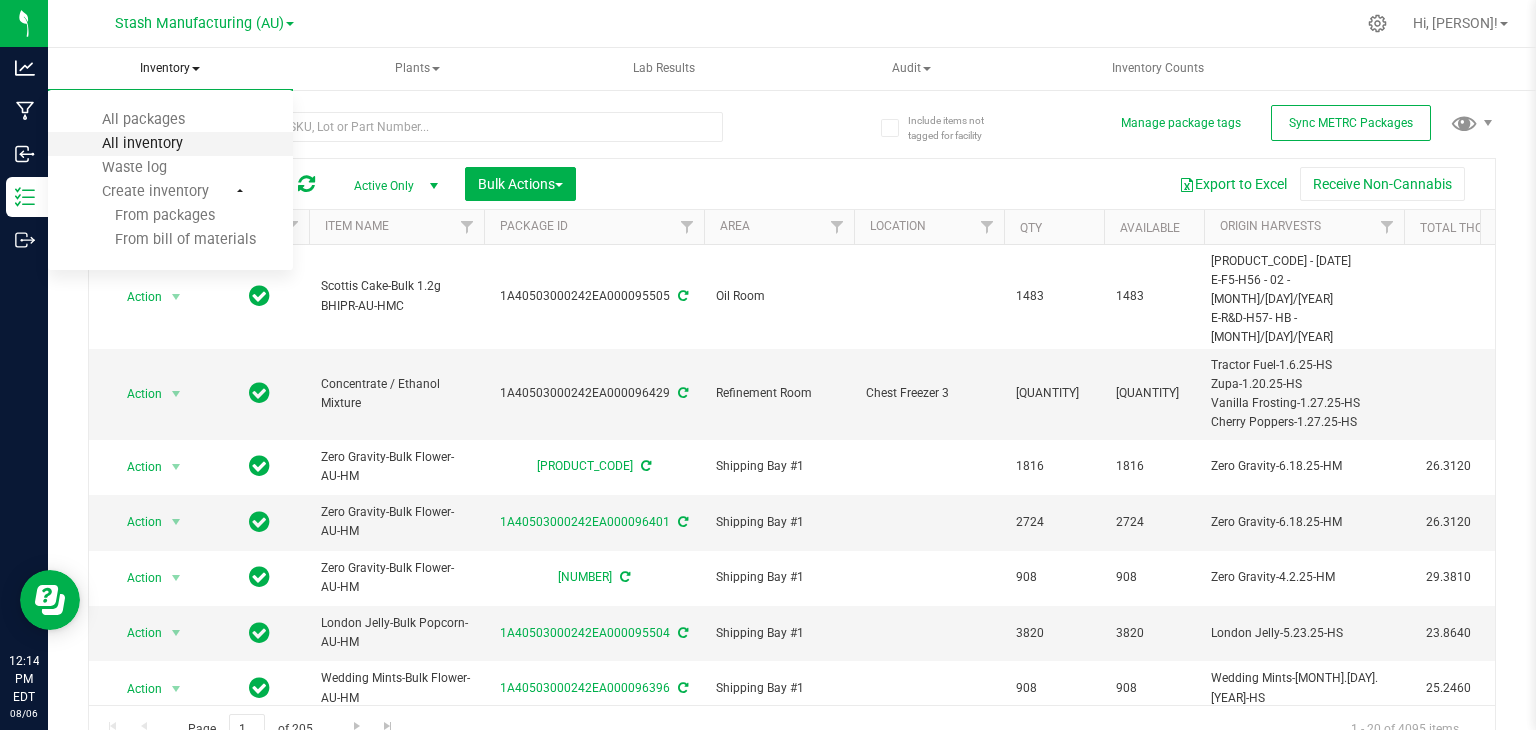 click on "All inventory" at bounding box center (142, 143) 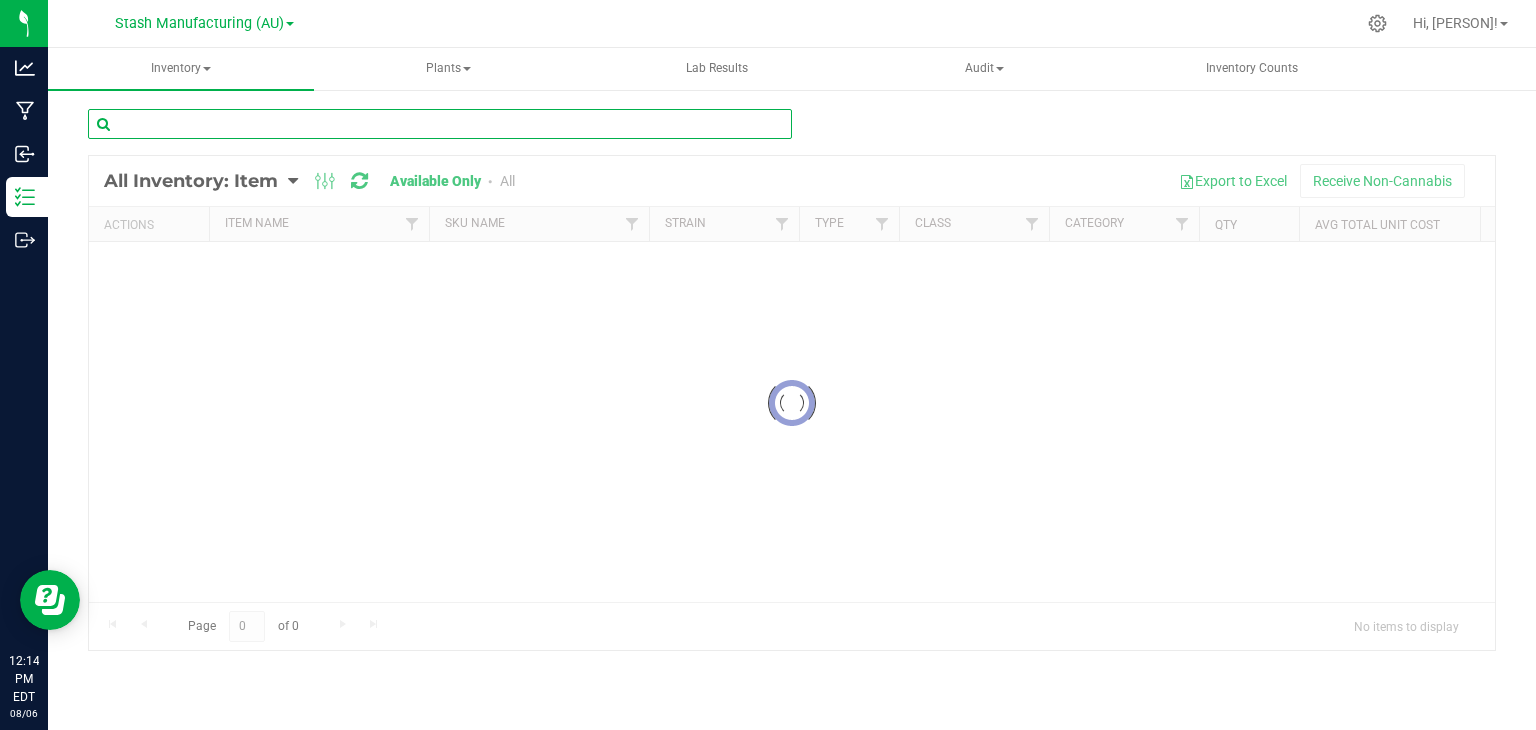 click at bounding box center [440, 124] 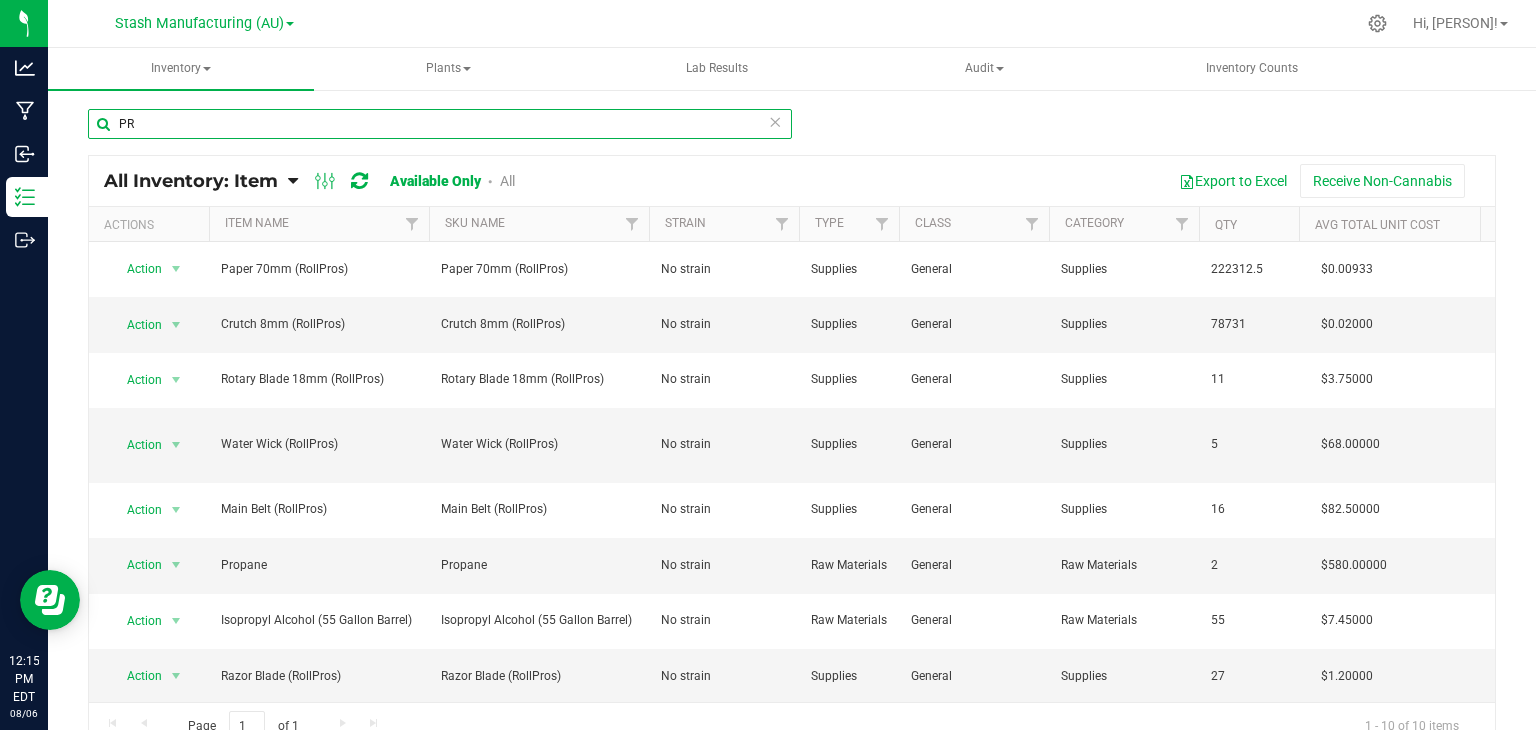 type on "P" 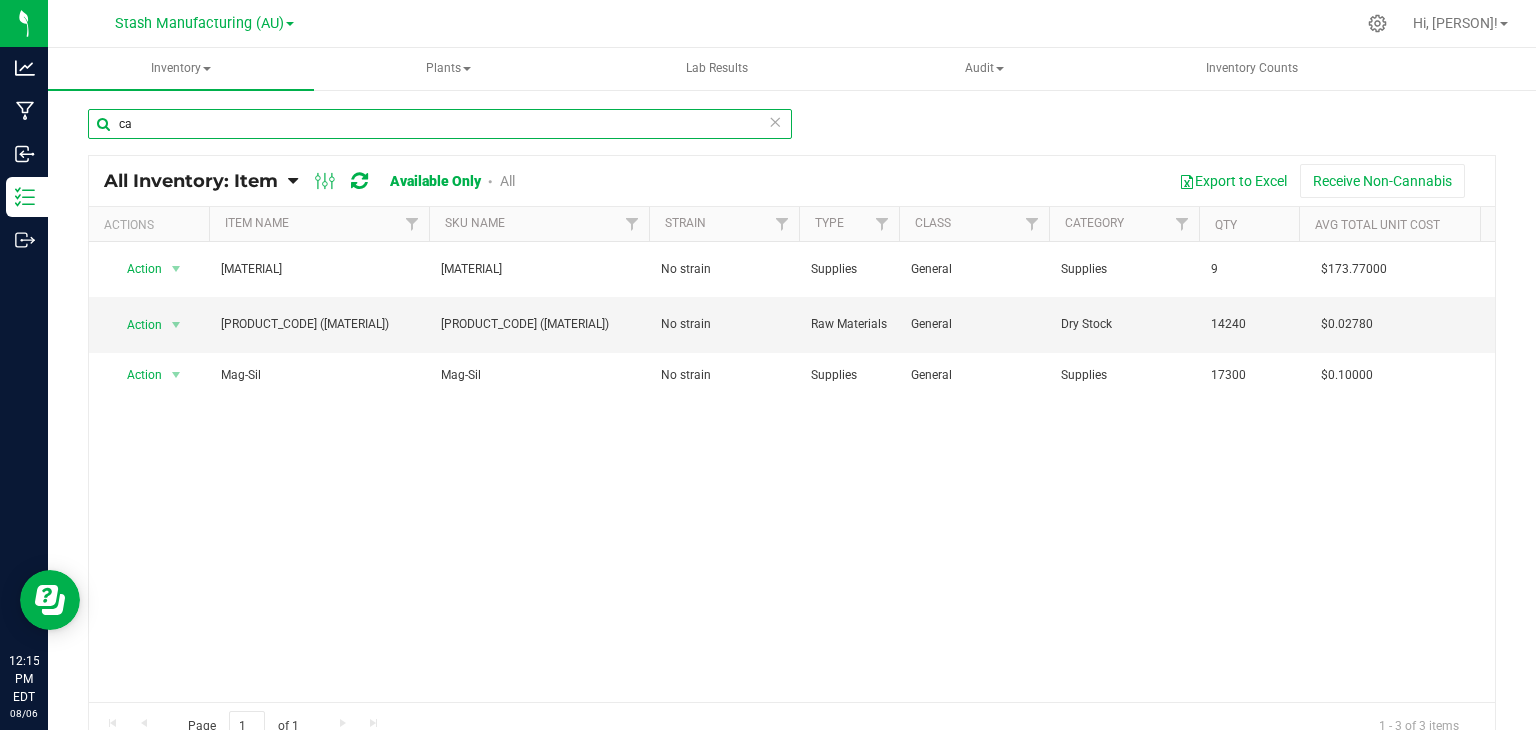 type on "c" 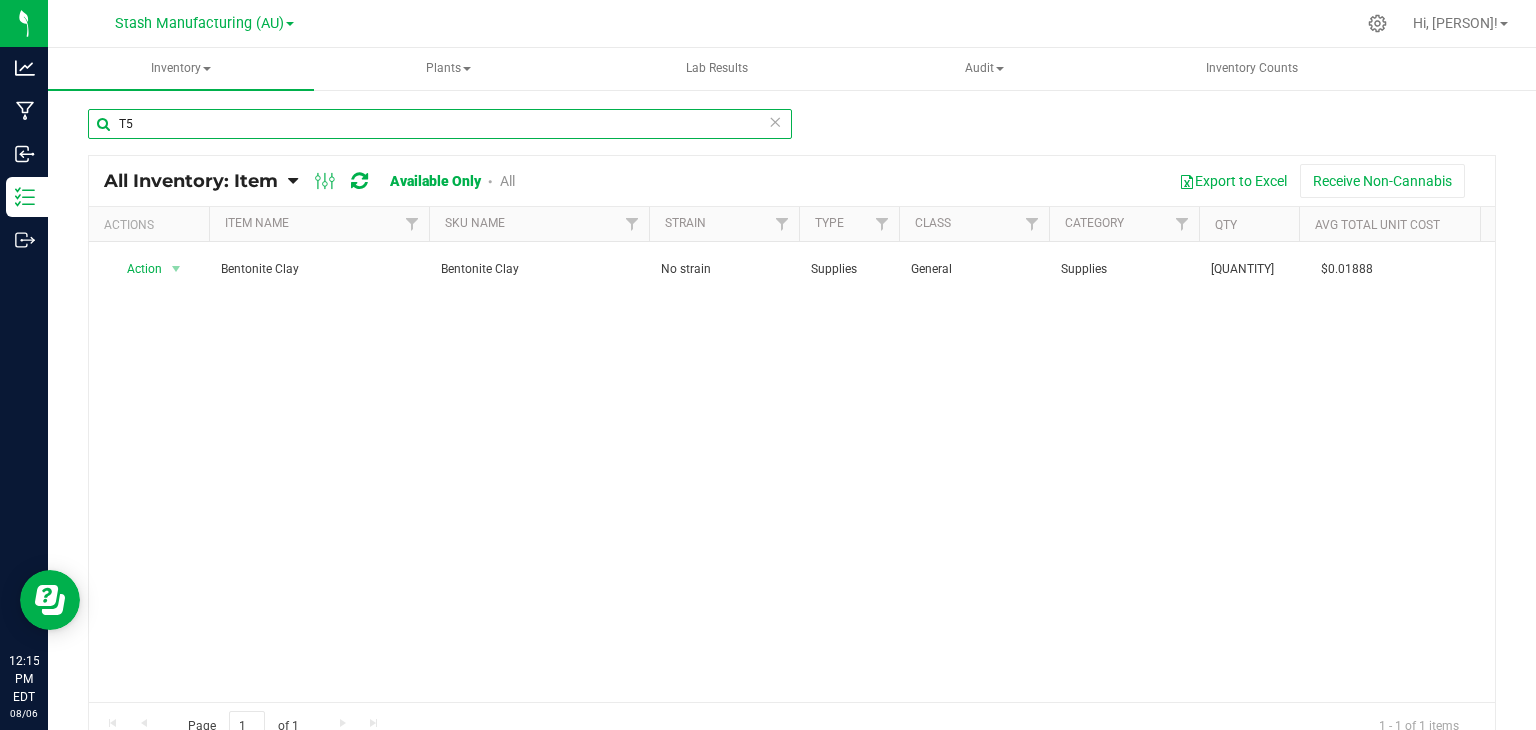 type on "T" 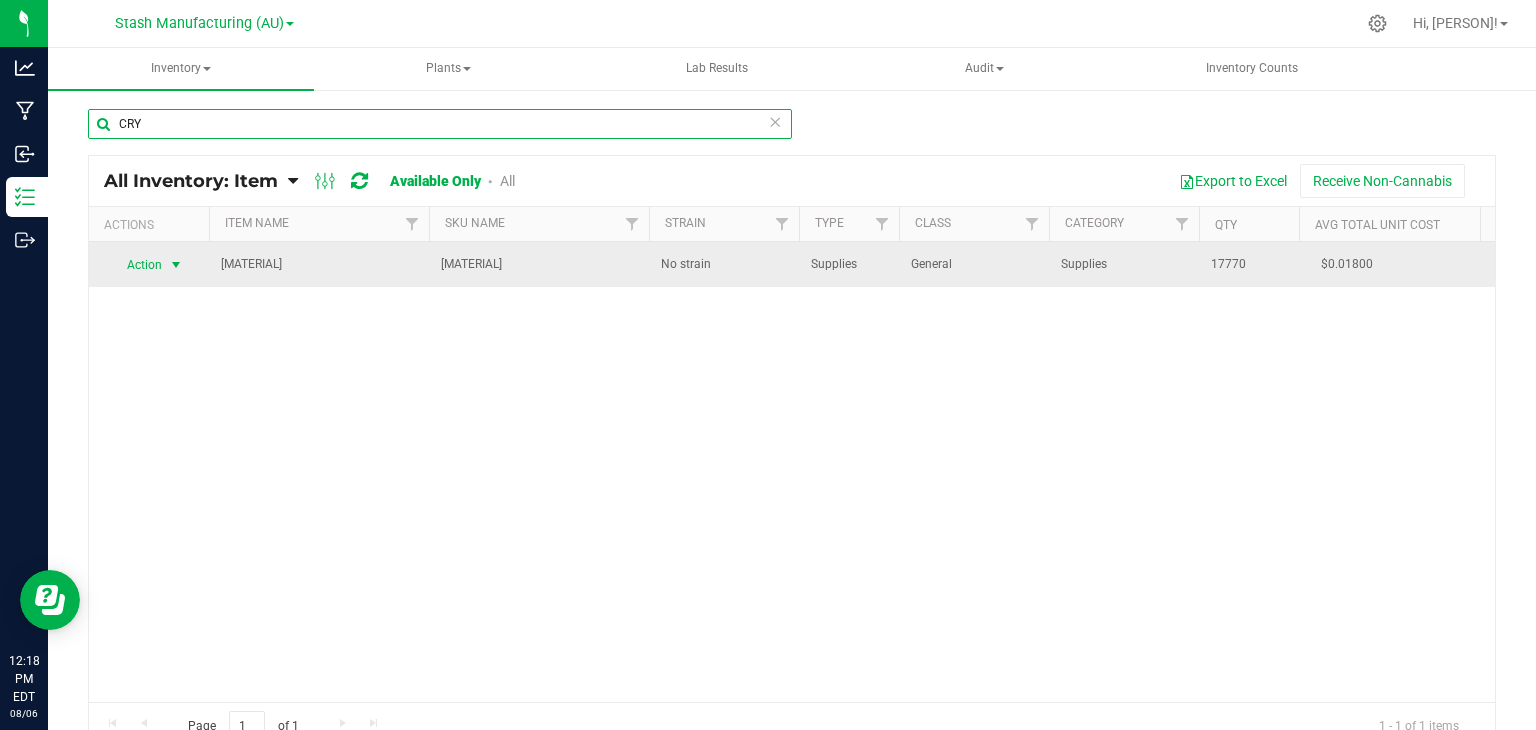 type on "CRY" 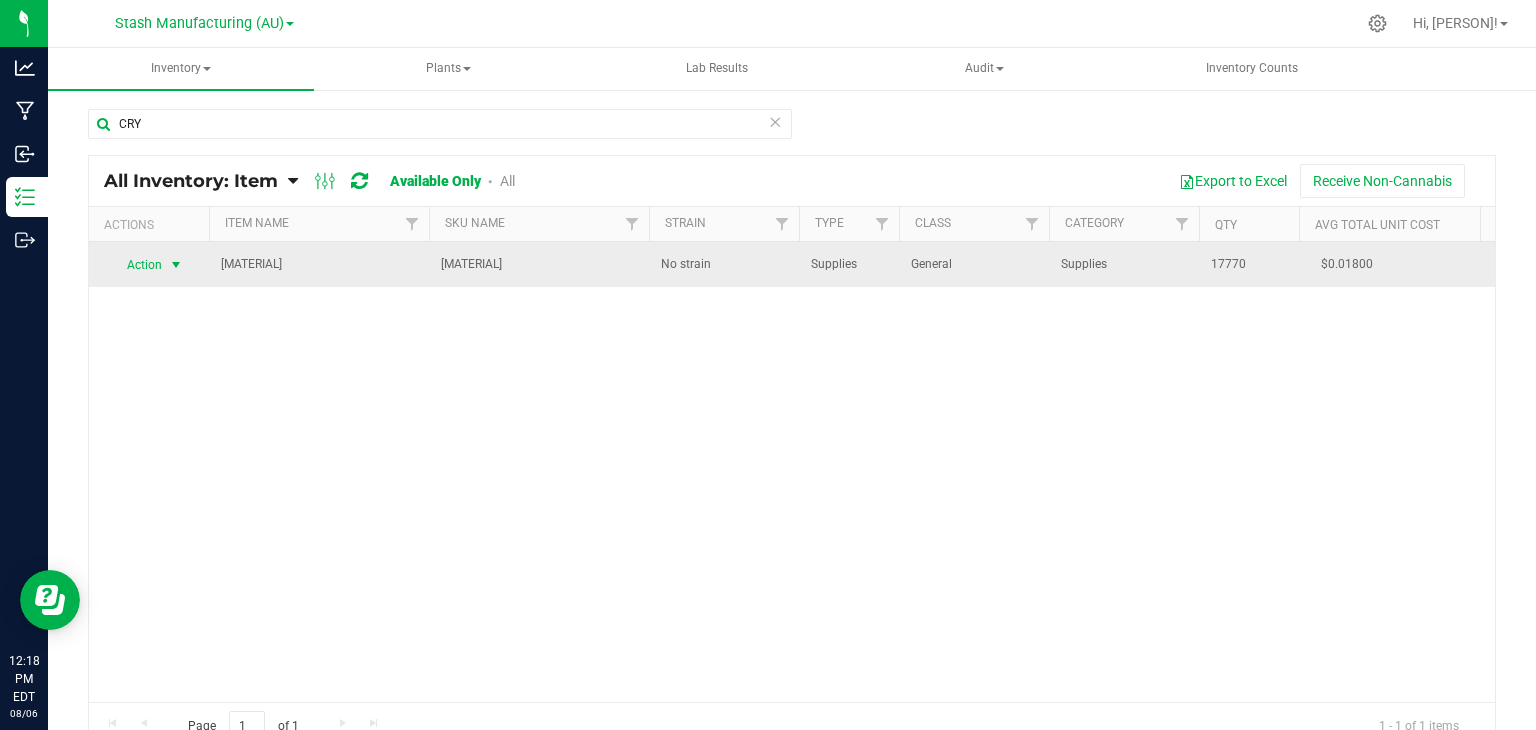 click at bounding box center [176, 265] 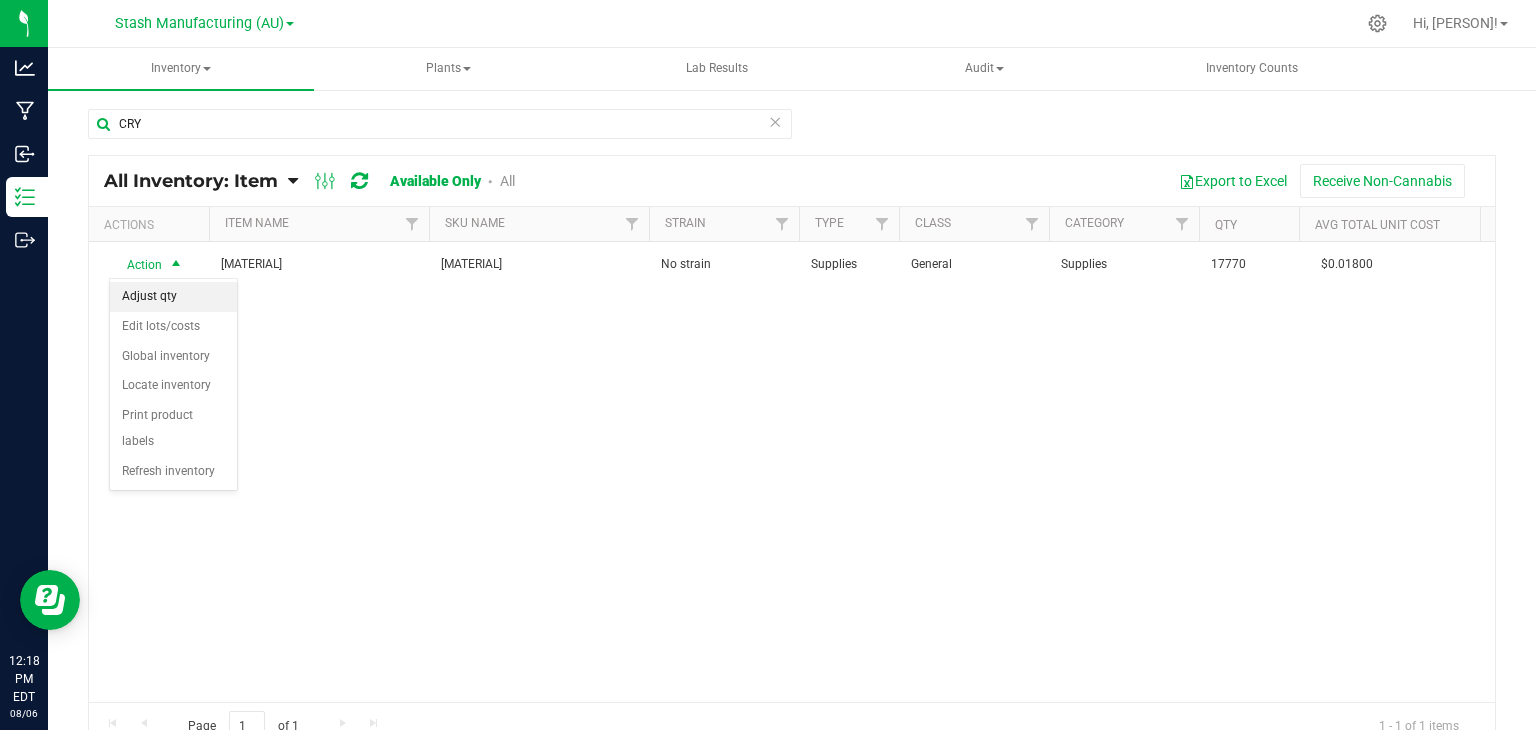 click on "Adjust qty" at bounding box center (173, 297) 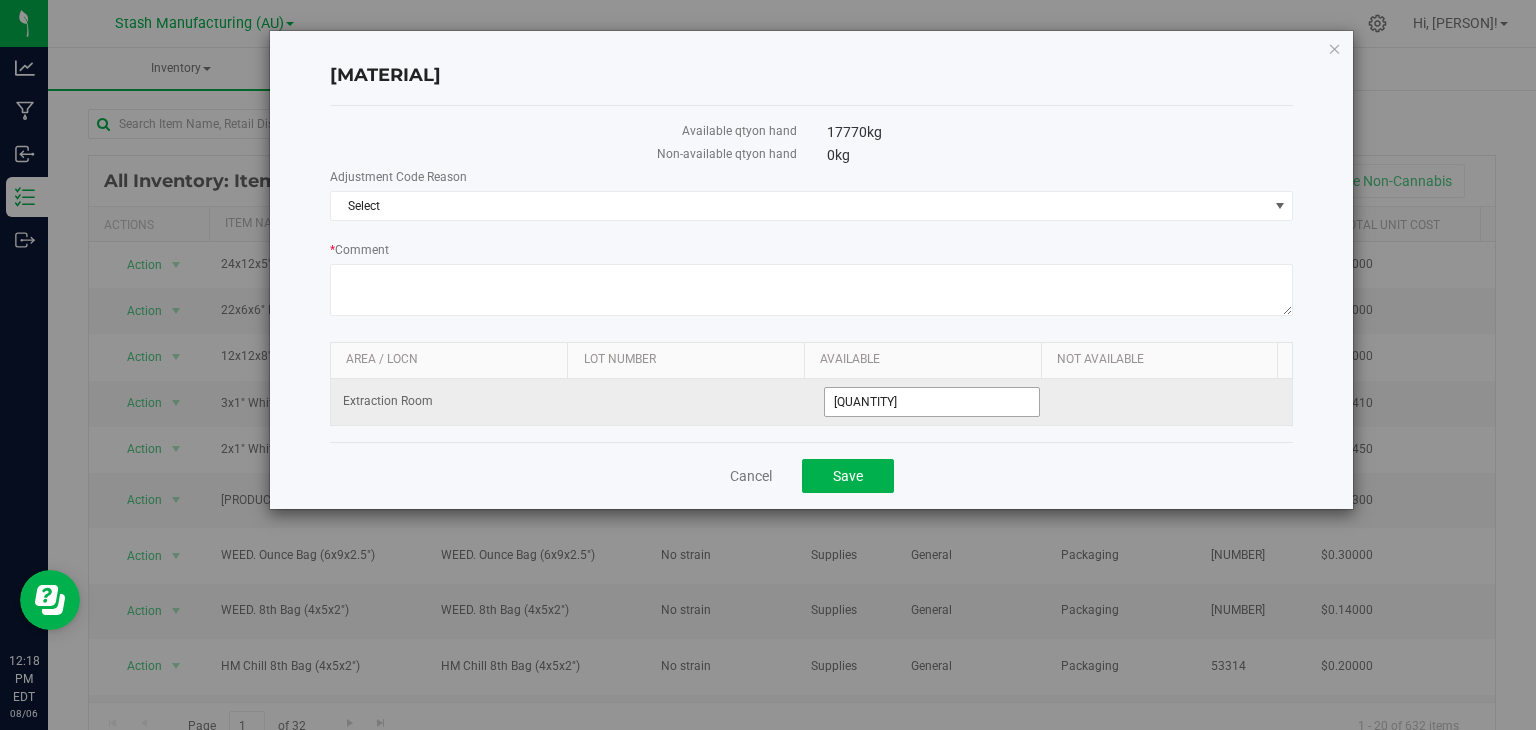 click on "17,770.0000 17770" at bounding box center [932, 402] 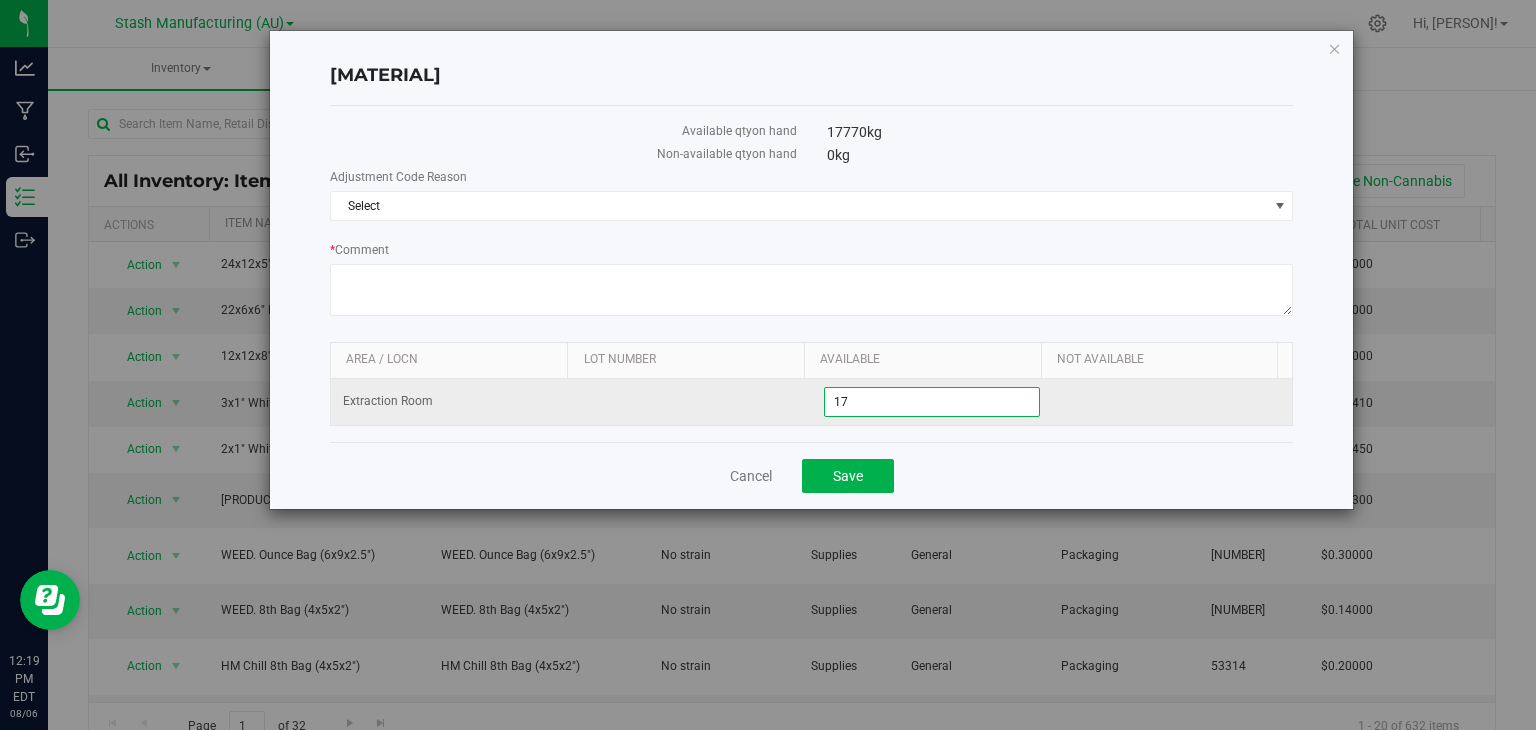 type on "1" 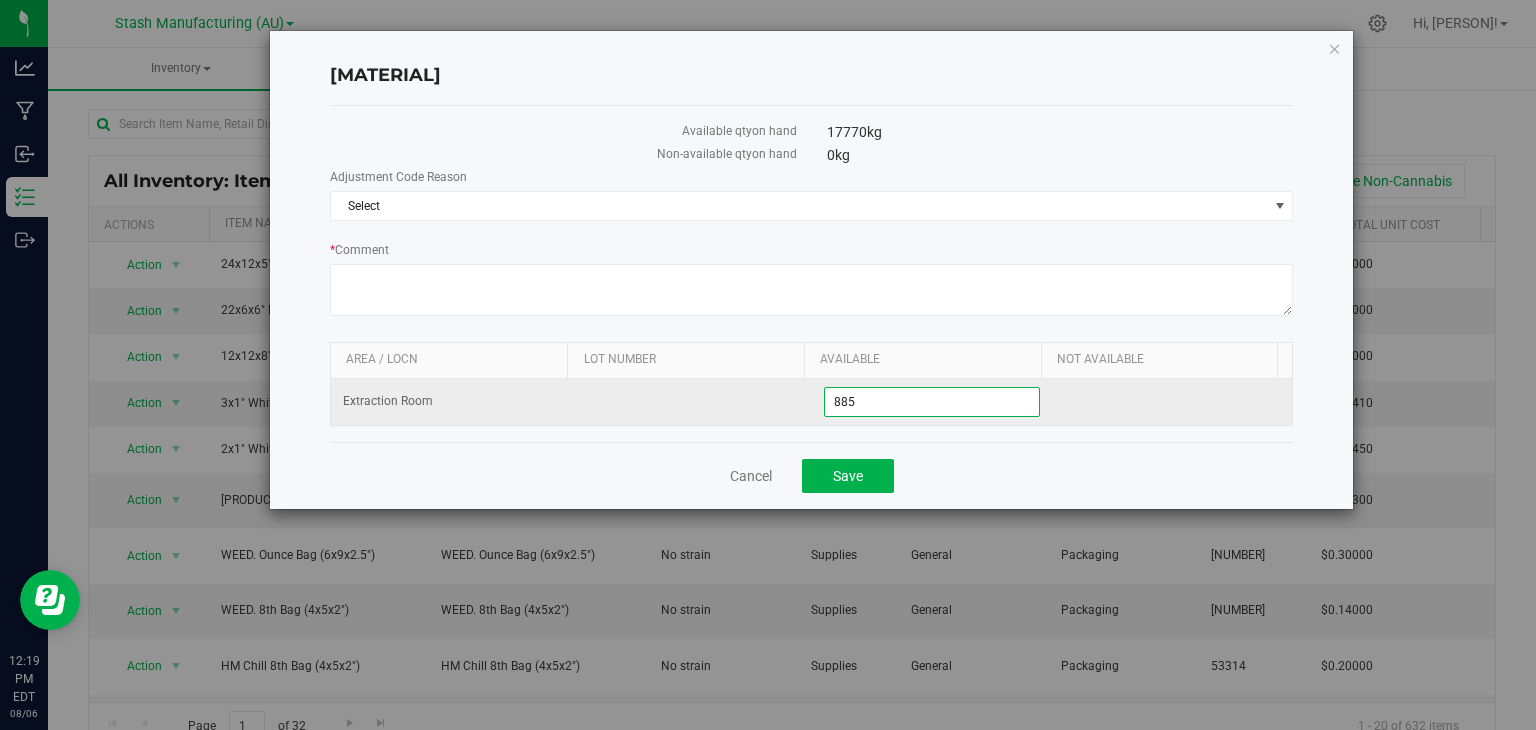 type on "[NUMBER]" 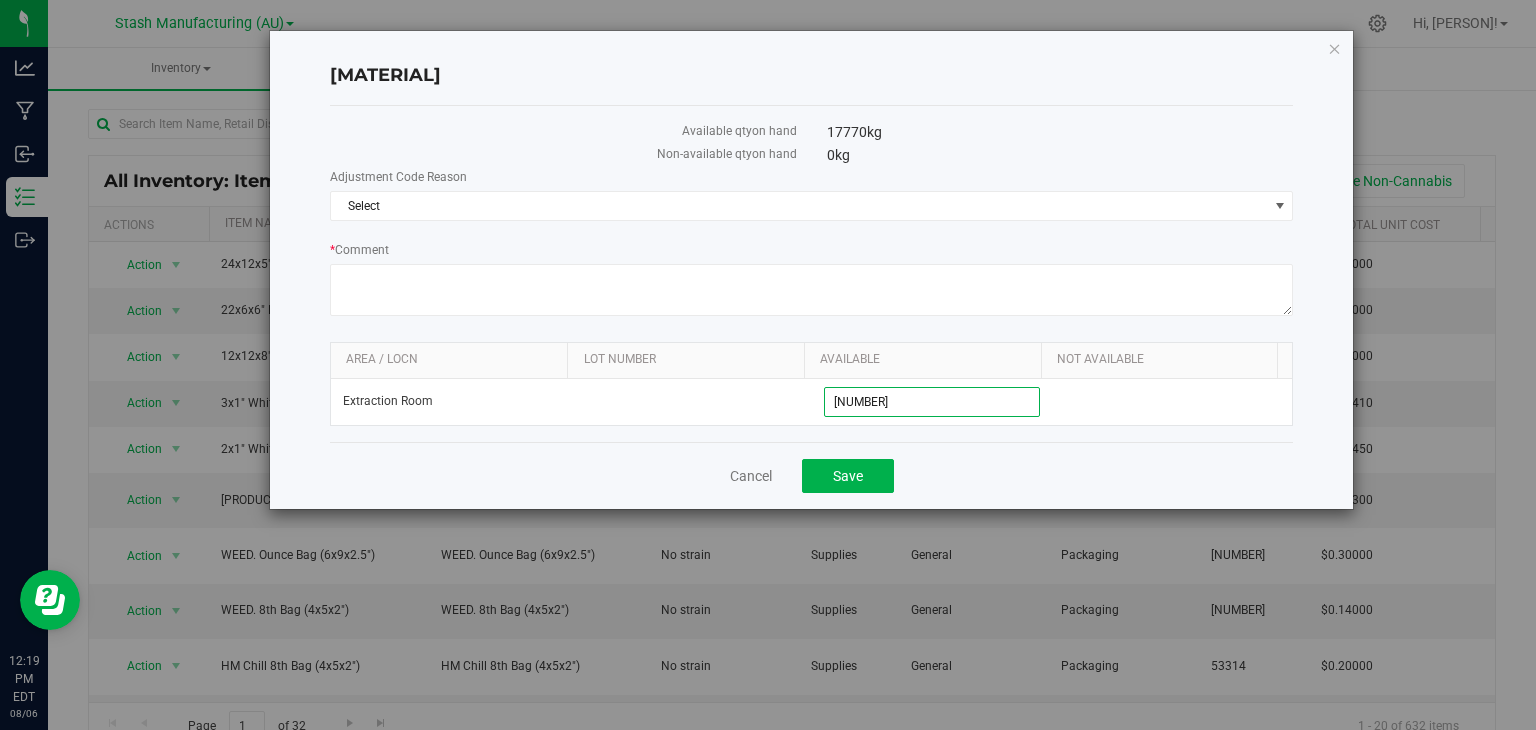type on "8,850.0000" 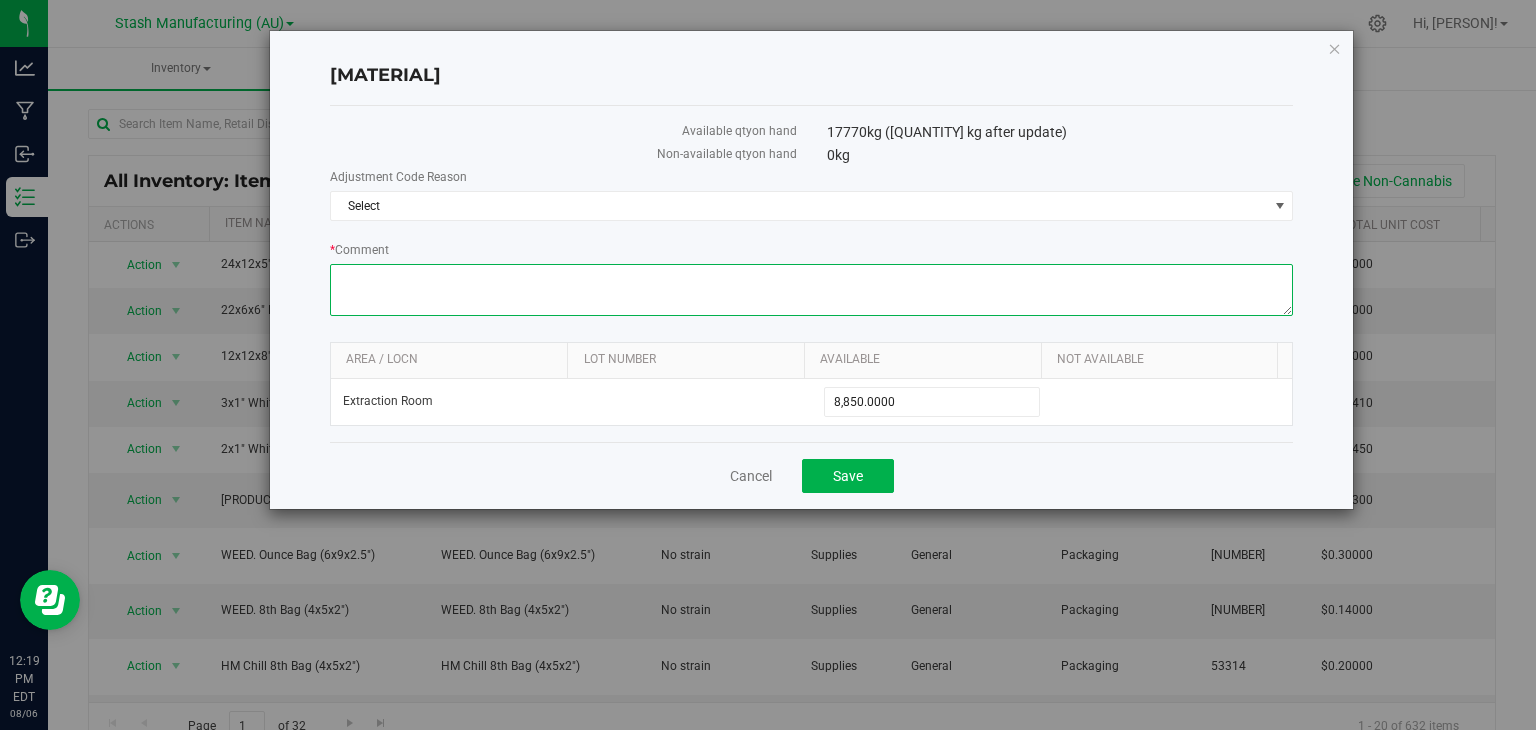 click on "*
Comment" at bounding box center [812, 290] 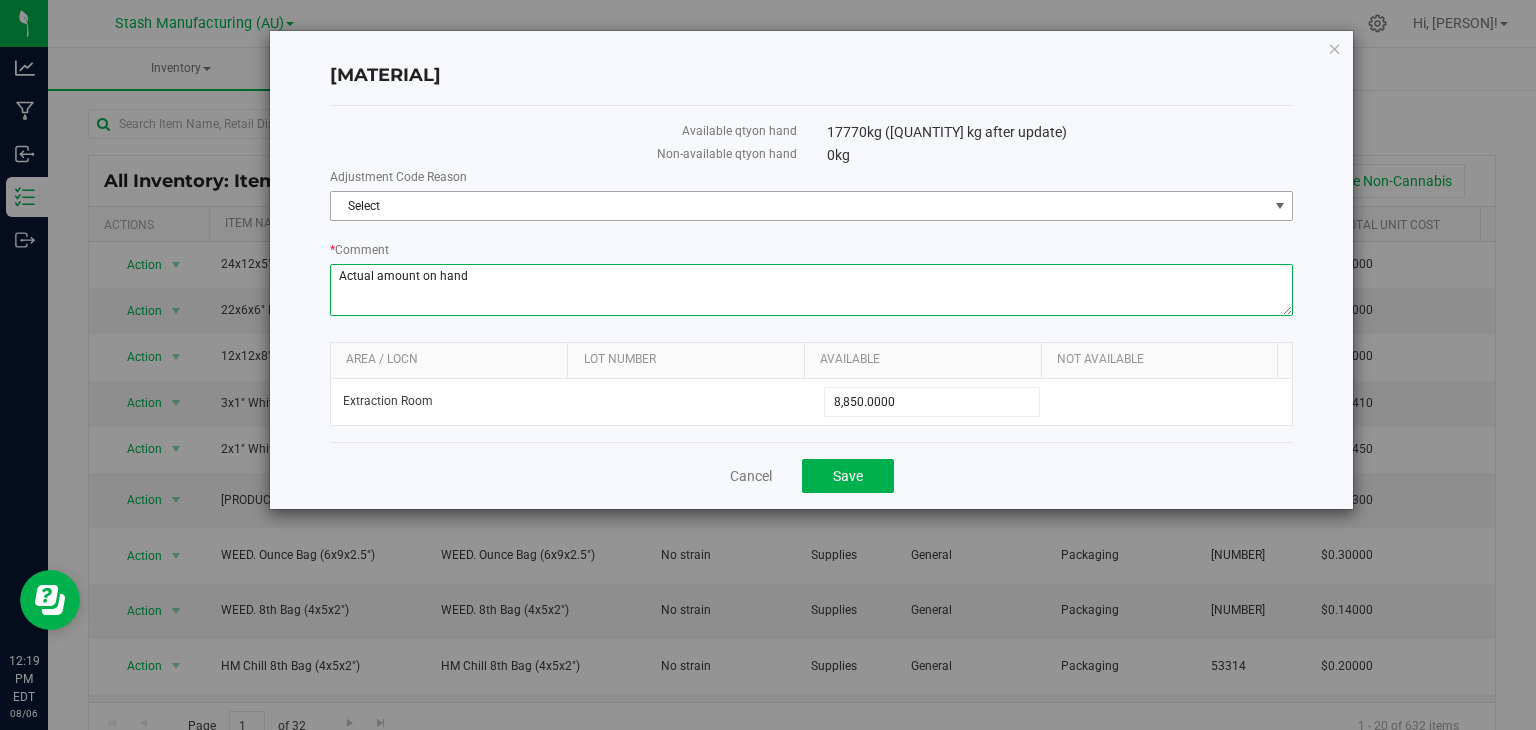 type on "Actual amount on hand" 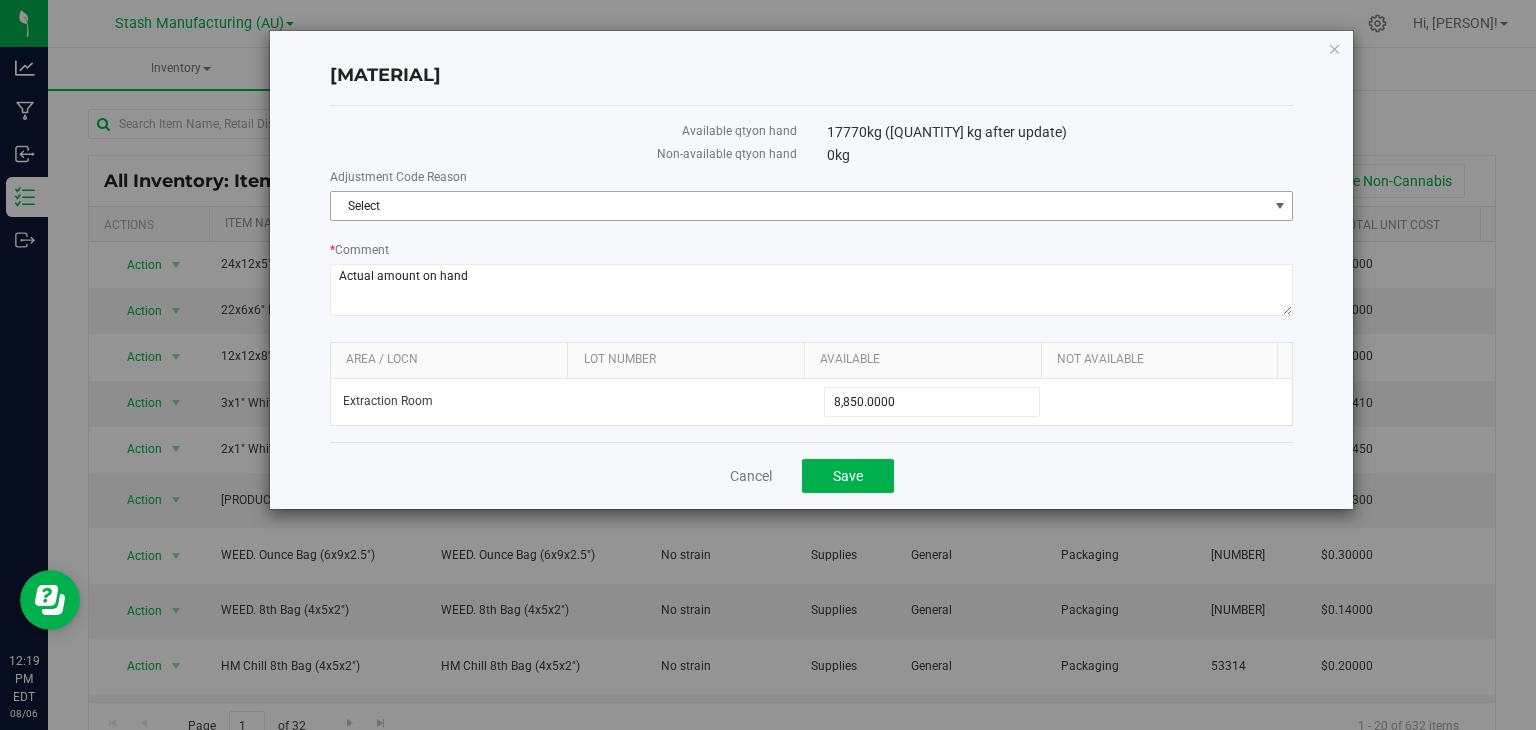 click on "Select" at bounding box center [799, 206] 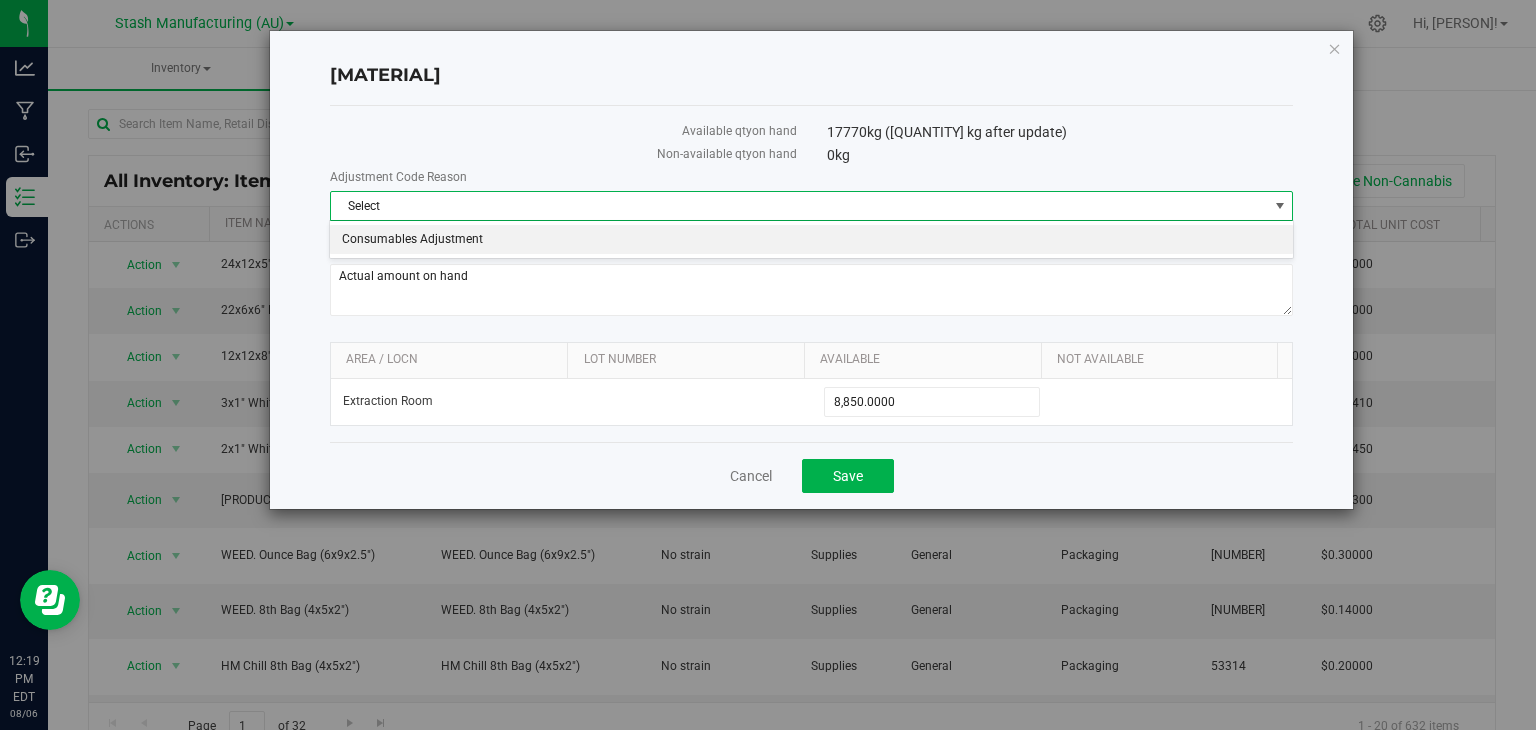 click on "Consumables Adjustment" at bounding box center [811, 240] 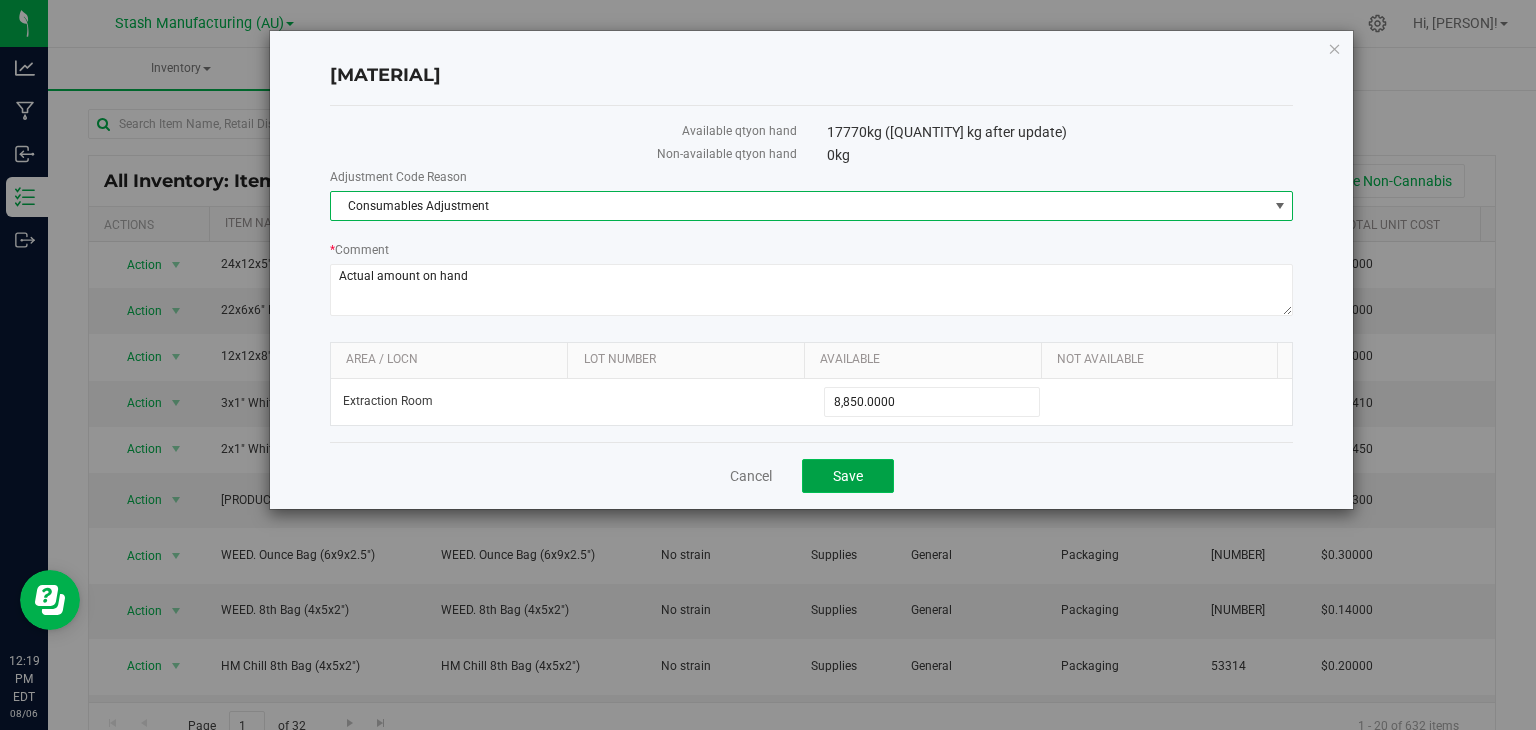 click on "Save" 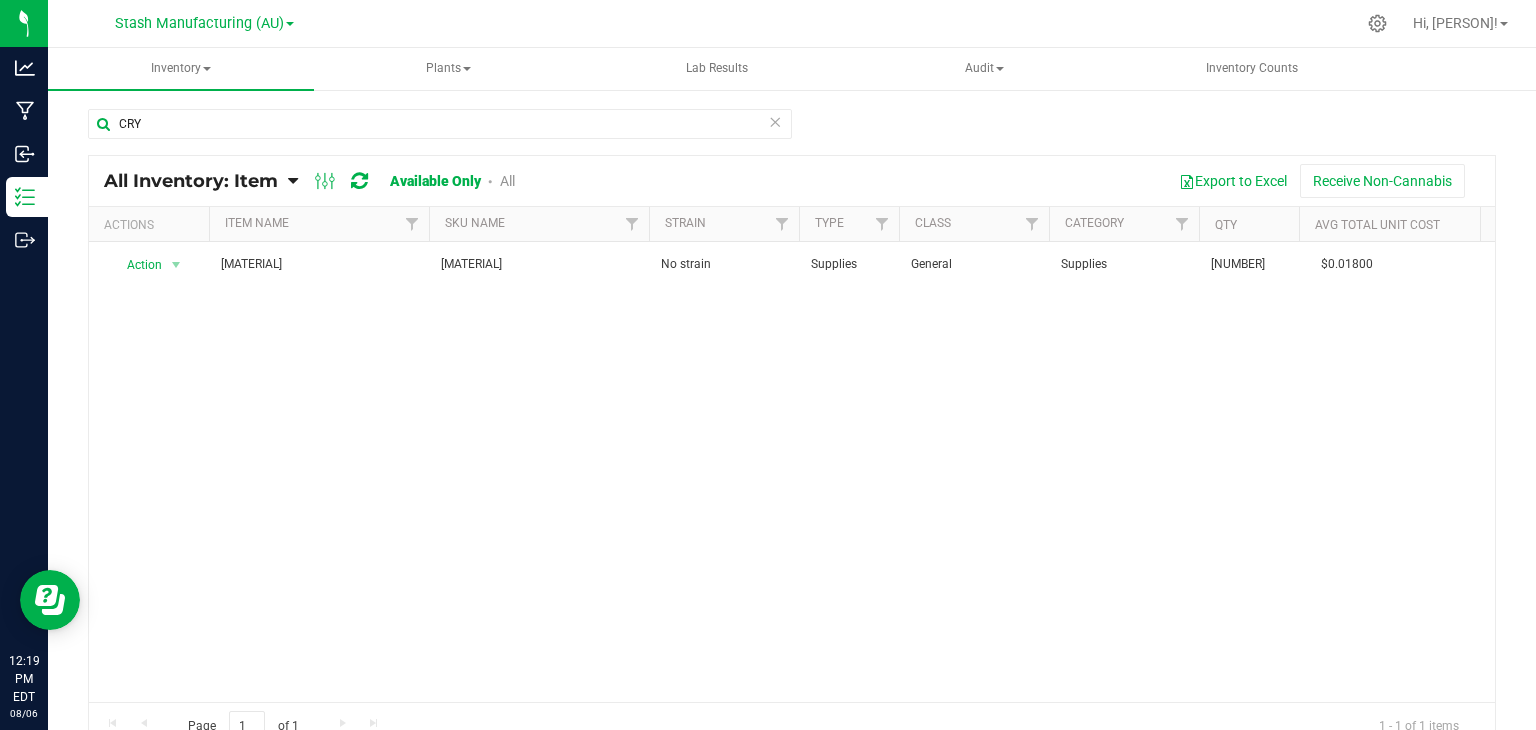 click at bounding box center [775, 121] 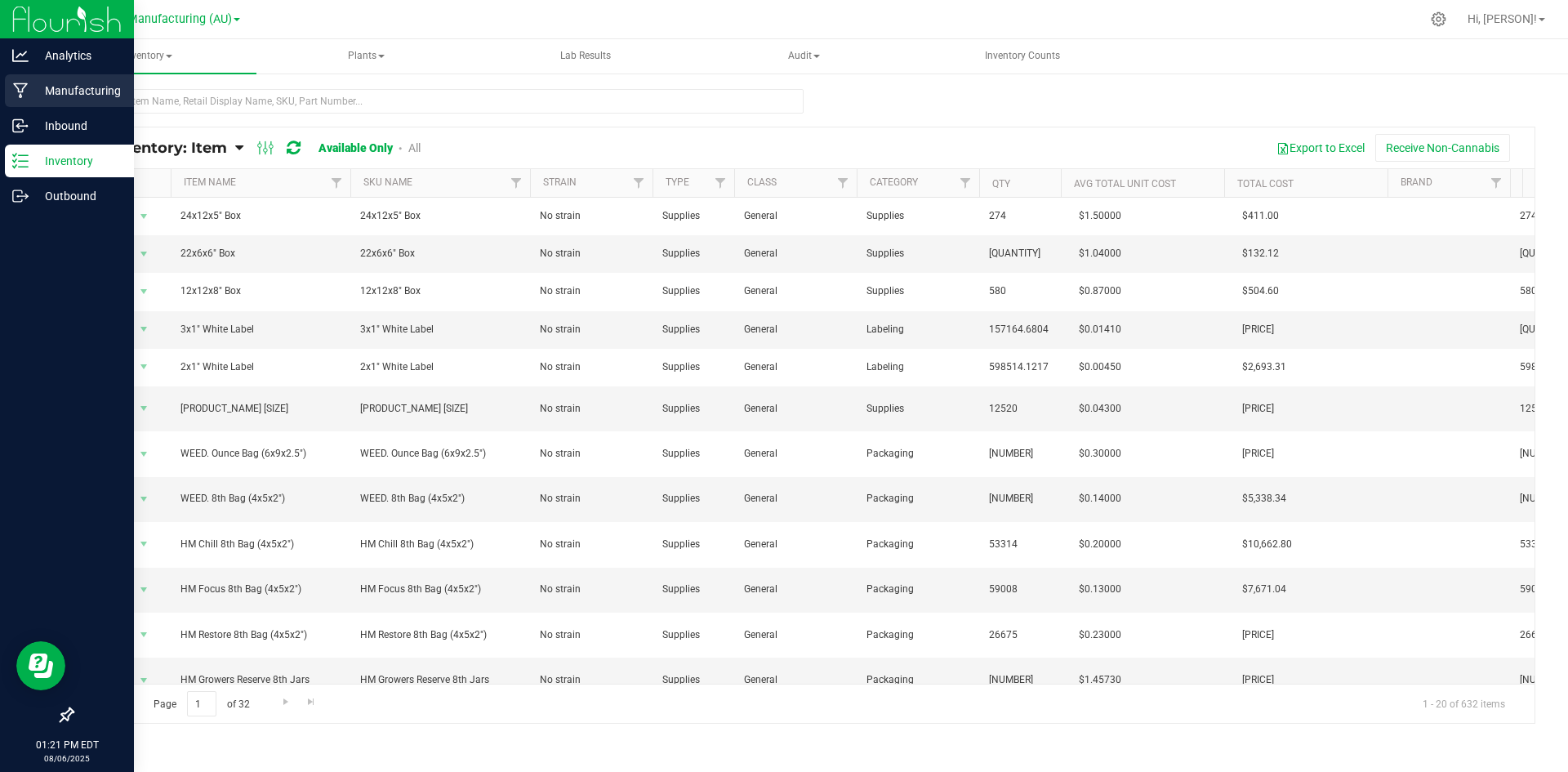 click on "Manufacturing" at bounding box center [78, 91] 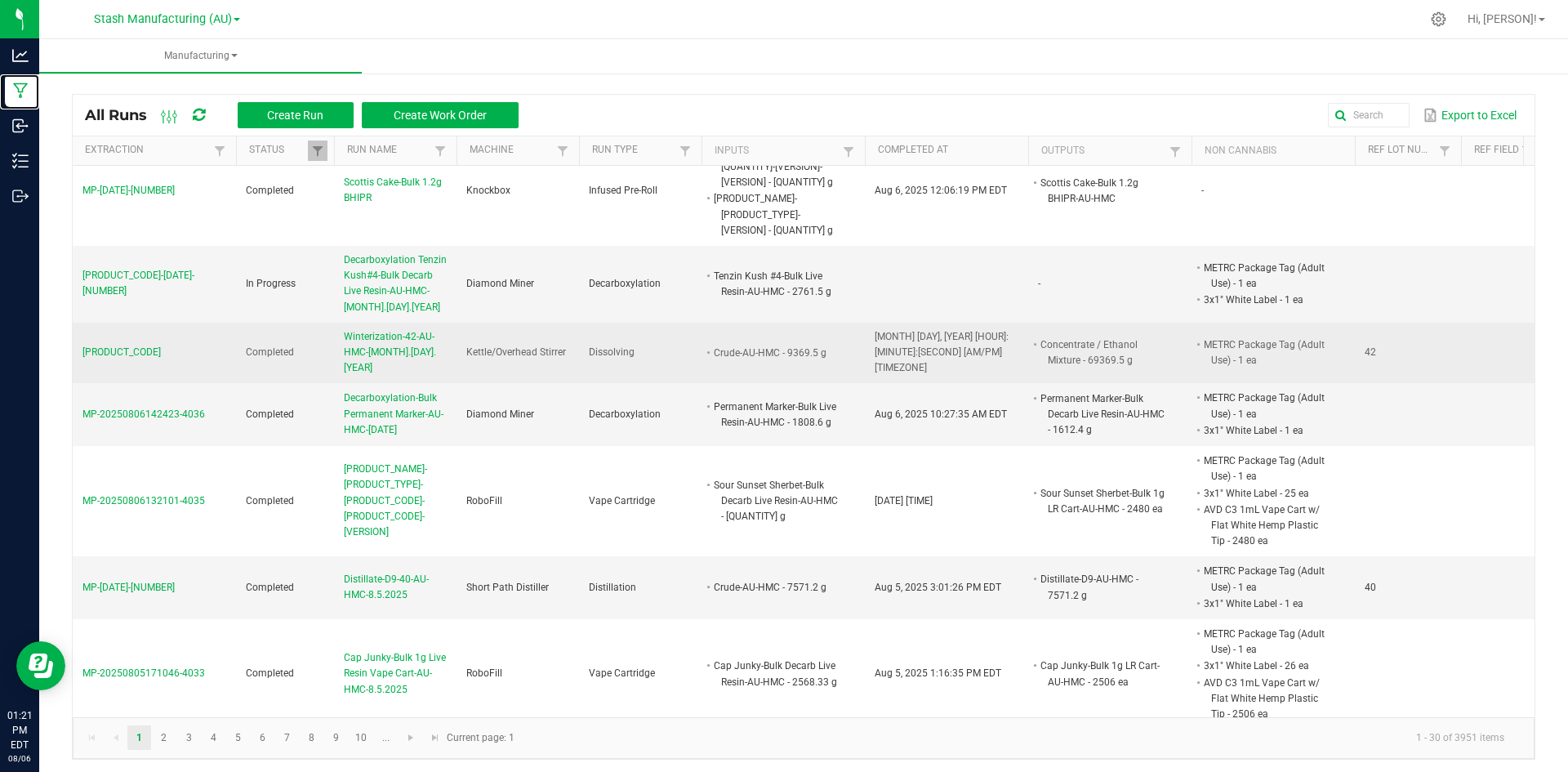 scroll, scrollTop: 0, scrollLeft: 0, axis: both 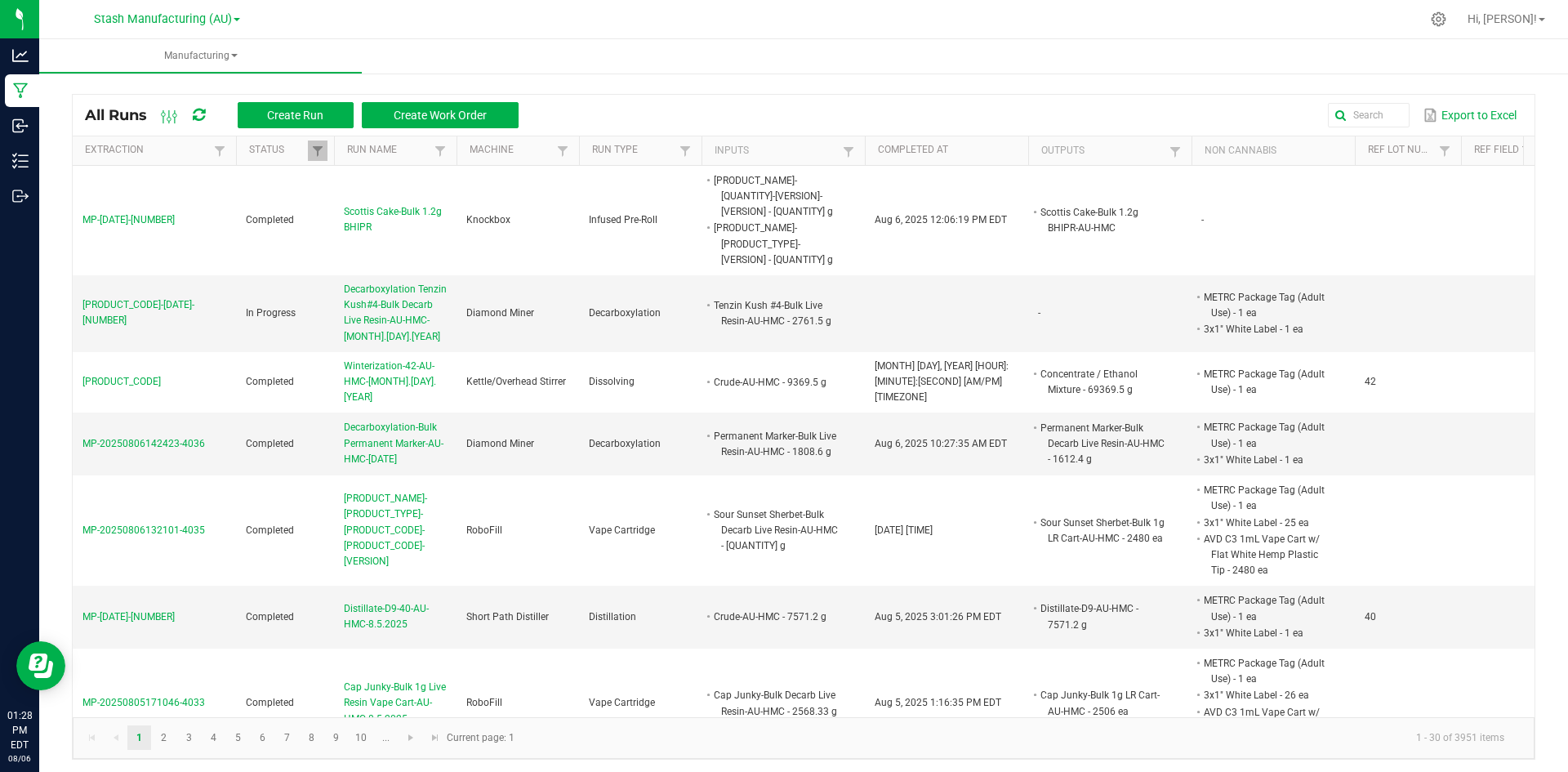 click on "Stash Manufacturing (AU)" at bounding box center (167, 18) 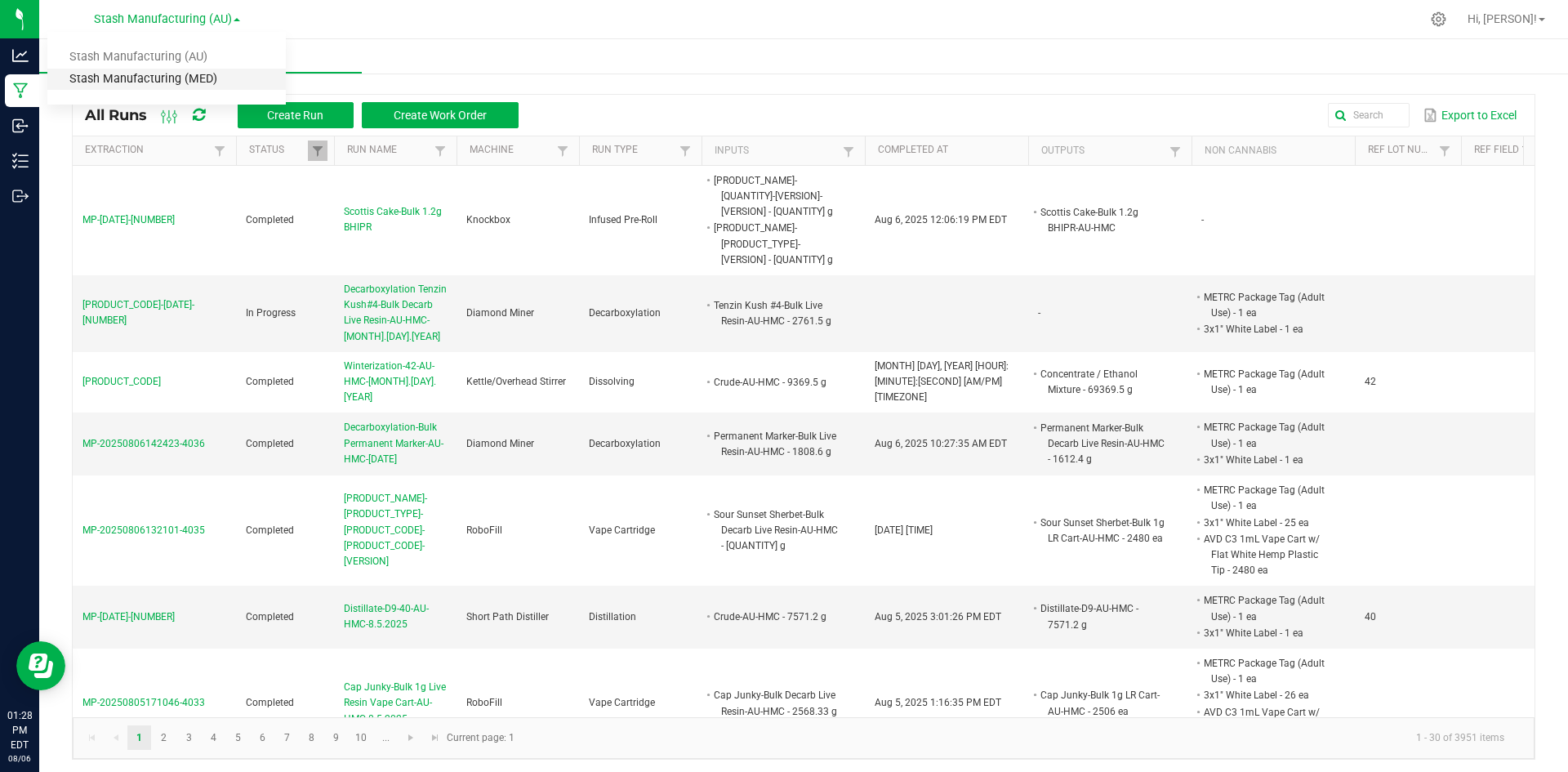 click on "Stash Manufacturing (MED)" at bounding box center (167, 79) 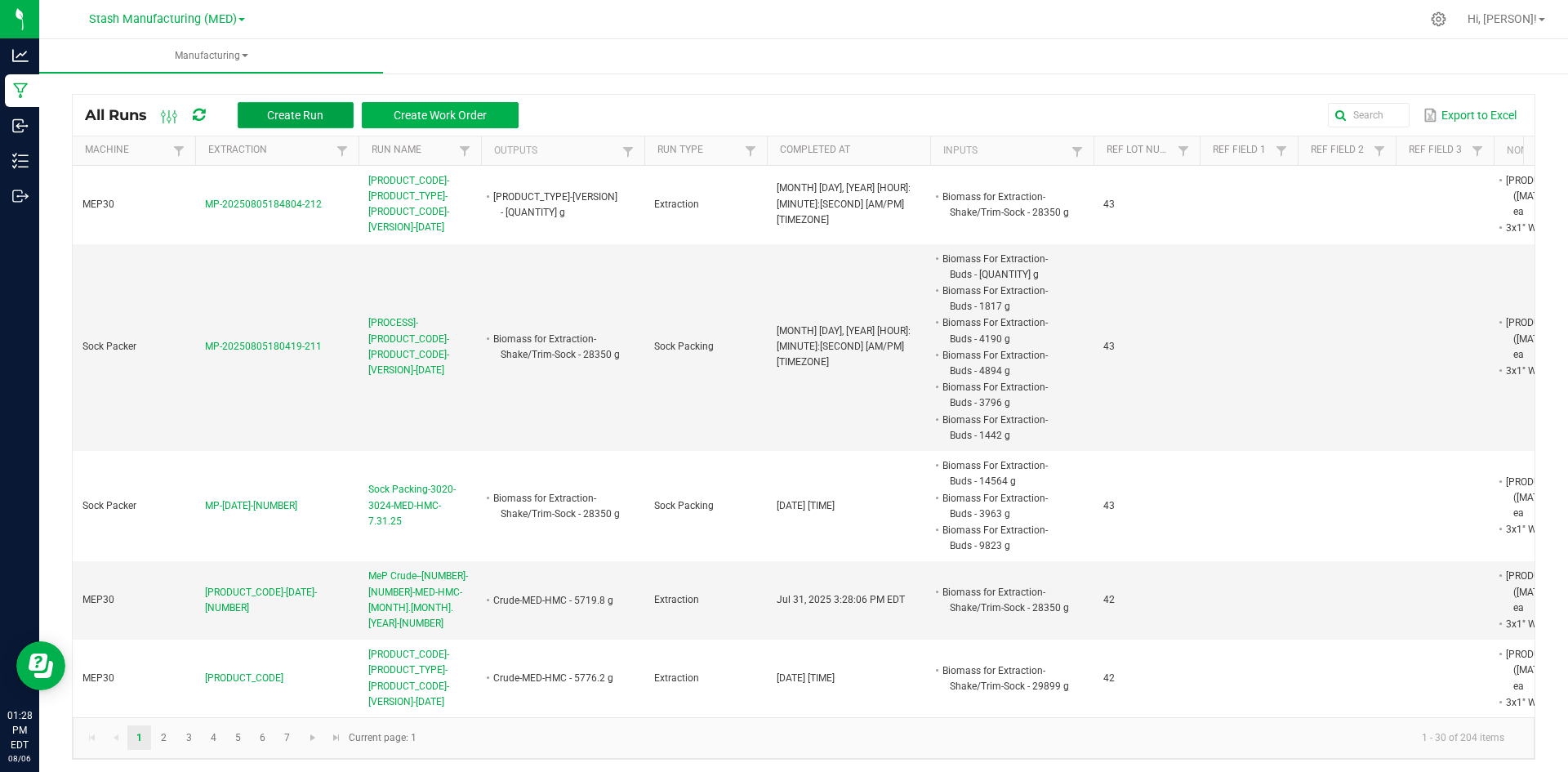 click on "Create Run" at bounding box center [295, 115] 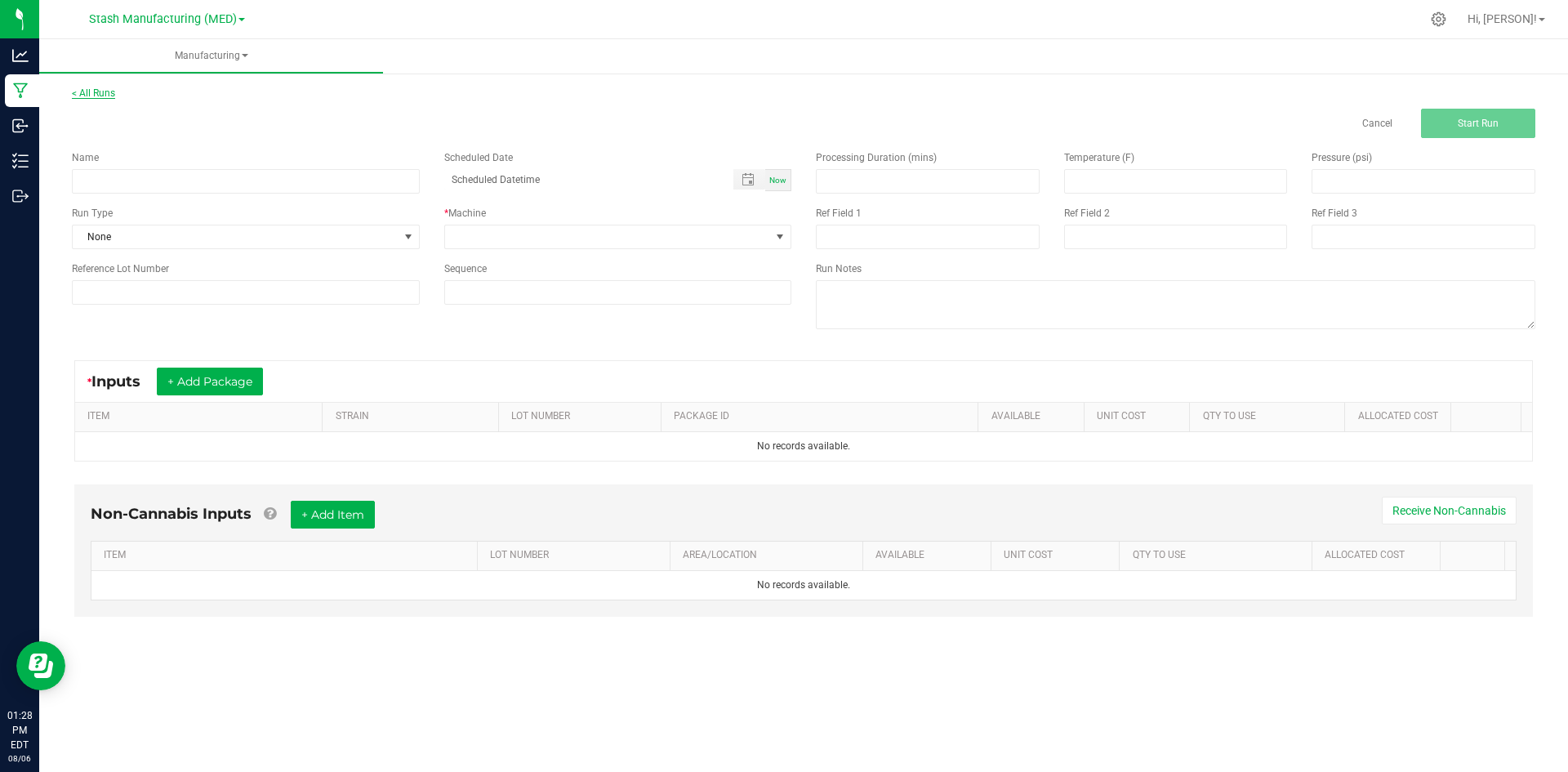 click on "< All Runs" at bounding box center [93, 93] 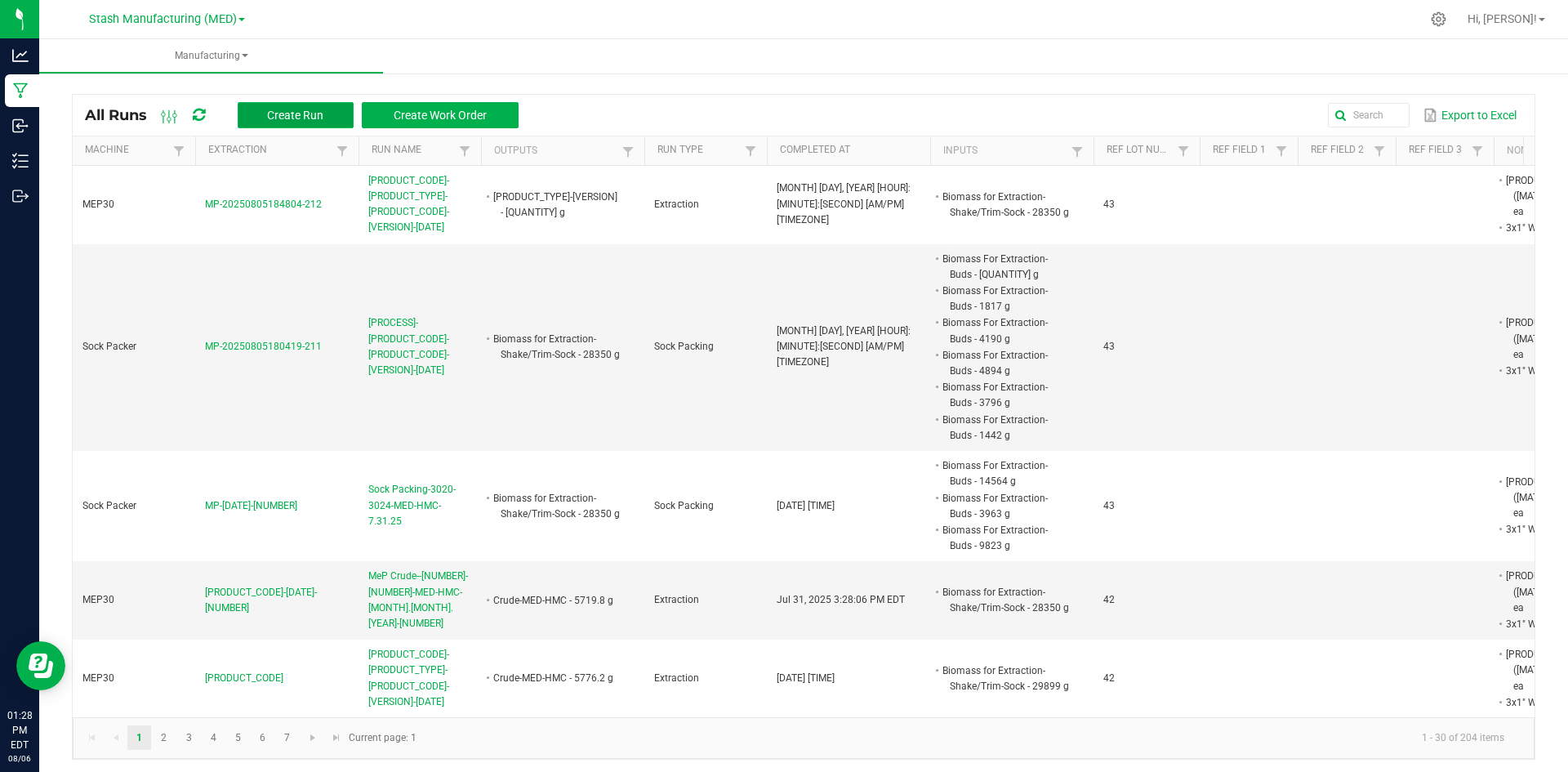 click on "Create Run" at bounding box center [295, 115] 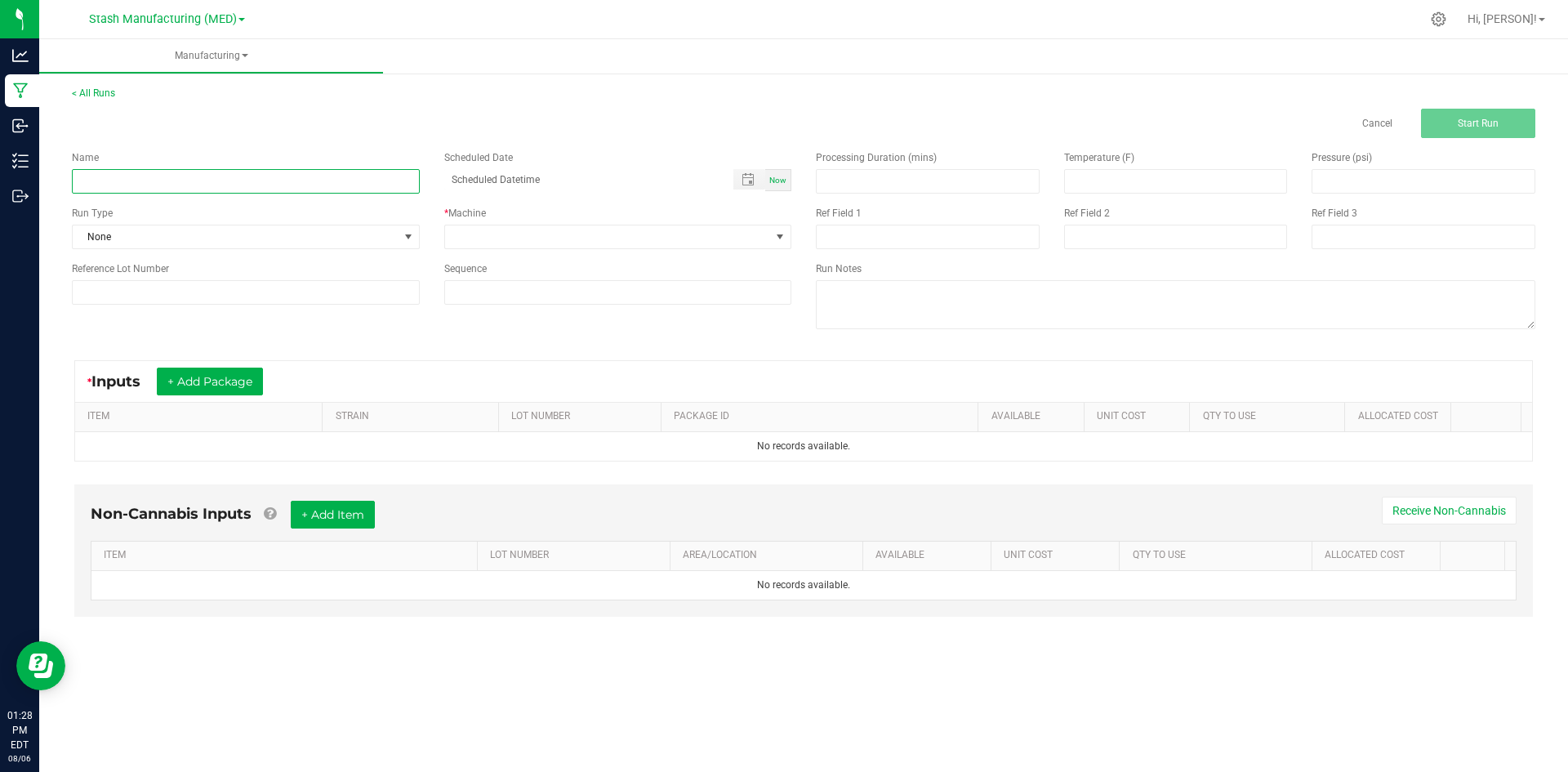 click at bounding box center (246, 181) 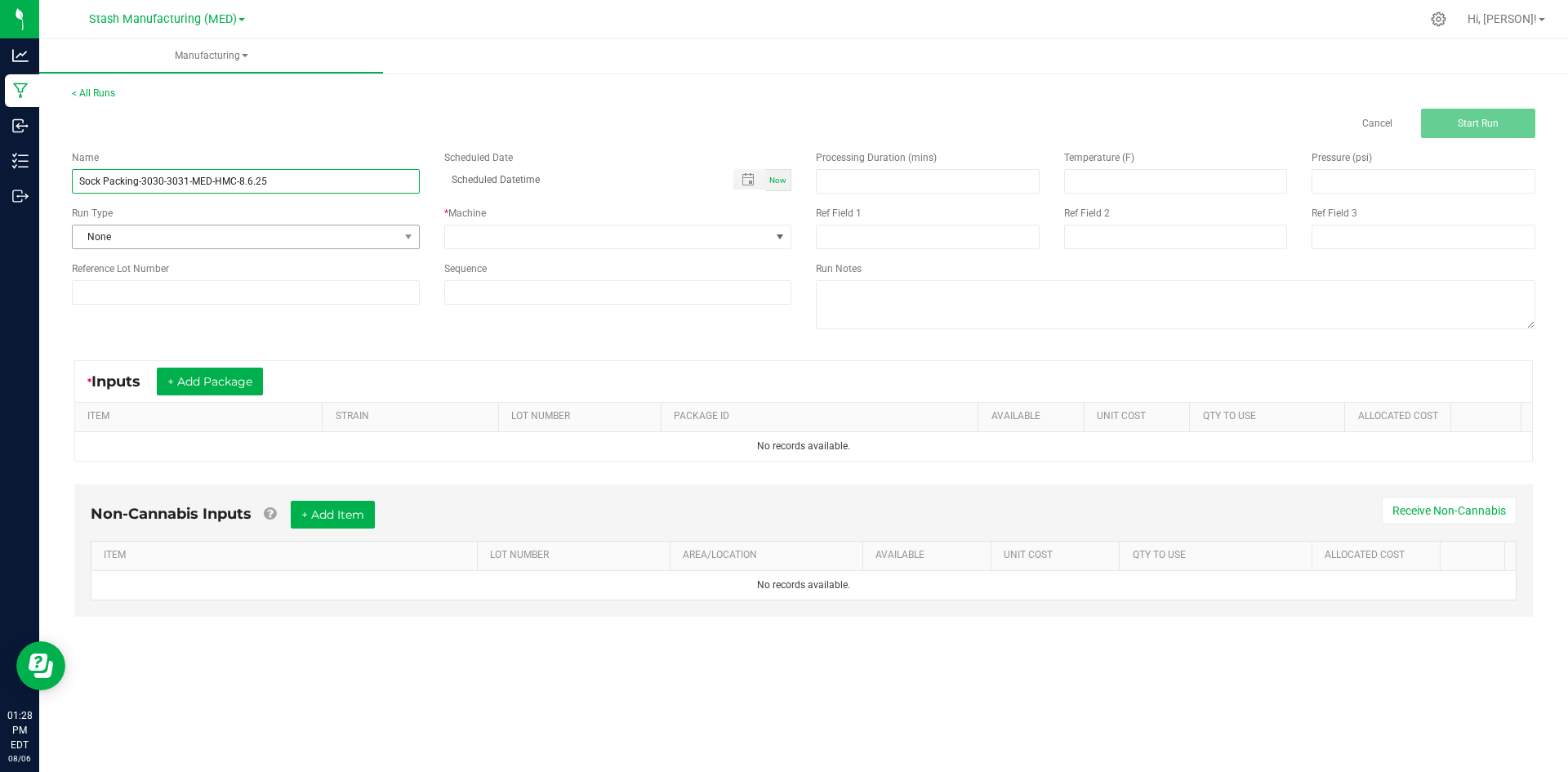 type on "Sock Packing-3030-3031-MED-HMC-8.6.25" 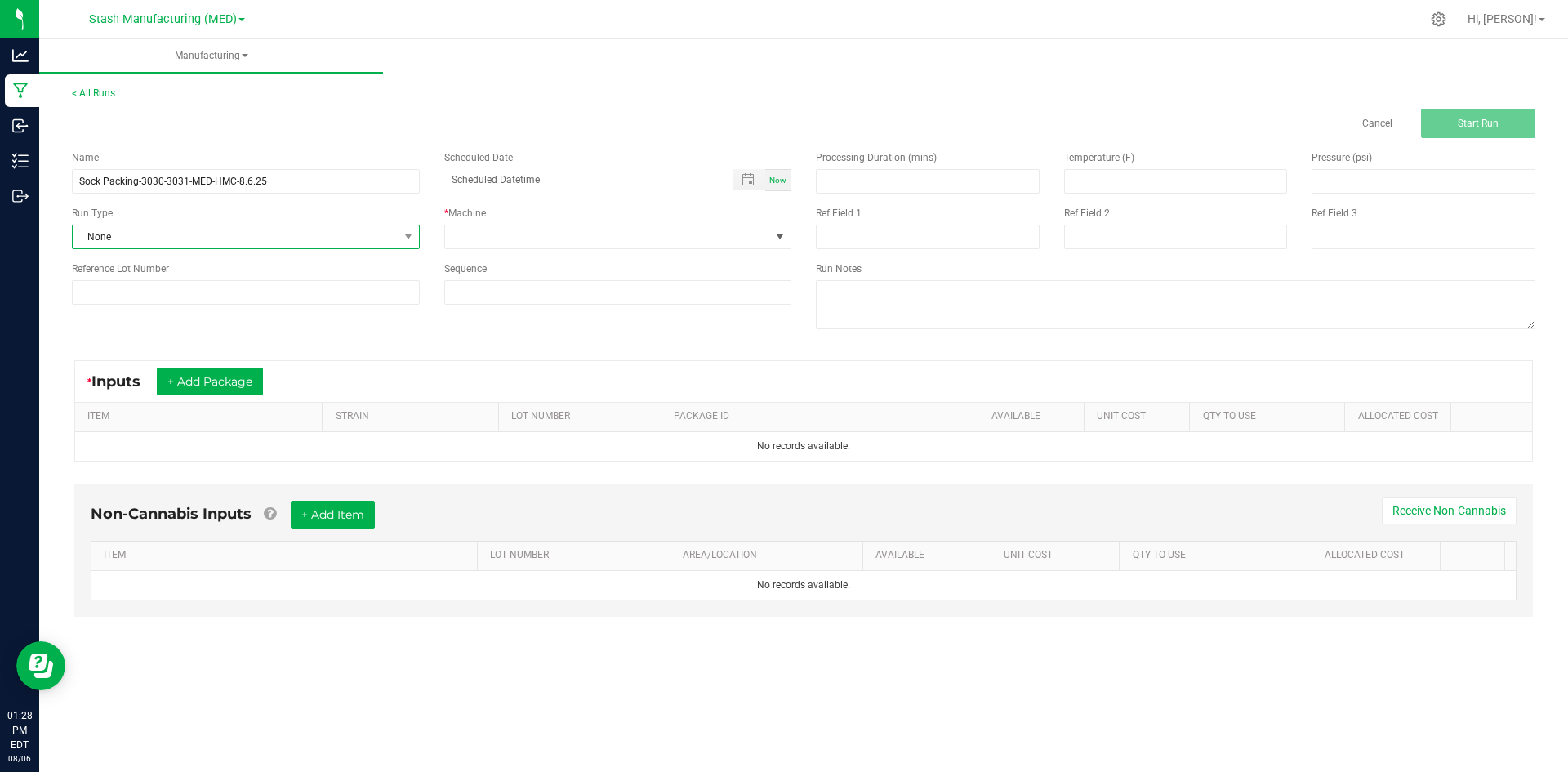 click on "None" at bounding box center (235, 237) 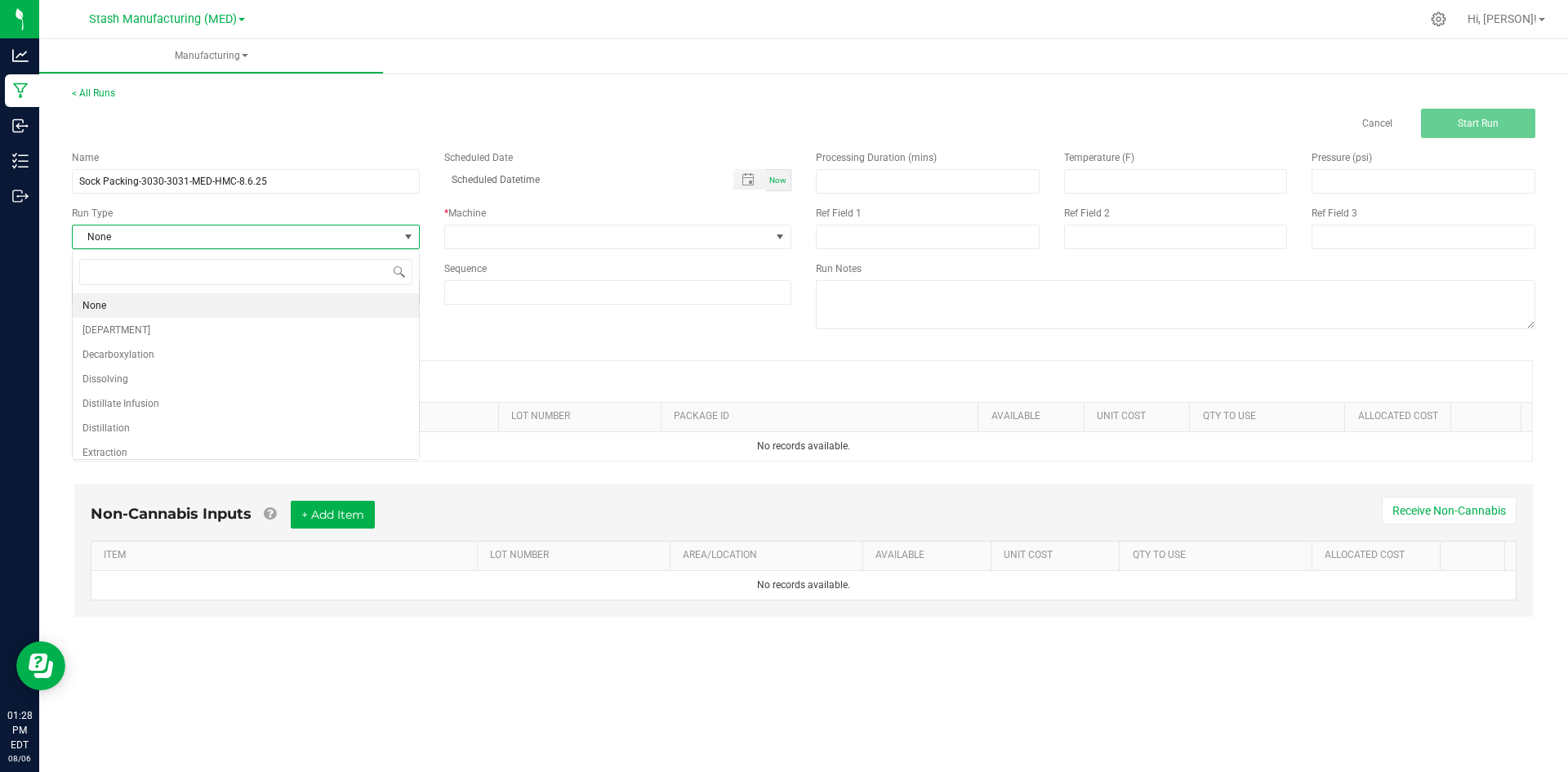 scroll, scrollTop: 81669, scrollLeft: 81319, axis: both 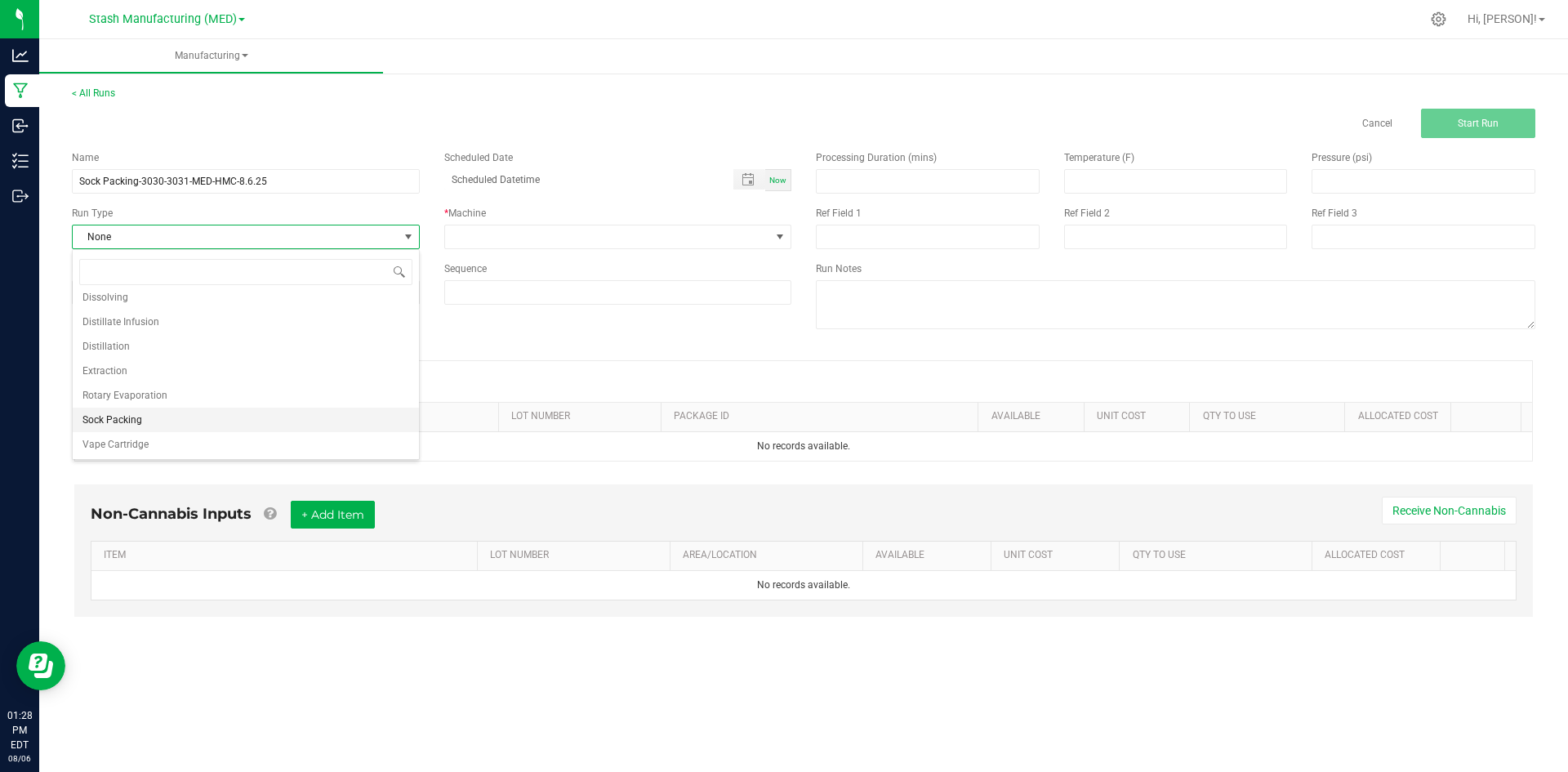 click on "Sock Packing" at bounding box center (246, 420) 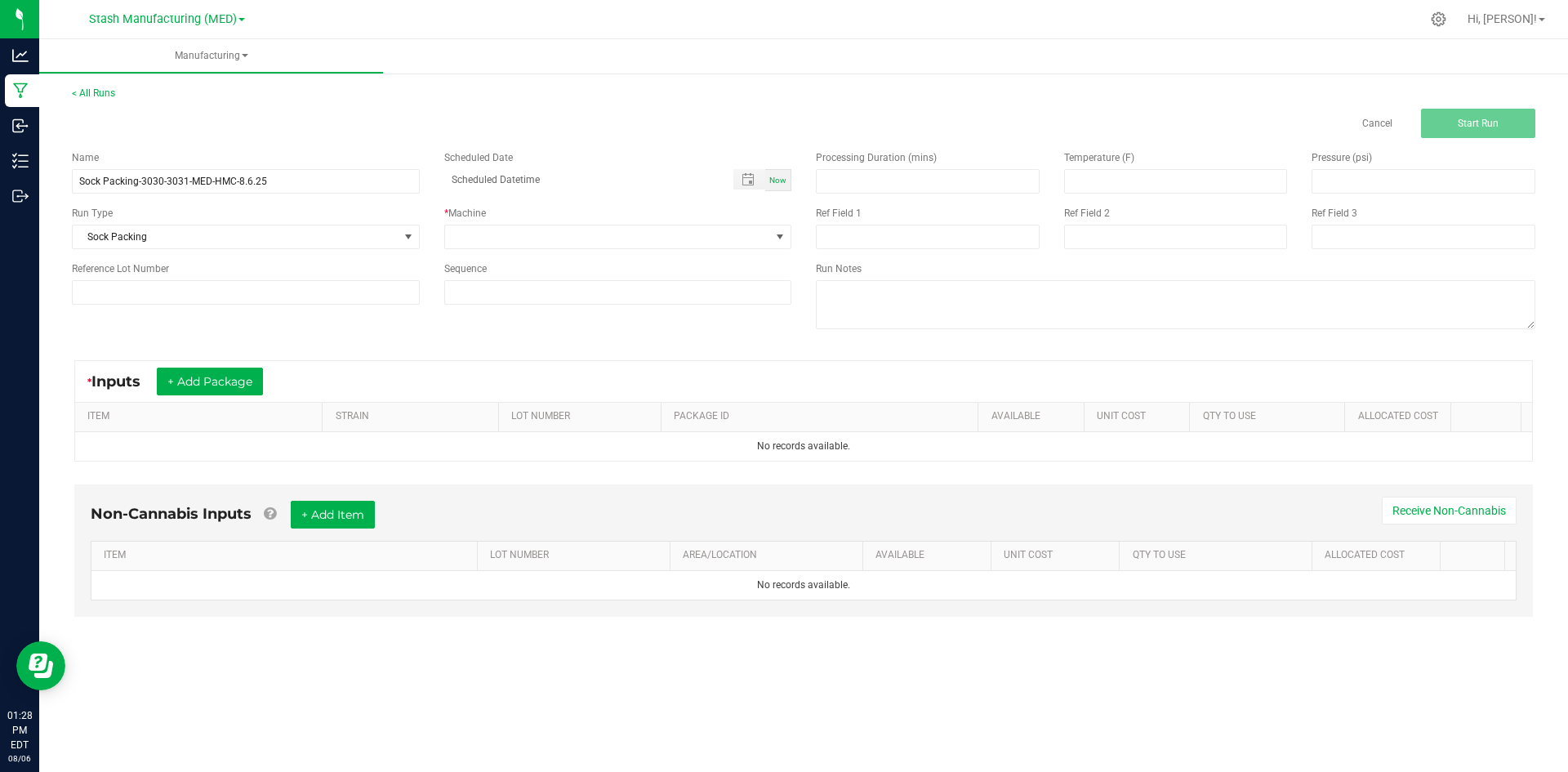click on "Name  Sock Packing-3030-3031-MED-HMC-8.6.25  Scheduled Date  Now  Run Type  Sock Packing  *   Machine   Reference Lot Number   Sequence" at bounding box center [431, 227] 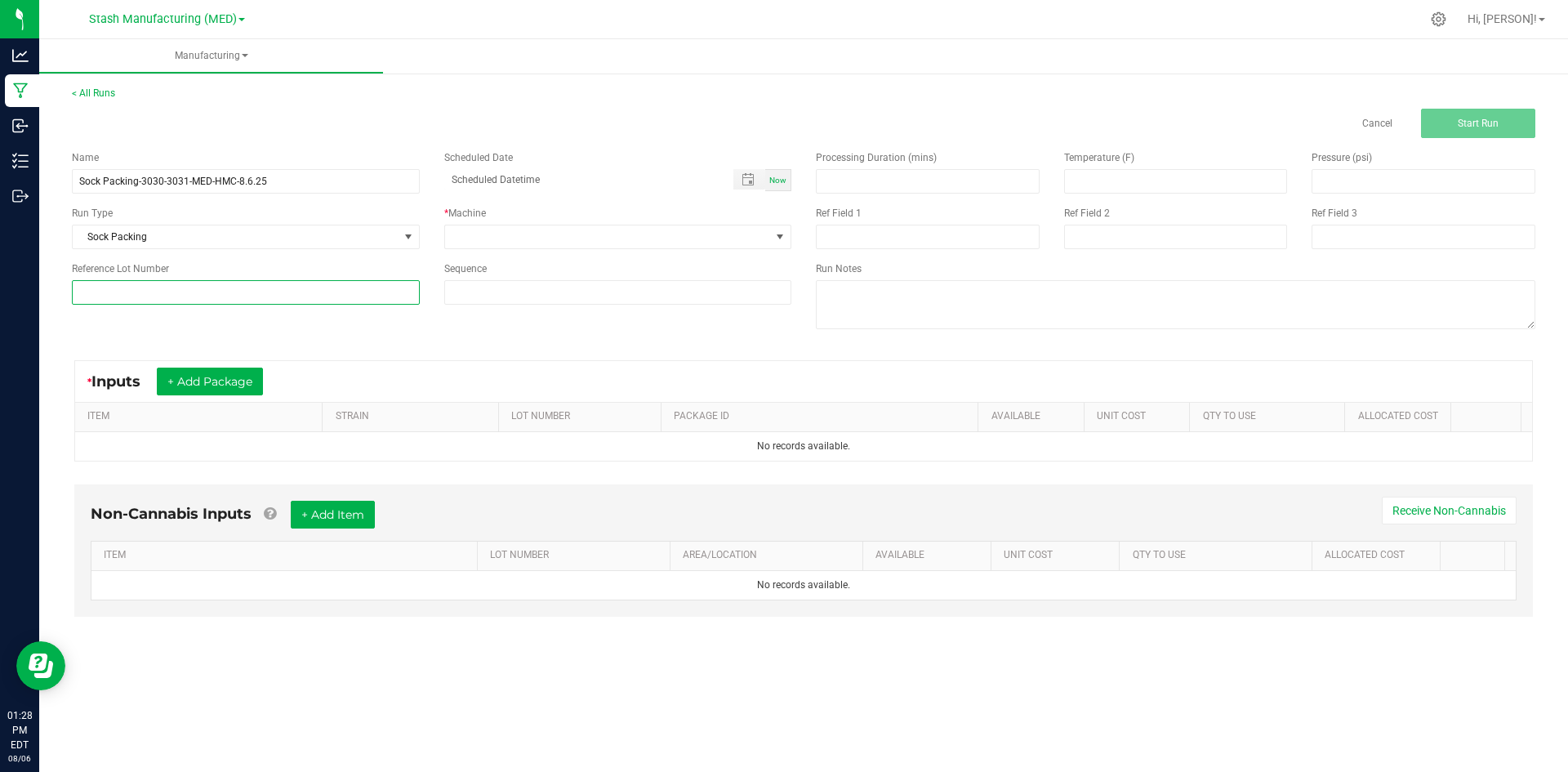 click at bounding box center [246, 292] 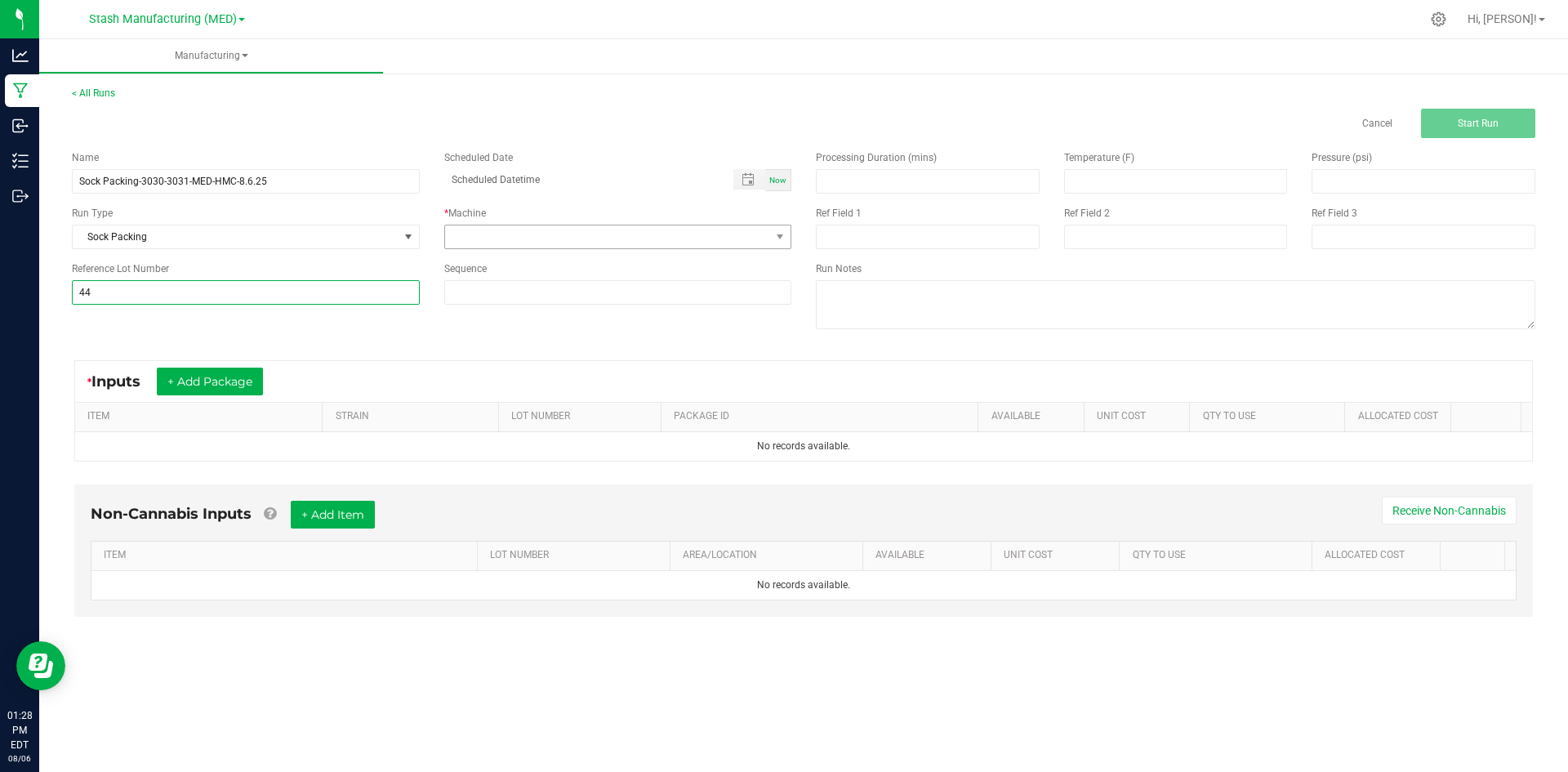type on "44" 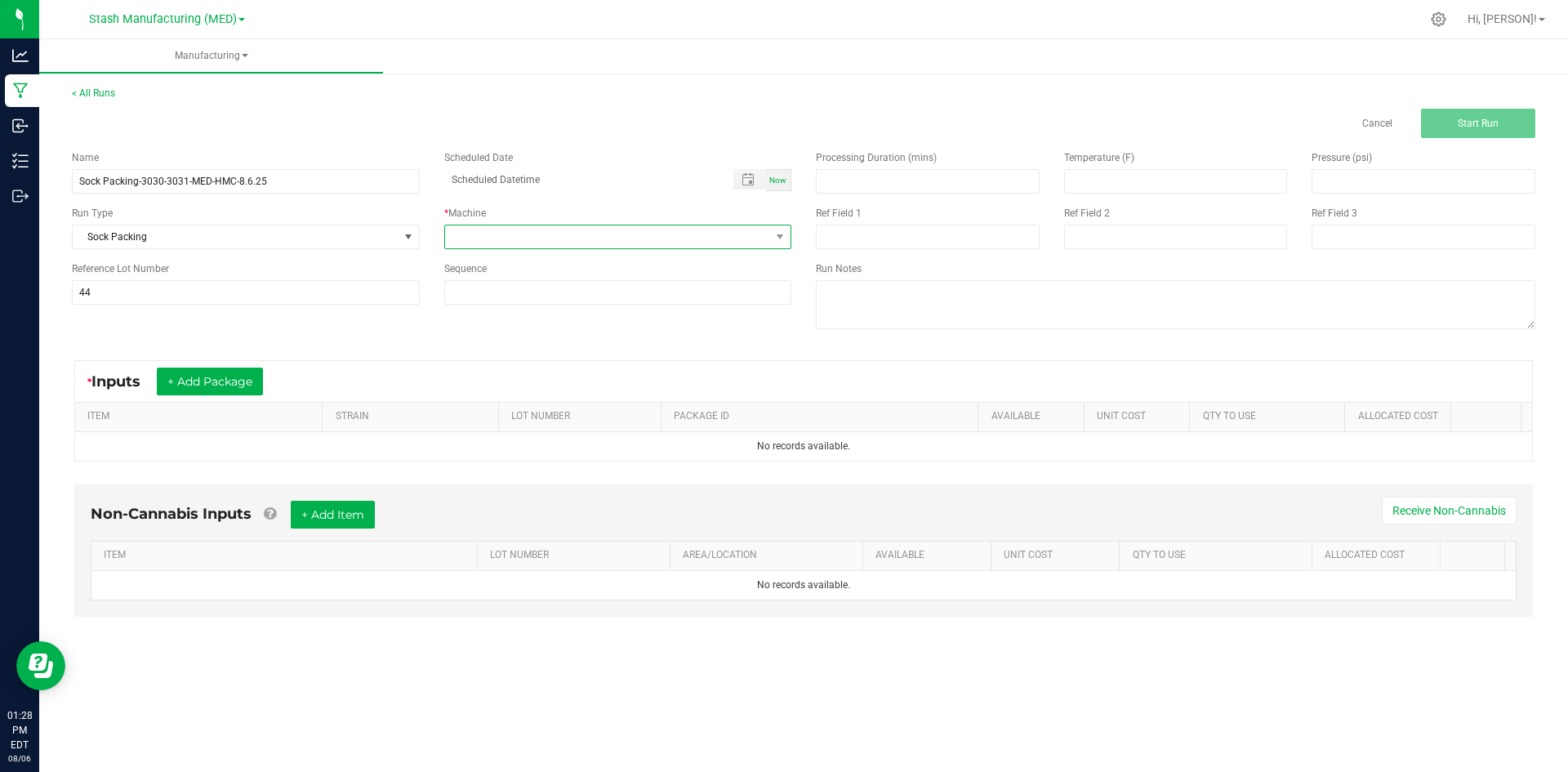 click at bounding box center (608, 237) 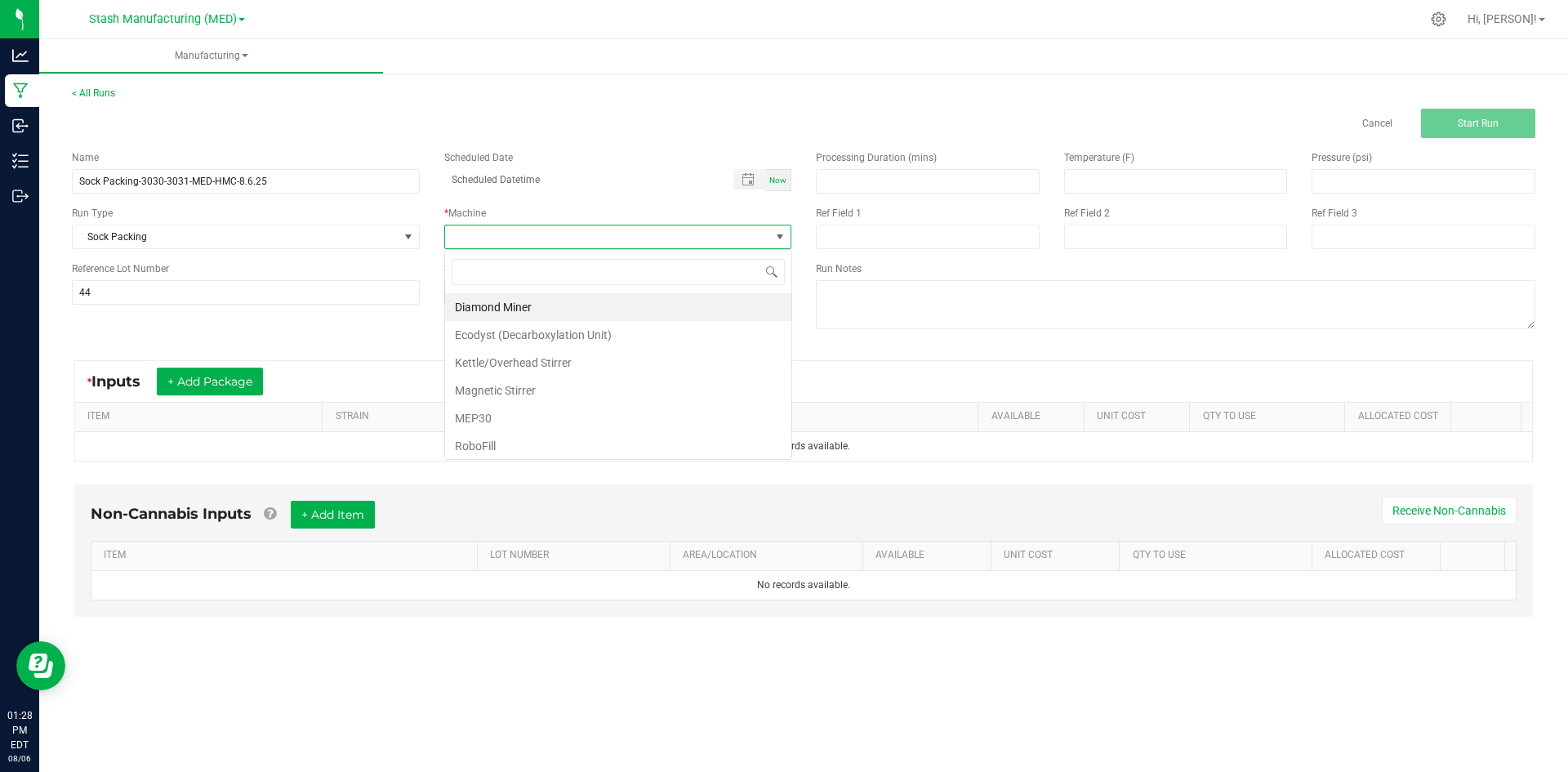 scroll, scrollTop: 81669, scrollLeft: 81319, axis: both 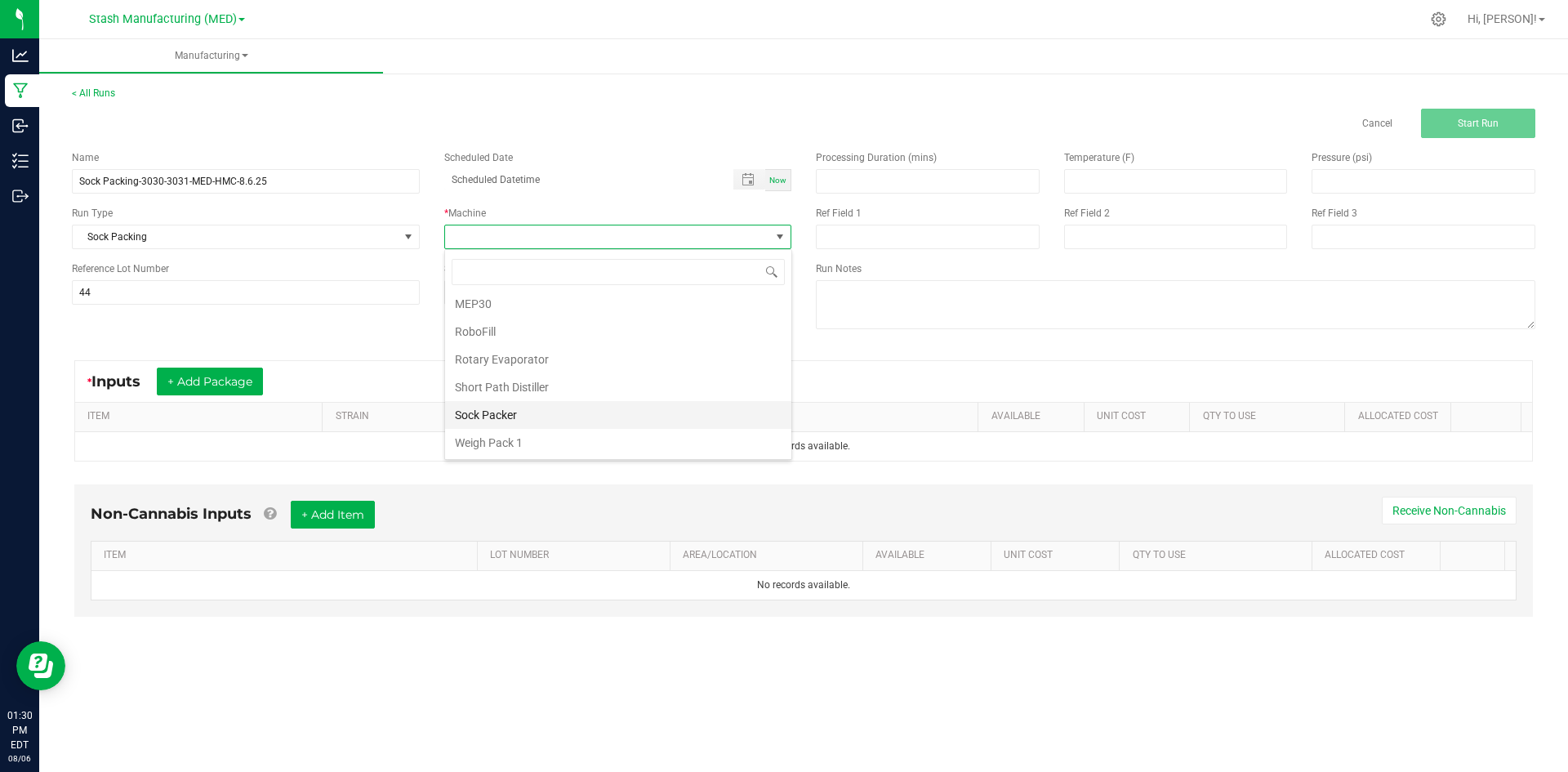 click on "Sock Packer" at bounding box center [618, 415] 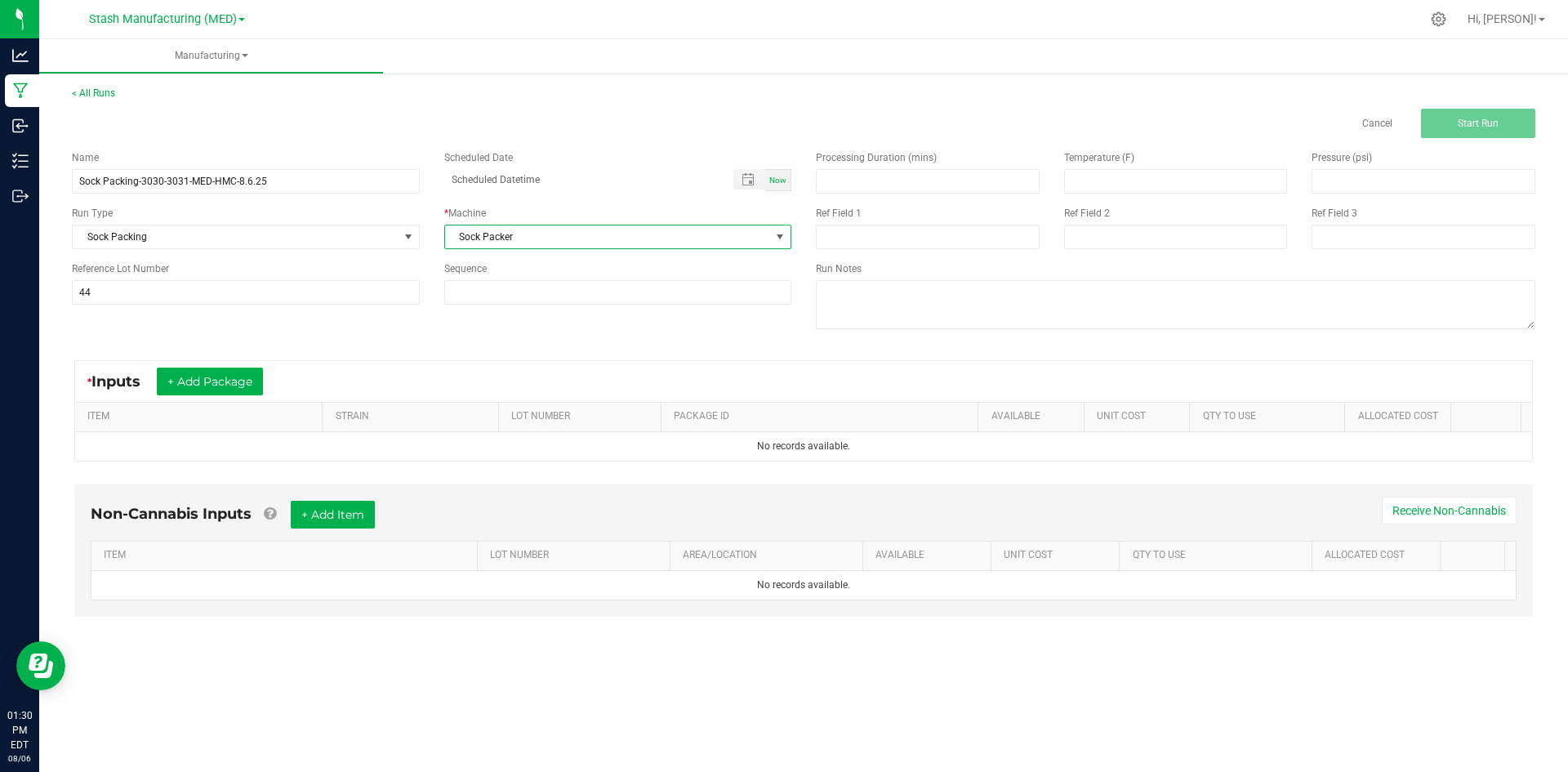 click on "Now" at bounding box center (777, 180) 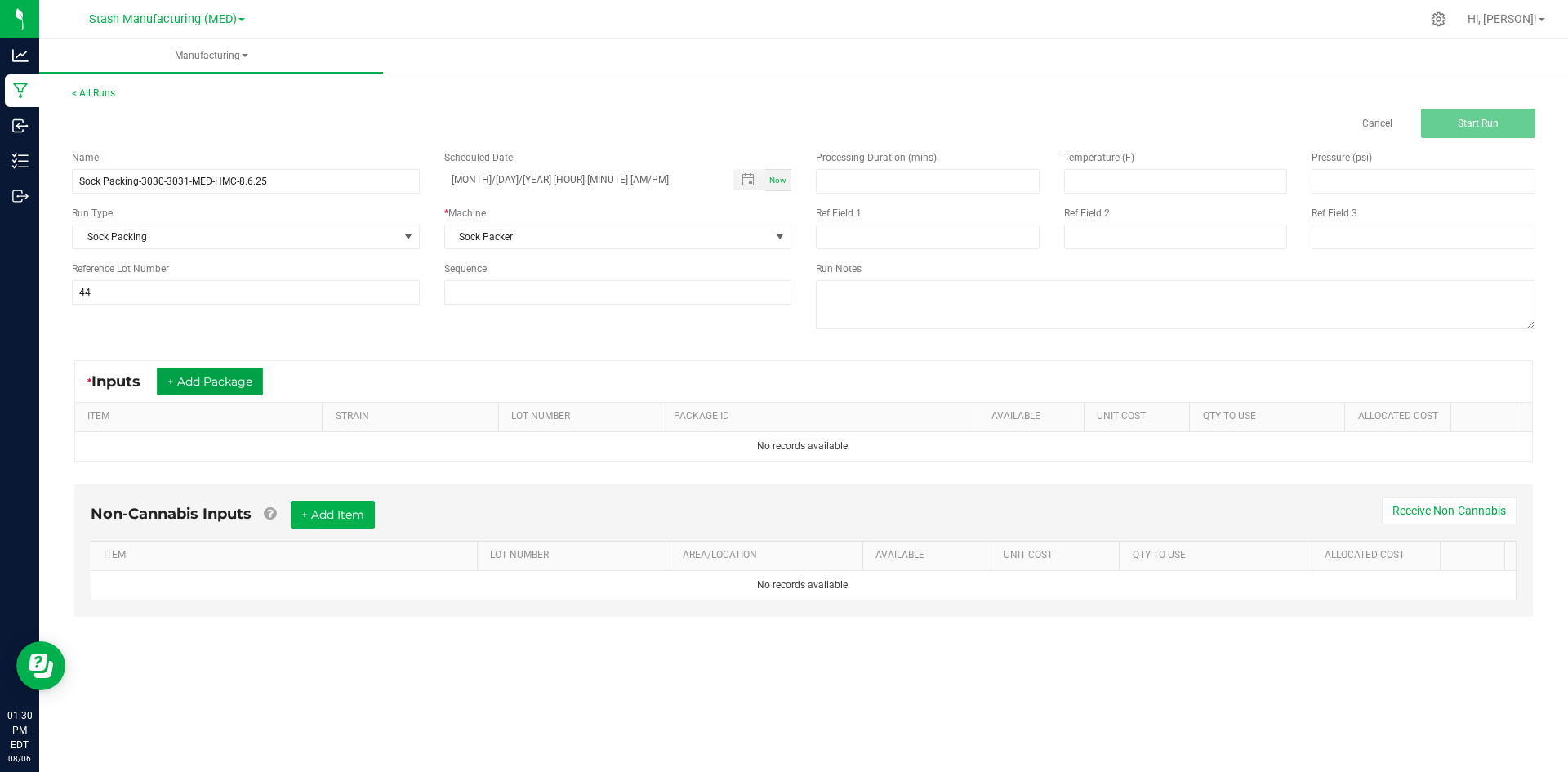 click on "+ Add Package" at bounding box center [210, 382] 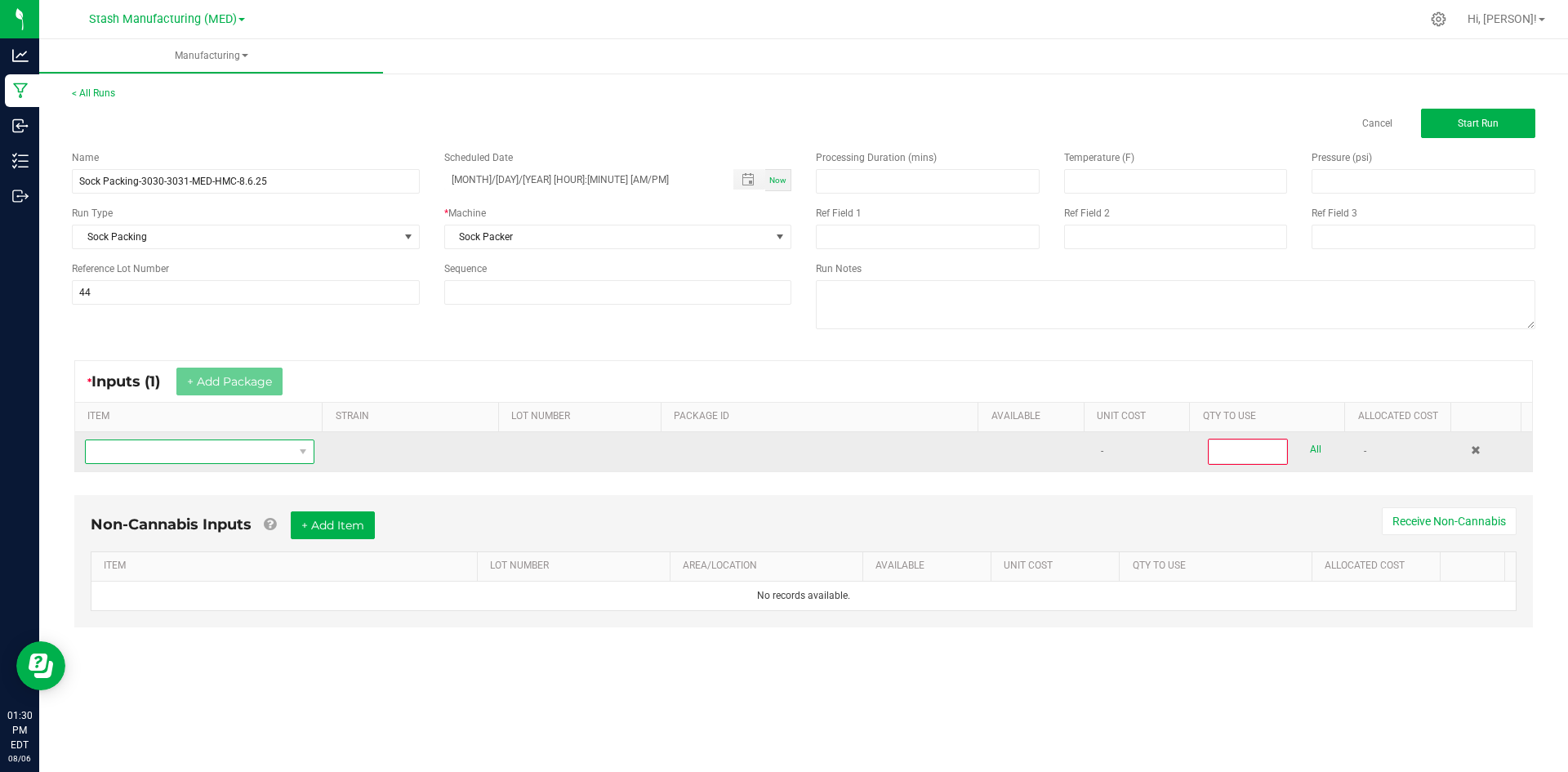 click at bounding box center (189, 452) 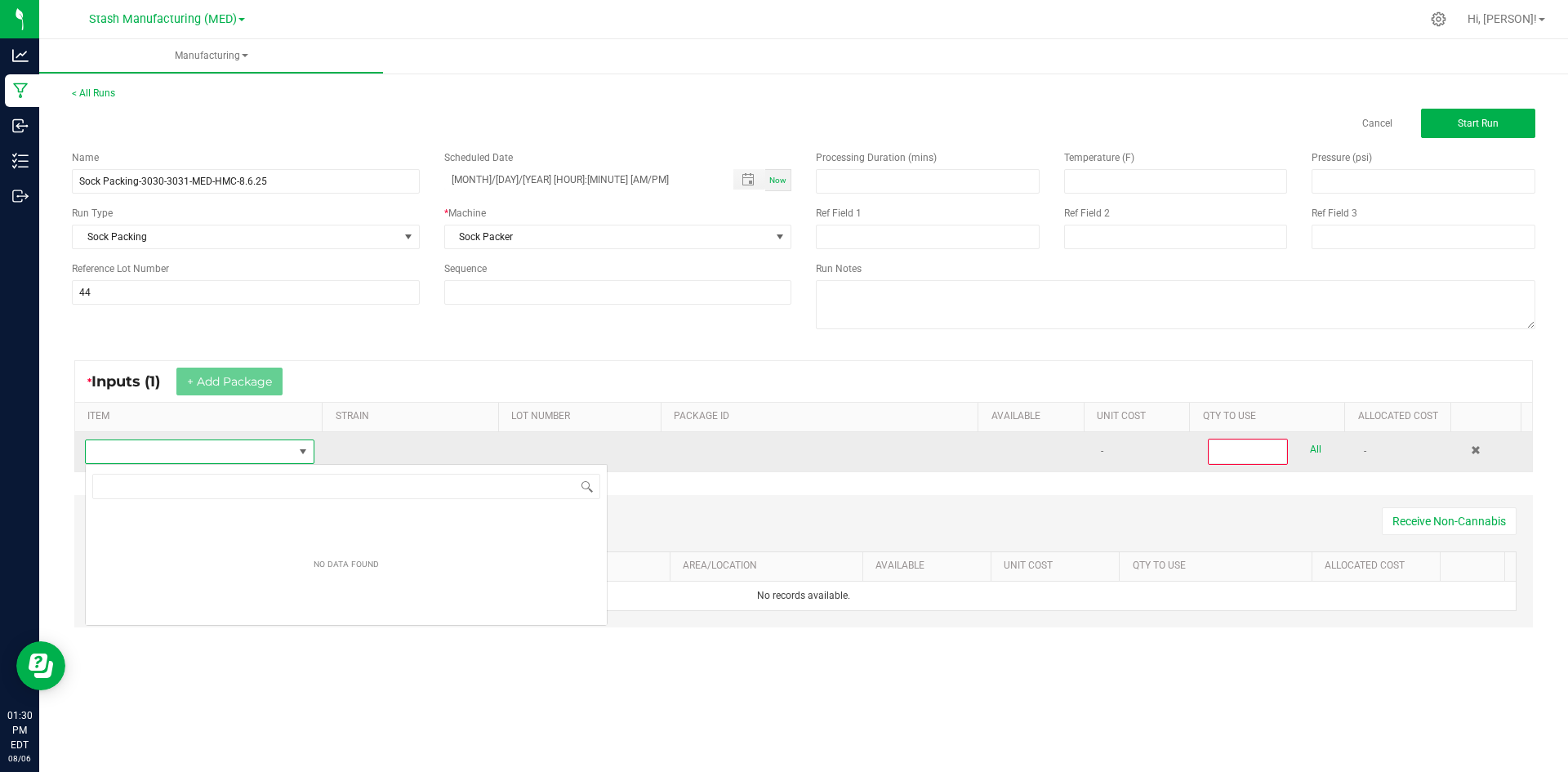 scroll, scrollTop: 81669, scrollLeft: 81440, axis: both 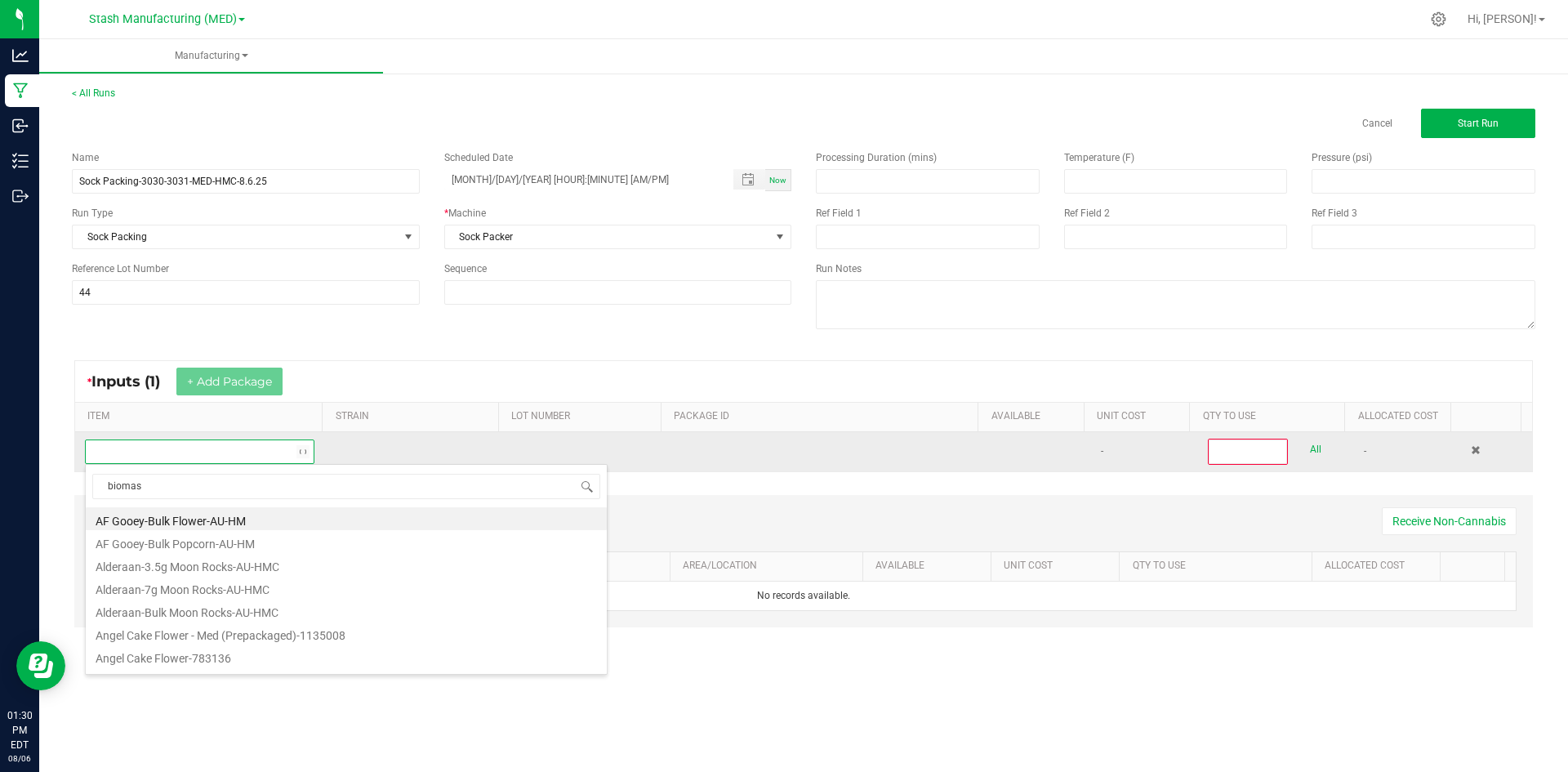 type on "biomass" 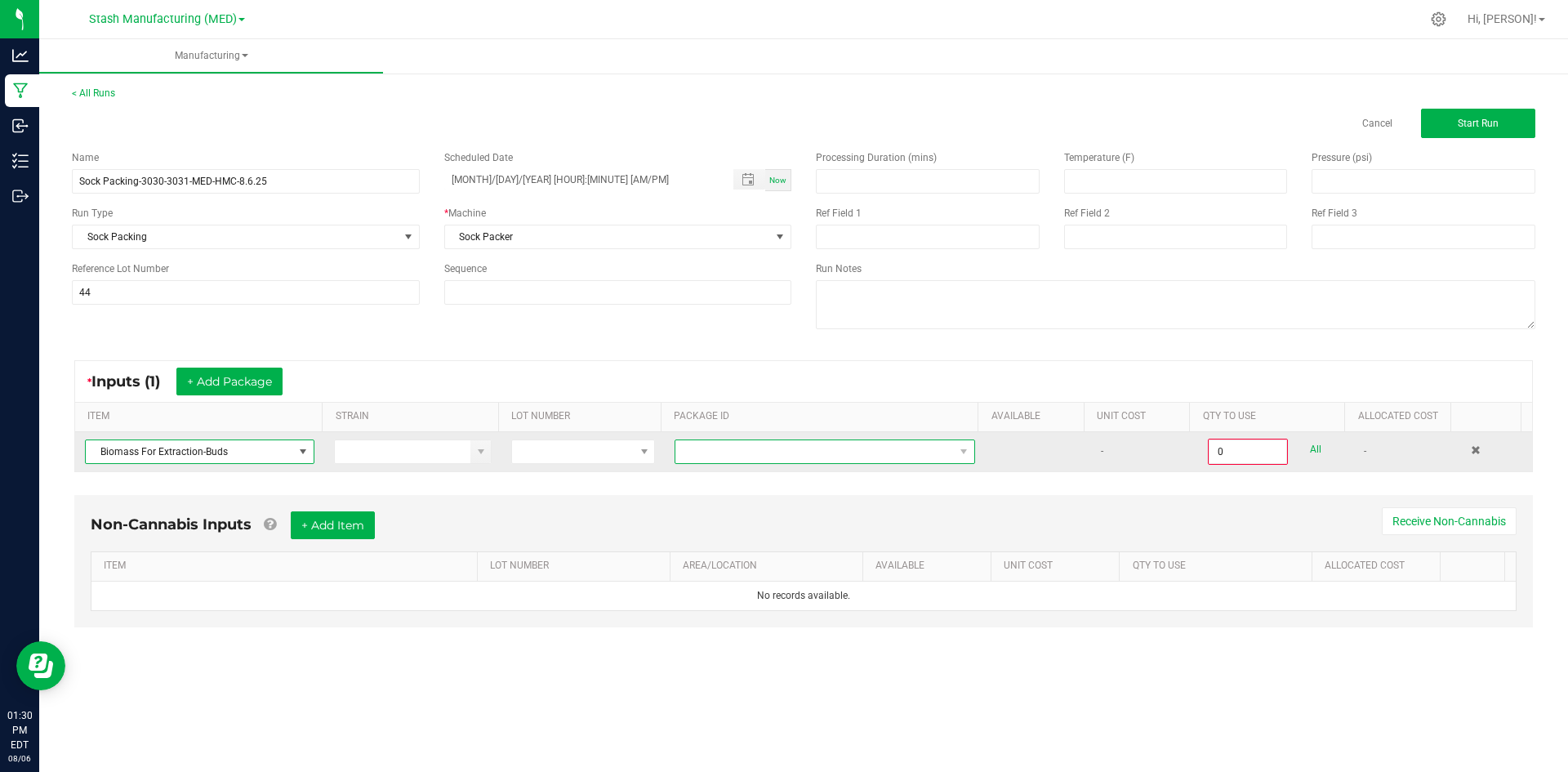 click at bounding box center (814, 452) 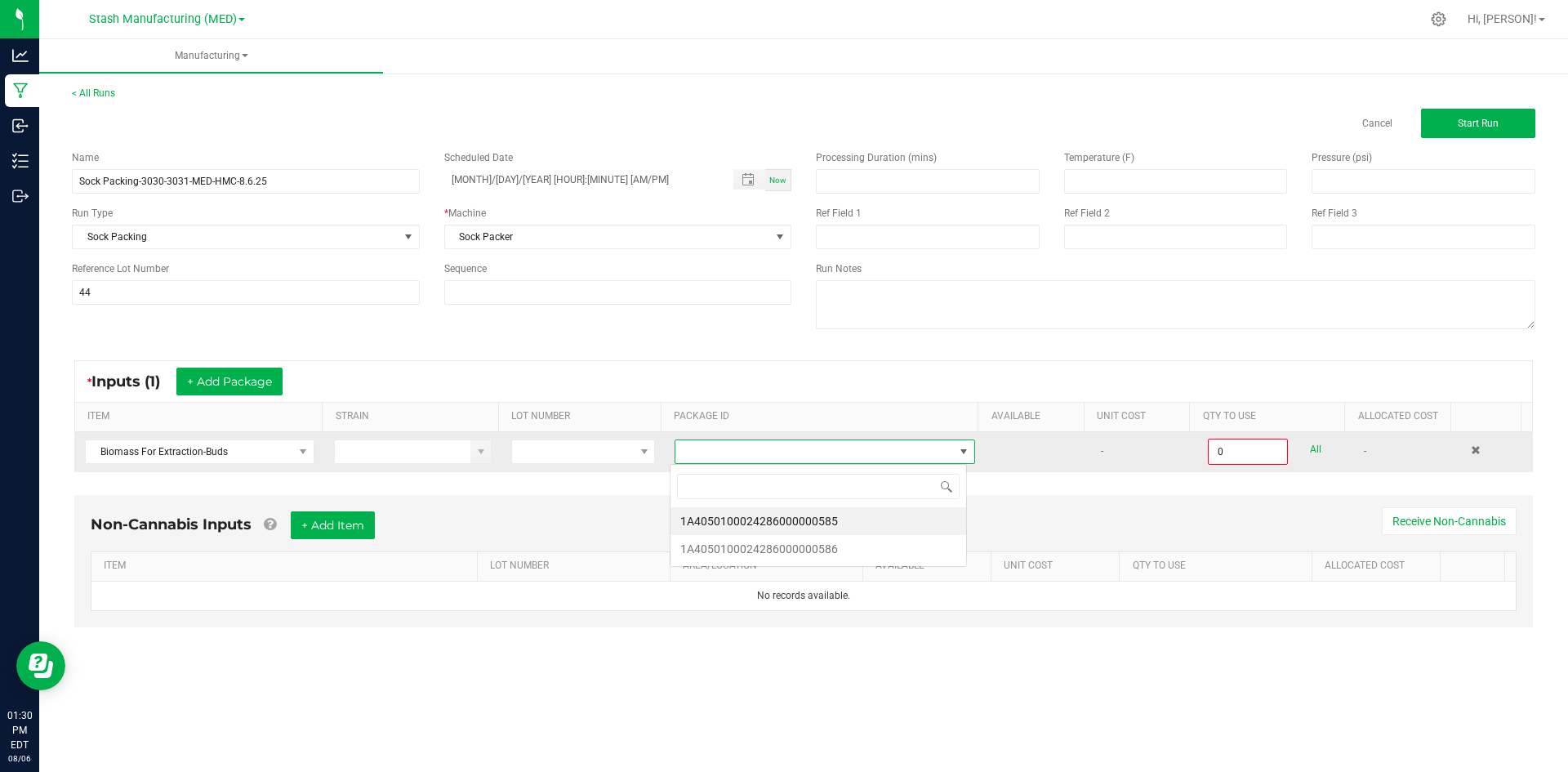 scroll, scrollTop: 81669, scrollLeft: 81369, axis: both 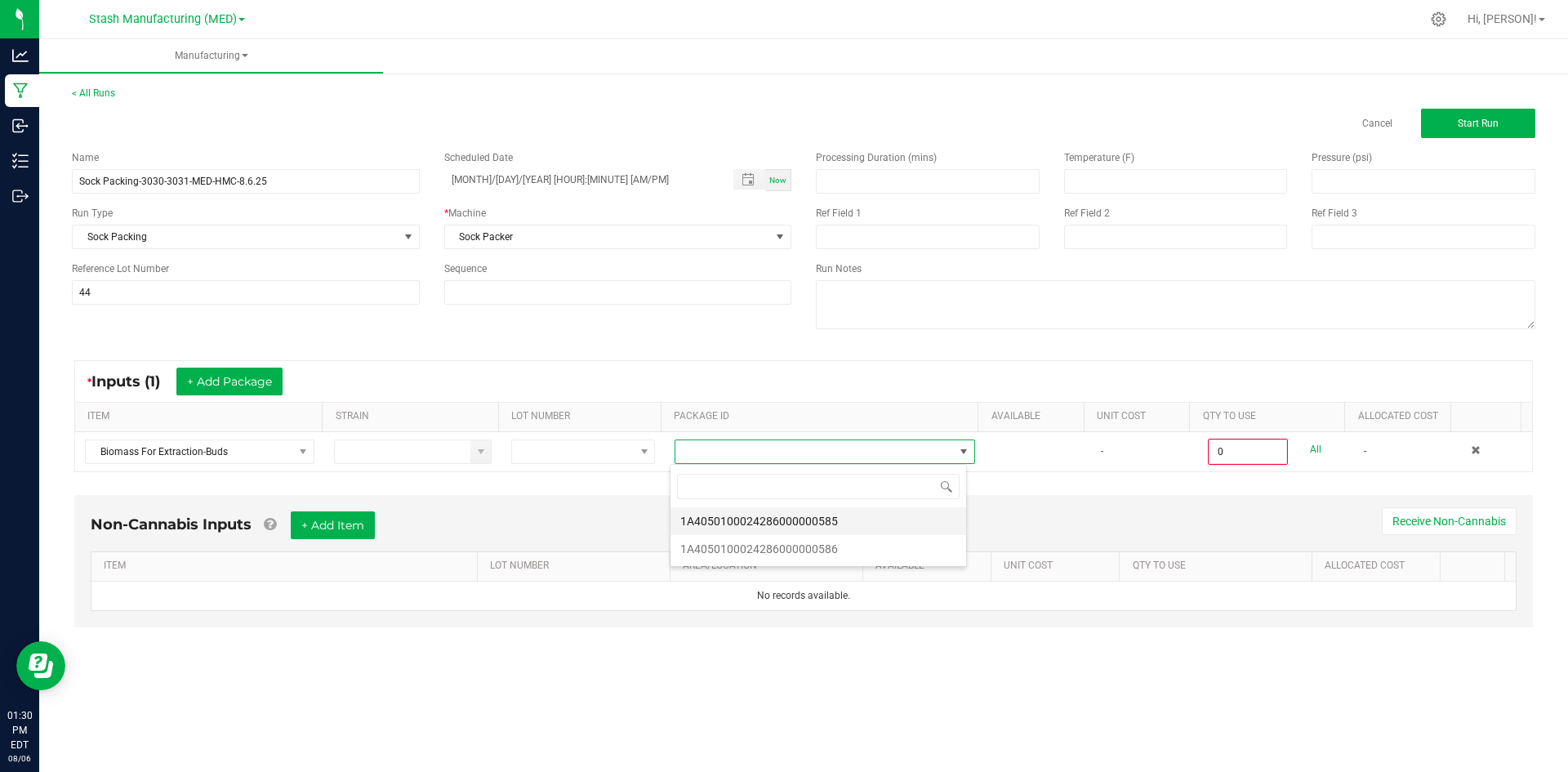 click on "1A4050100024286000000585" at bounding box center (818, 521) 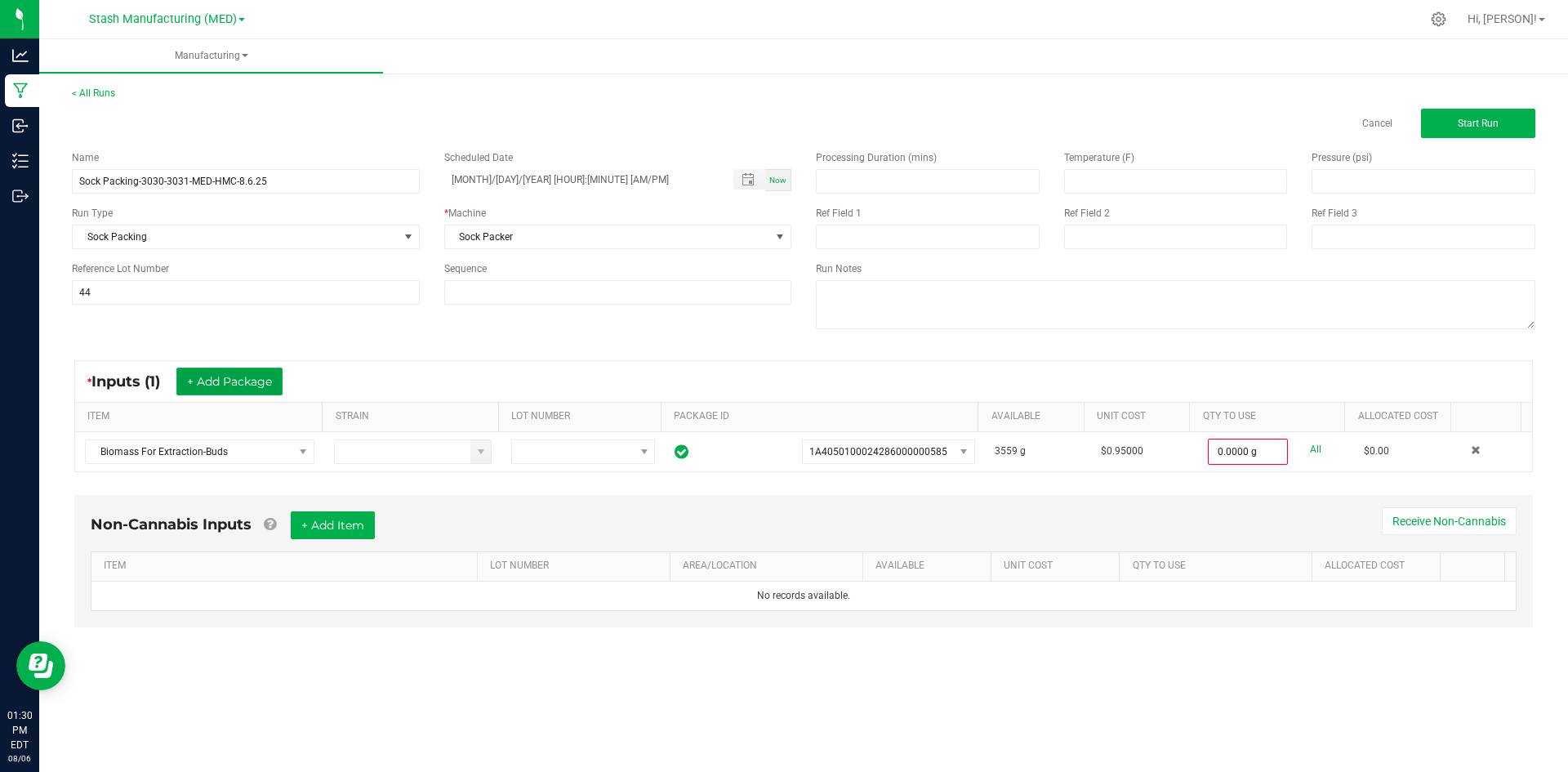 click on "+ Add Package" at bounding box center [229, 382] 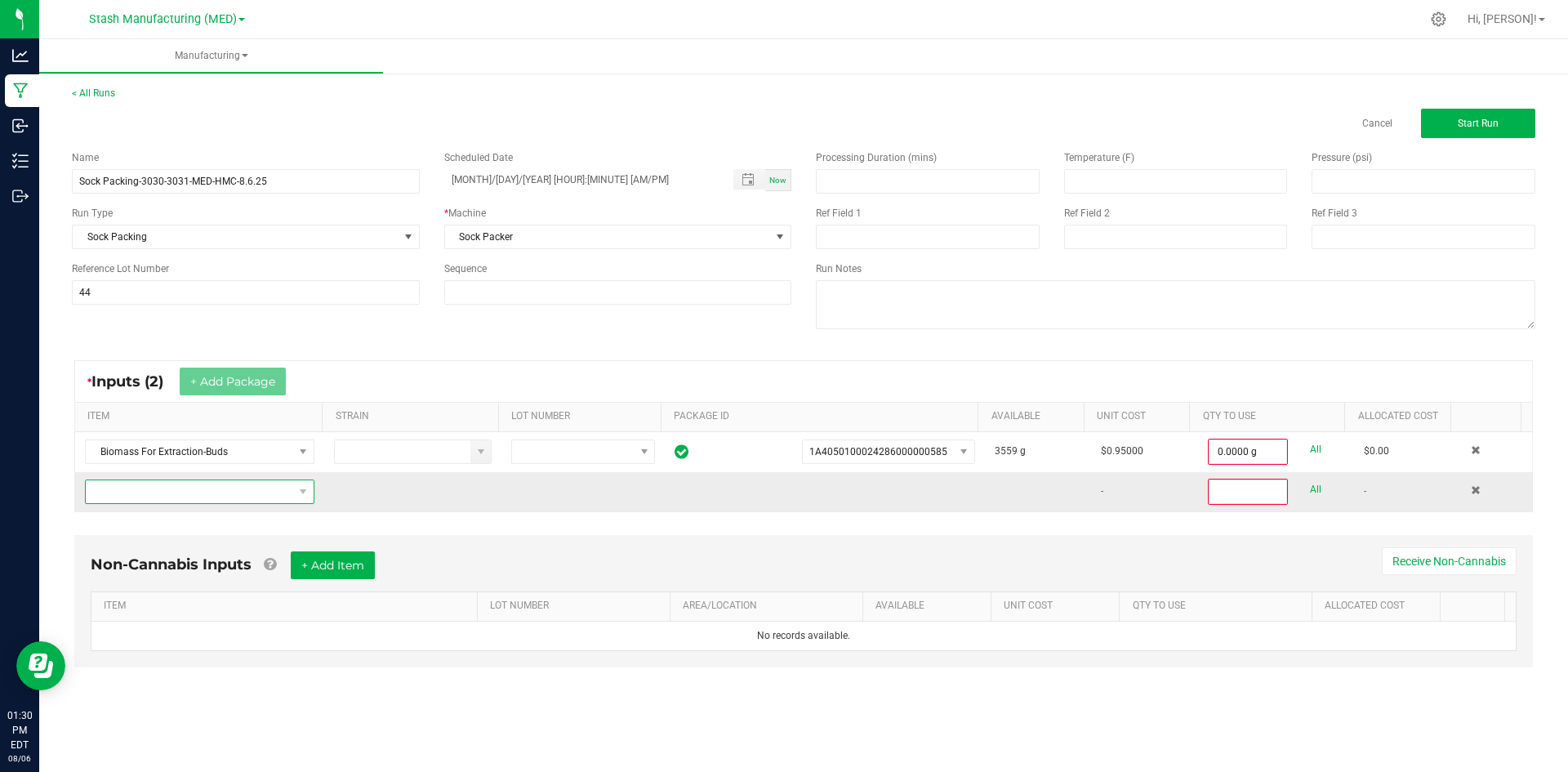 click at bounding box center (189, 492) 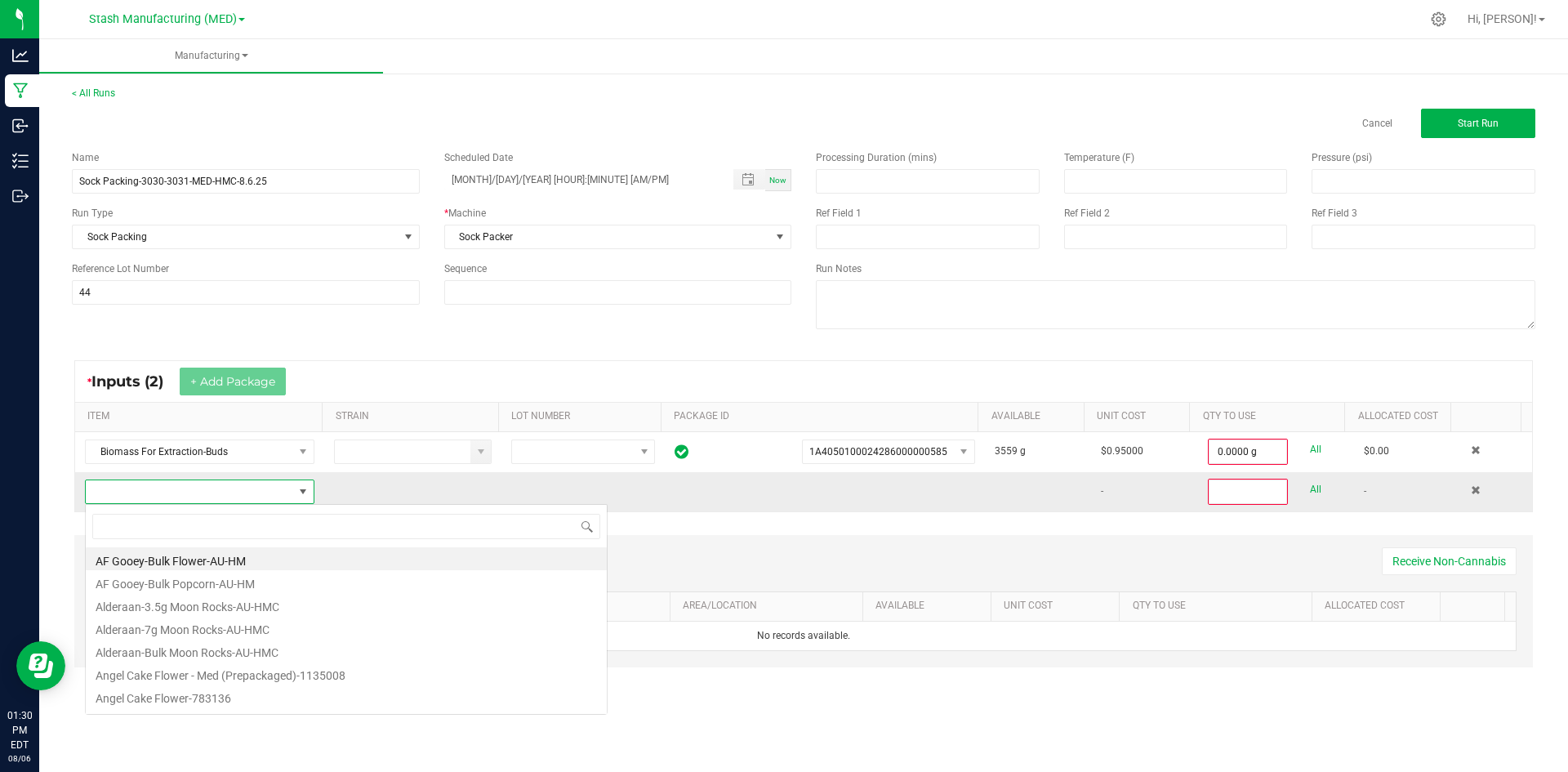 scroll, scrollTop: 81669, scrollLeft: 81440, axis: both 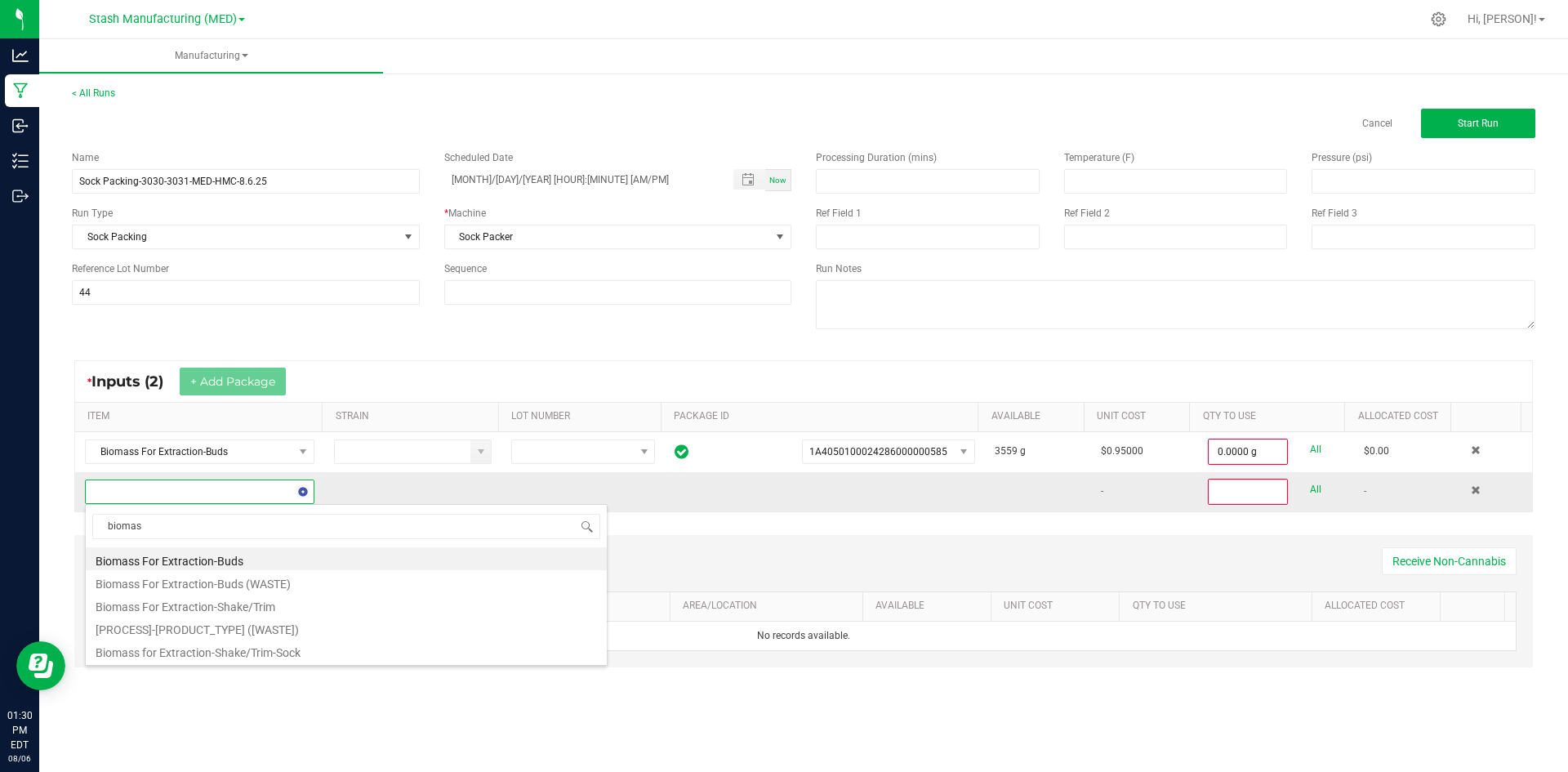 type on "biomass" 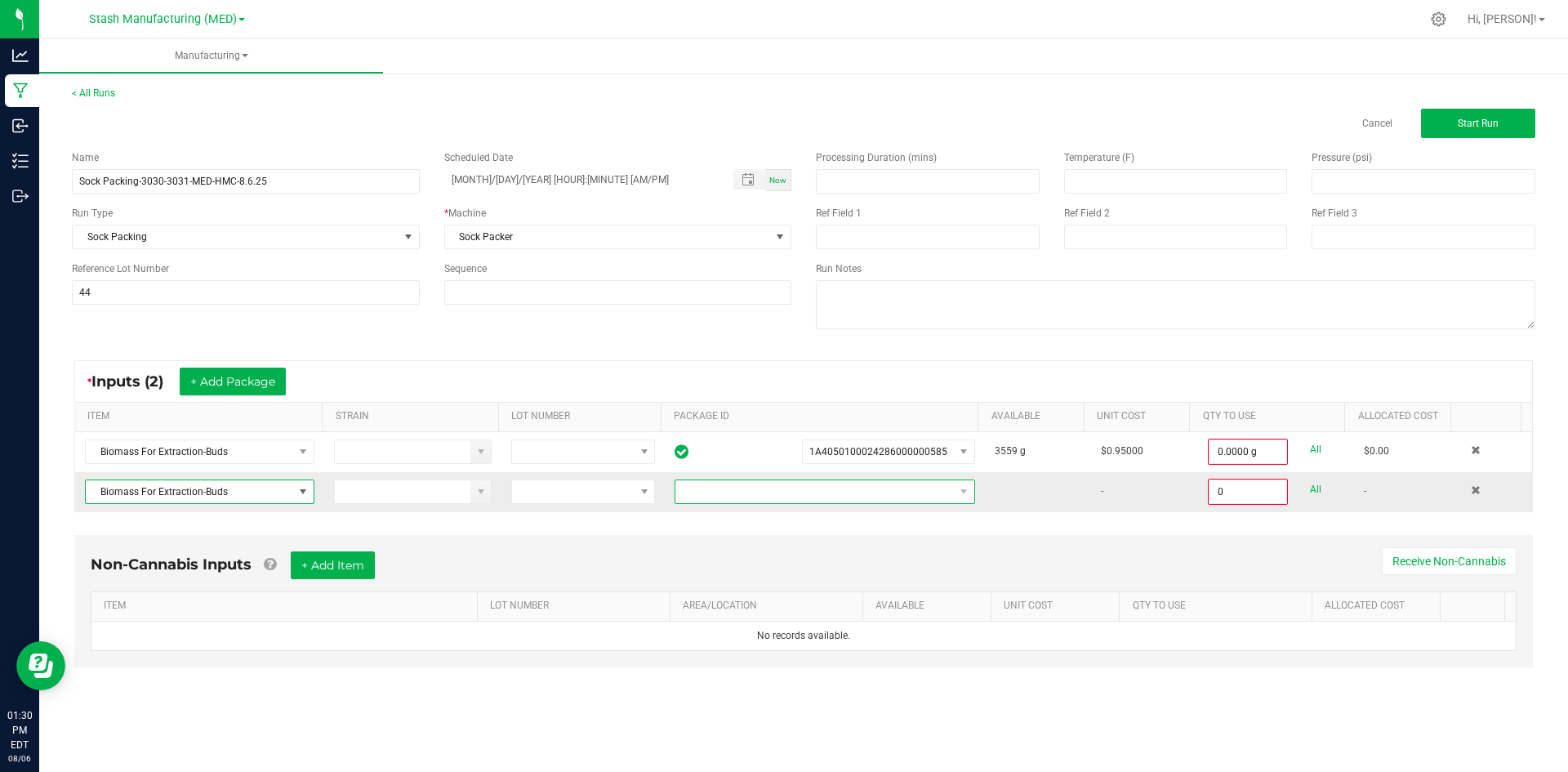 click at bounding box center [814, 492] 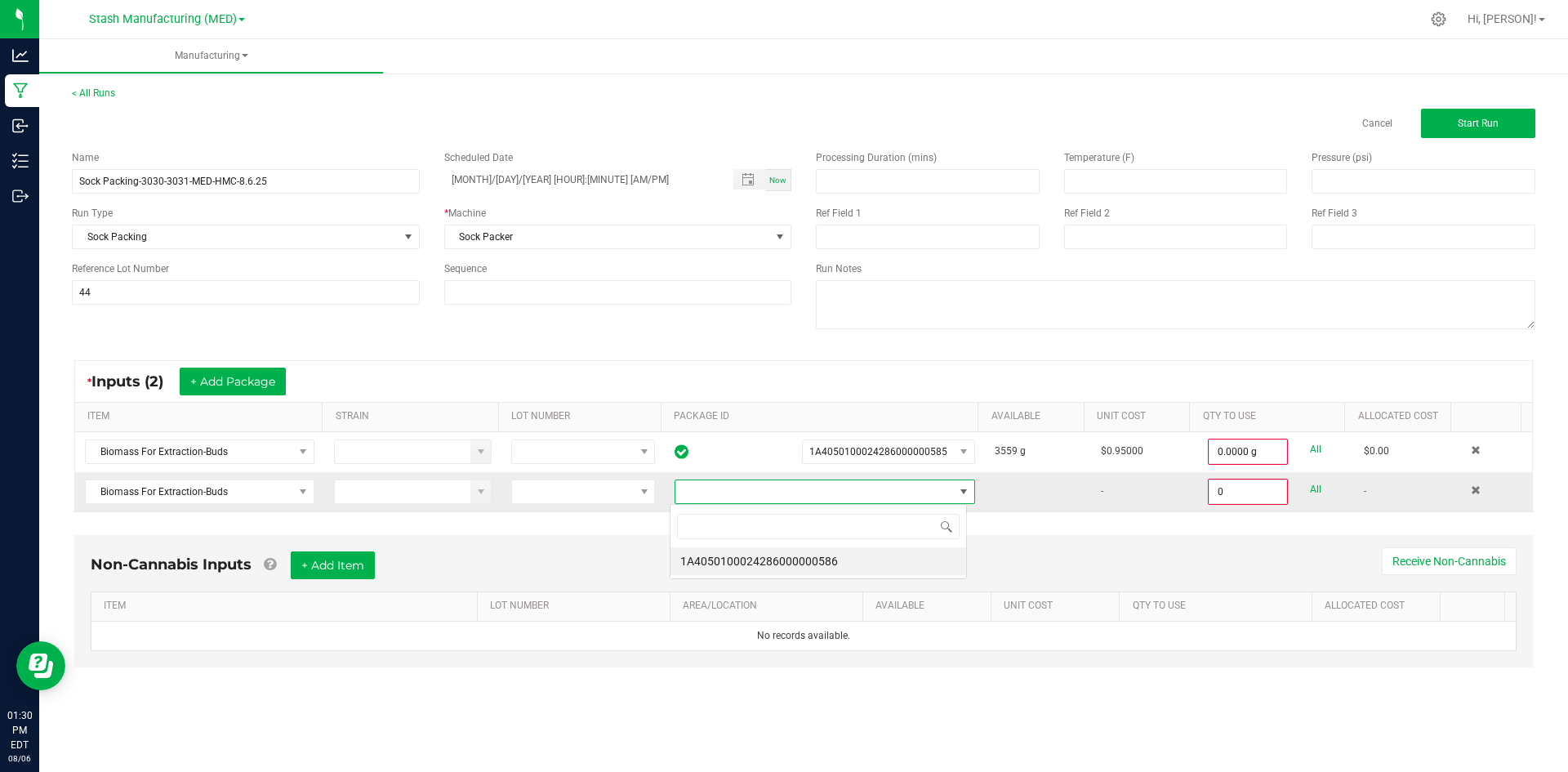scroll, scrollTop: 81669, scrollLeft: 81369, axis: both 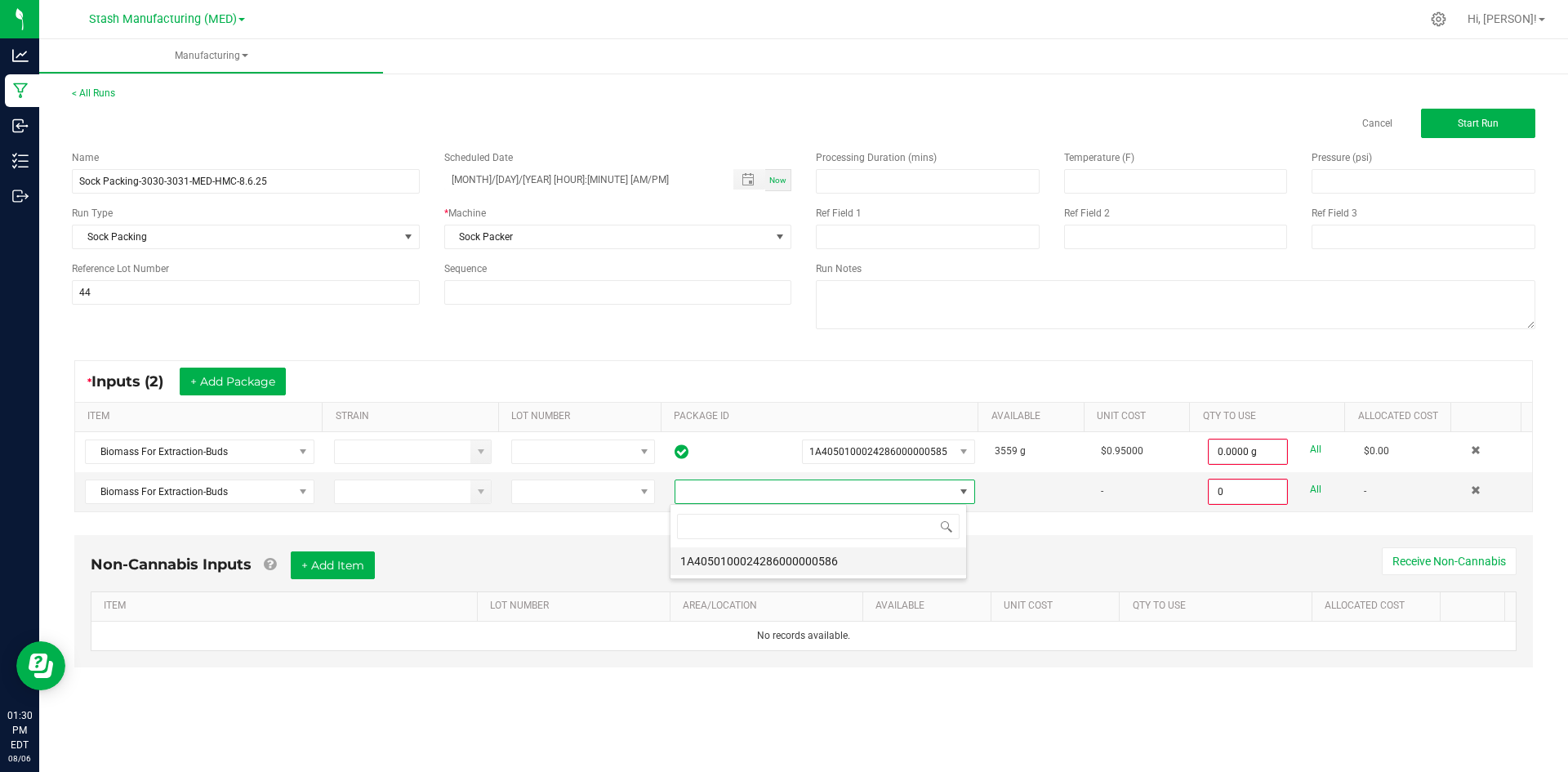 click on "1A4050100024286000000586" at bounding box center [818, 561] 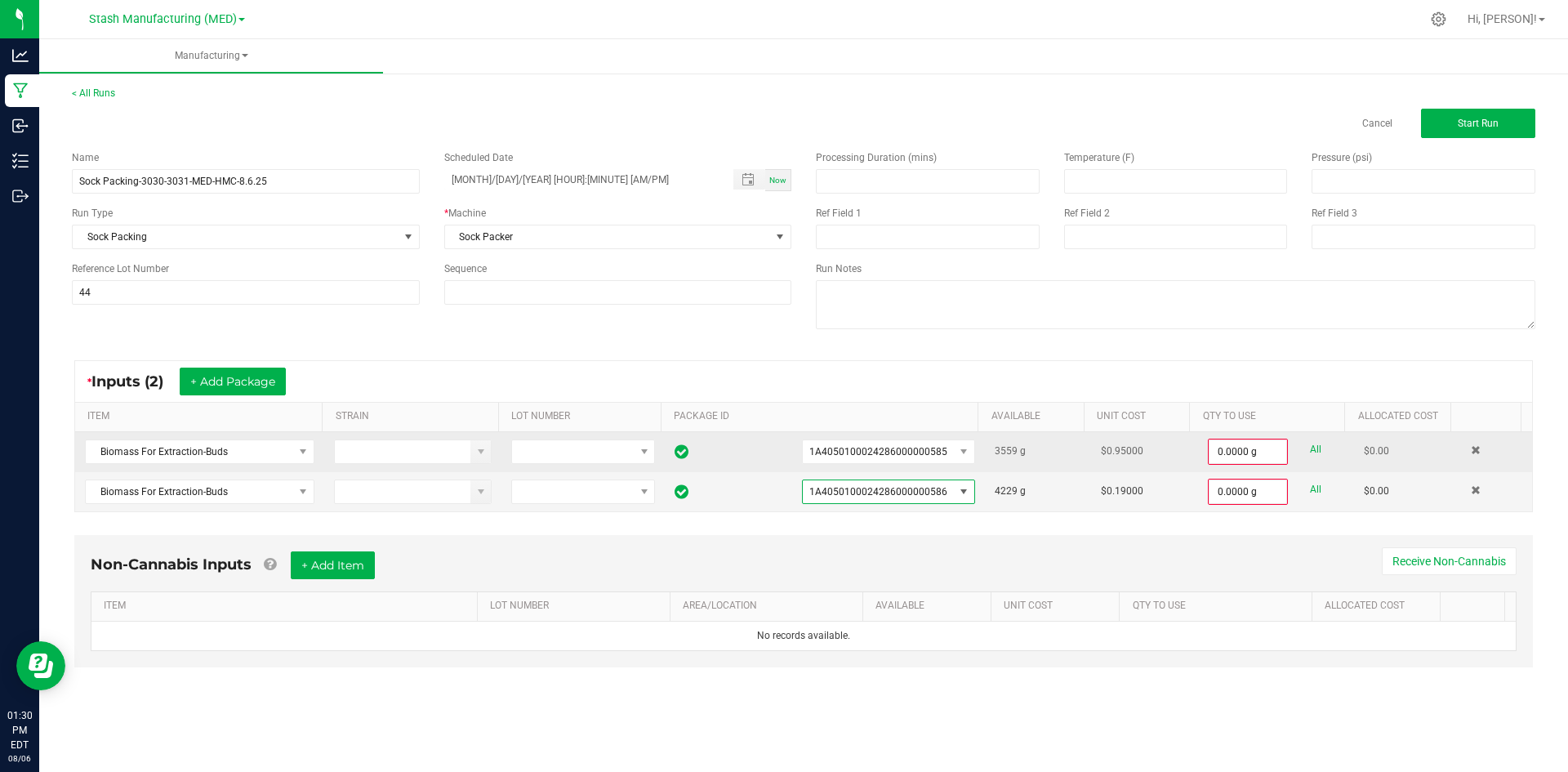 click on "All" at bounding box center [1316, 449] 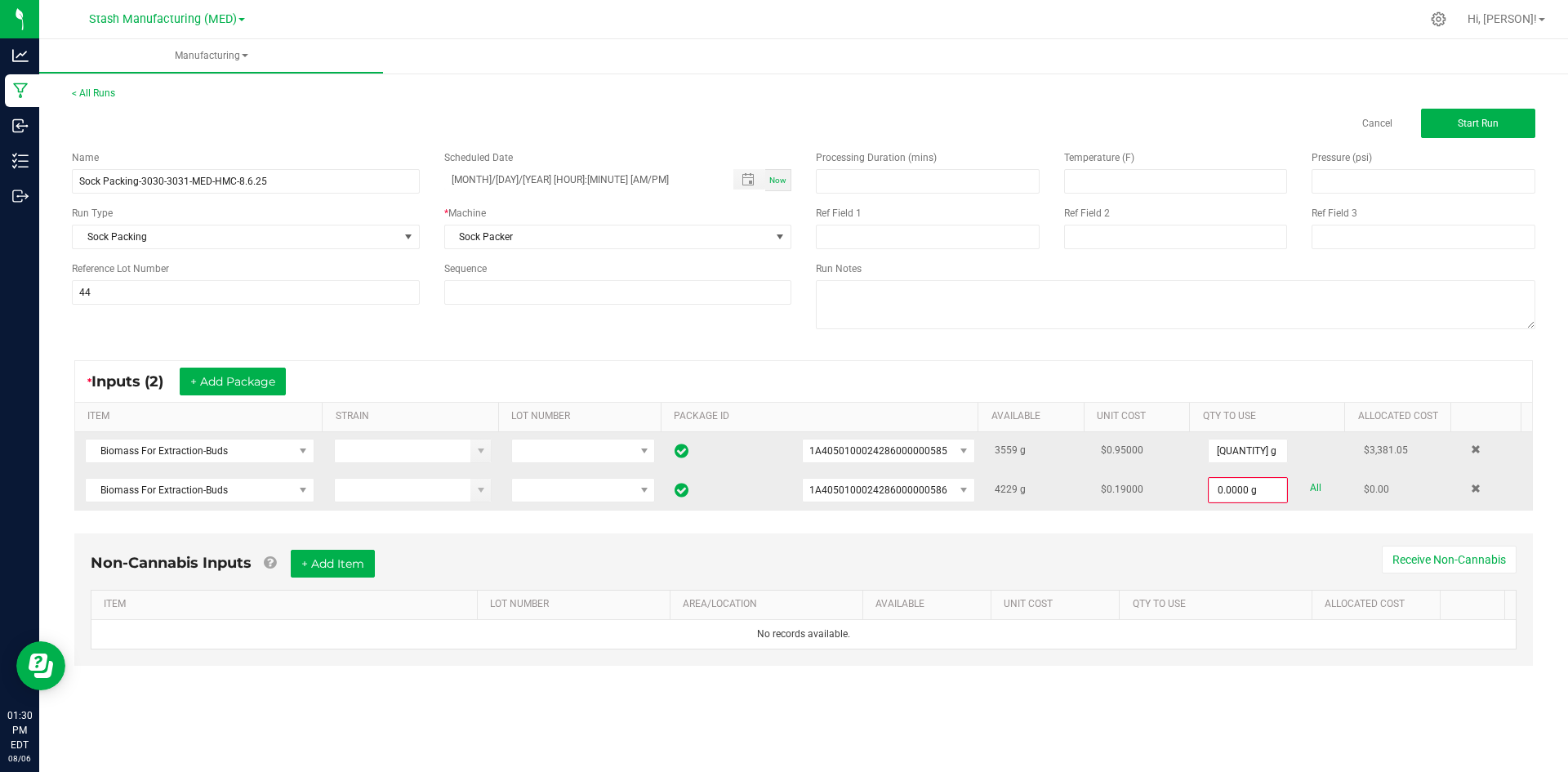 click on "All" at bounding box center (1316, 488) 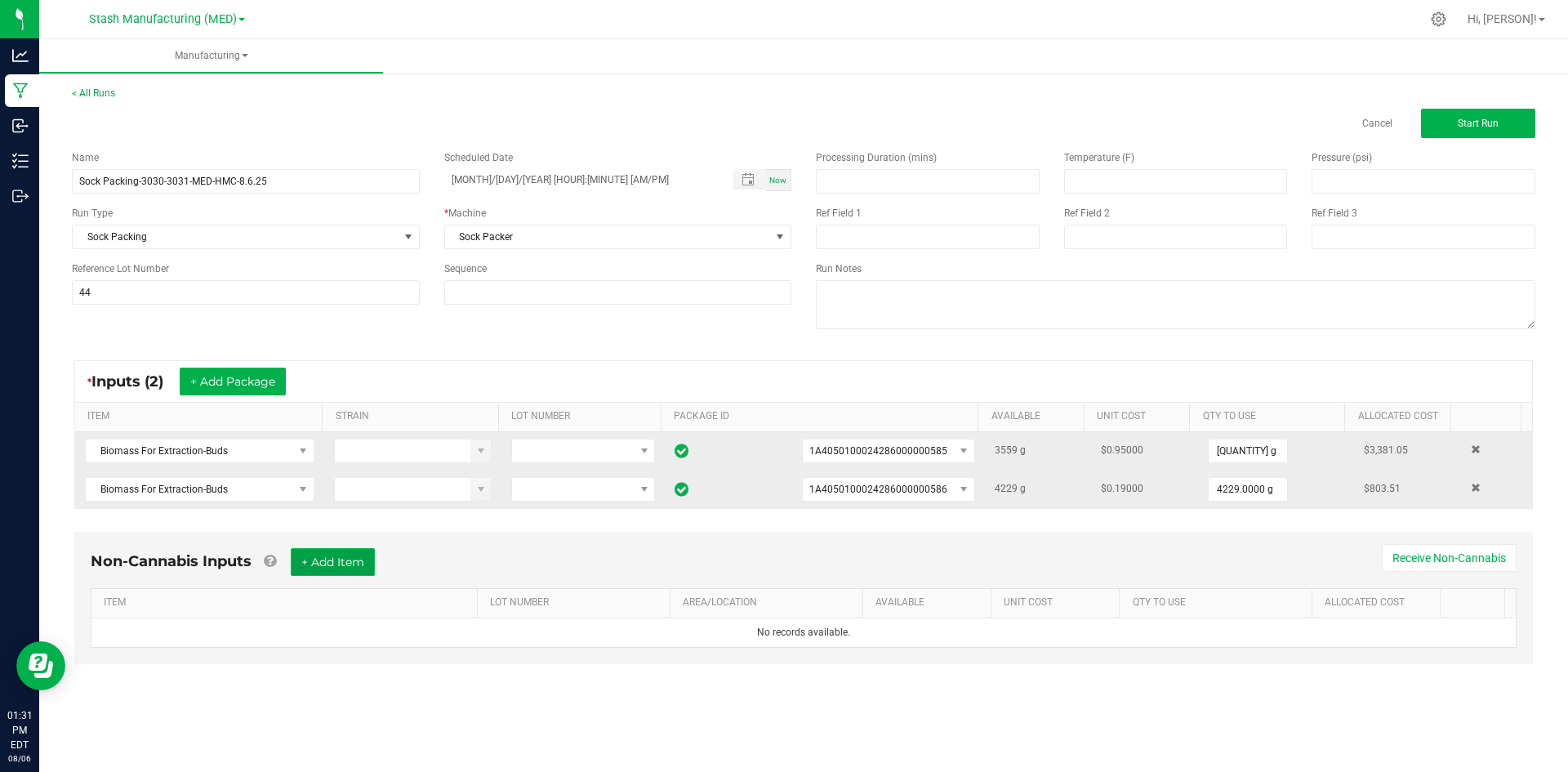 click on "+ Add Item" at bounding box center (332, 562) 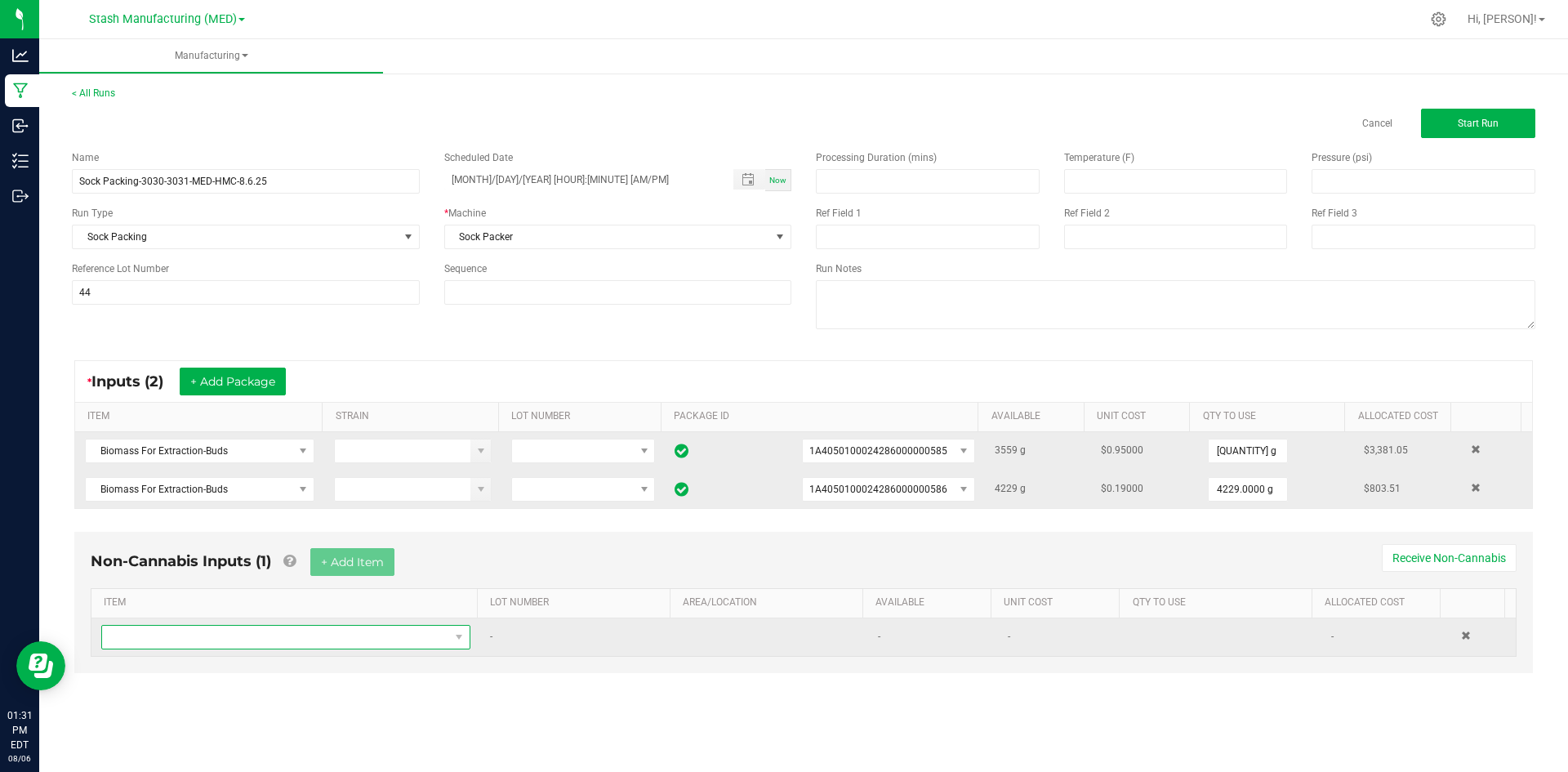 click at bounding box center [275, 637] 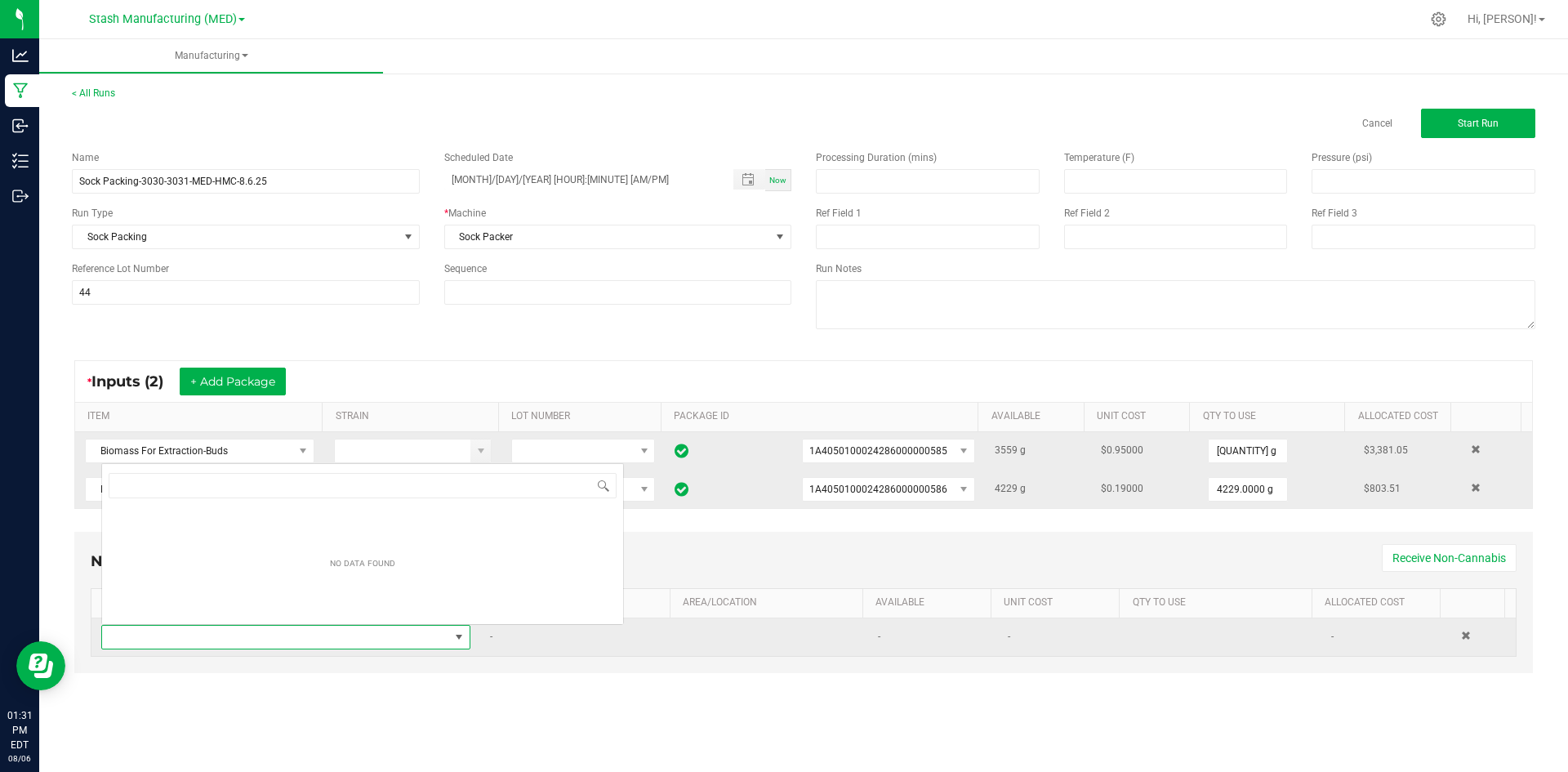 scroll, scrollTop: 0, scrollLeft: 0, axis: both 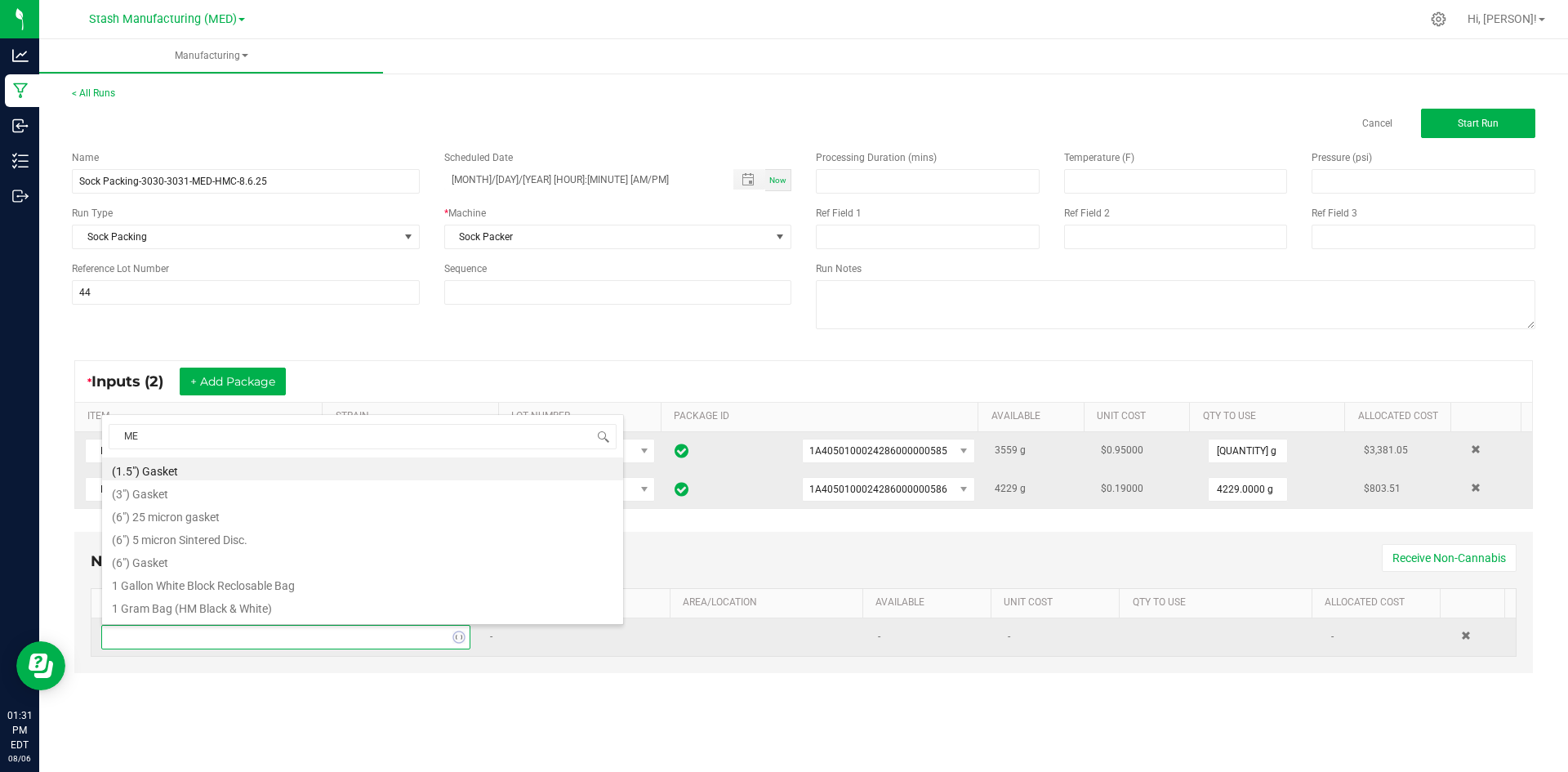 type on "MET" 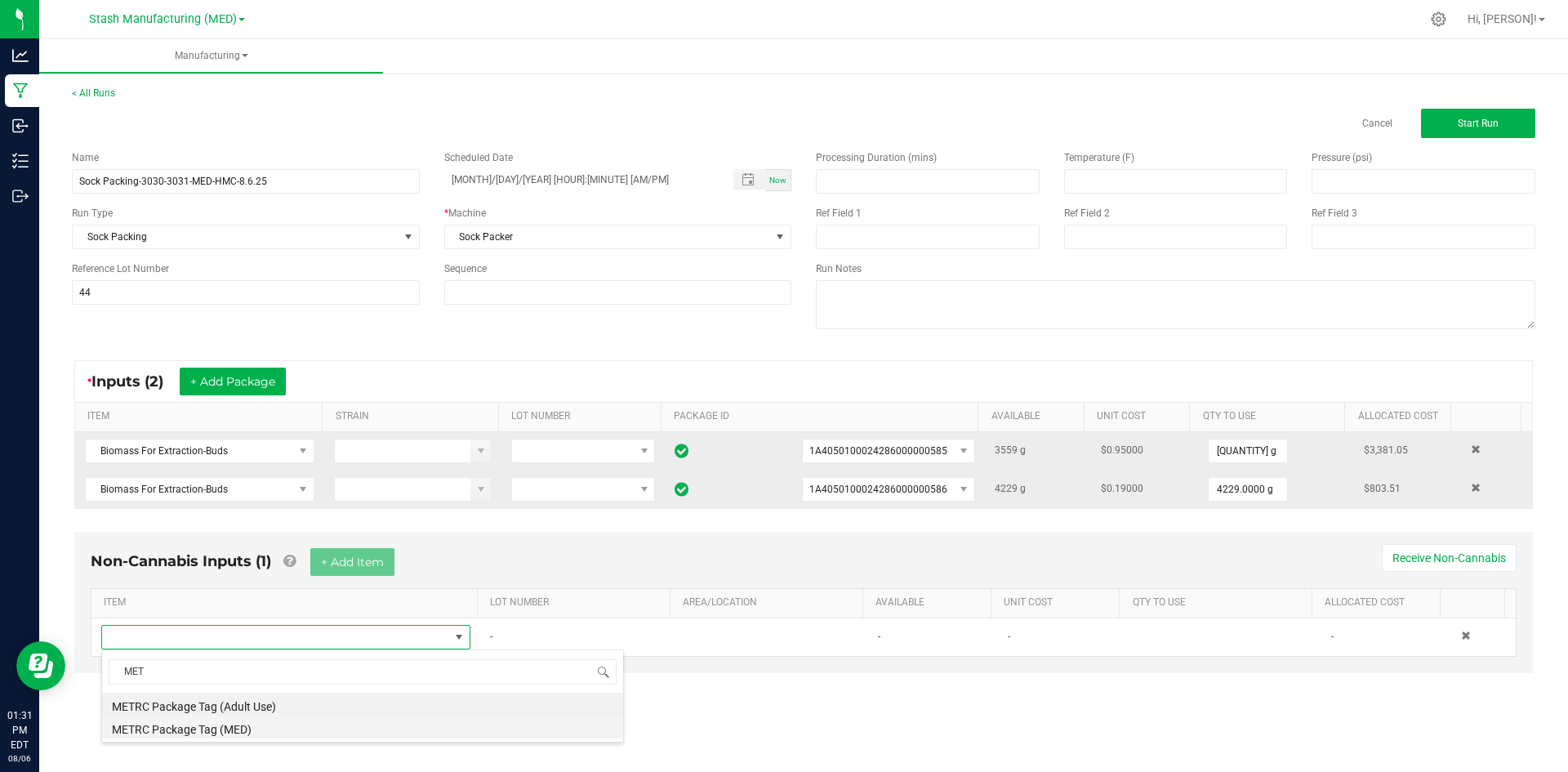 click on "METRC Package Tag (MED)" at bounding box center (363, 727) 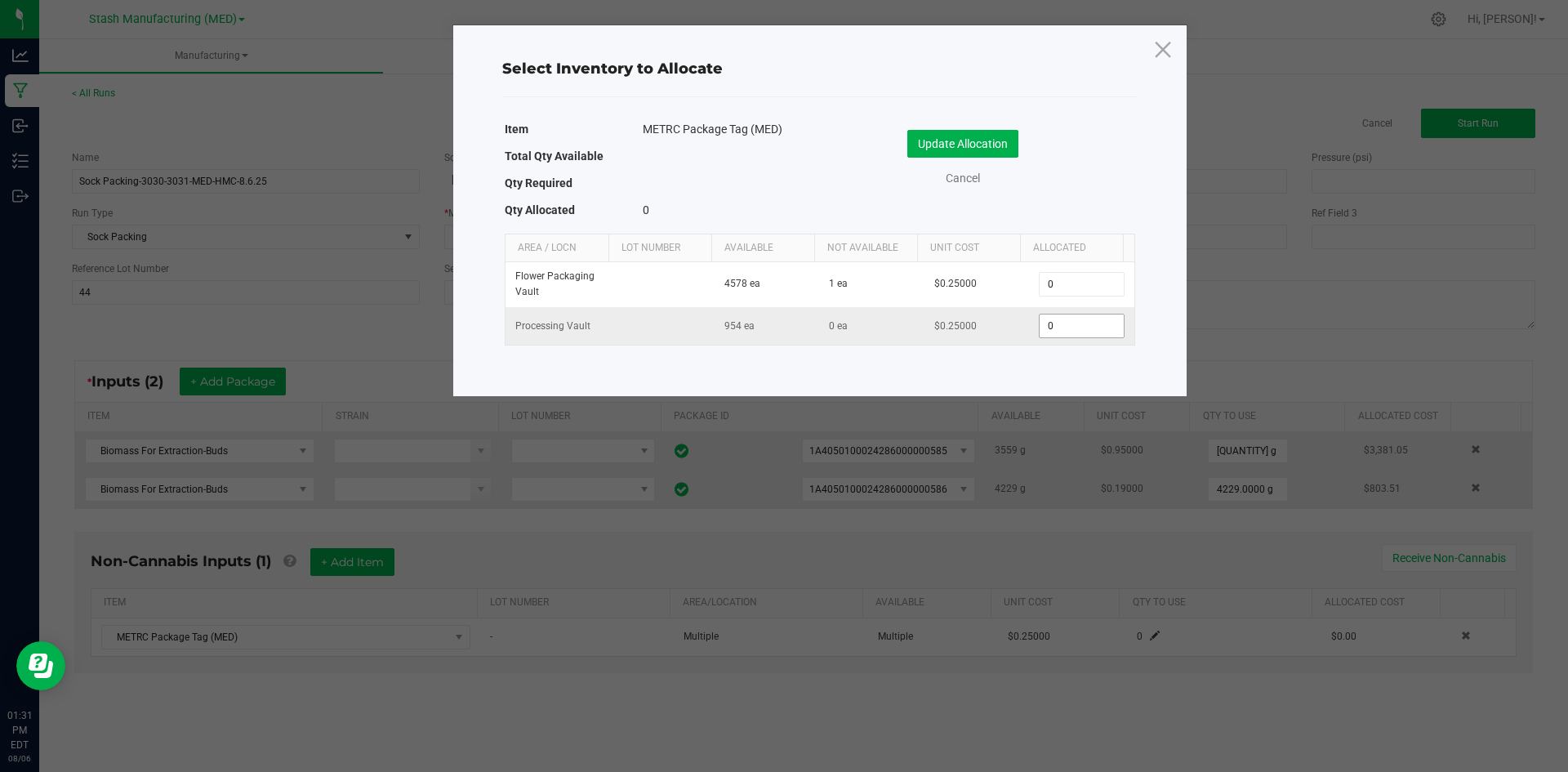 click on "0" at bounding box center [1081, 326] 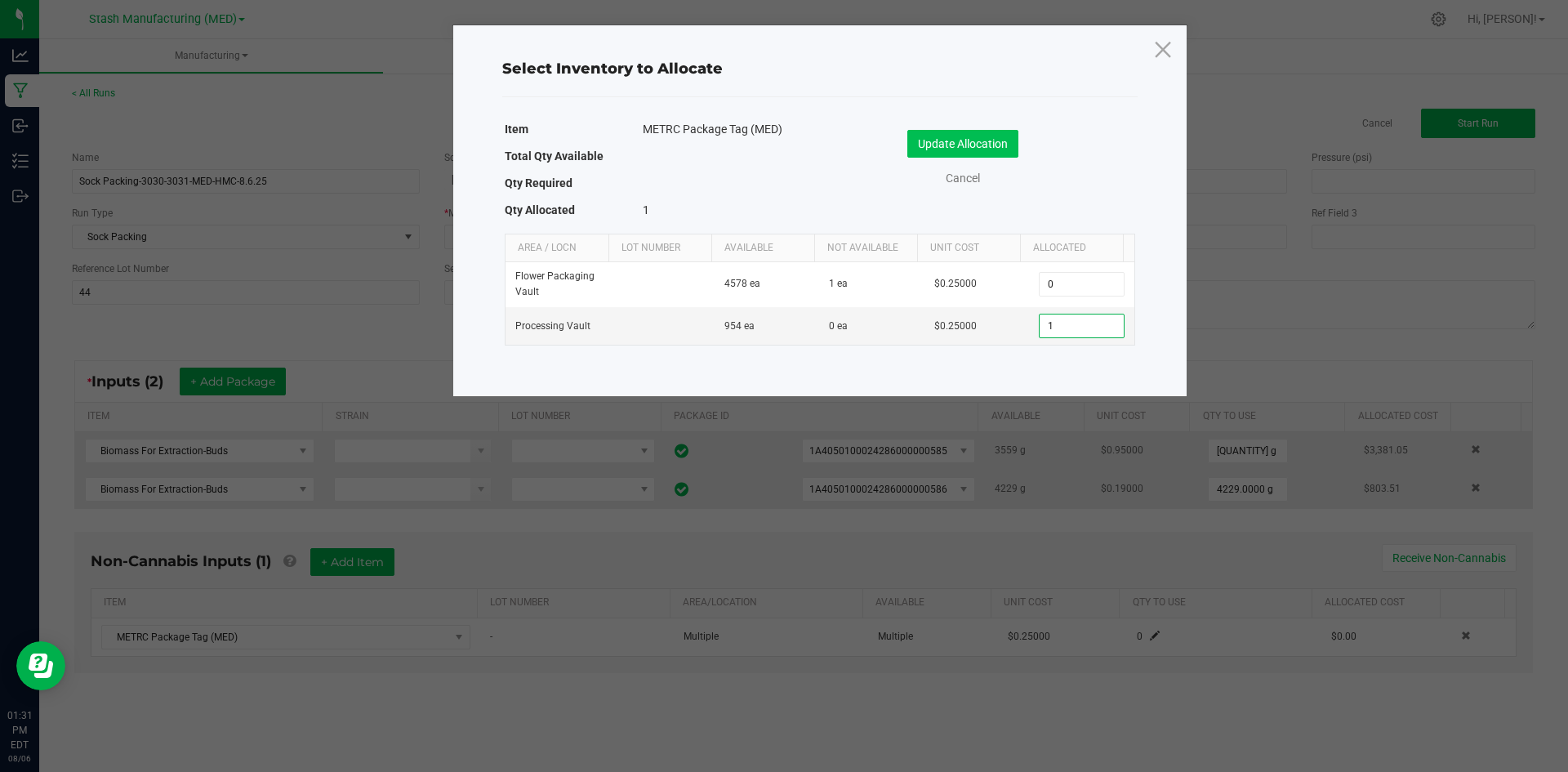 type on "1" 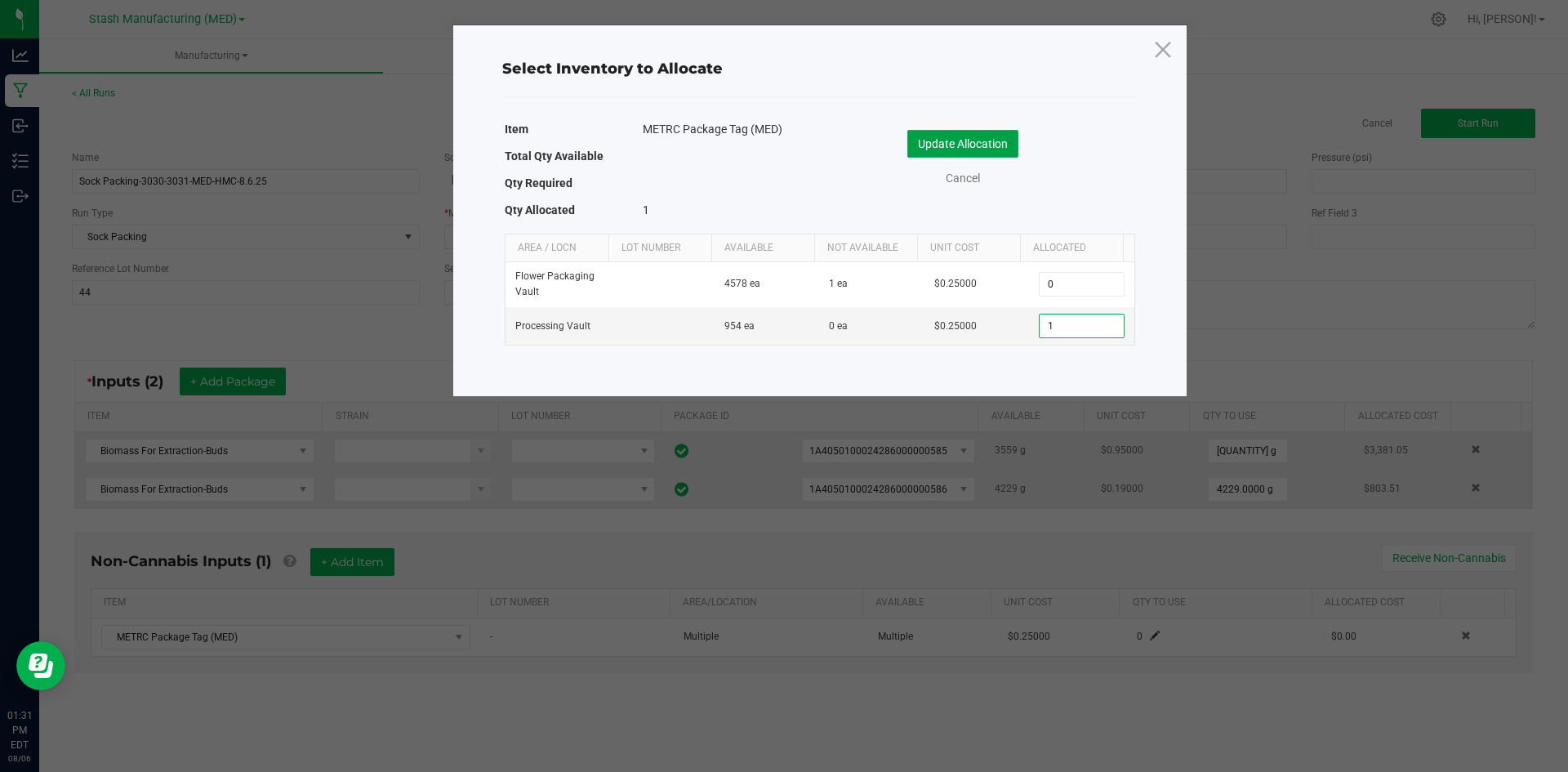 click on "Update Allocation" 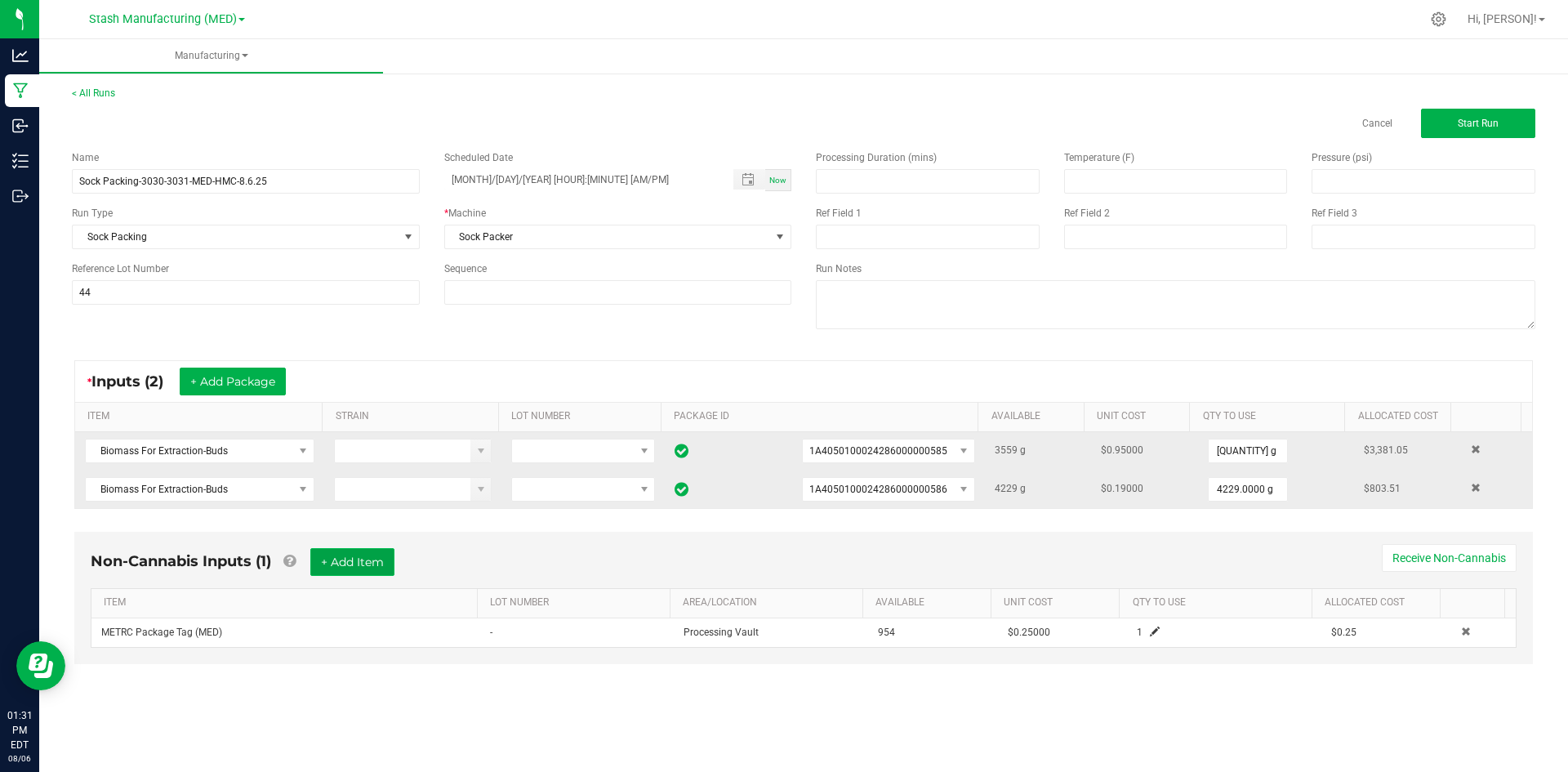 click on "+ Add Item" at bounding box center [352, 562] 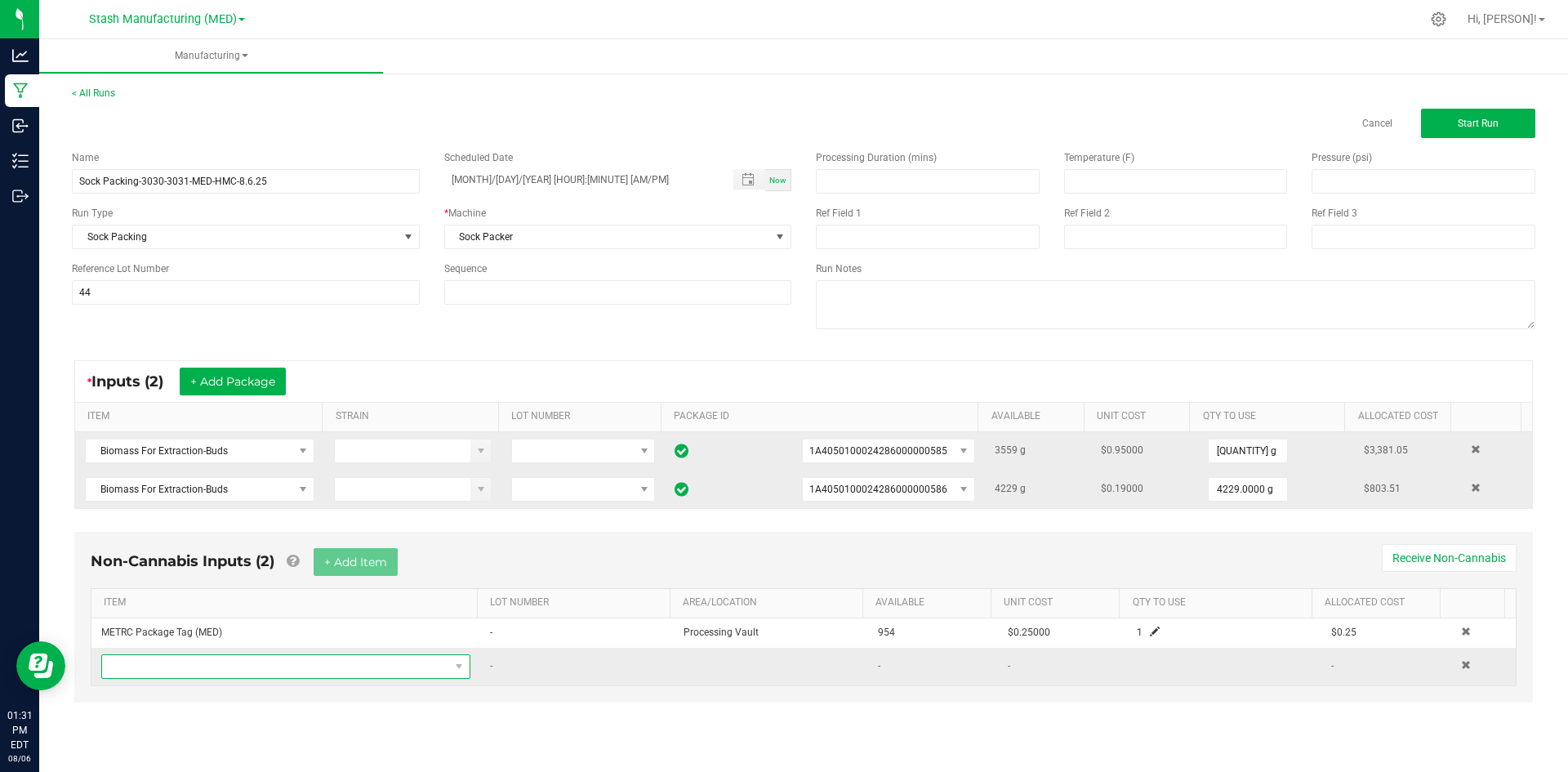 click at bounding box center [275, 667] 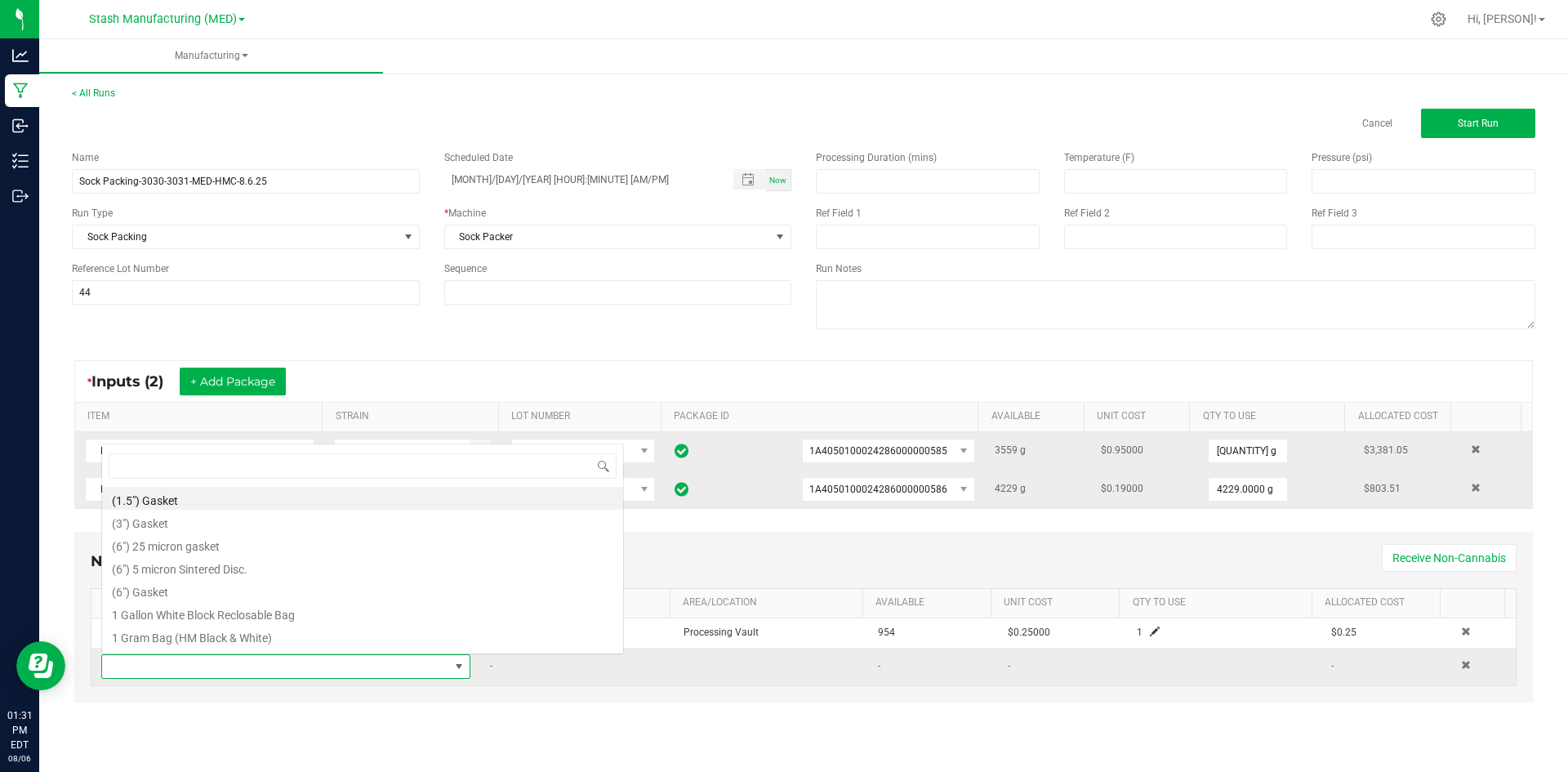 scroll, scrollTop: 0, scrollLeft: 0, axis: both 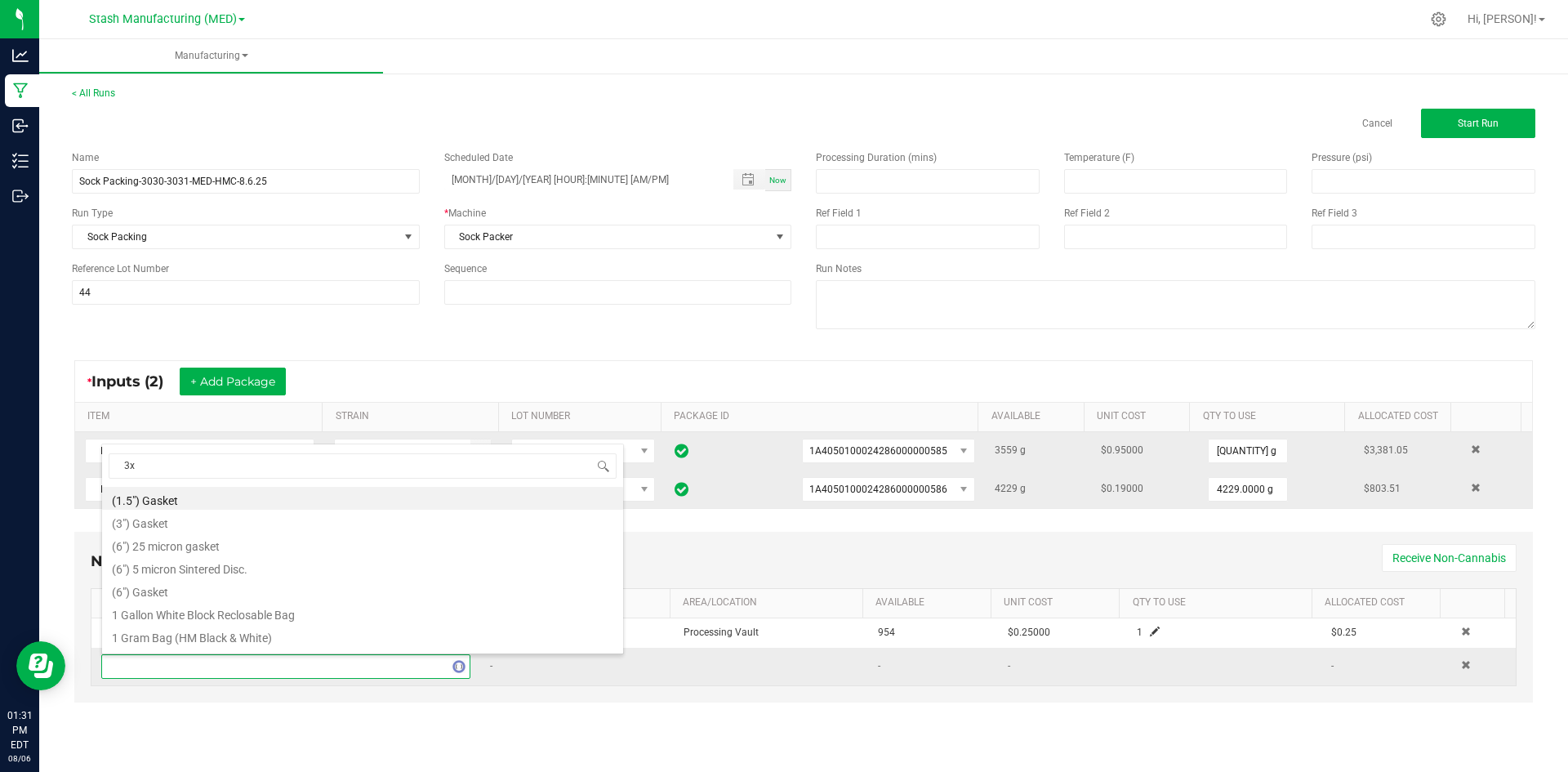 type on "3x1" 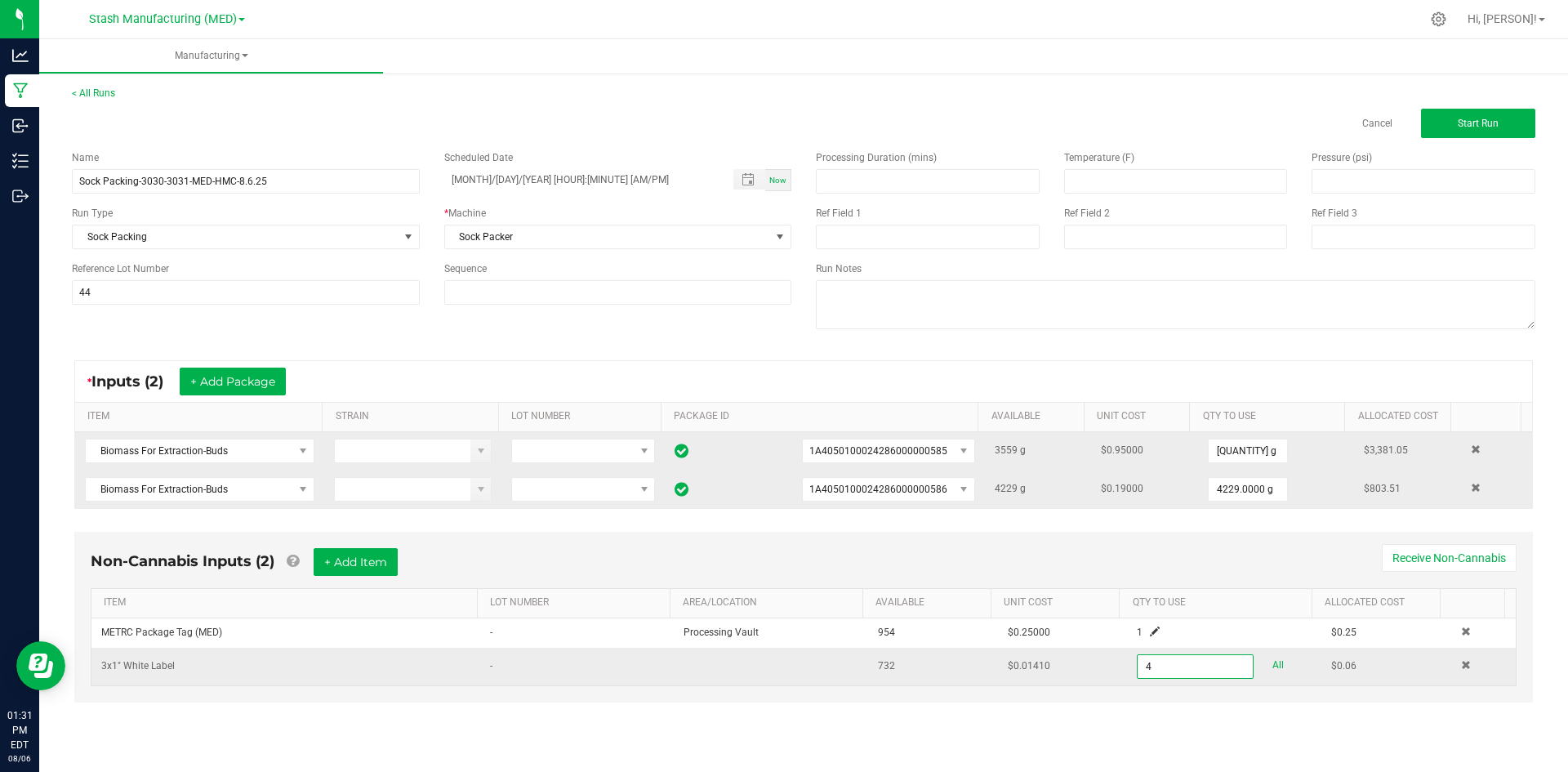 type on "4 ea" 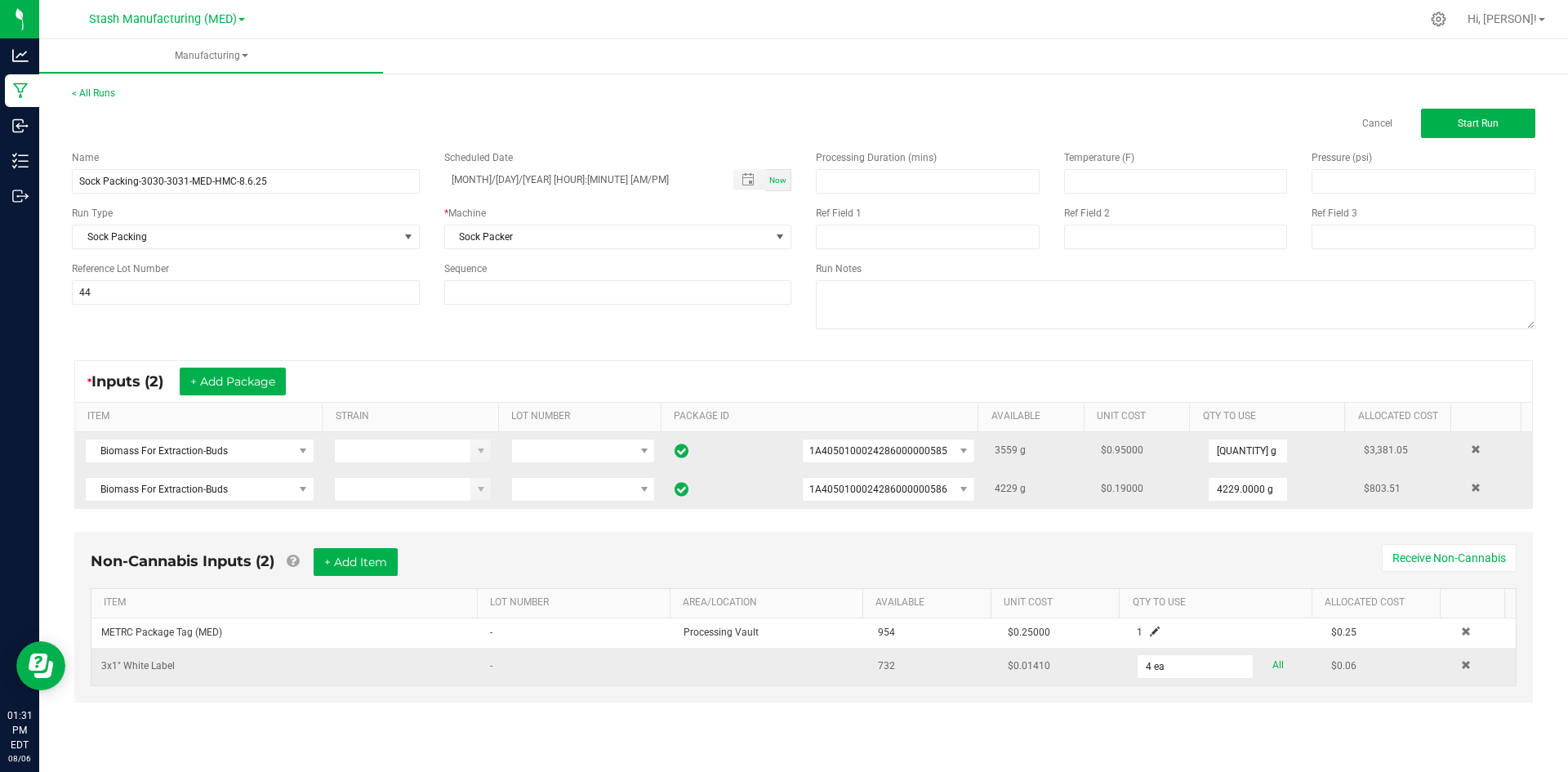 click on "Non-Cannabis Inputs (2)  + Add Item   Receive Non-Cannabis" at bounding box center (804, 568) 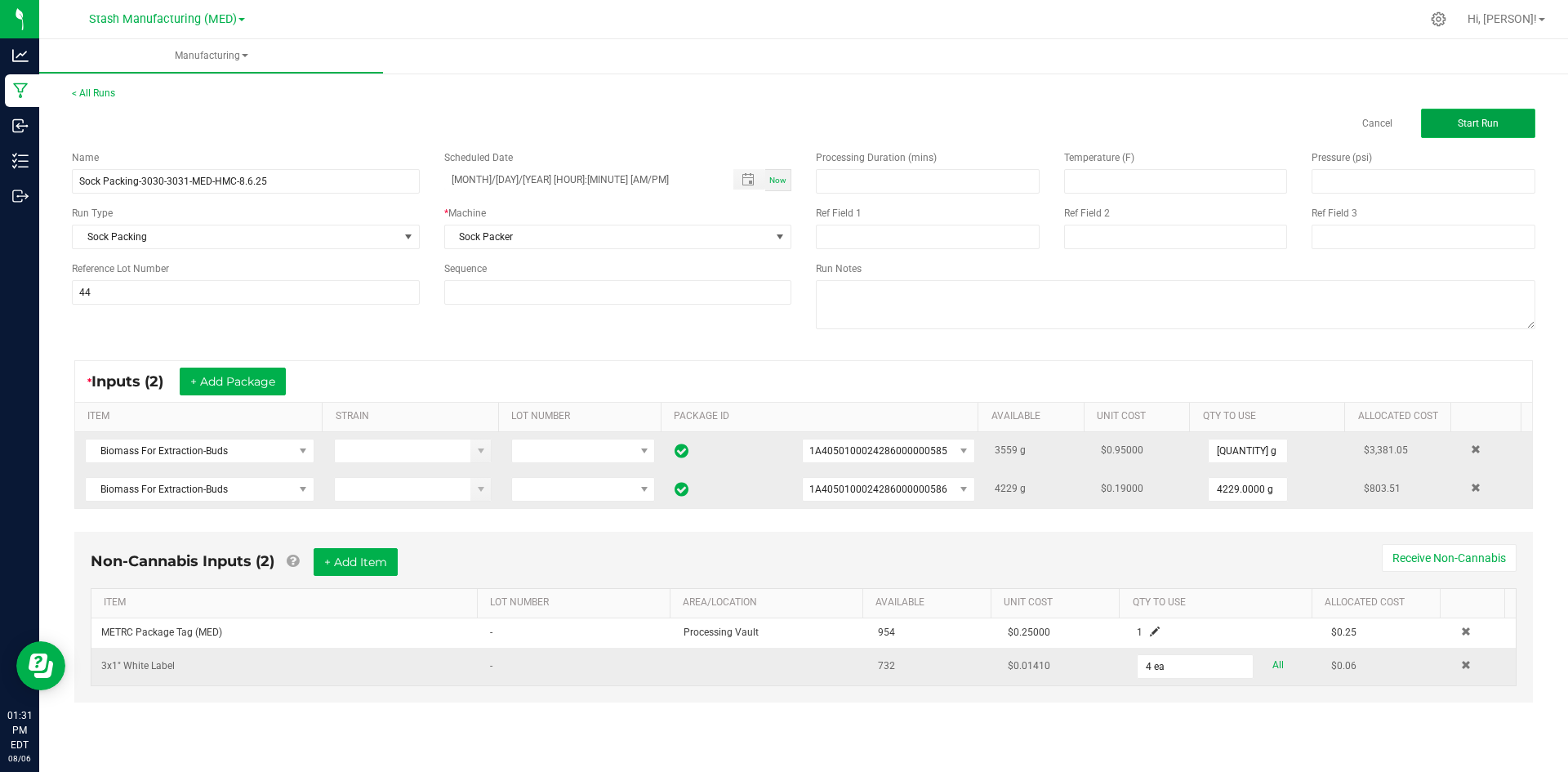 click on "Start Run" 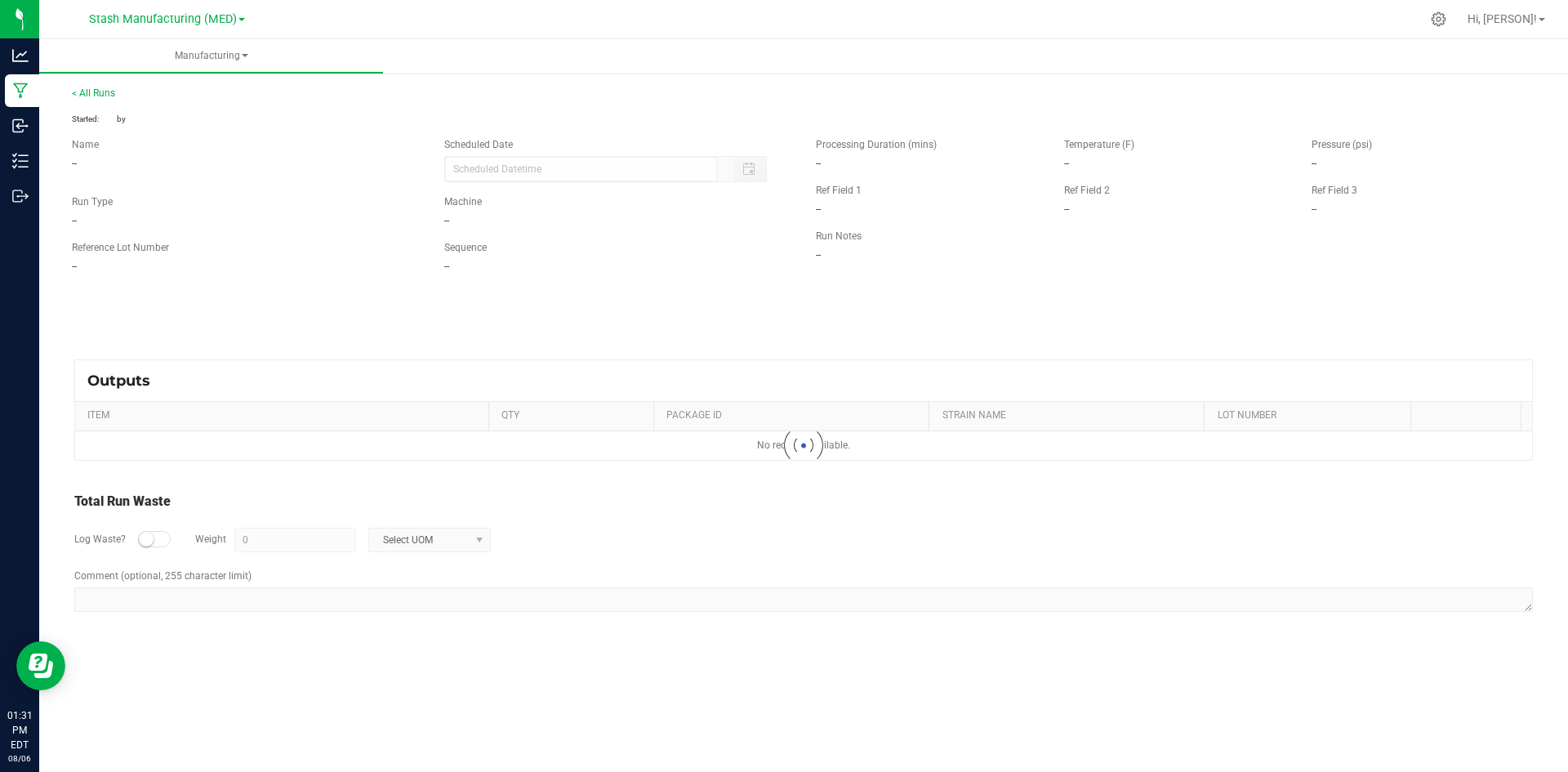 type on "[MONTH]/[DAY]/[YEAR] [HOUR]:[MINUTE] [AM/PM]" 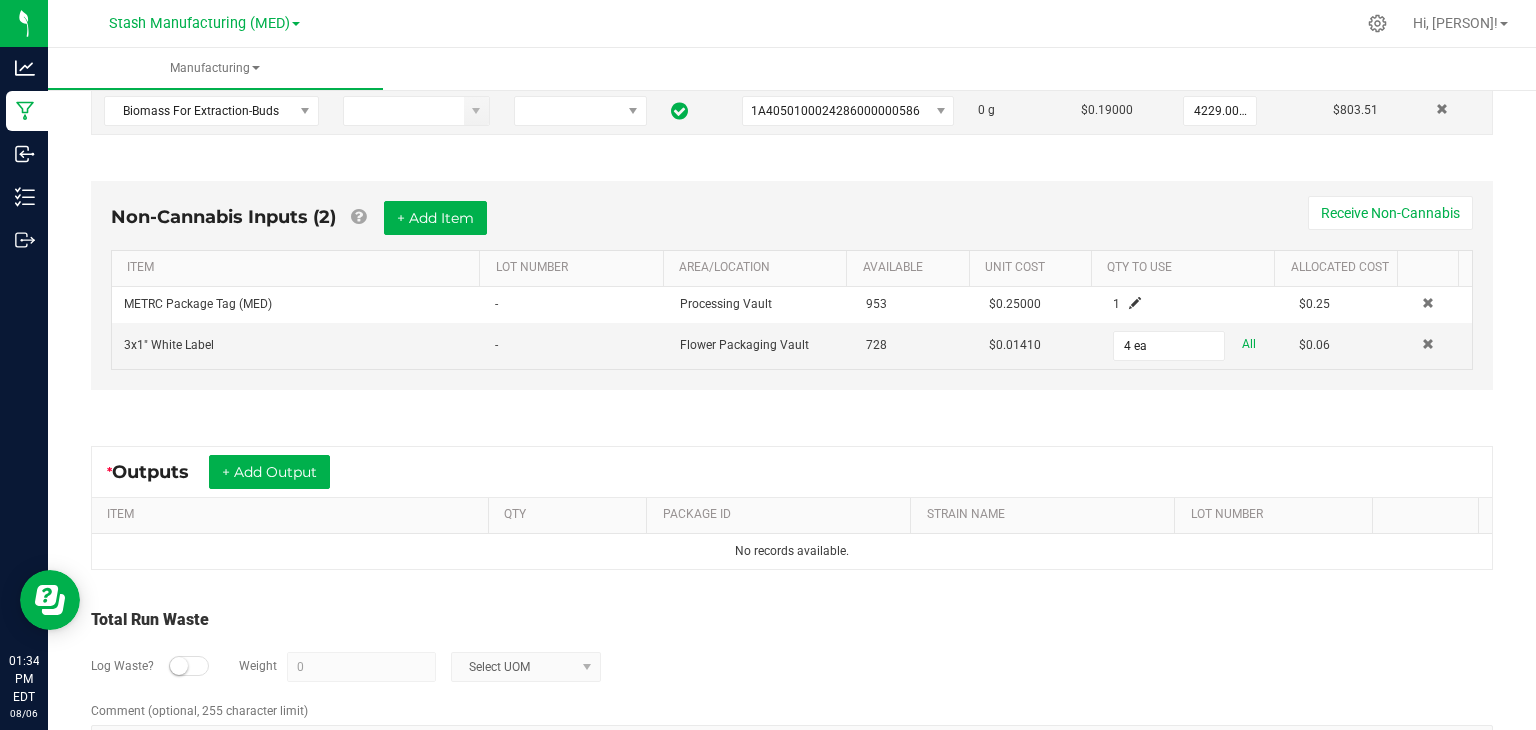 scroll, scrollTop: 576, scrollLeft: 0, axis: vertical 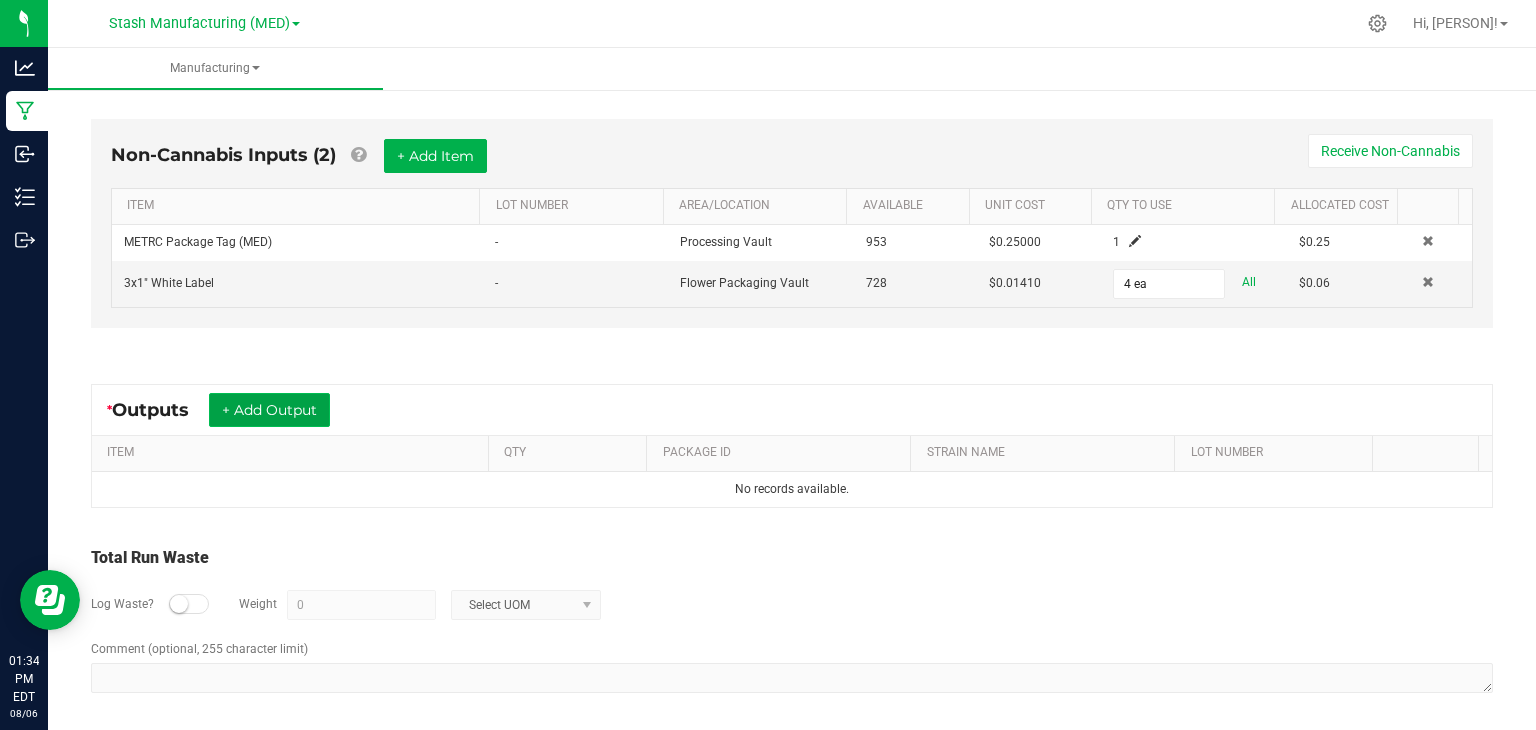 click on "+ Add Output" at bounding box center (269, 410) 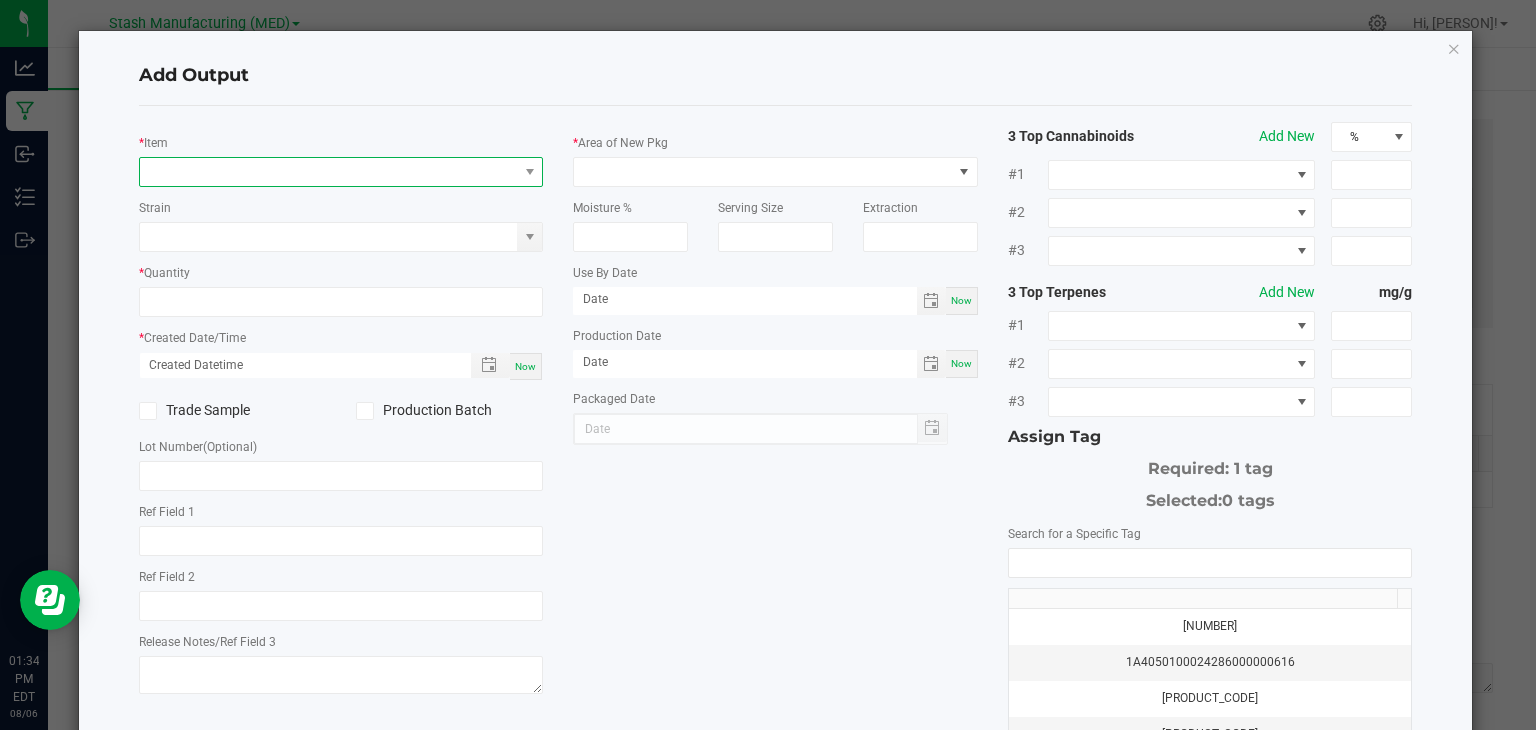 click at bounding box center [329, 172] 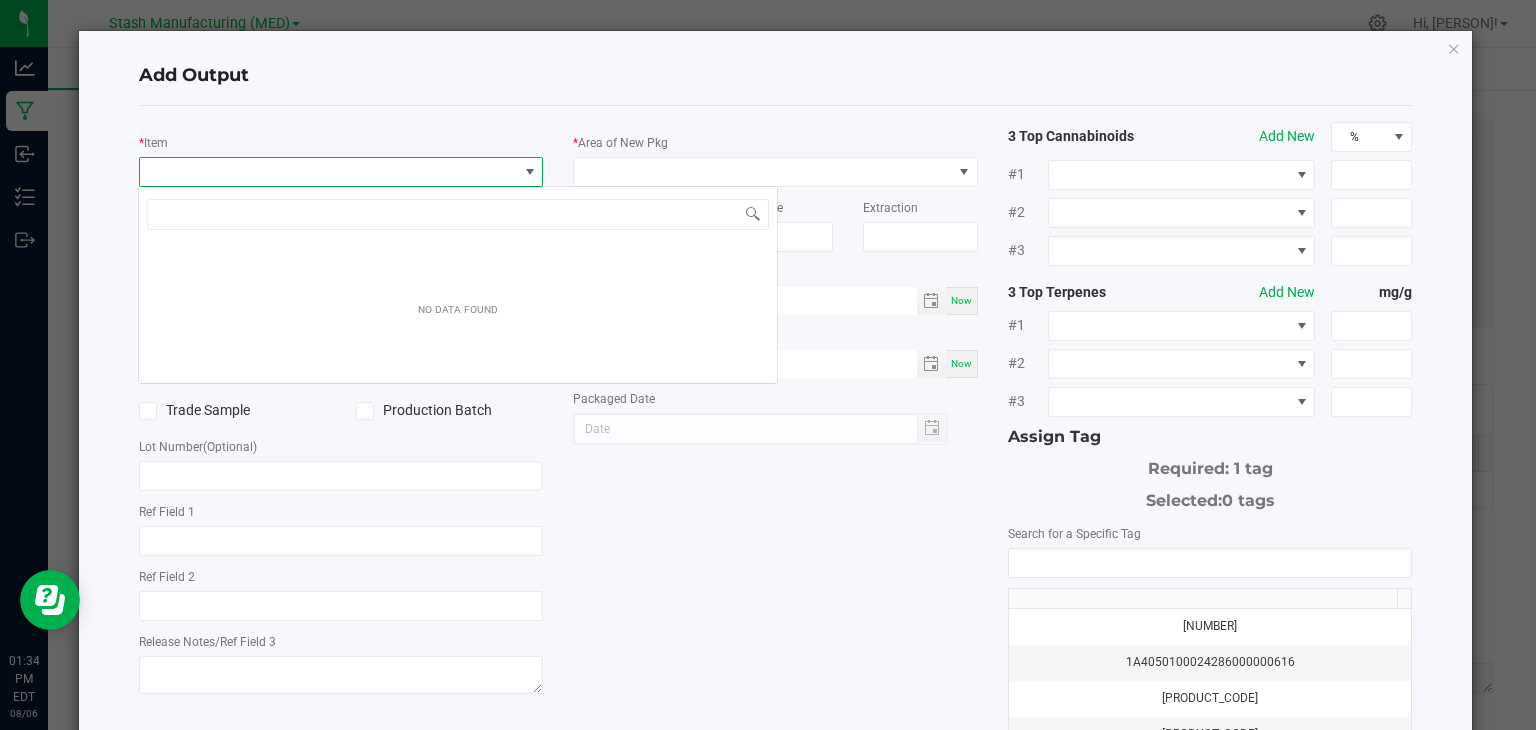 scroll, scrollTop: 99970, scrollLeft: 99600, axis: both 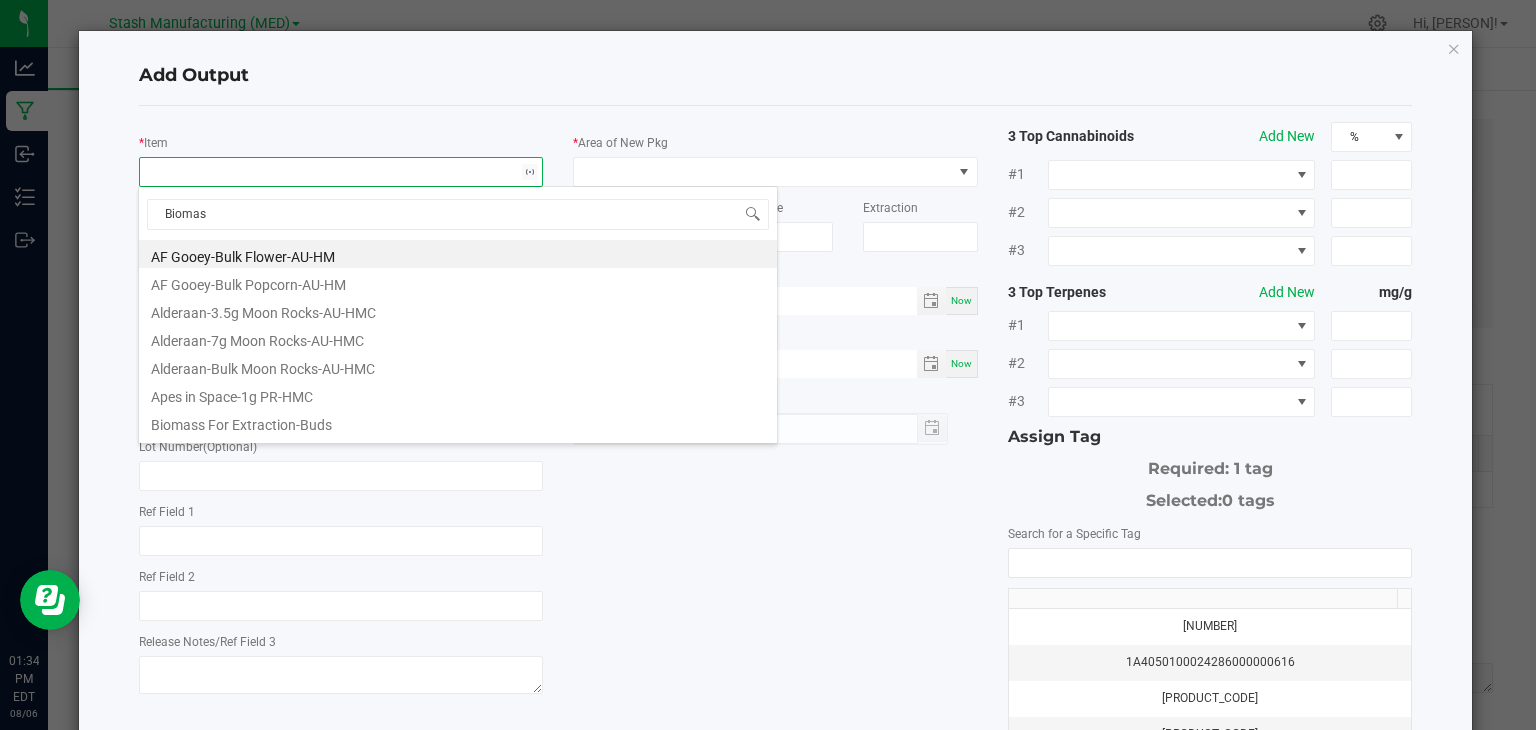 type on "Biomass" 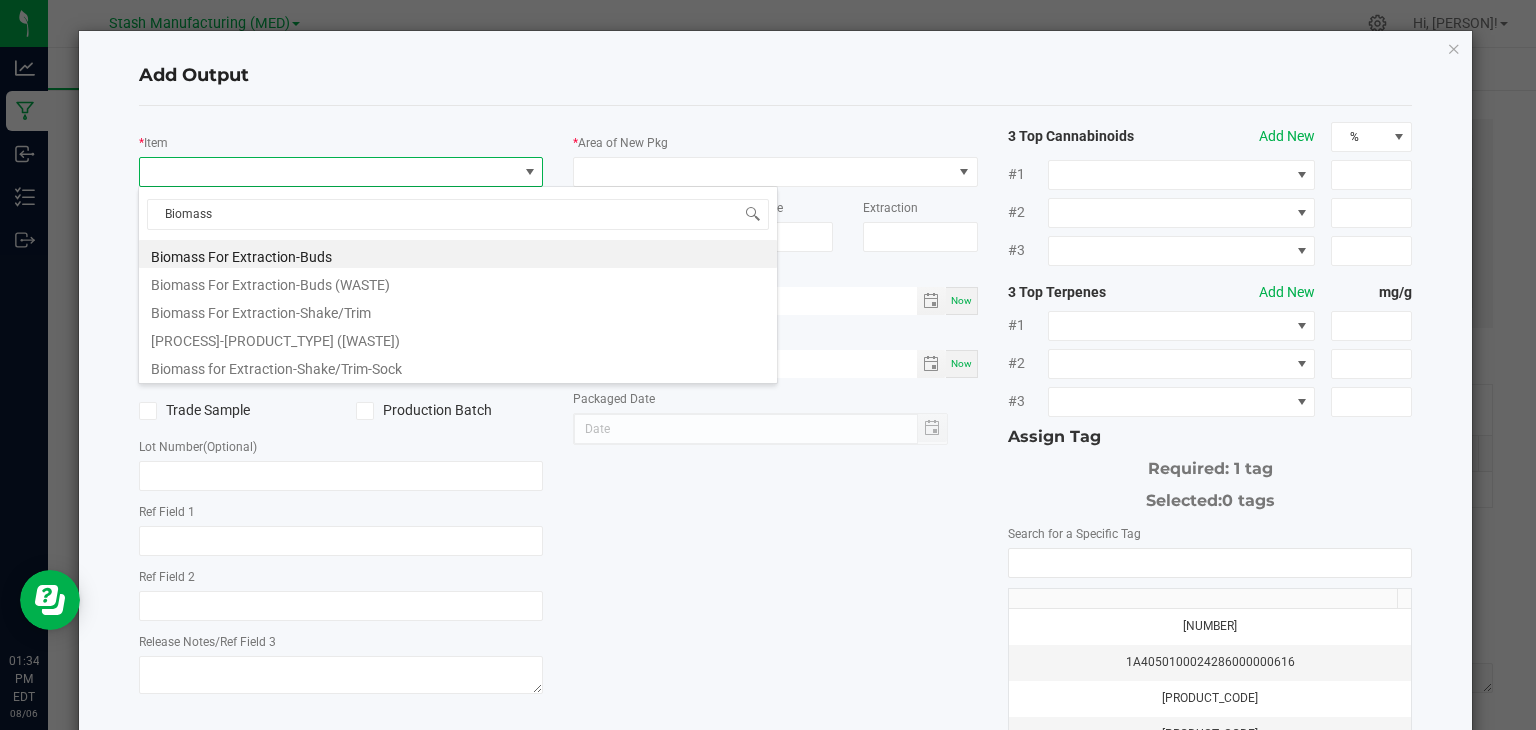 type on "0.0000 g" 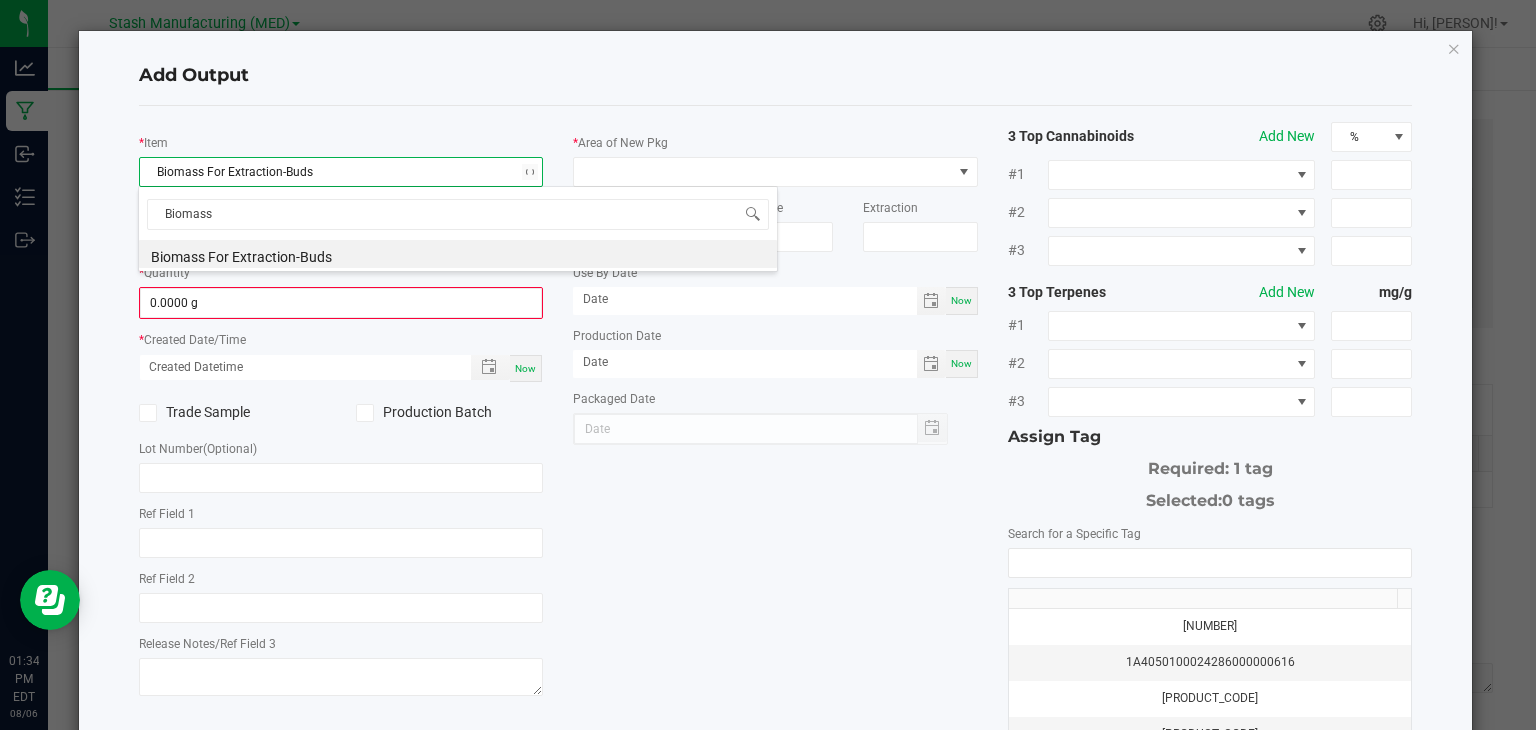 type on "Biomass" 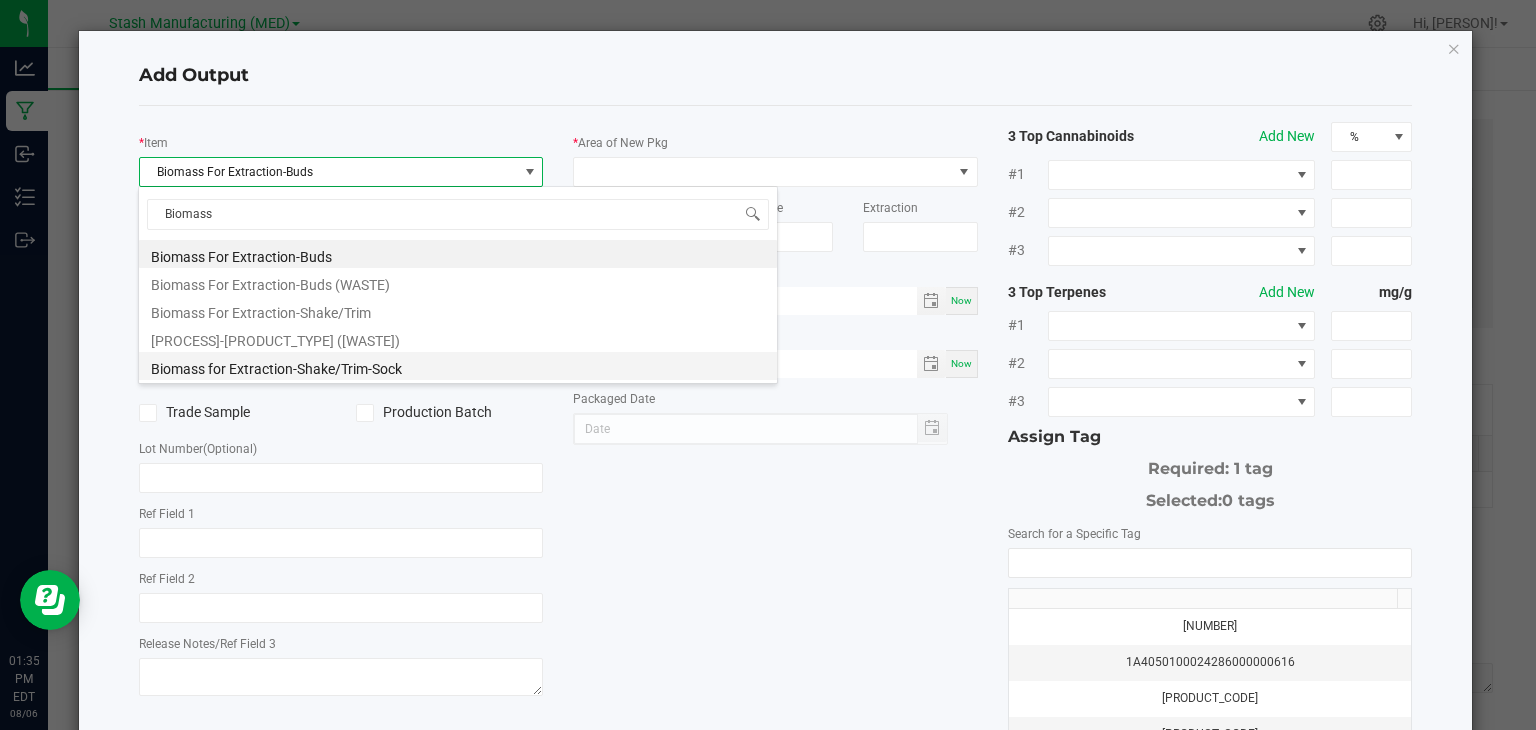 click on "Biomass for Extraction-Shake/Trim-Sock" at bounding box center [458, 366] 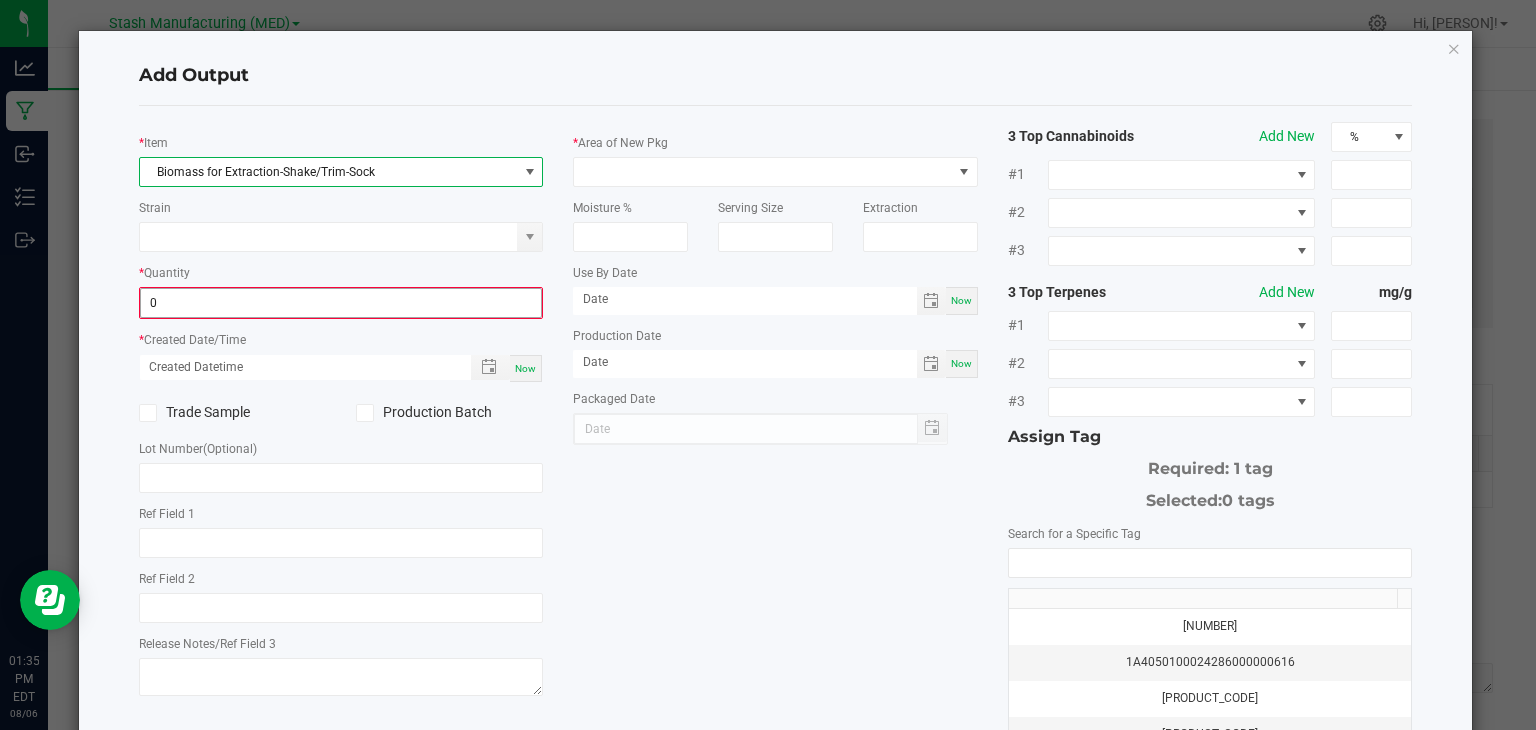click on "0" at bounding box center (341, 303) 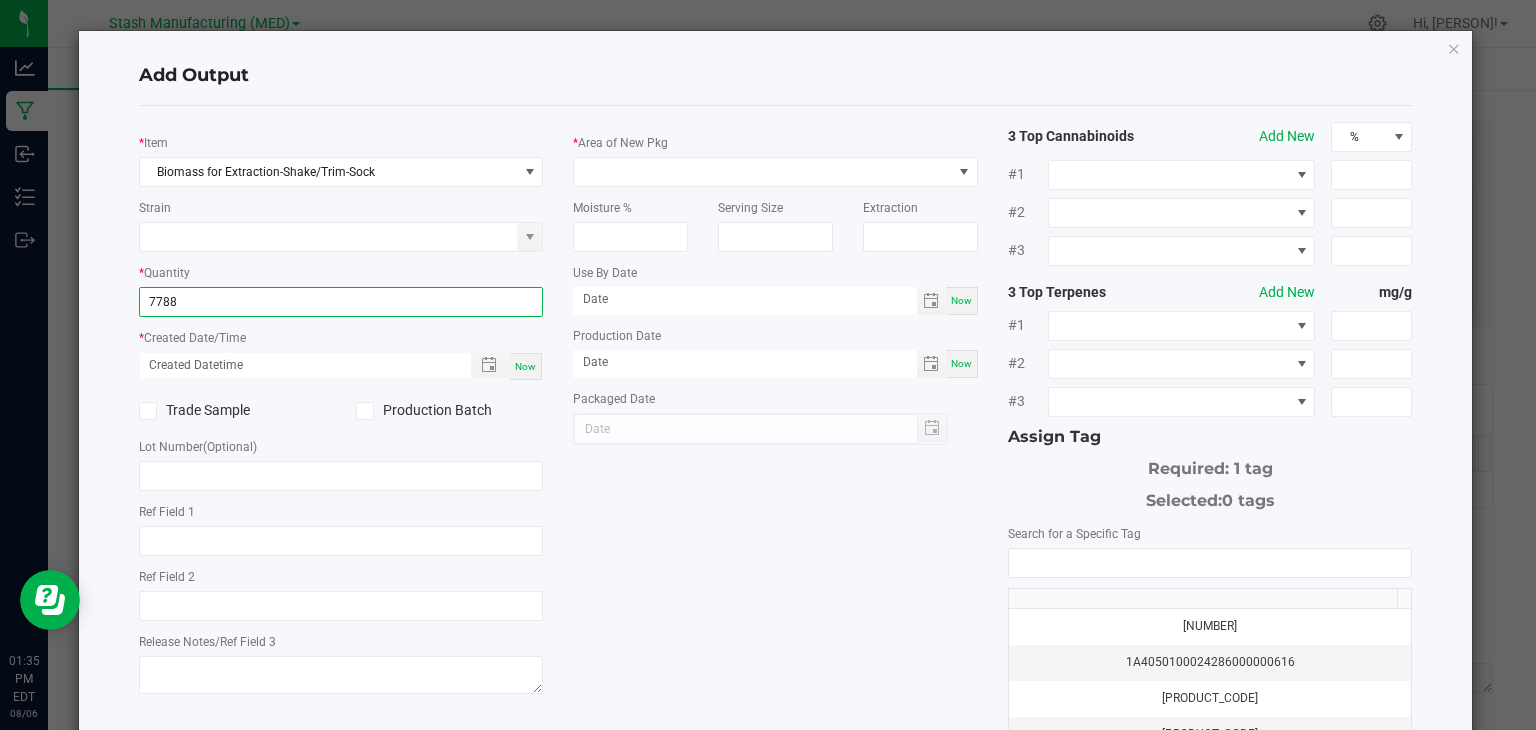 type on "7788.0000 g" 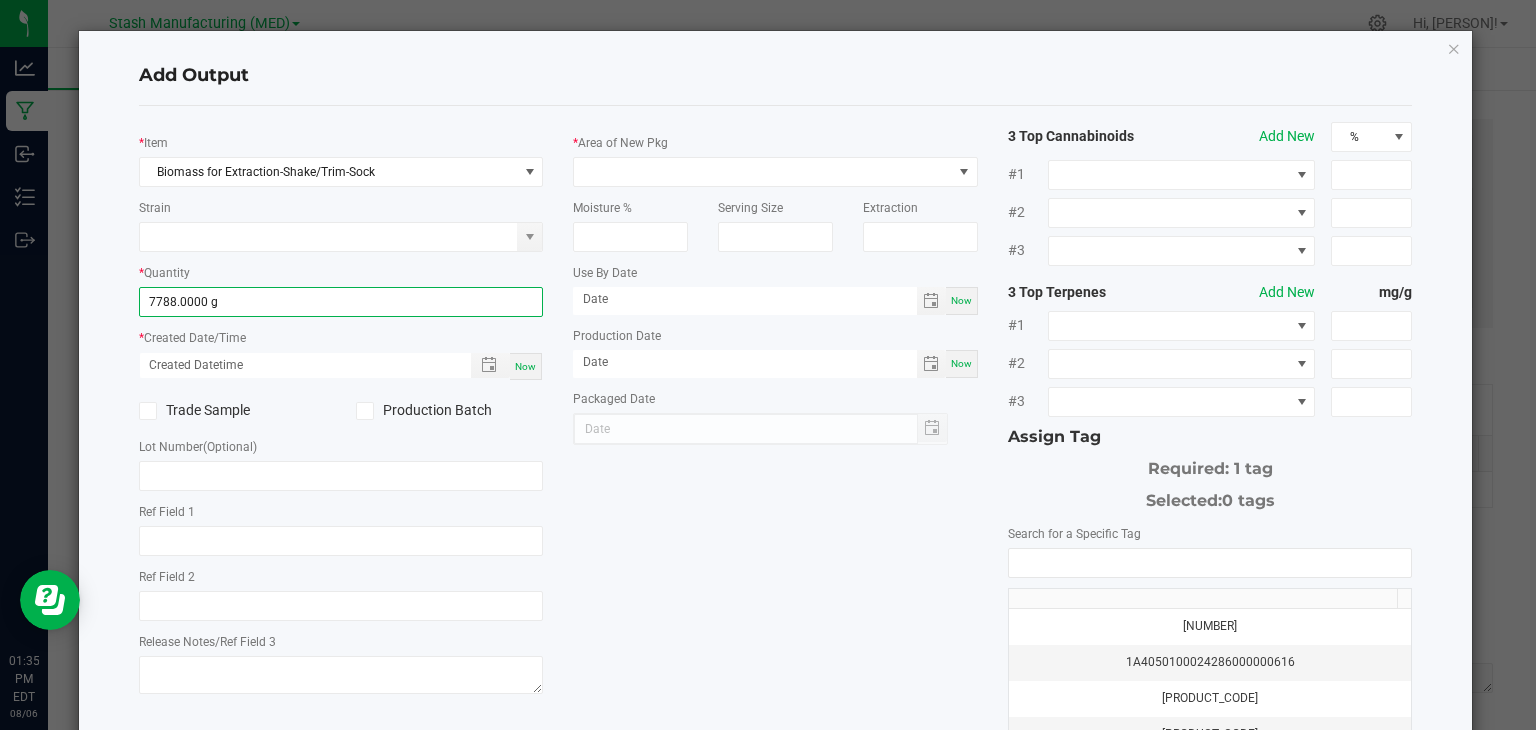 click on "Now" at bounding box center [526, 366] 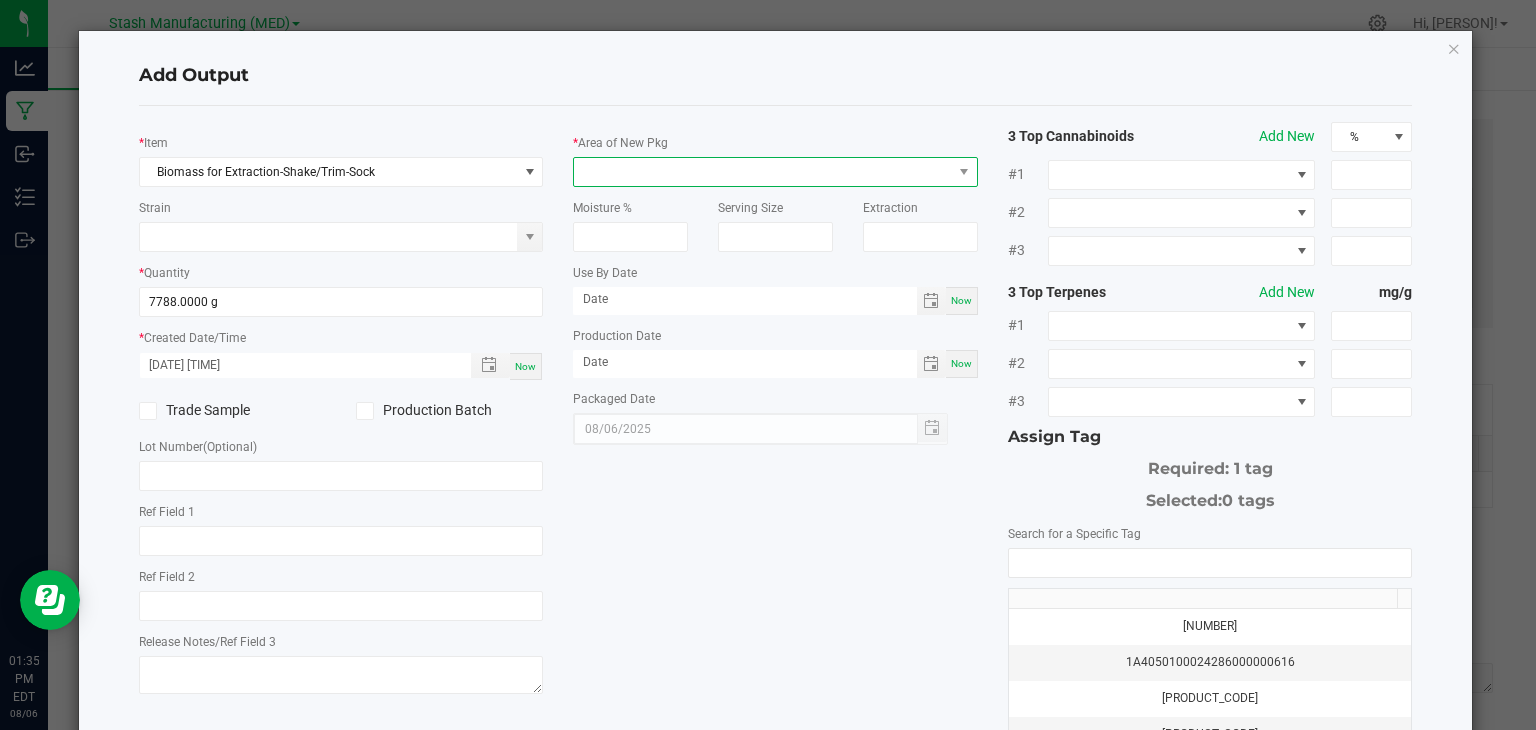 click at bounding box center [763, 172] 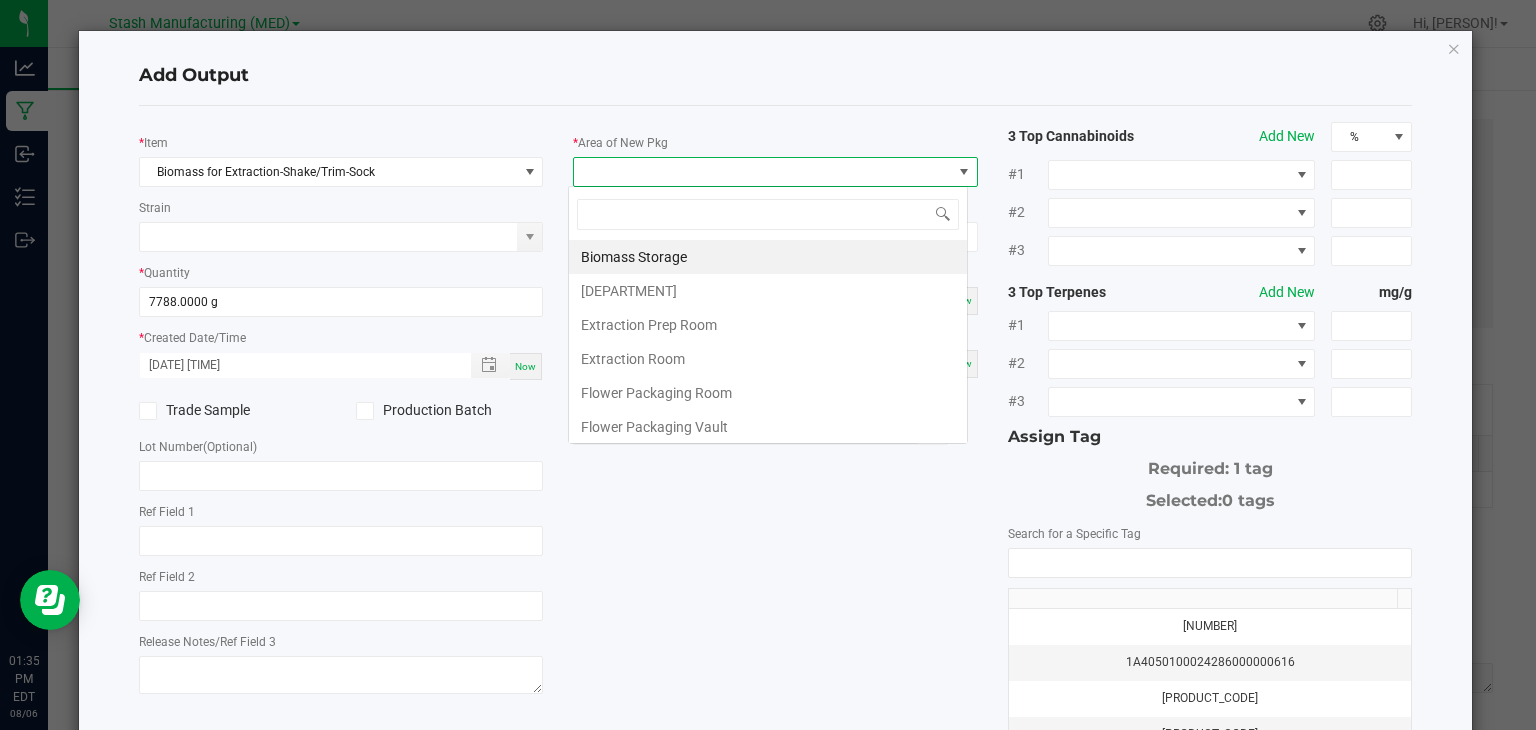 scroll, scrollTop: 99970, scrollLeft: 99600, axis: both 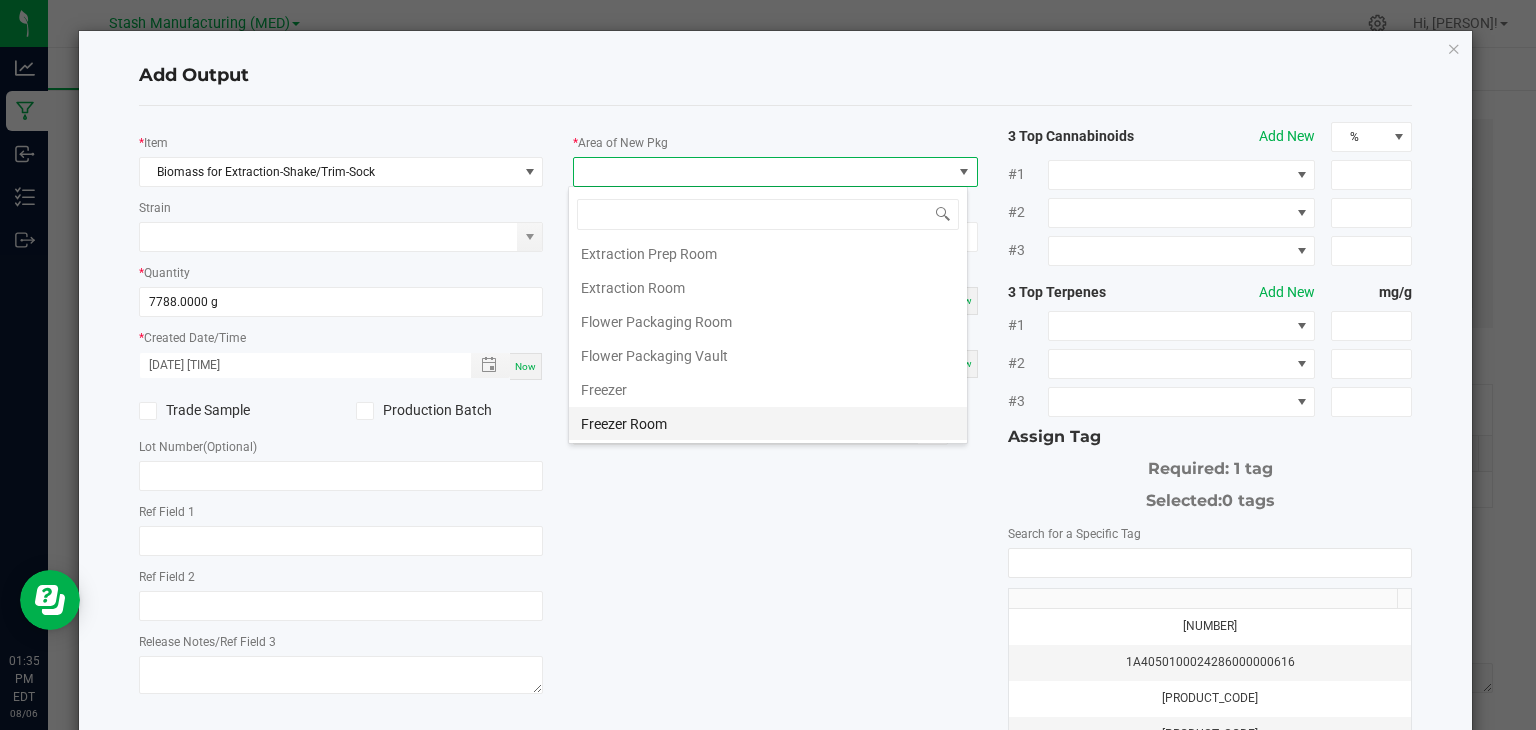 click on "Freezer Room" at bounding box center [768, 424] 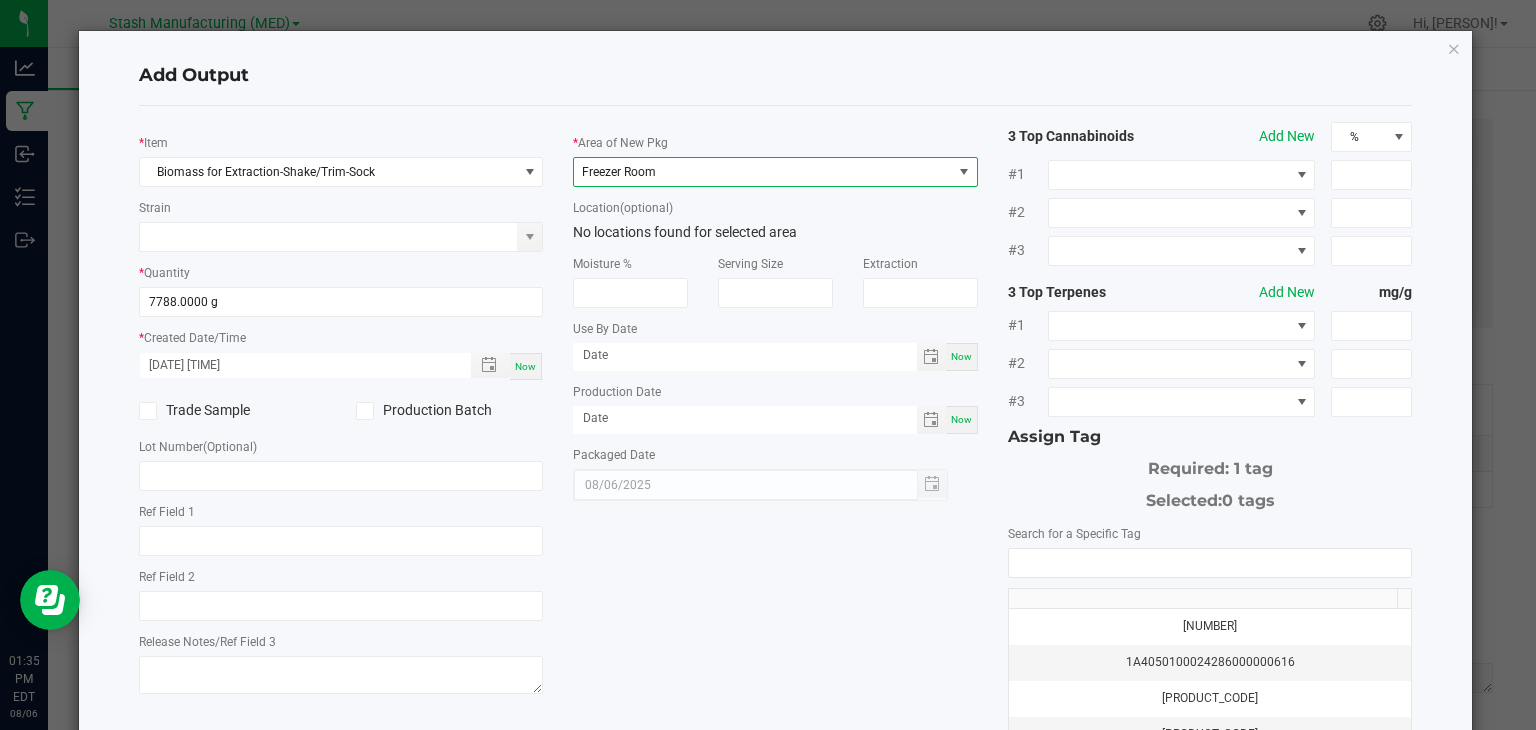 click on "Now" at bounding box center (961, 356) 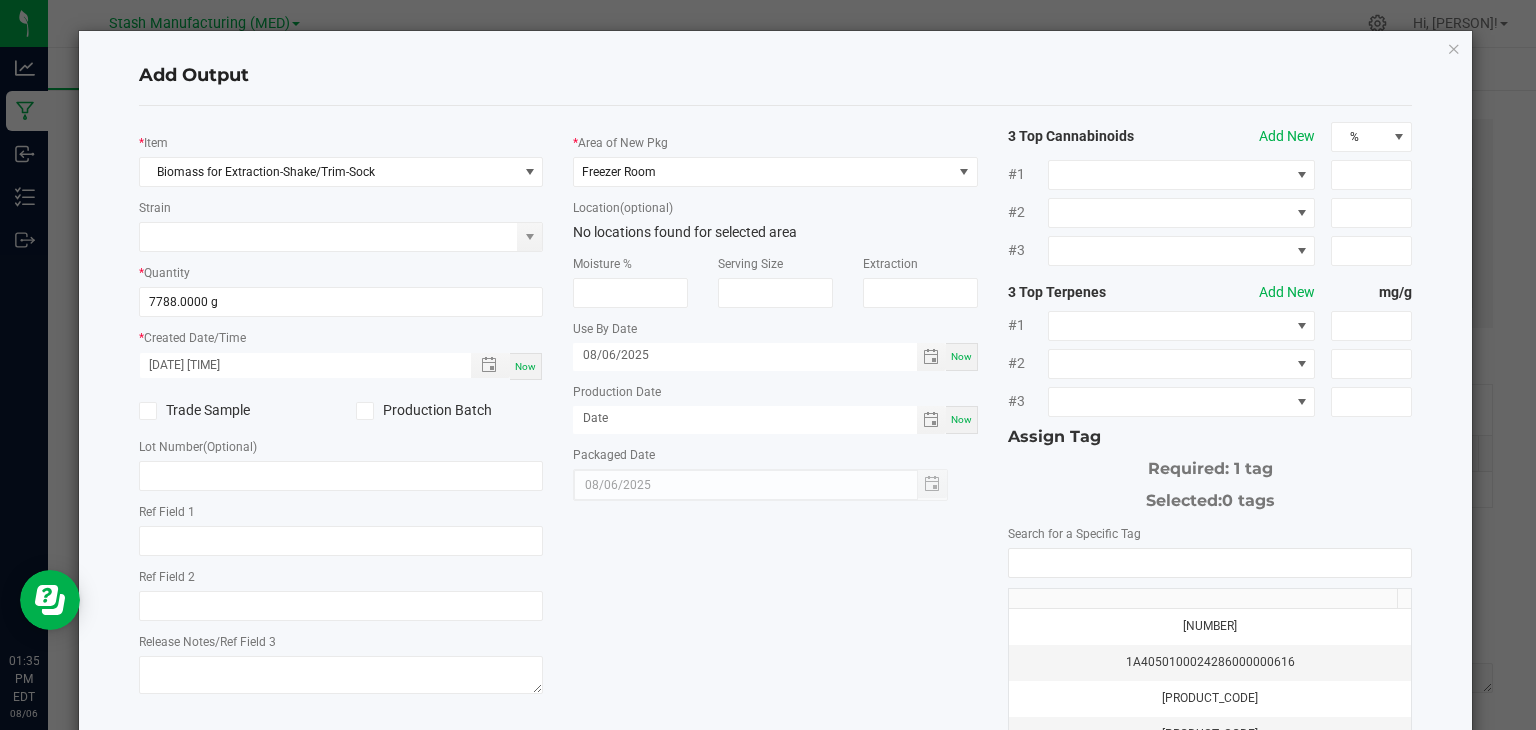 click on "Now" at bounding box center (961, 419) 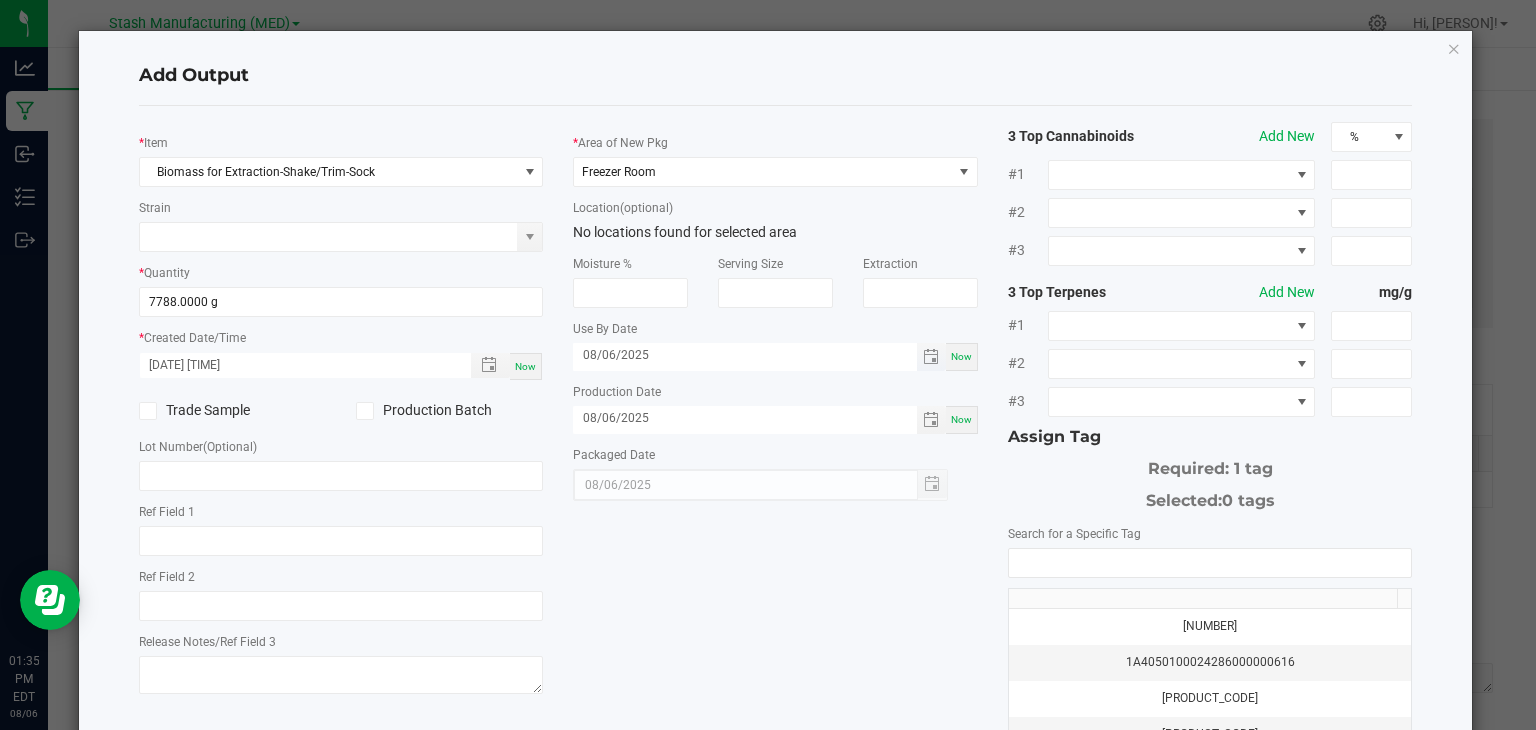 click on "08/06/2025" at bounding box center [745, 355] 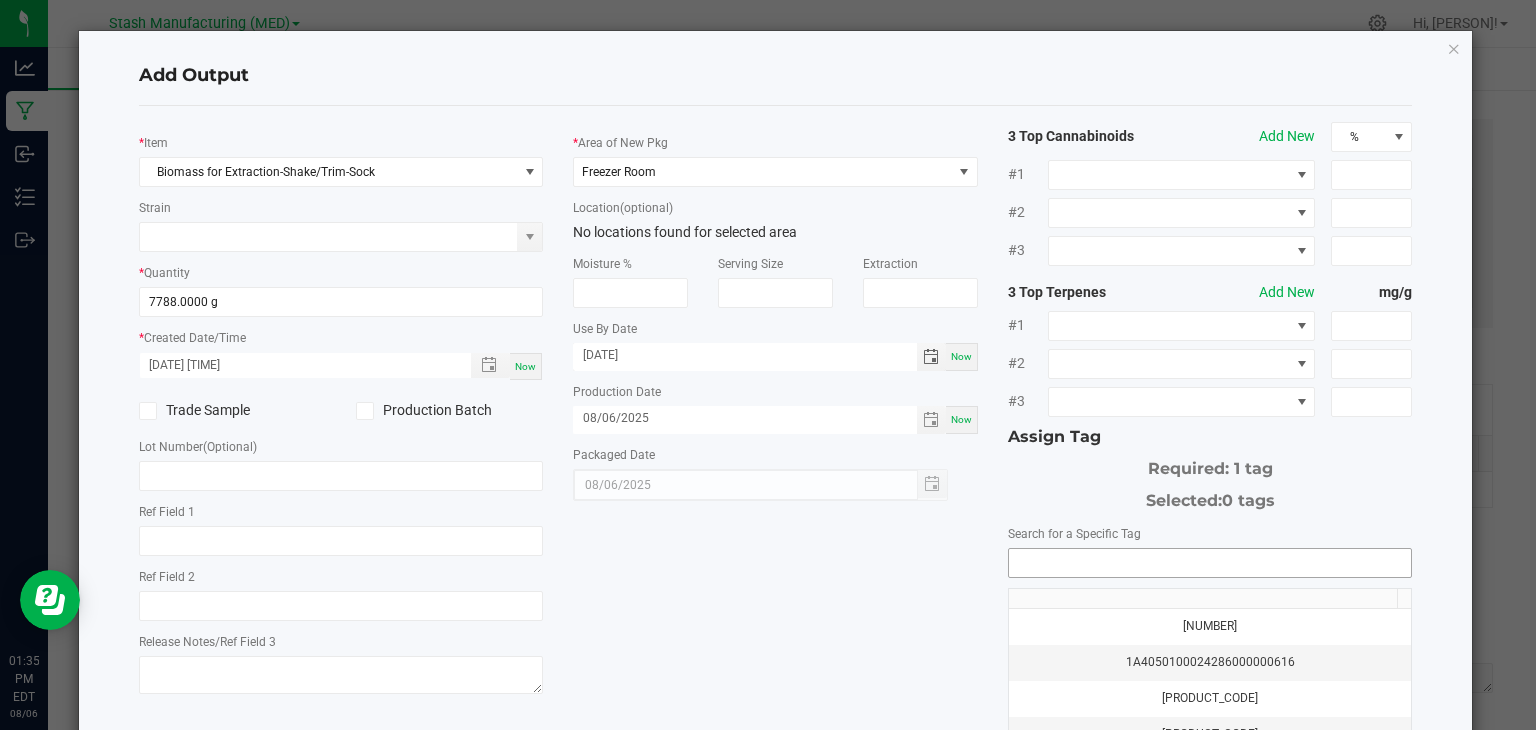 type on "[DATE]" 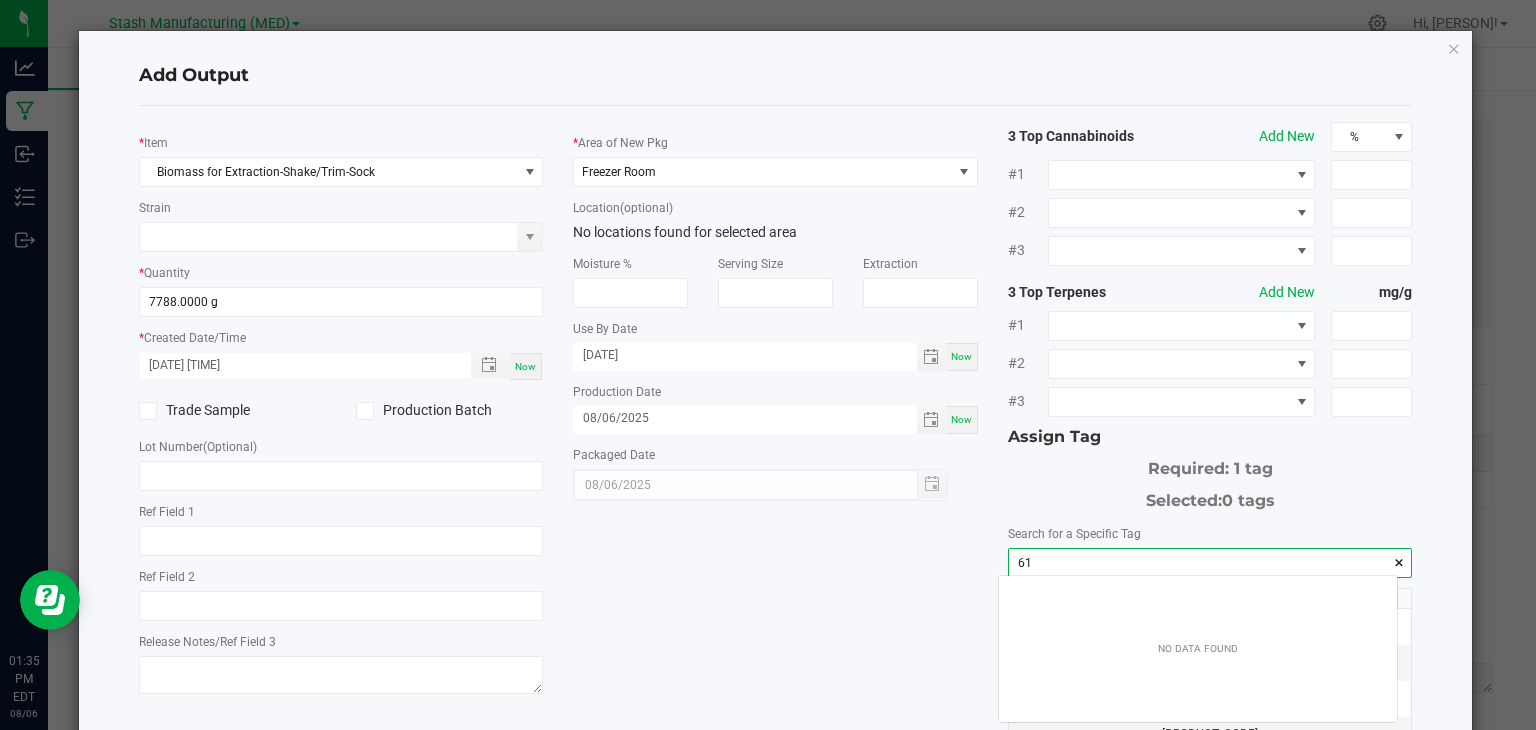 scroll, scrollTop: 99972, scrollLeft: 99601, axis: both 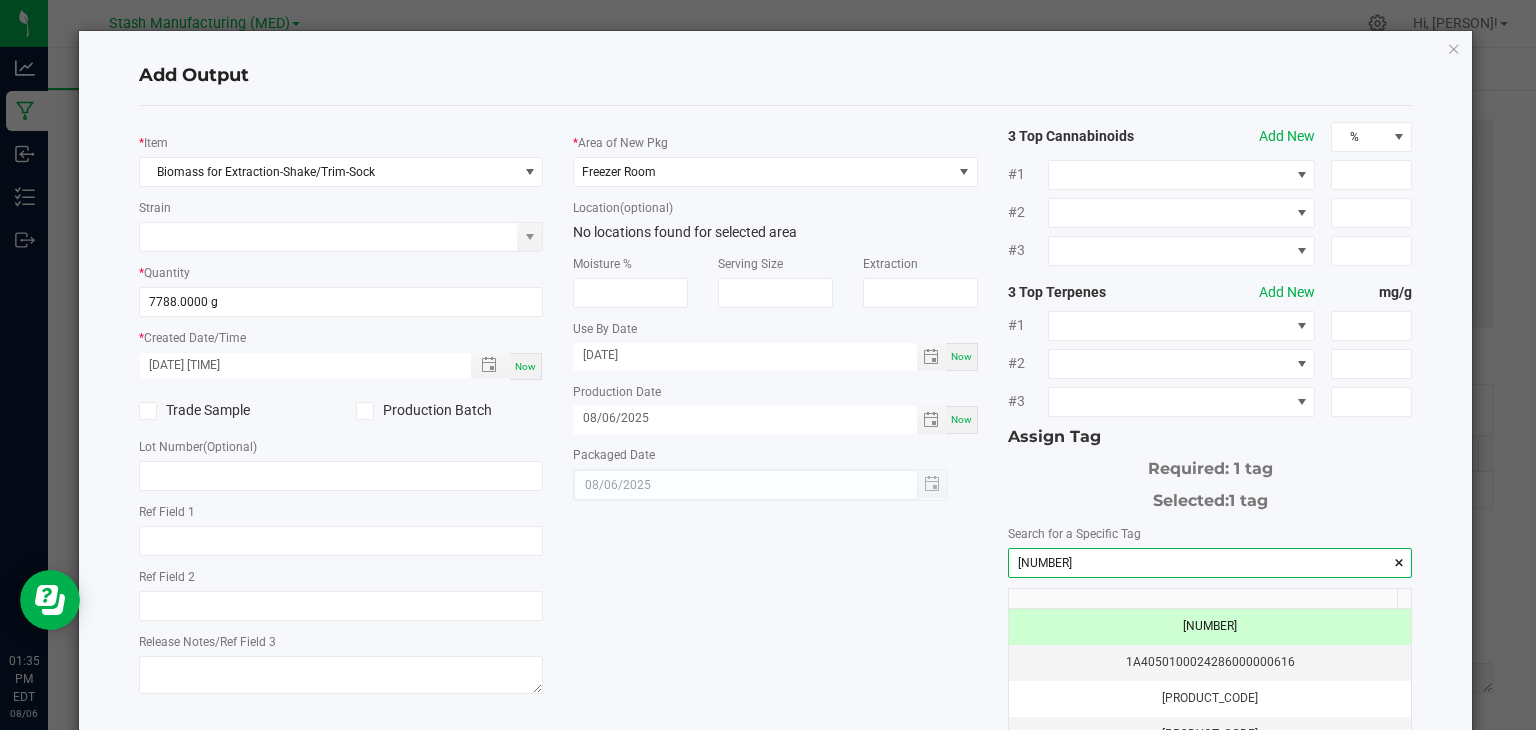 type on "[NUMBER]" 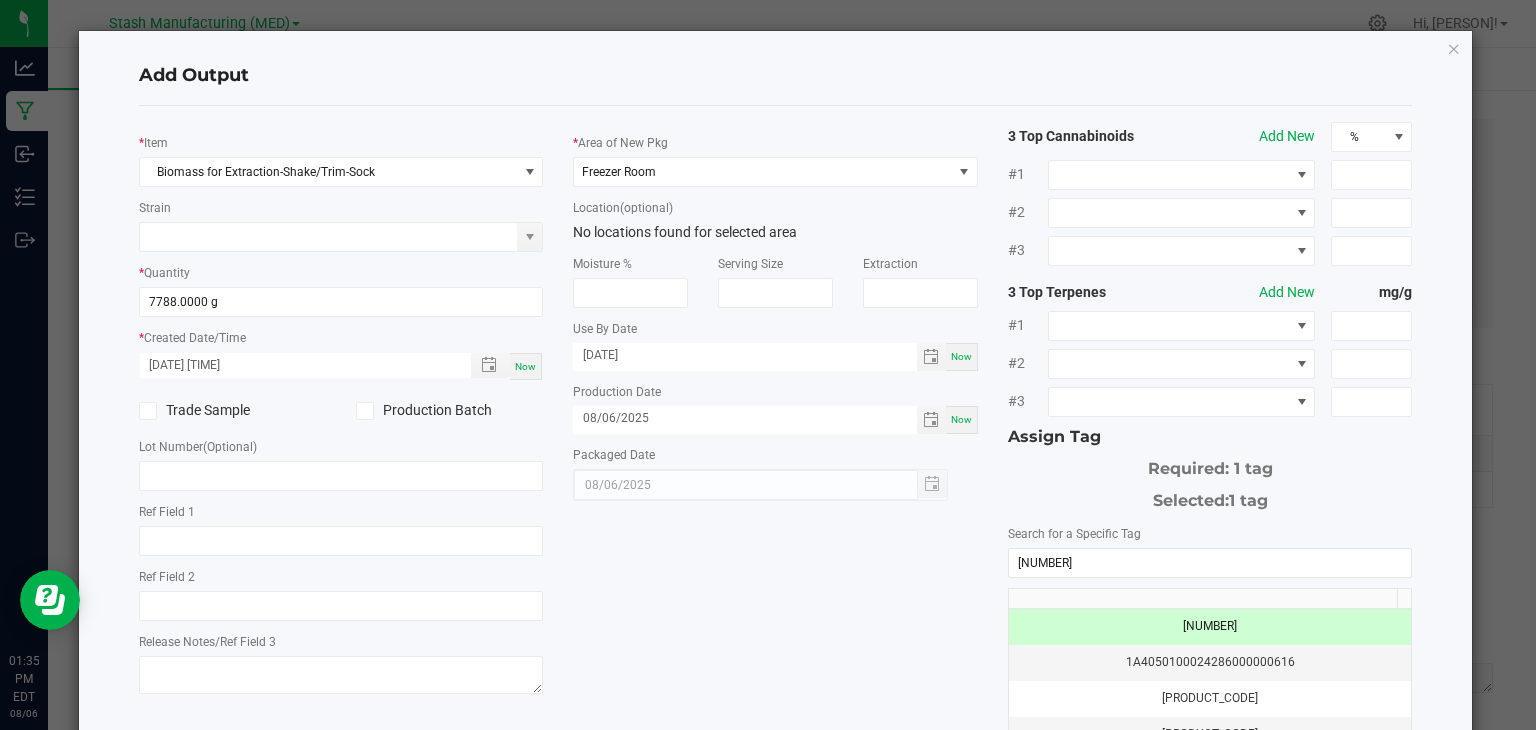 scroll, scrollTop: 221, scrollLeft: 0, axis: vertical 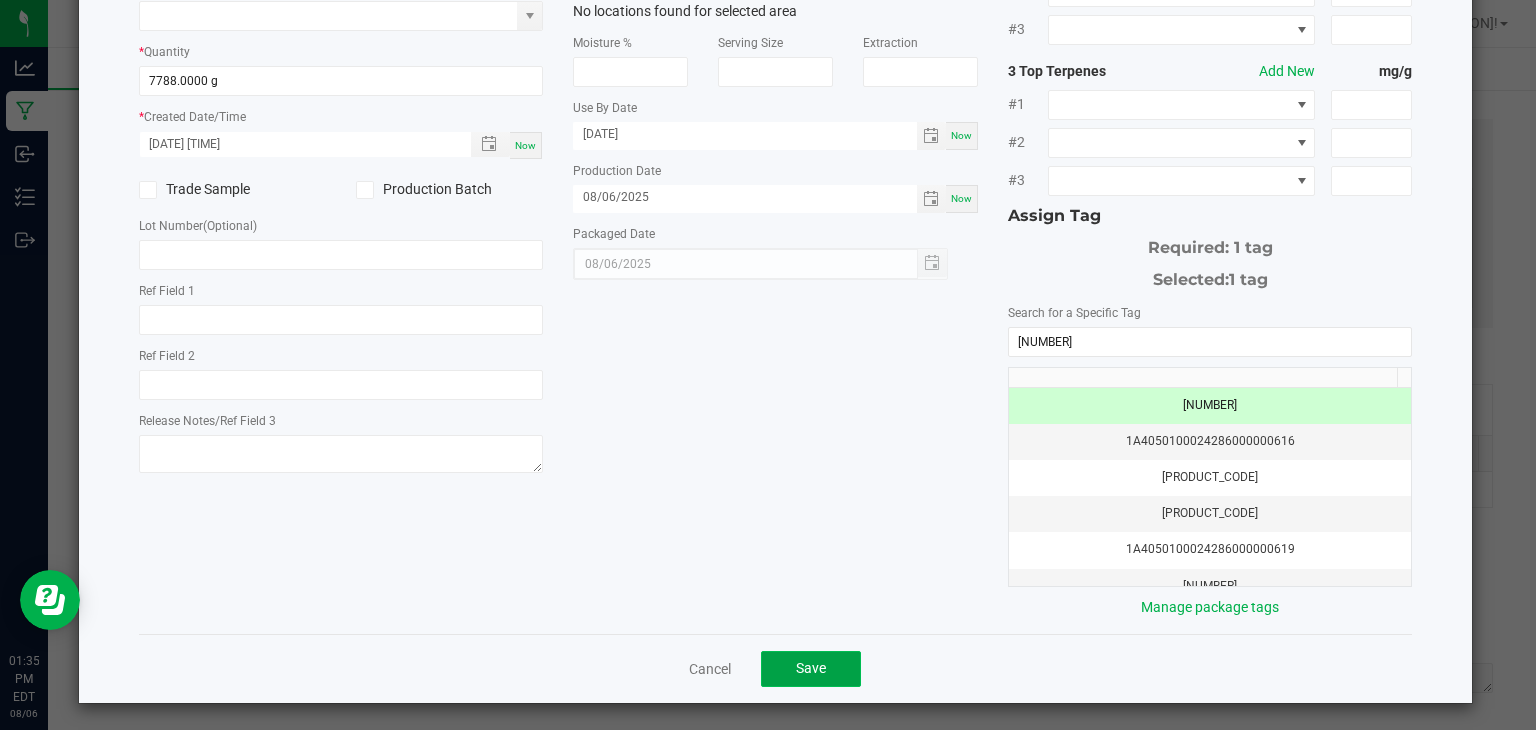 click on "Save" 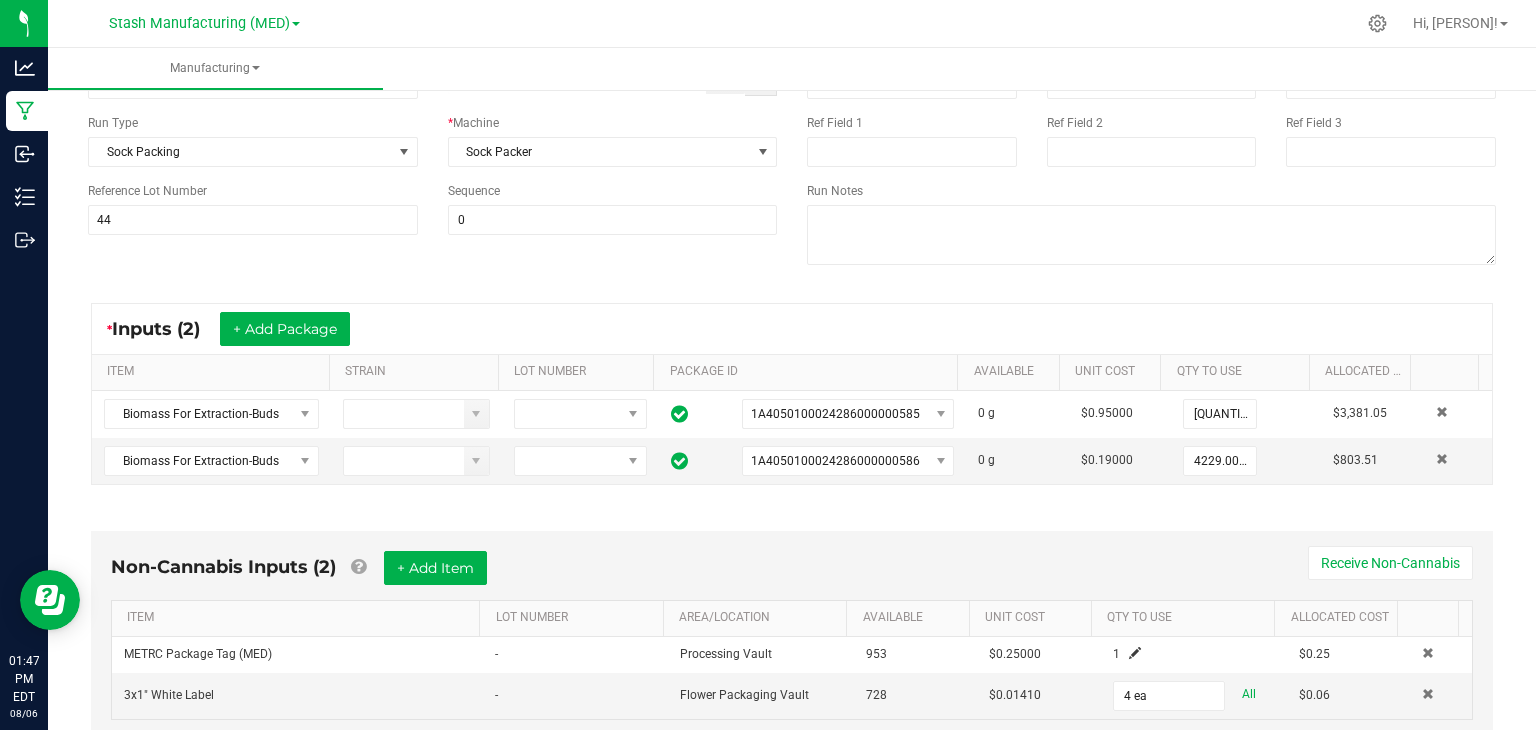 scroll, scrollTop: 0, scrollLeft: 0, axis: both 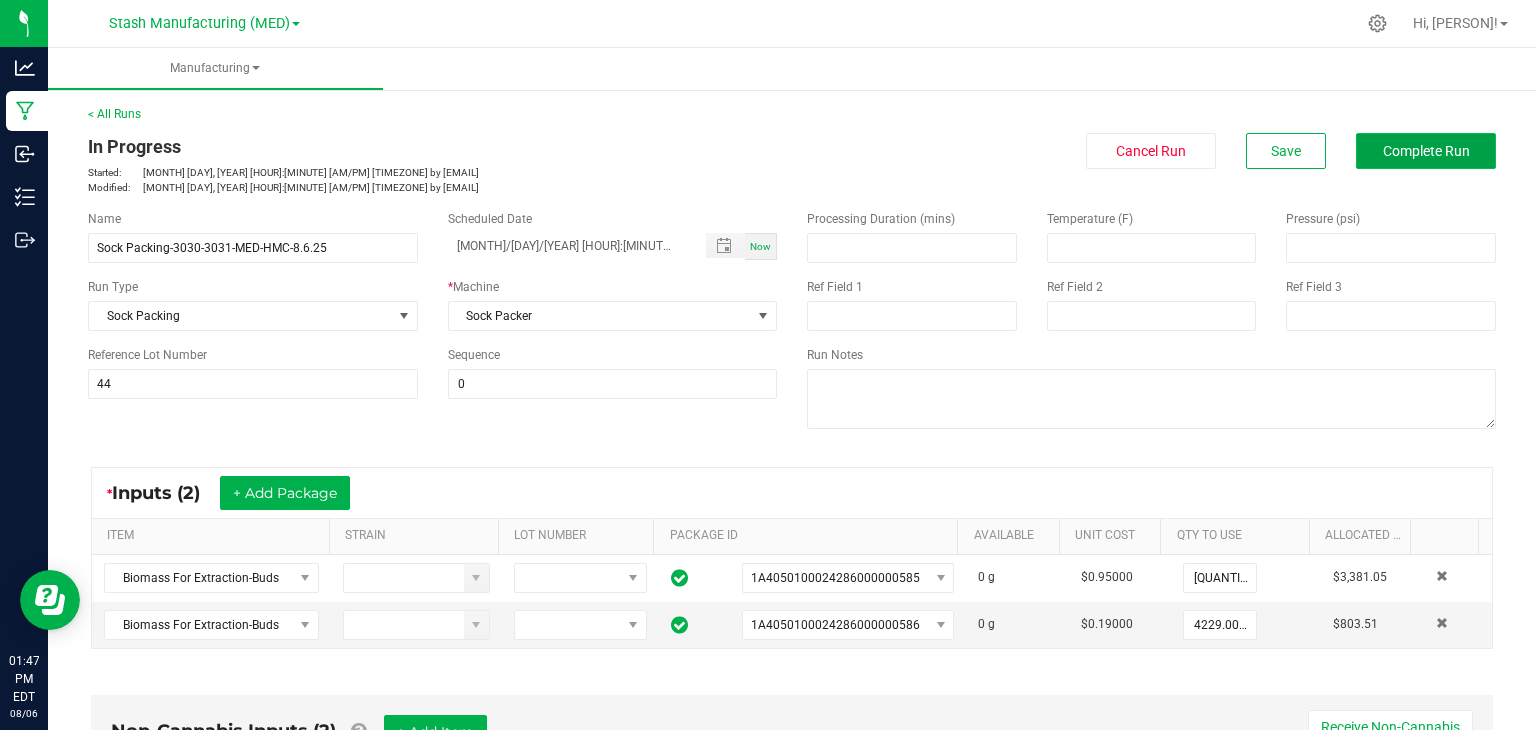 click on "Complete Run" at bounding box center [1426, 151] 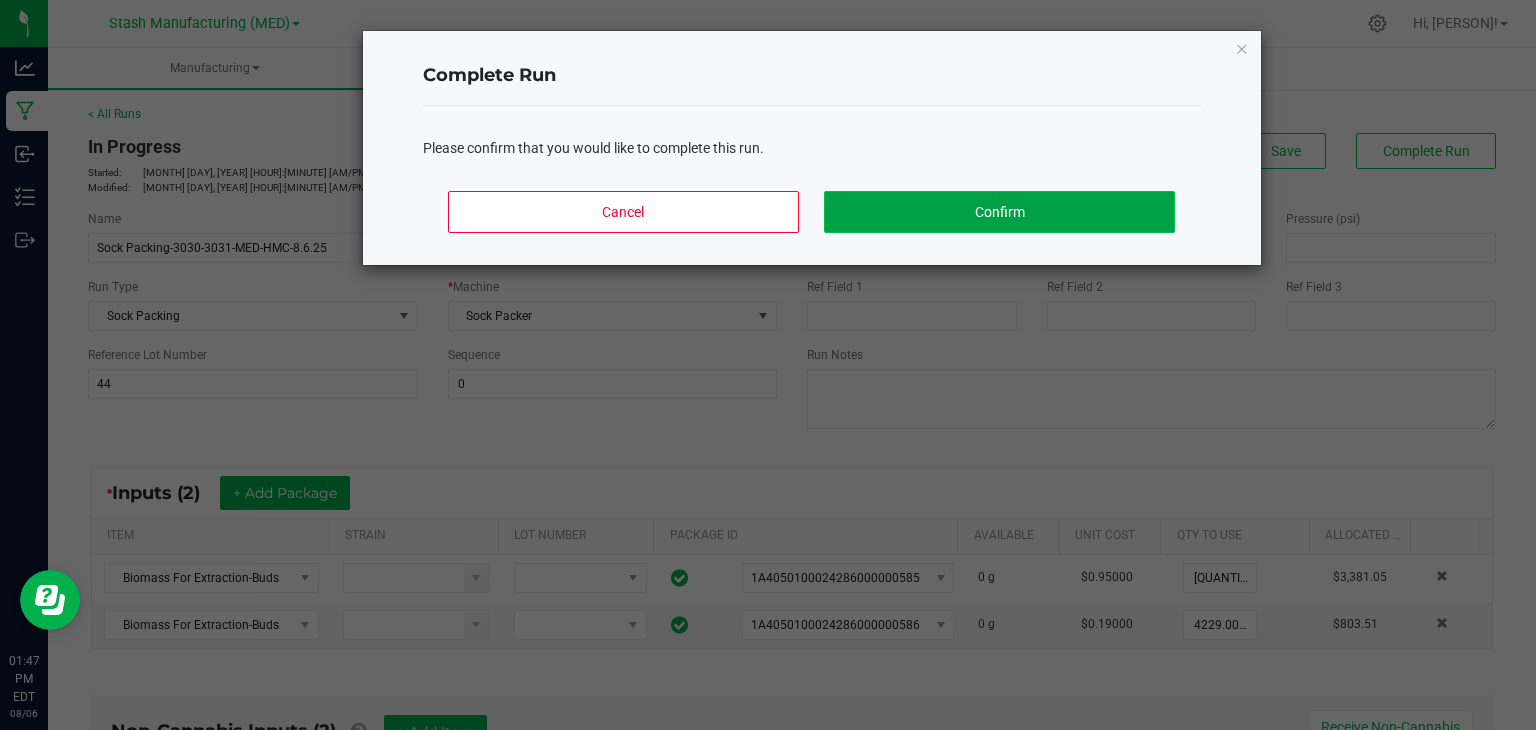 click on "Confirm" 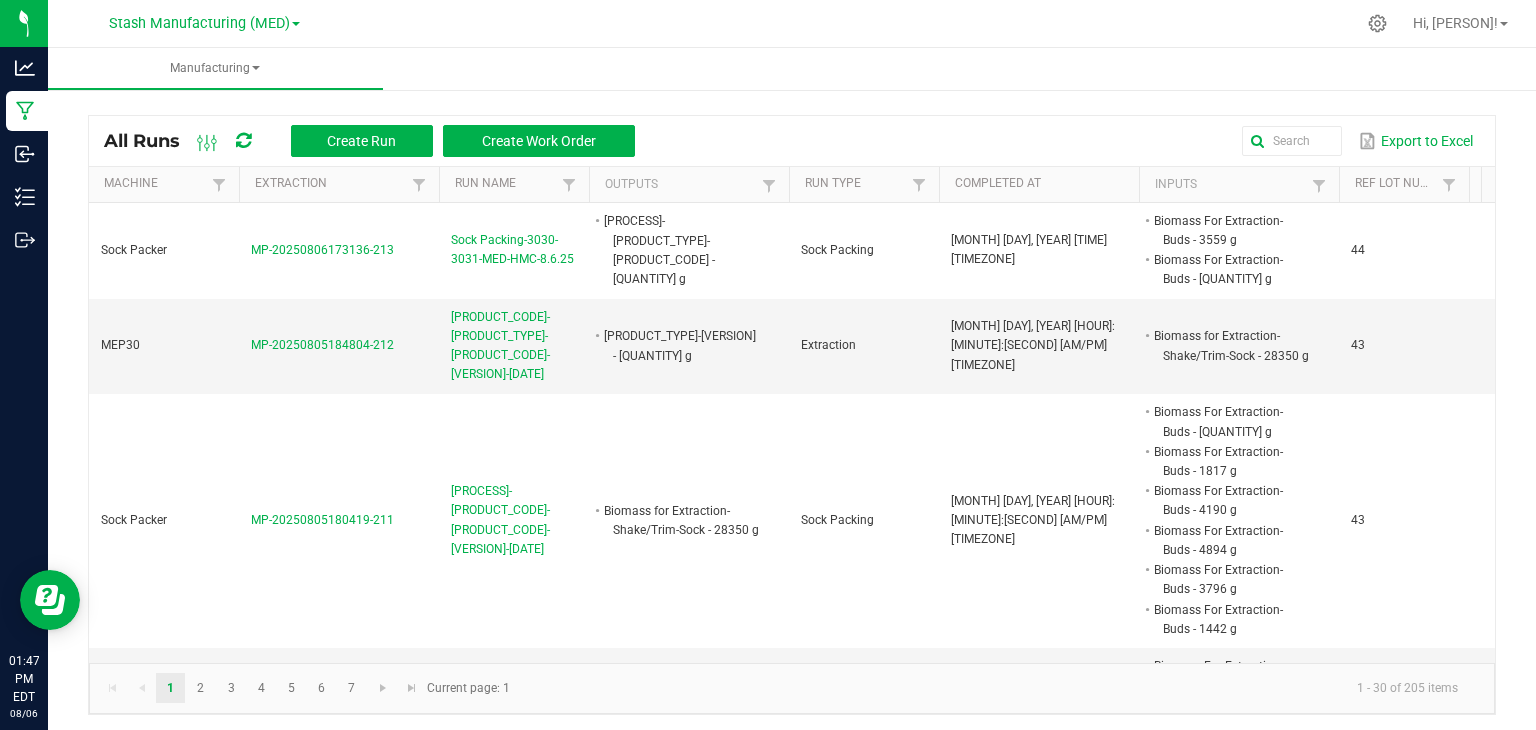 click on "Stash Manufacturing (MED)" at bounding box center (204, 22) 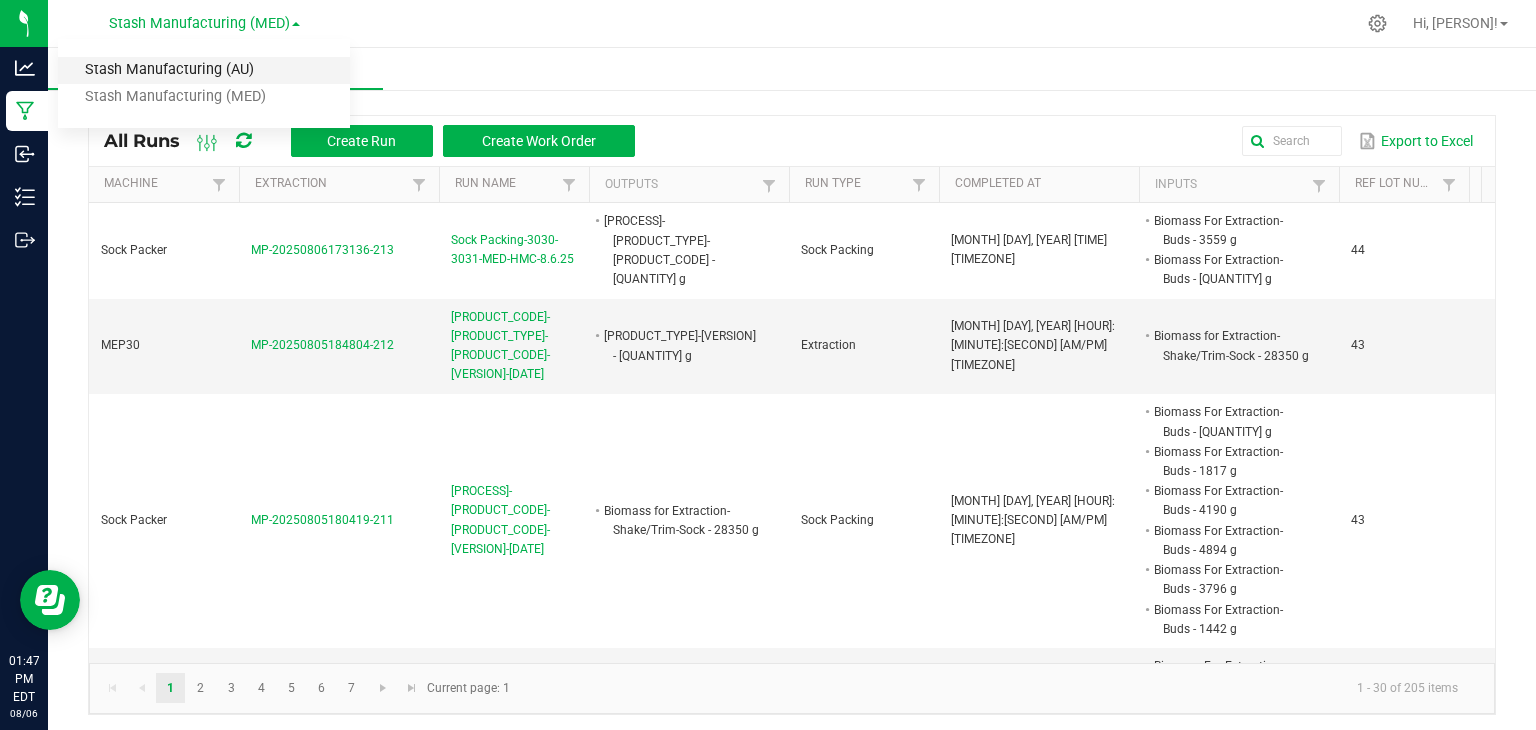 click on "Stash Manufacturing (AU)" at bounding box center [204, 70] 